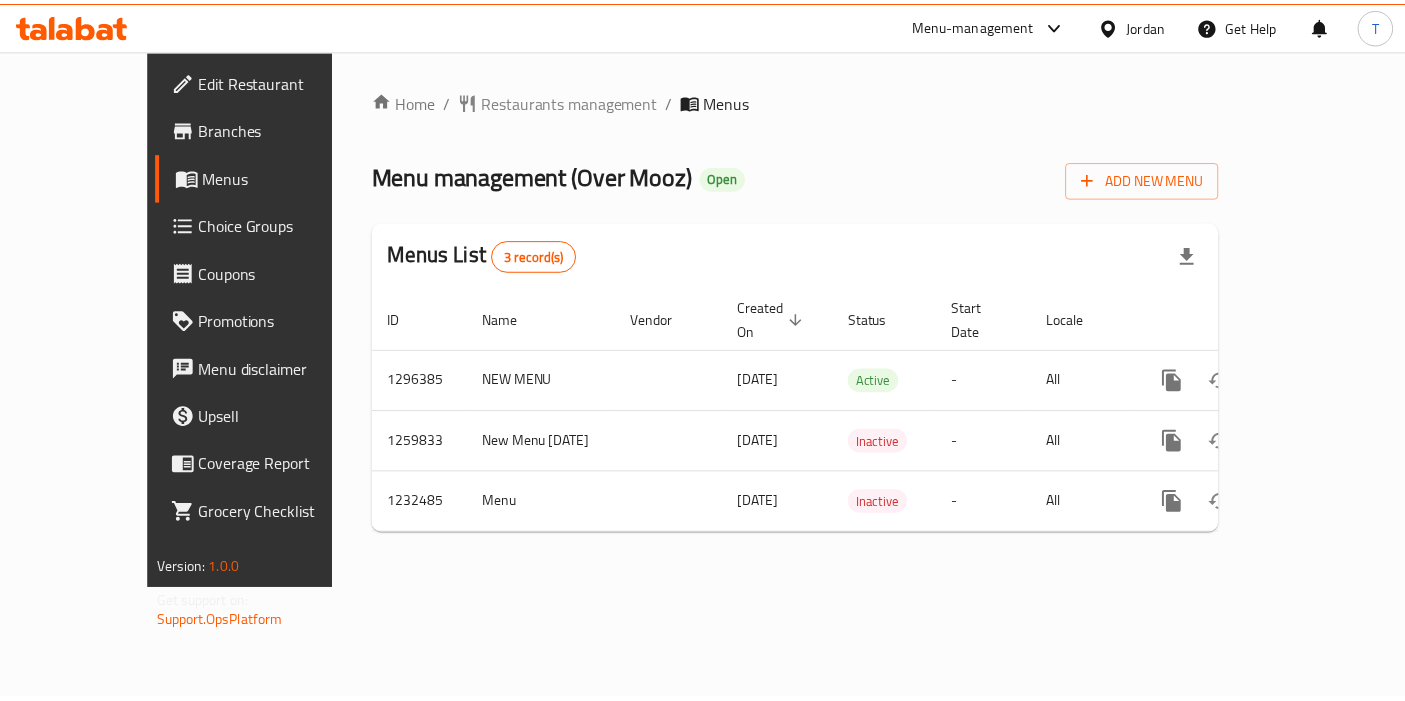 scroll, scrollTop: 0, scrollLeft: 0, axis: both 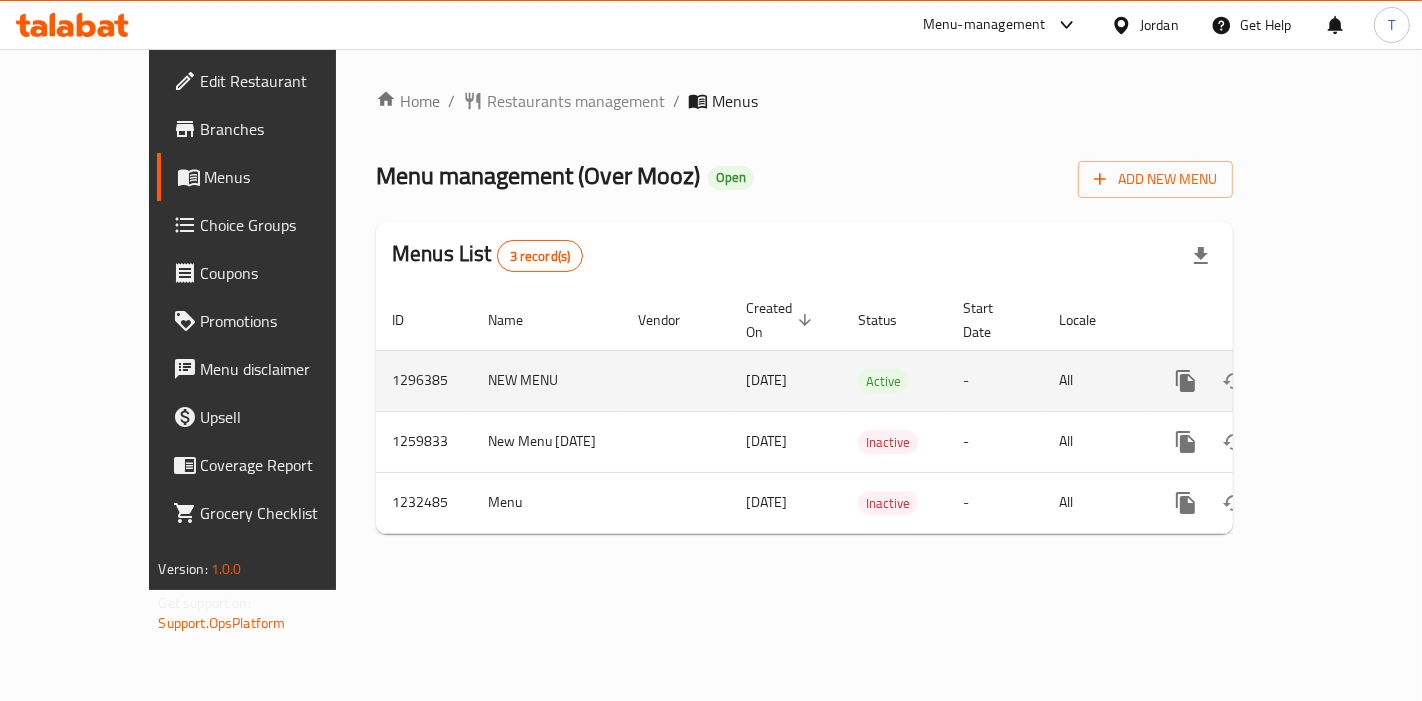 click at bounding box center (1330, 381) 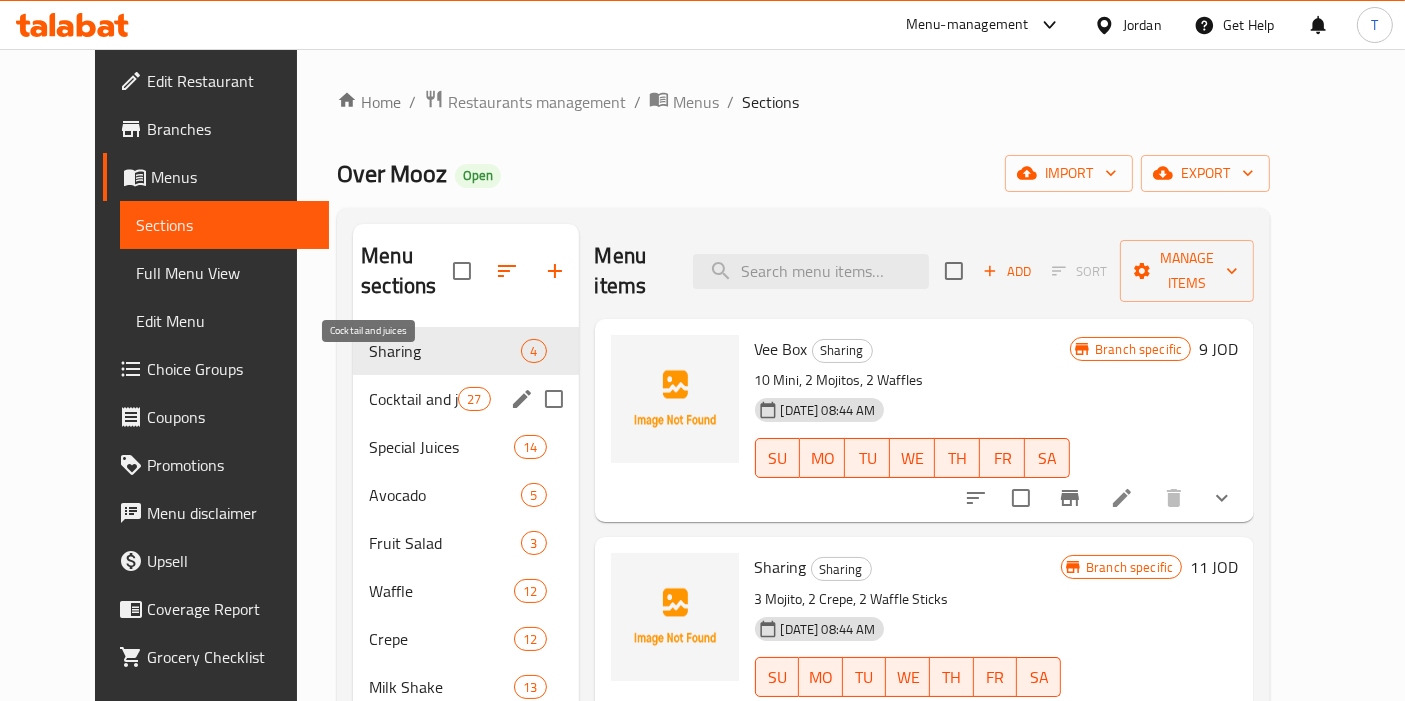 click on "Cocktail and juices" at bounding box center (413, 399) 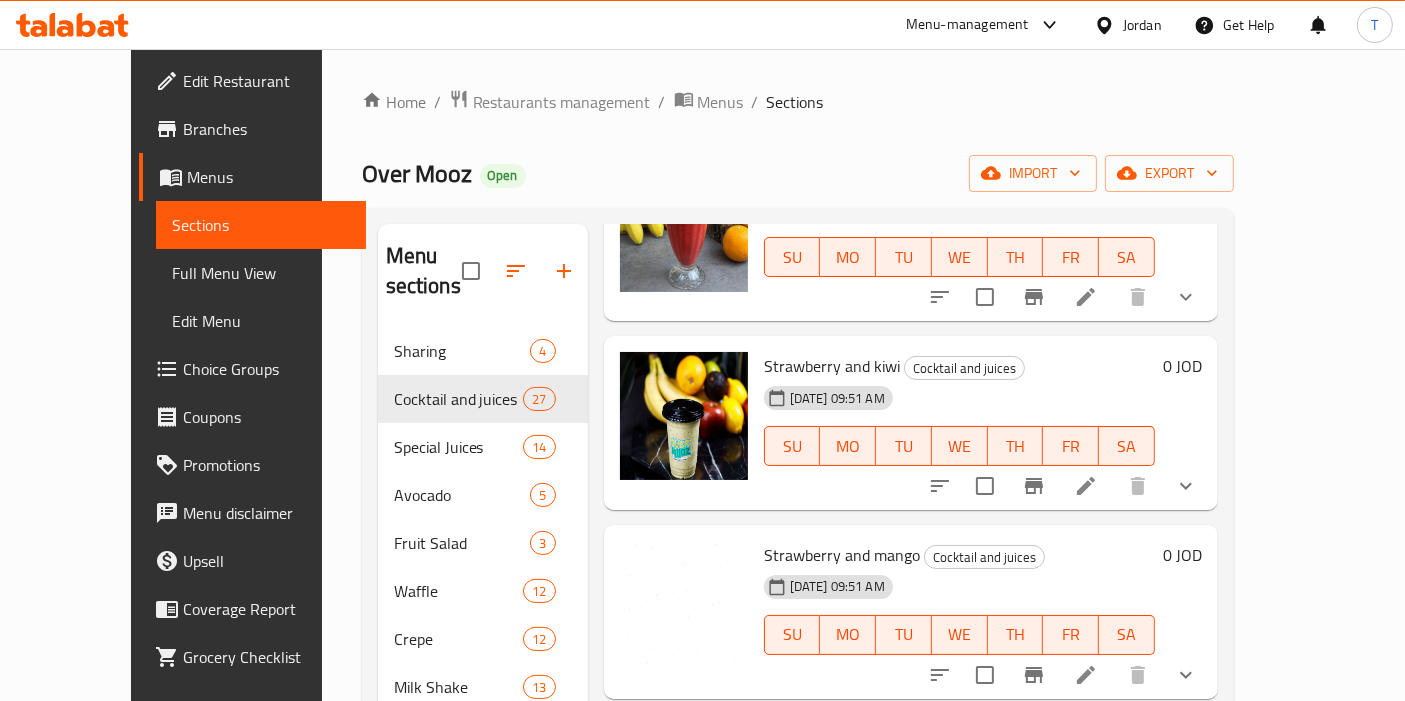 scroll, scrollTop: 3111, scrollLeft: 0, axis: vertical 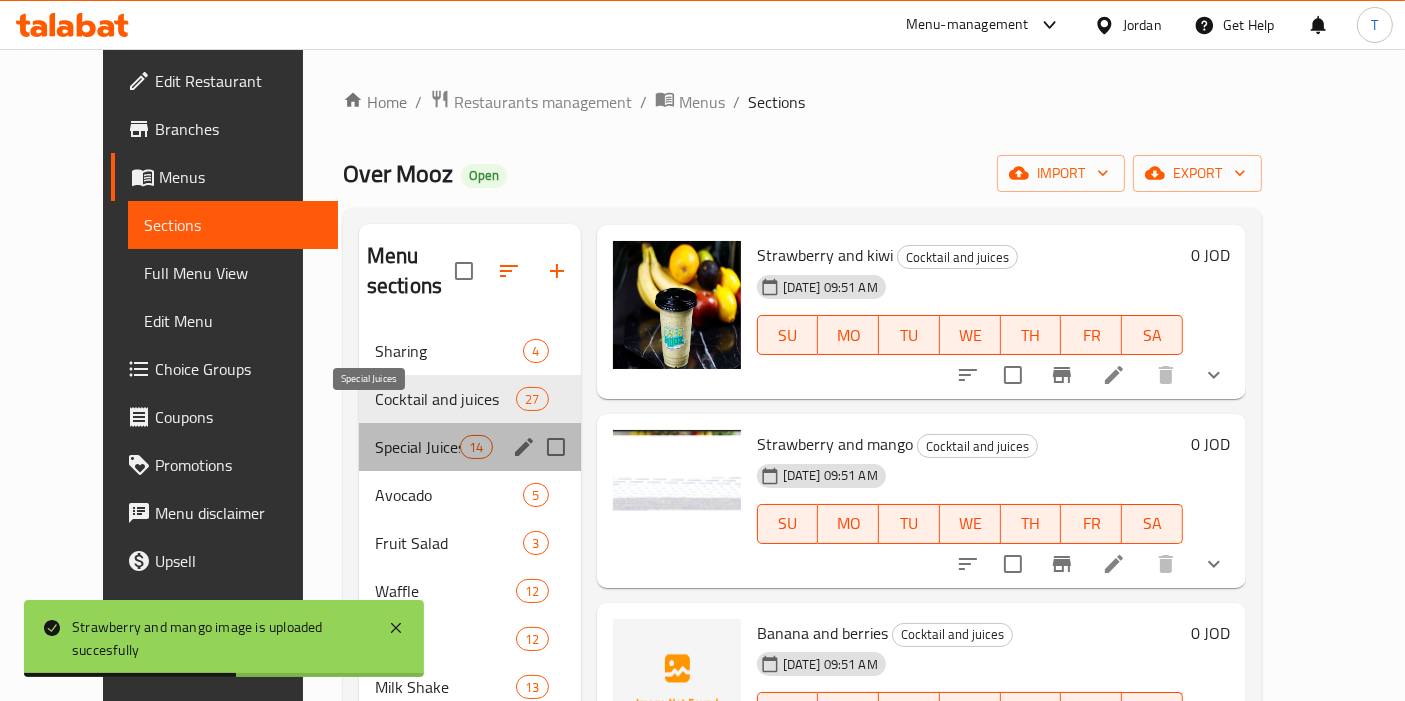 click on "Special Juices" at bounding box center (417, 447) 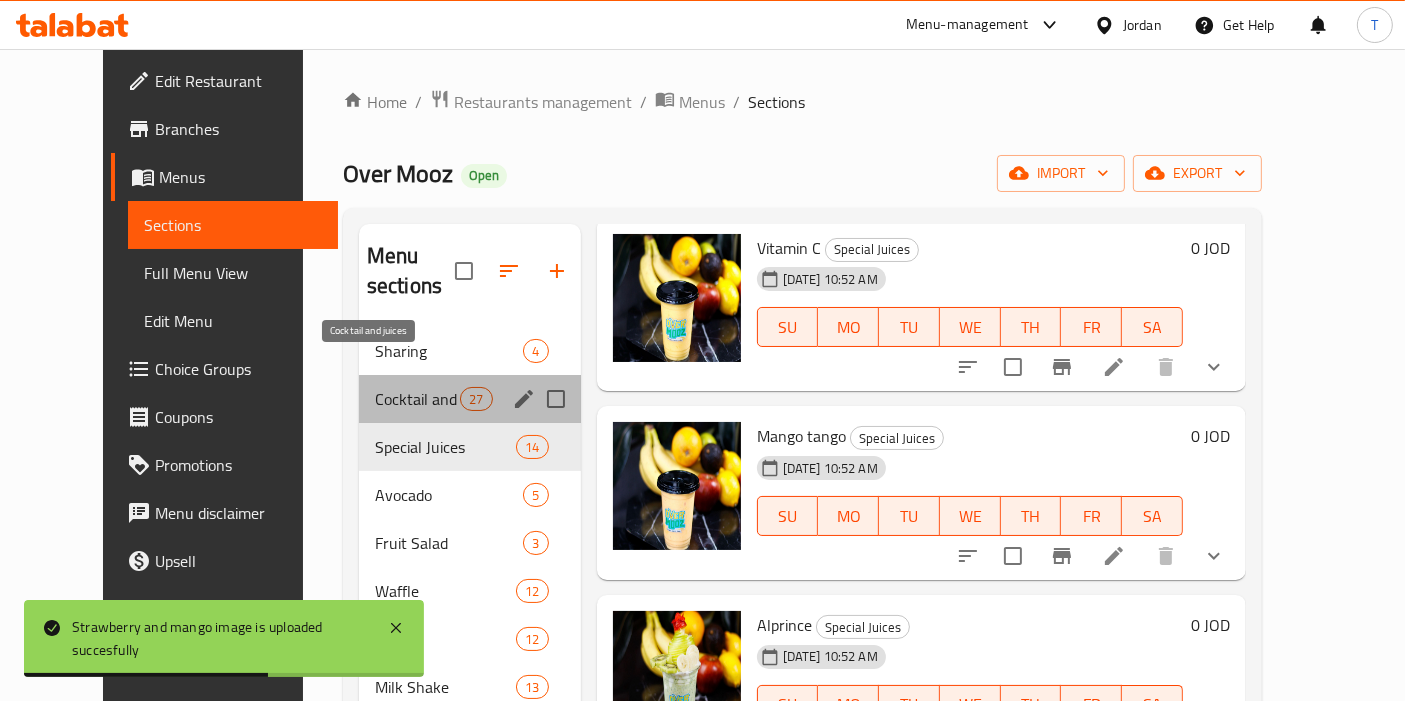 drag, startPoint x: 383, startPoint y: 375, endPoint x: 536, endPoint y: 375, distance: 153 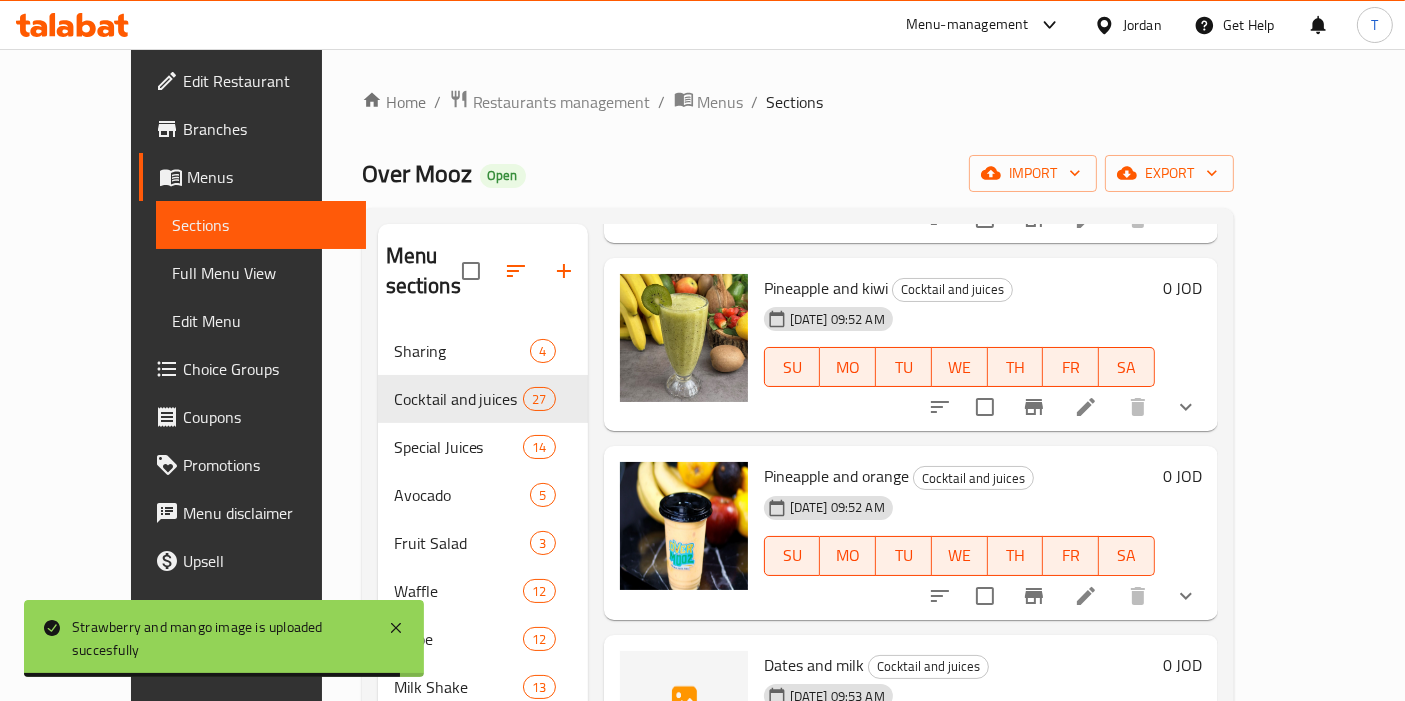 scroll, scrollTop: 4438, scrollLeft: 0, axis: vertical 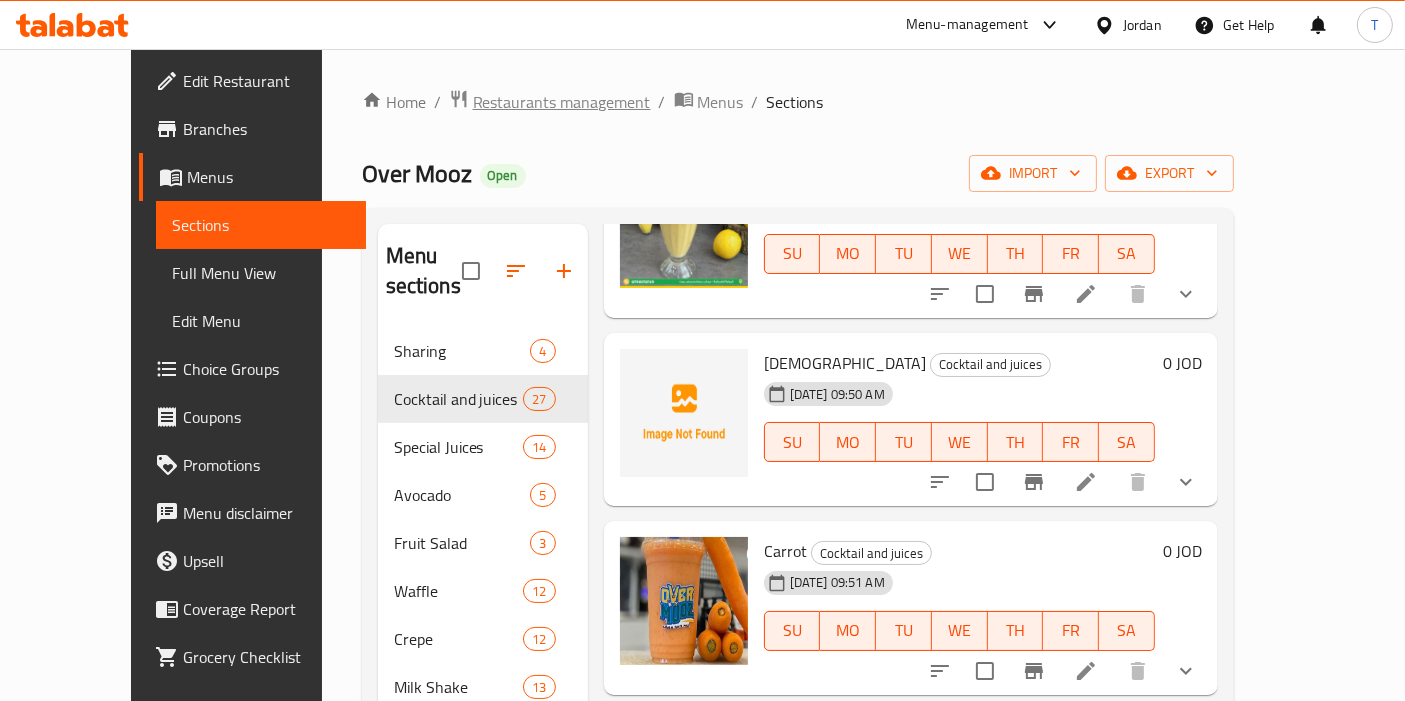 click on "Restaurants management" at bounding box center (562, 102) 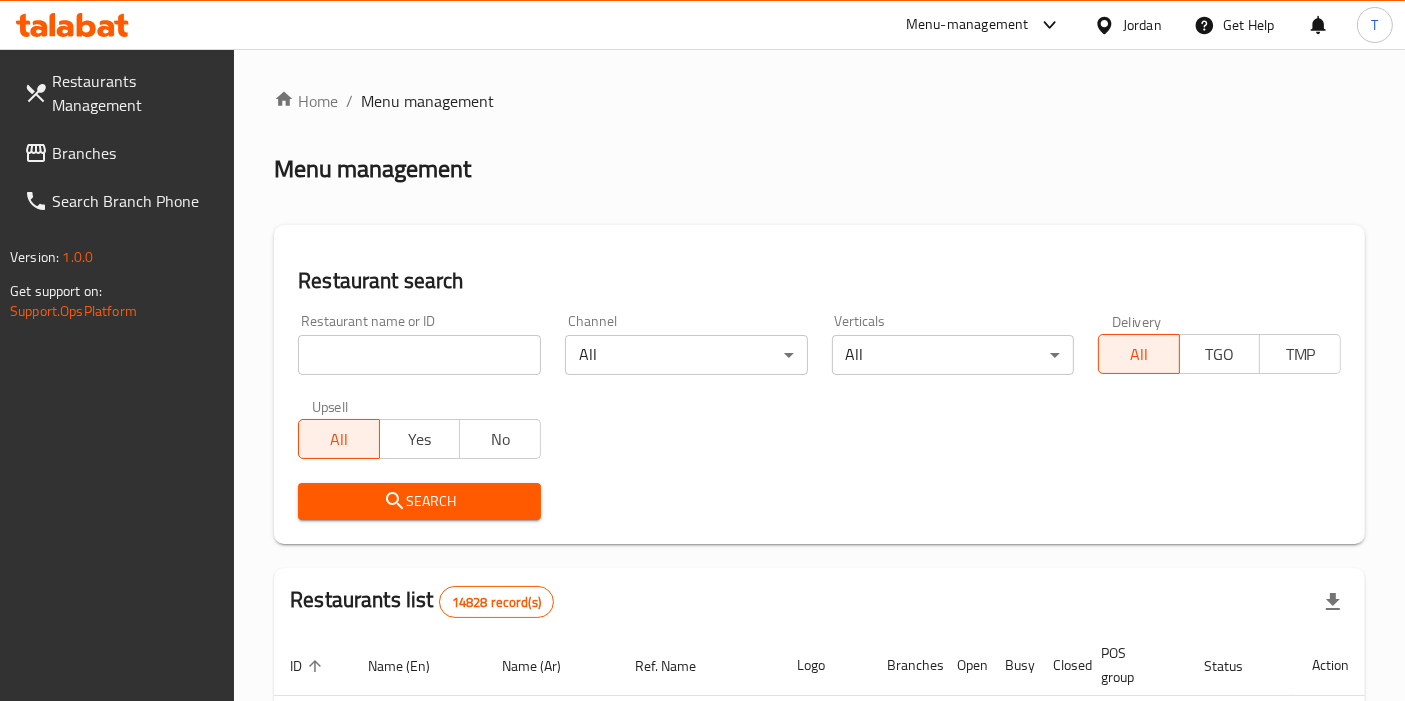click at bounding box center (419, 355) 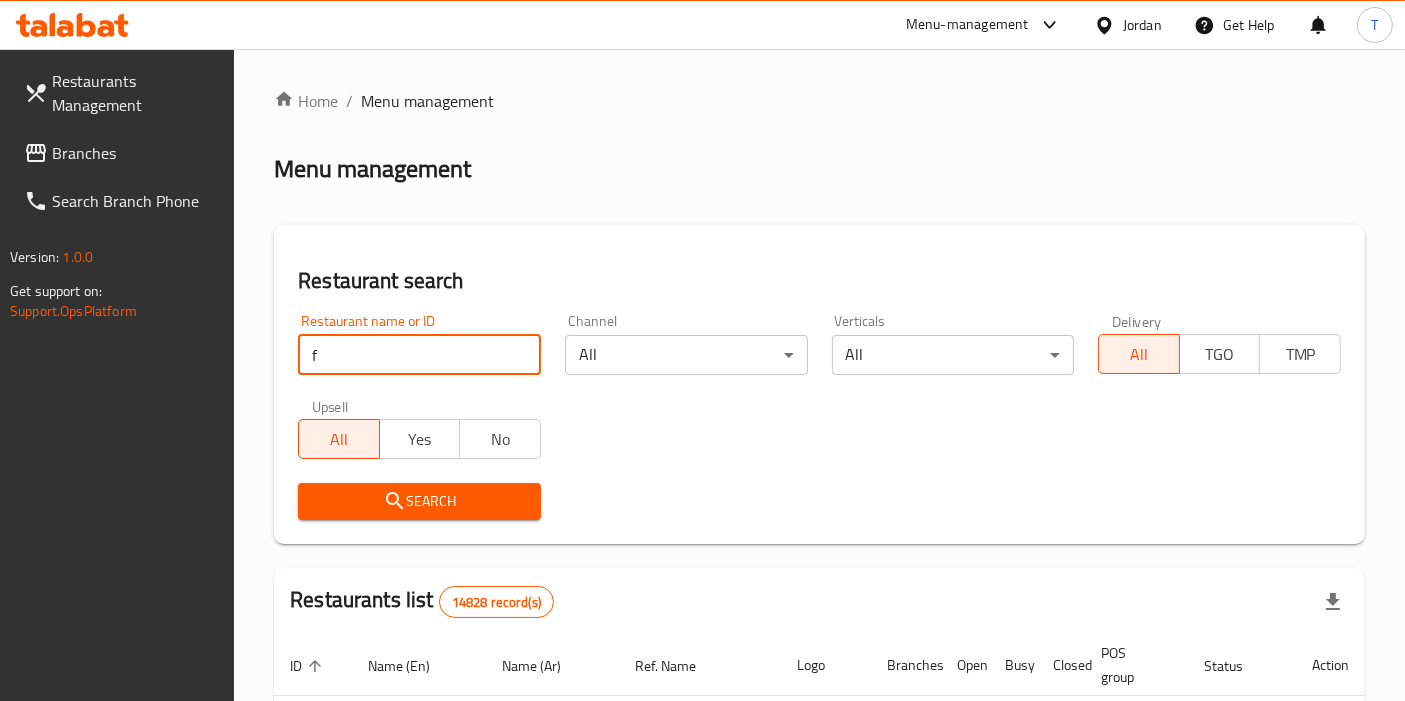 type on "fluffy" 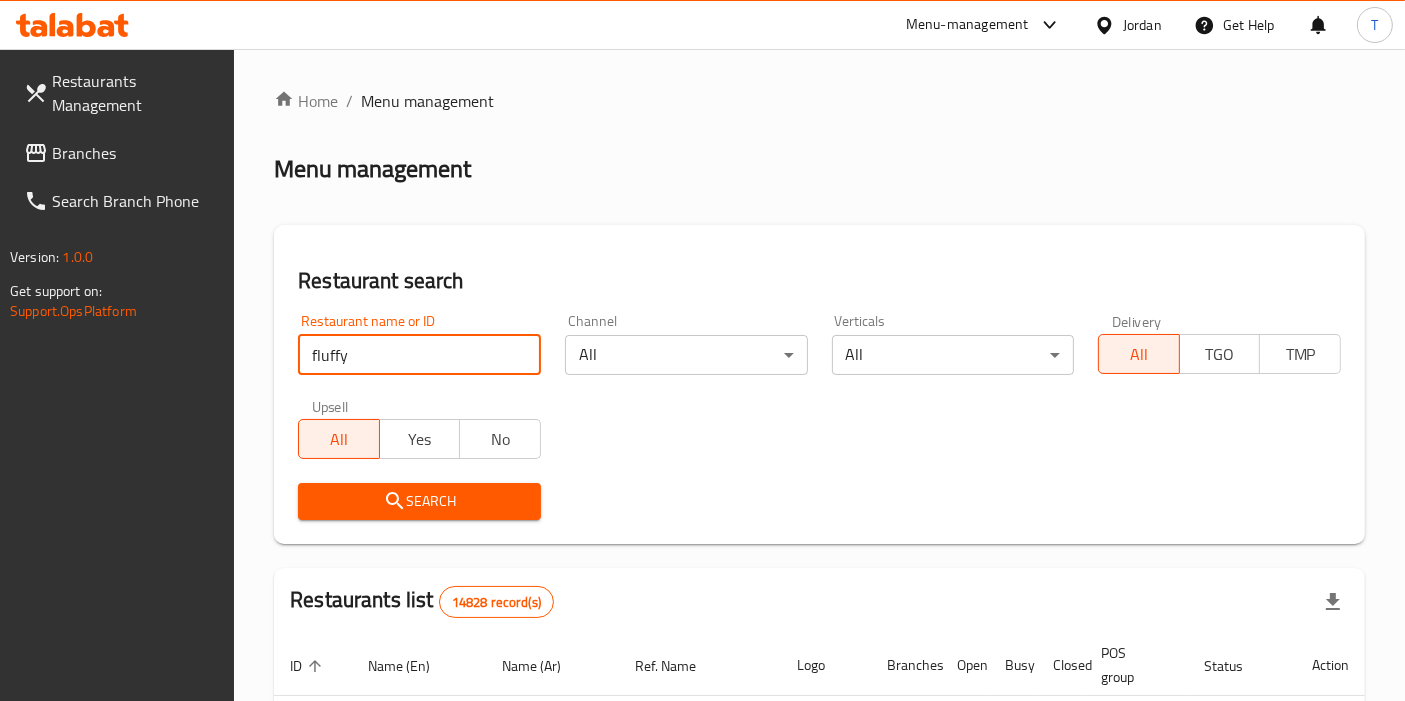 click on "Search" at bounding box center (419, 501) 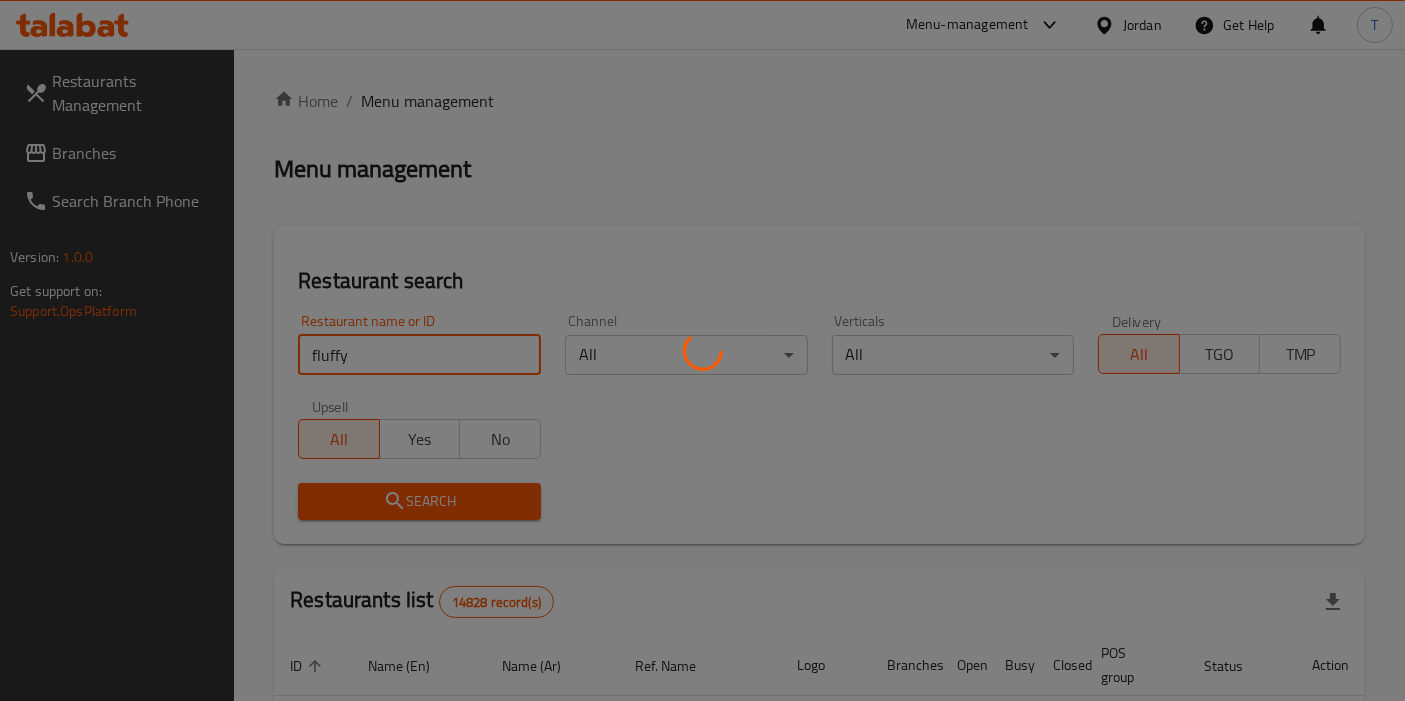 click on "Search" at bounding box center [419, 501] 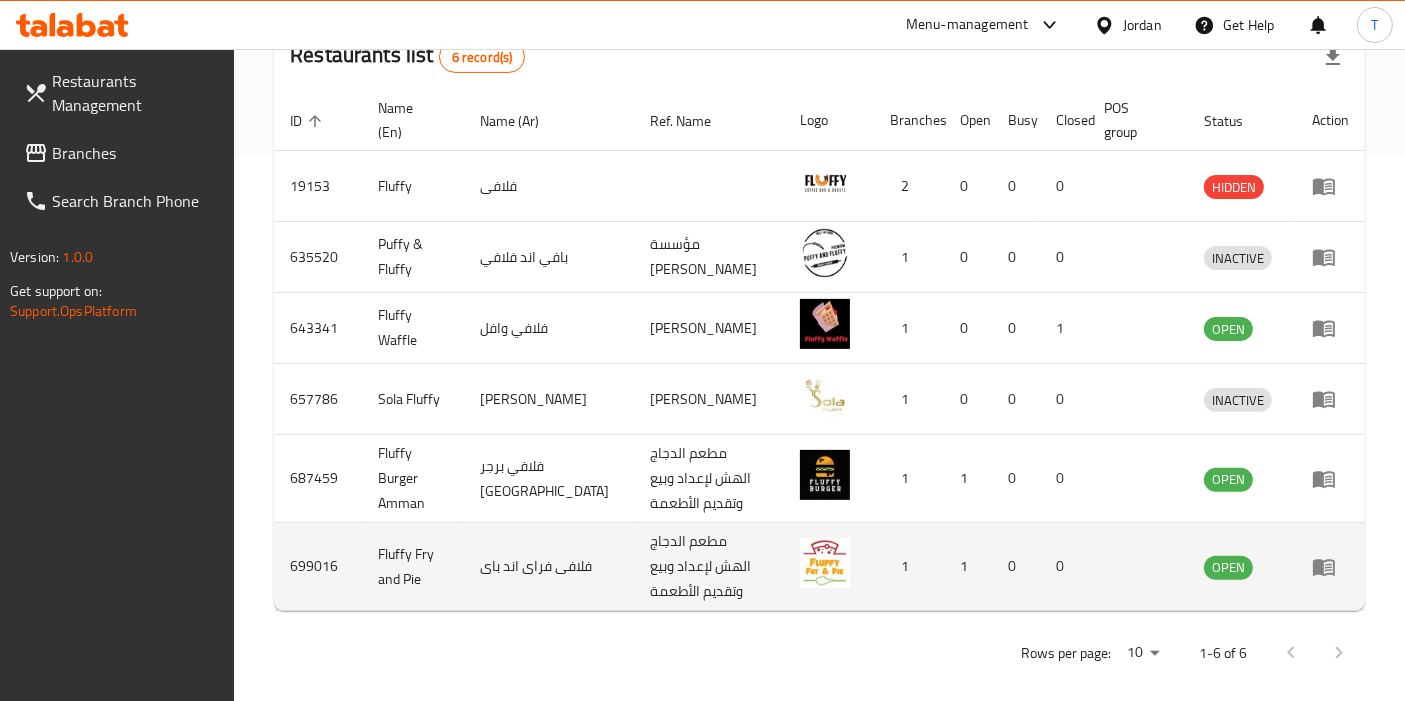 scroll, scrollTop: 560, scrollLeft: 0, axis: vertical 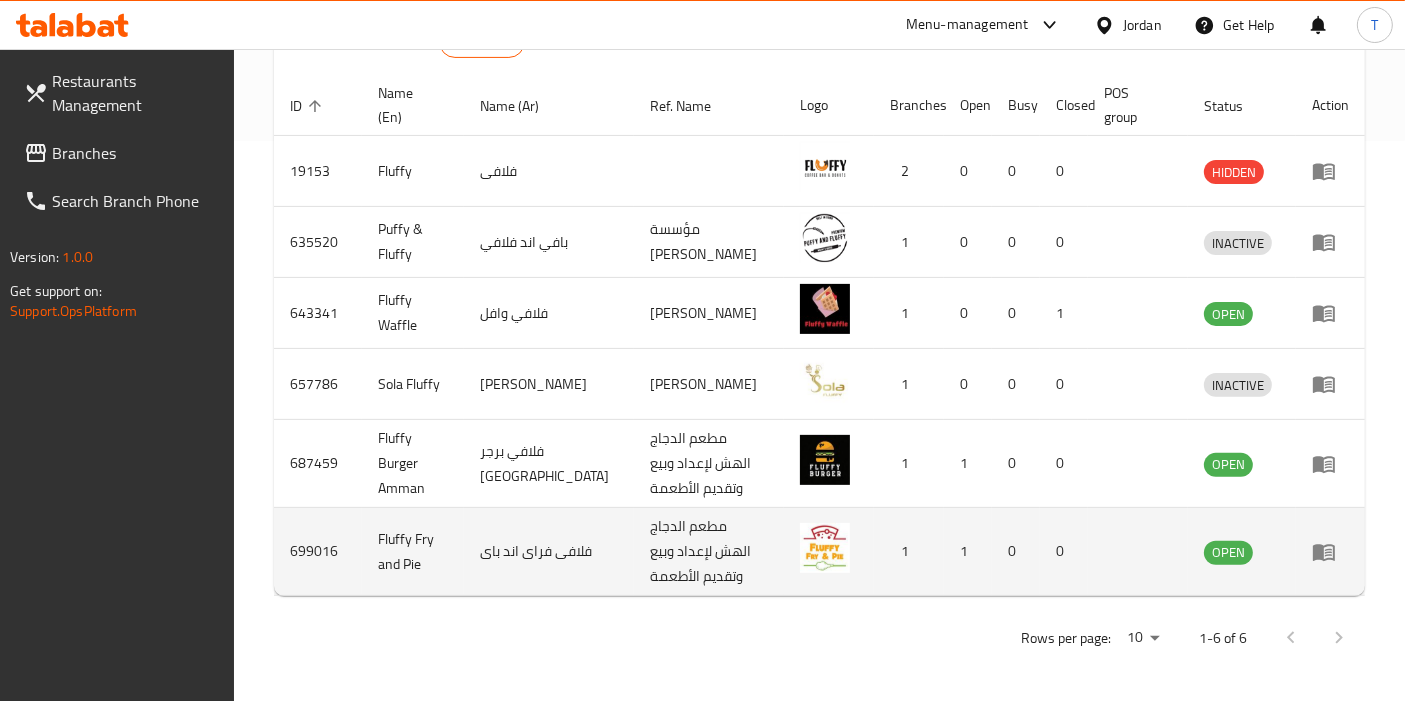click 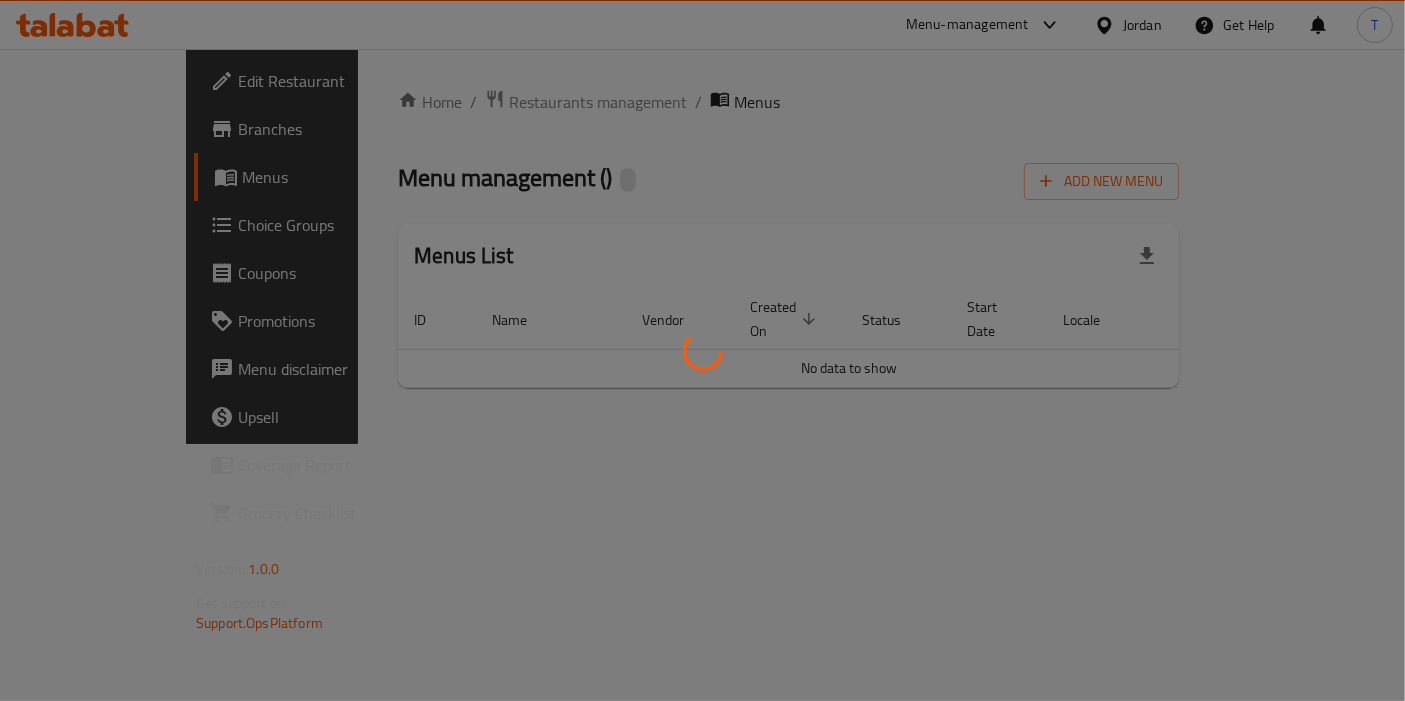 scroll, scrollTop: 0, scrollLeft: 0, axis: both 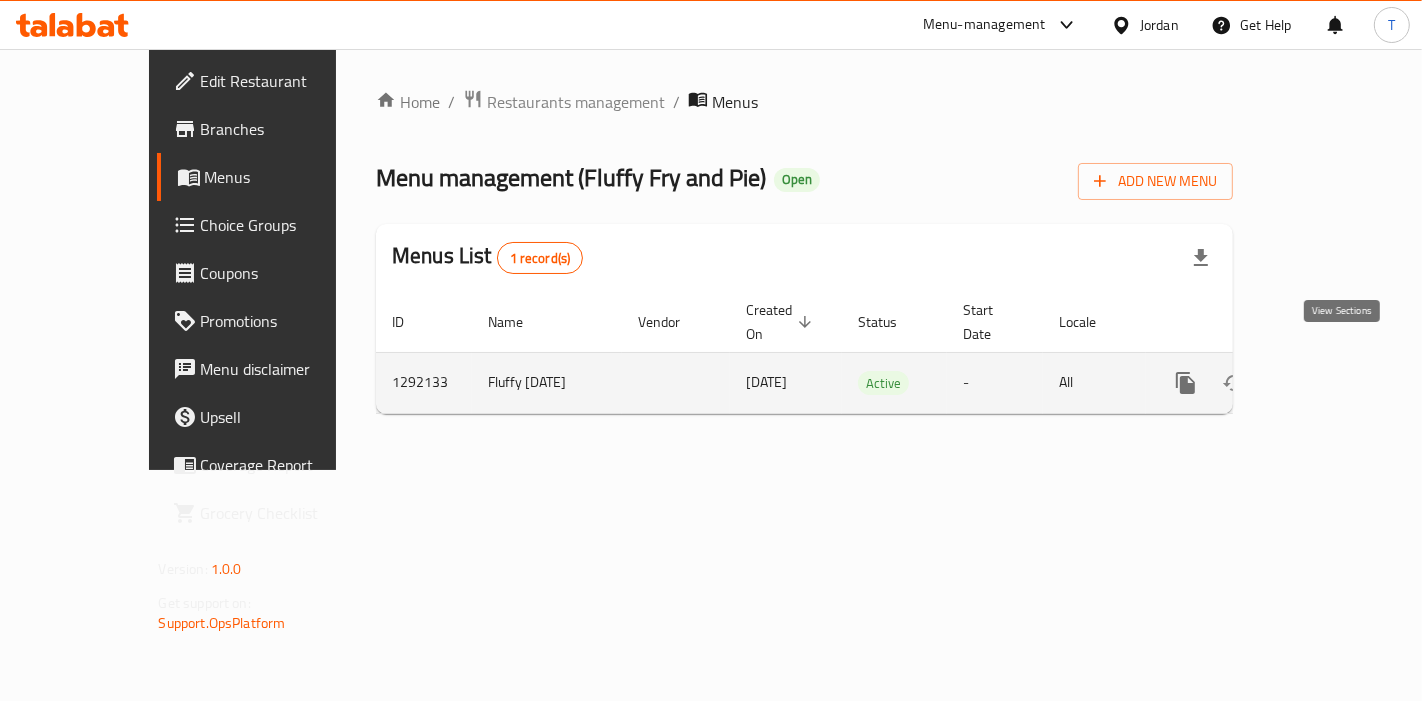 click 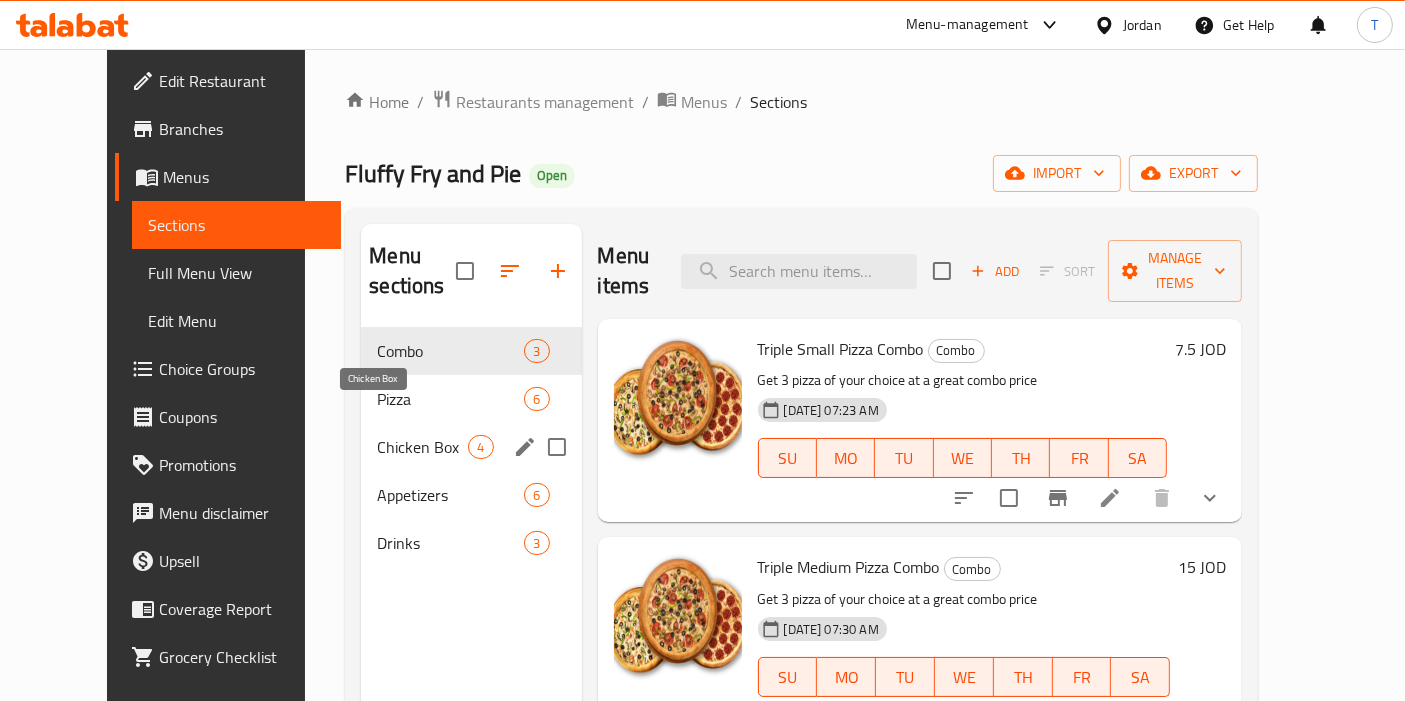 click on "Chicken Box" at bounding box center (422, 447) 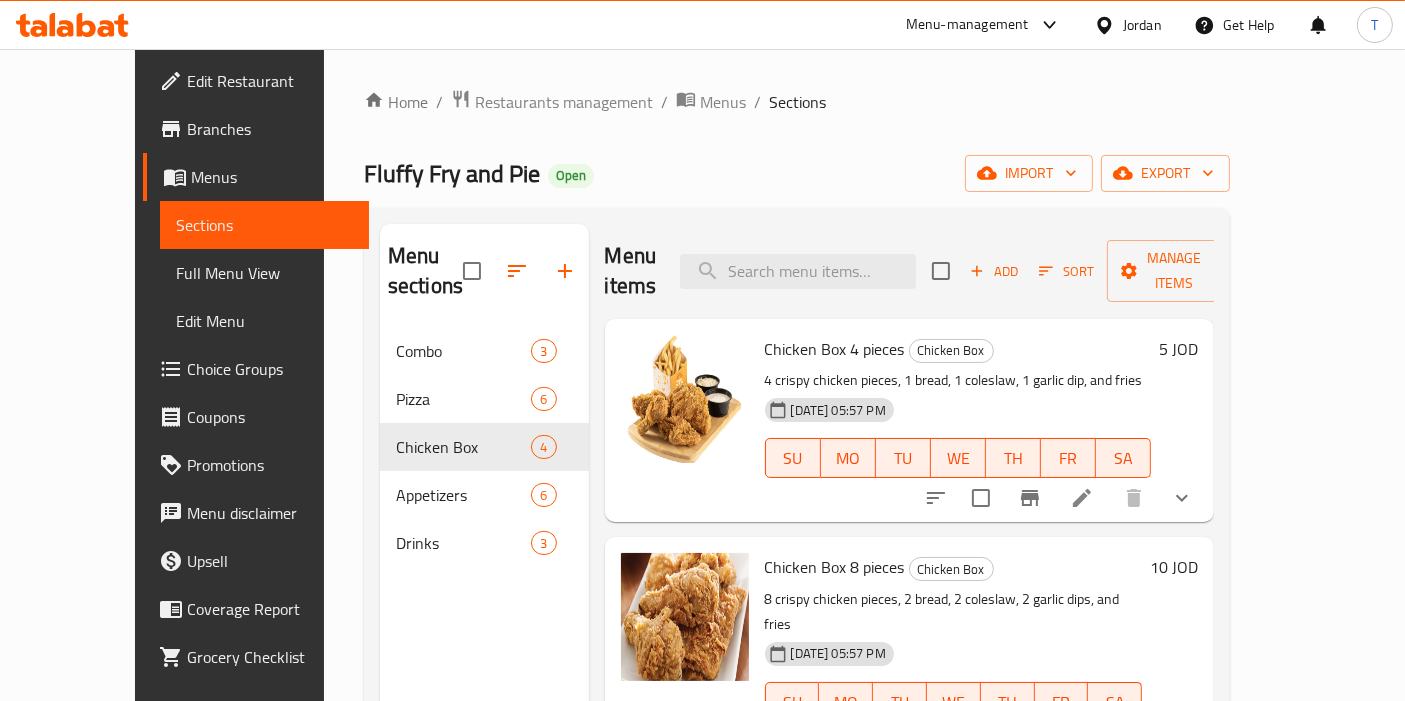 scroll, scrollTop: 111, scrollLeft: 0, axis: vertical 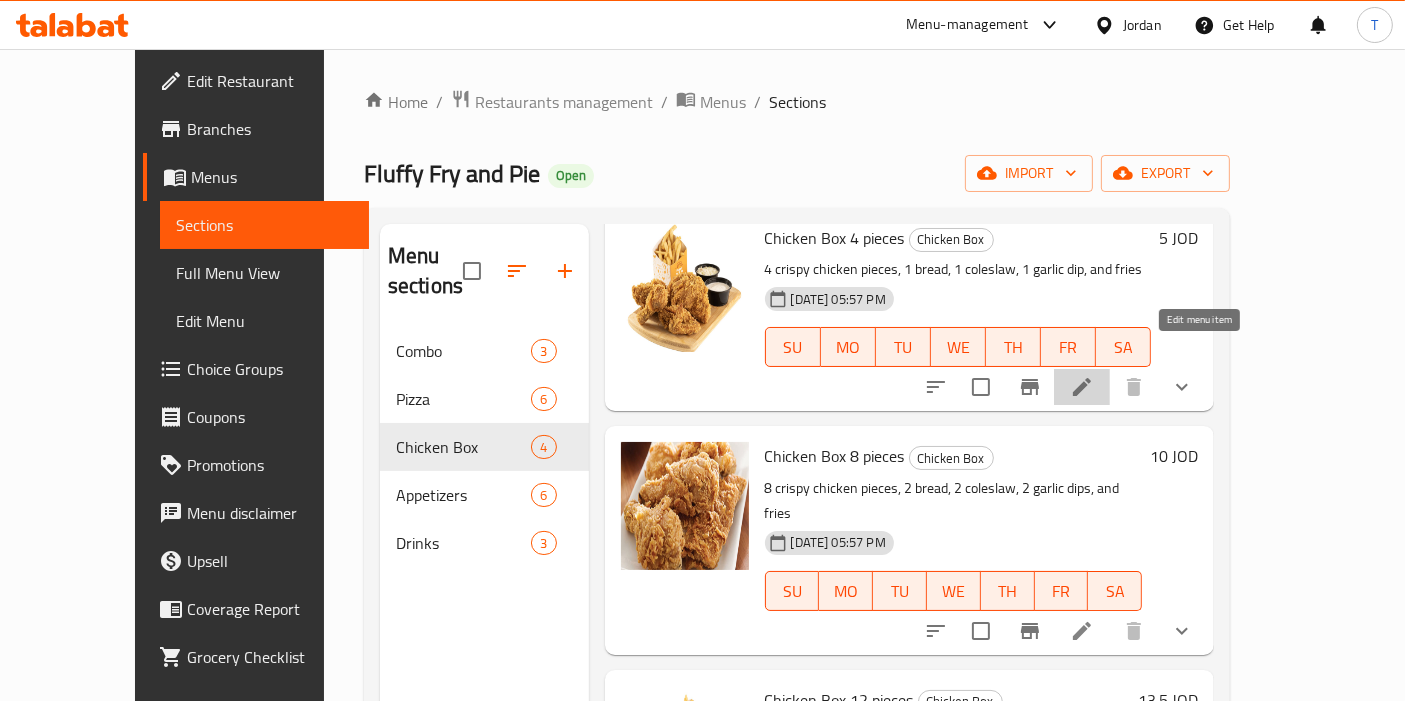 click 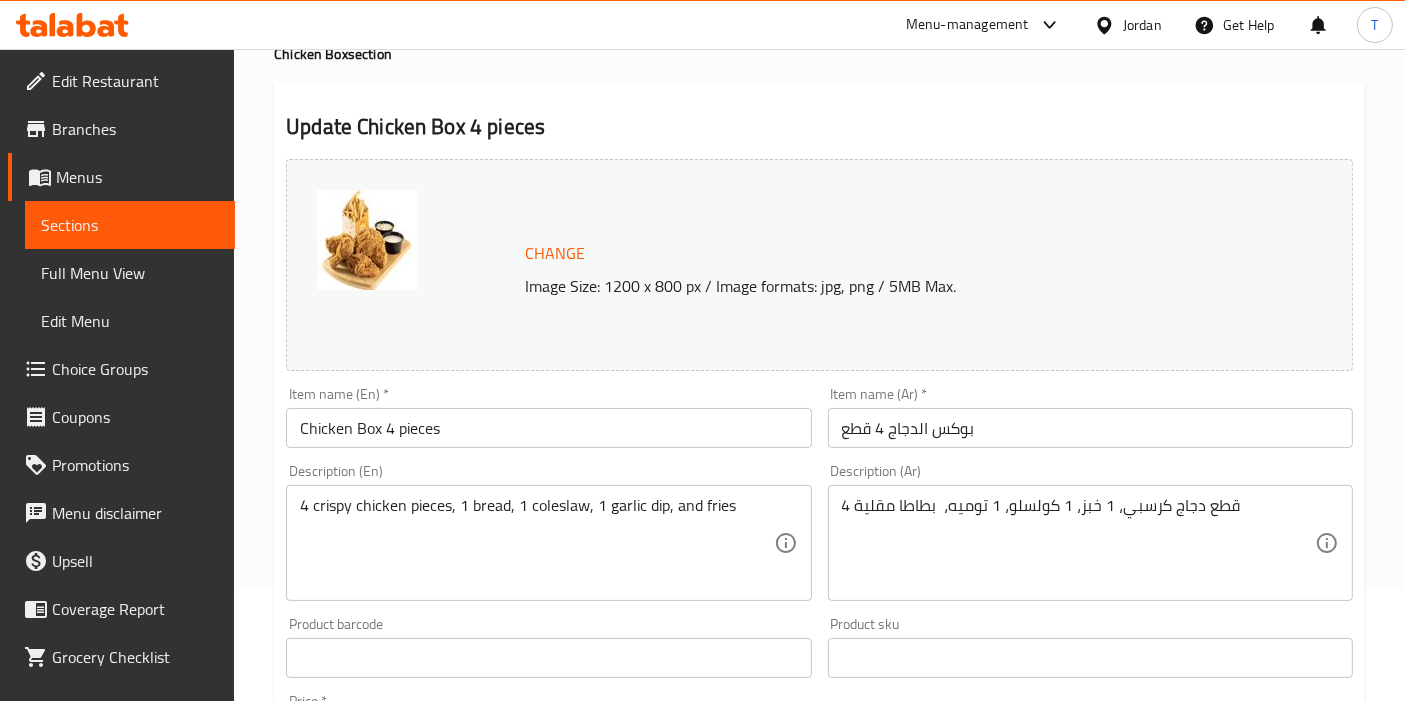 scroll, scrollTop: 222, scrollLeft: 0, axis: vertical 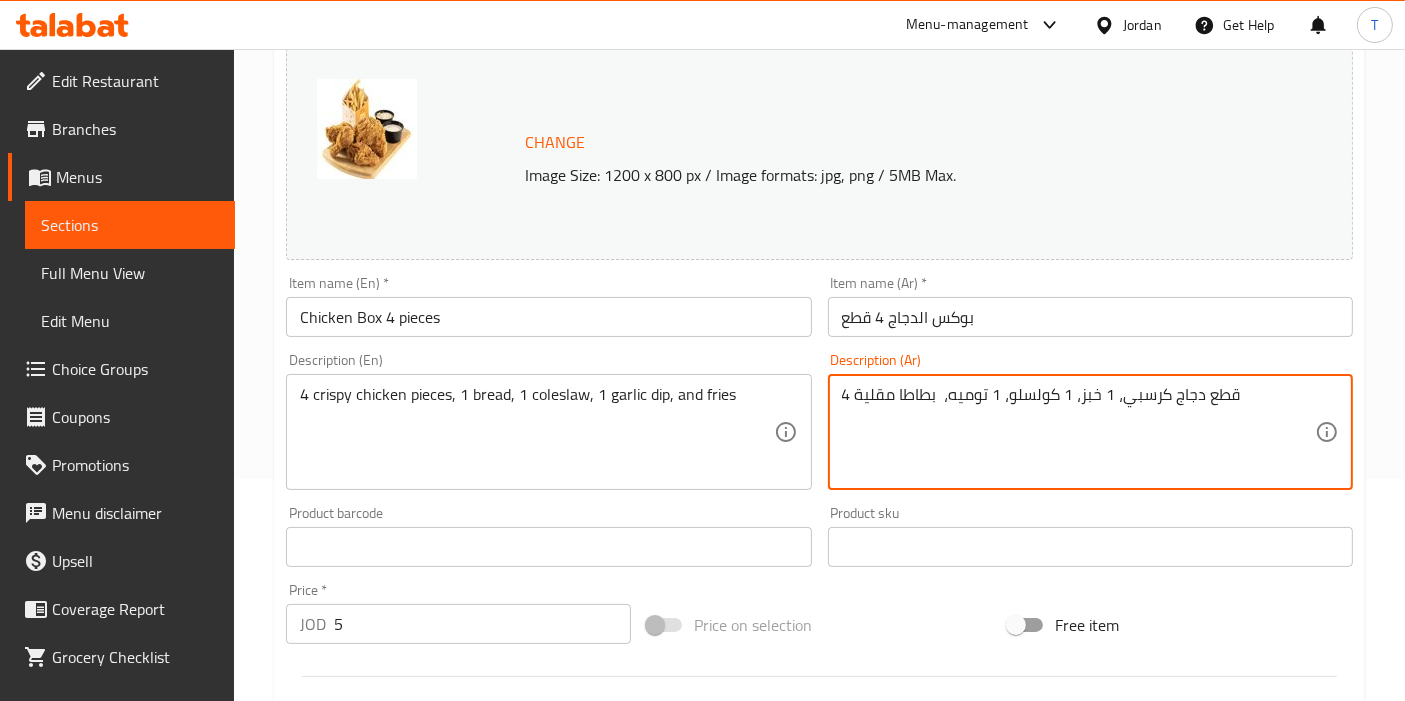 click on "4 قطع دجاج كرسبي، 1 خبز، 1 كولسلو، 1 توميه،  بطاطا مقلية" at bounding box center (1078, 432) 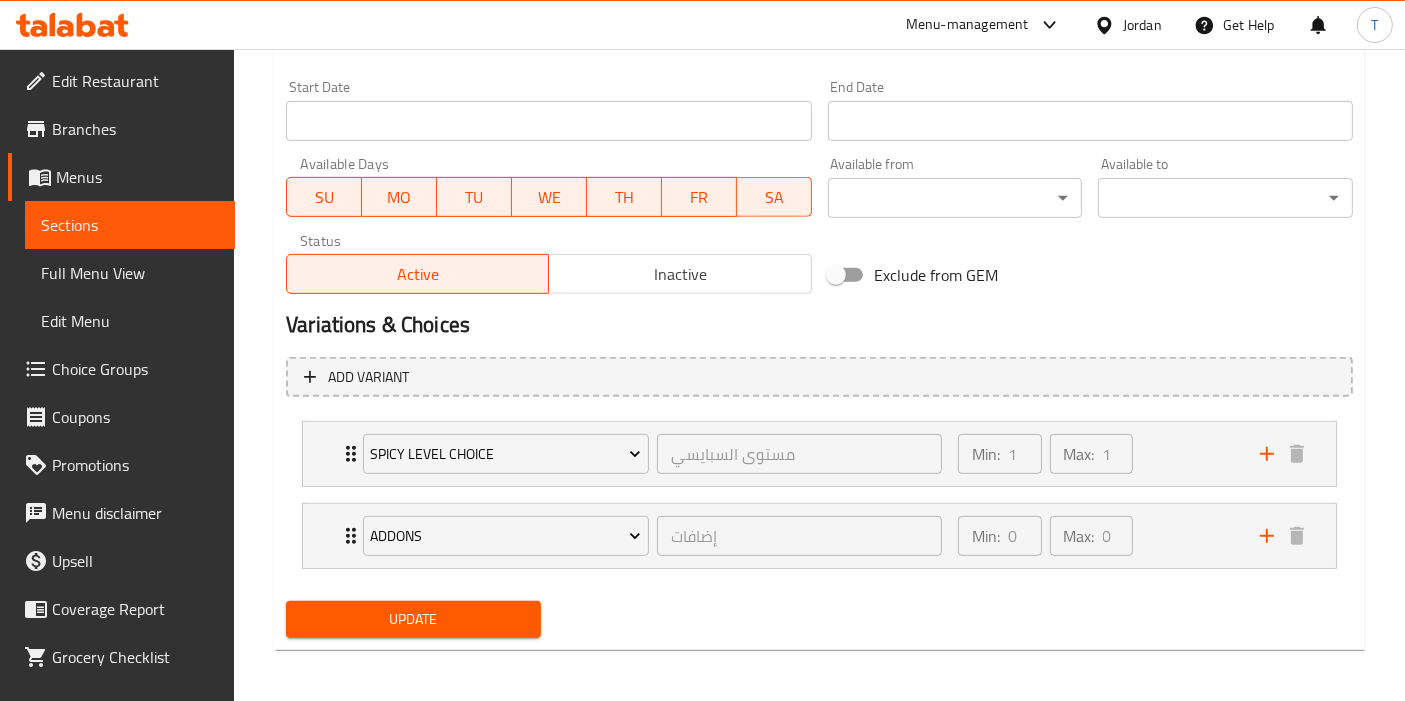 scroll, scrollTop: 853, scrollLeft: 0, axis: vertical 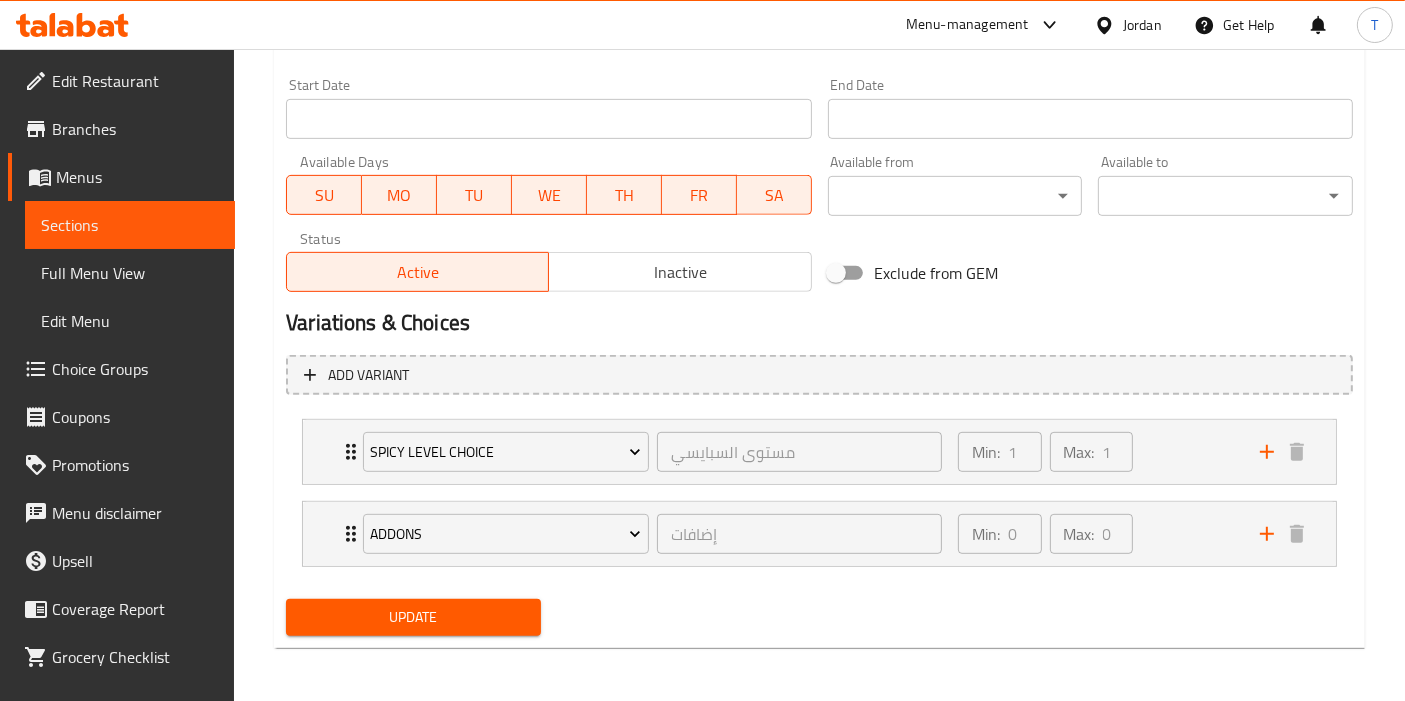 type on "4 قطع دجاج مقرمش، 1 خبز، 1 كولسلو، 1 توميه،  بطاطا مقلية" 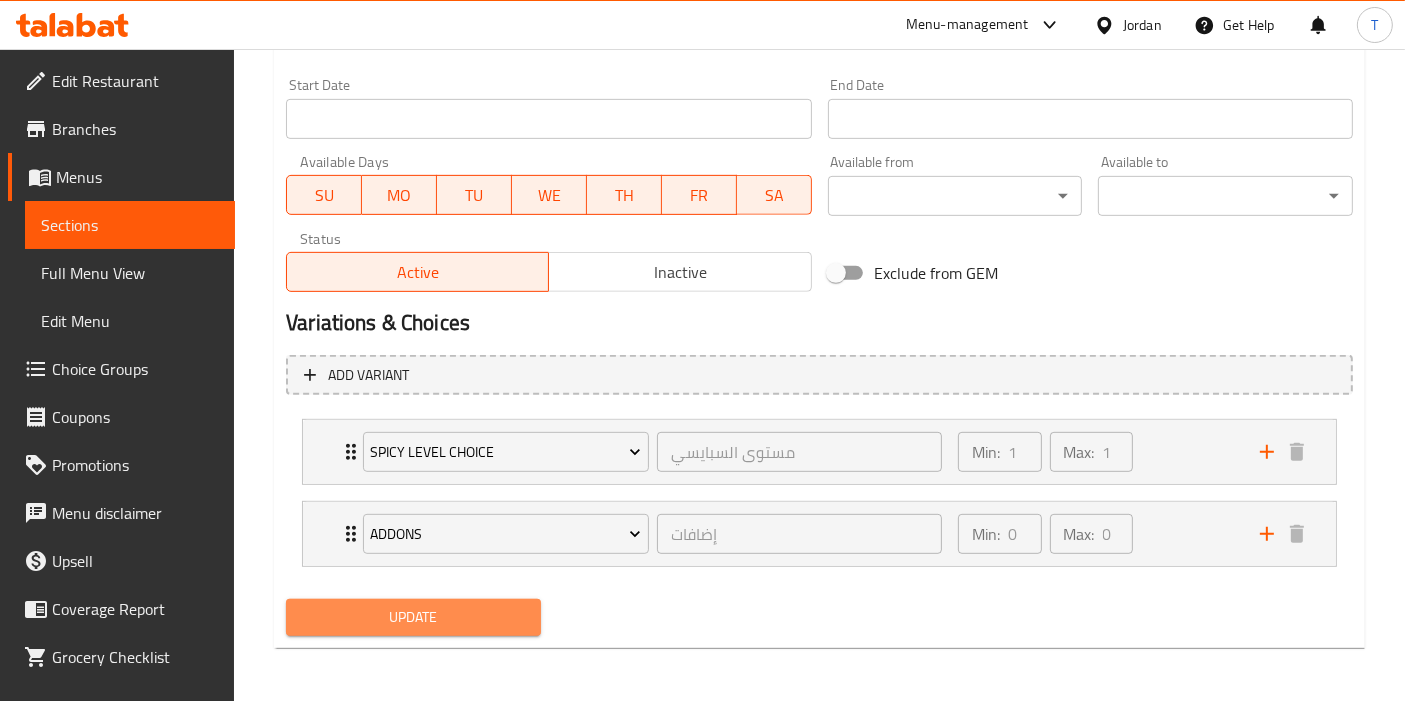 click on "Update" at bounding box center [413, 617] 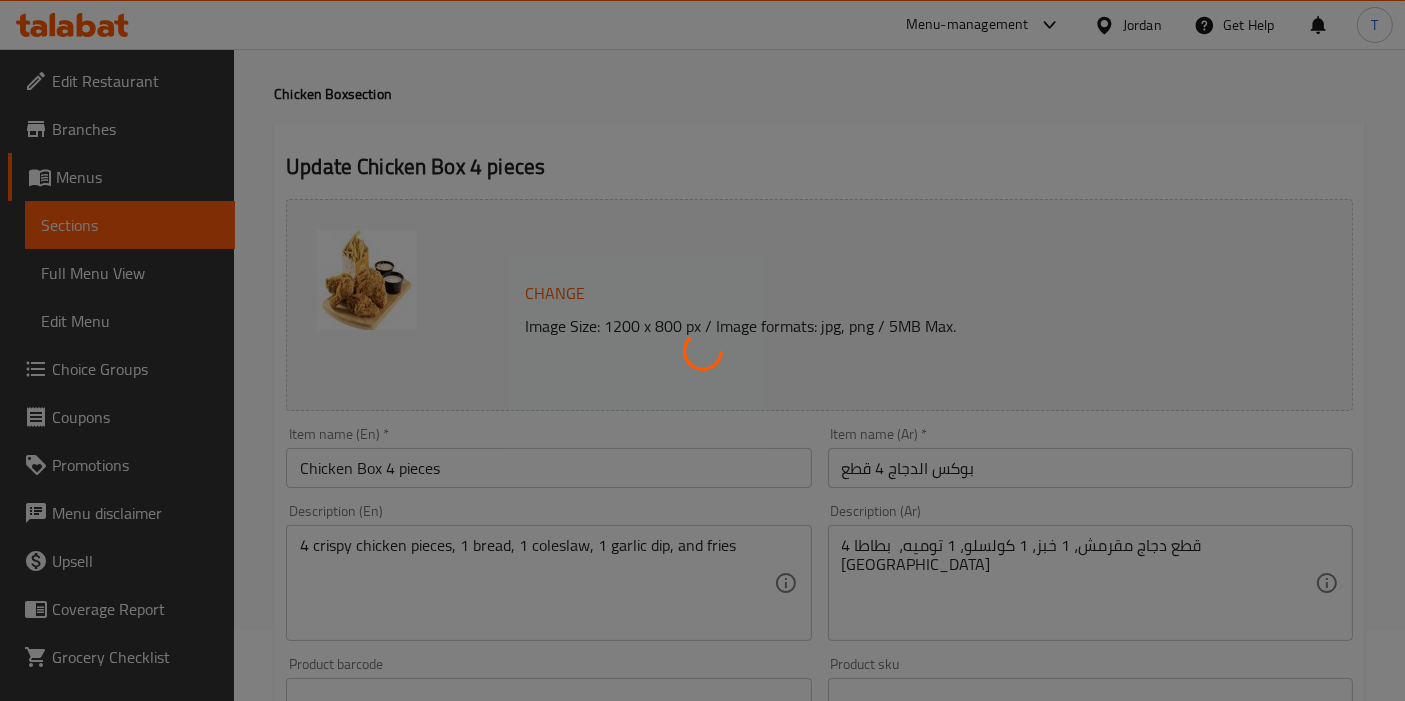 scroll, scrollTop: 0, scrollLeft: 0, axis: both 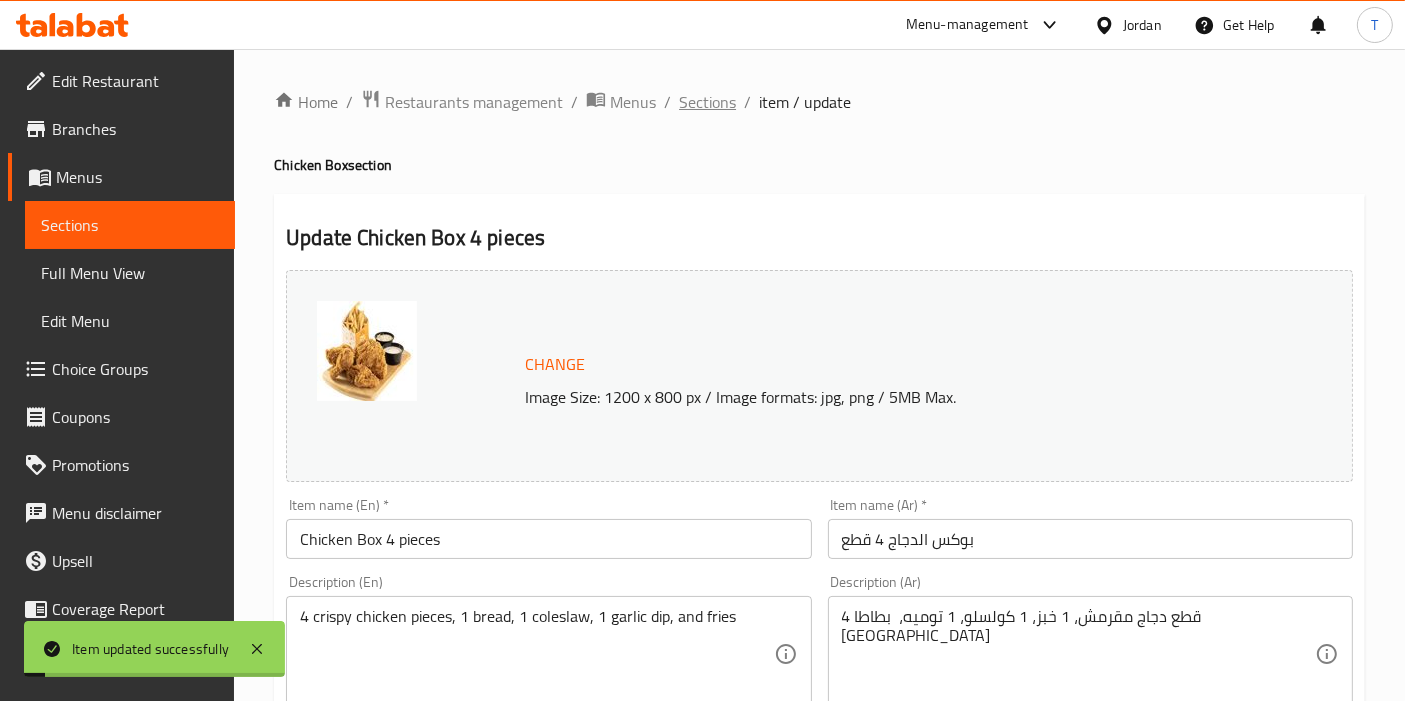 click on "Sections" at bounding box center (707, 102) 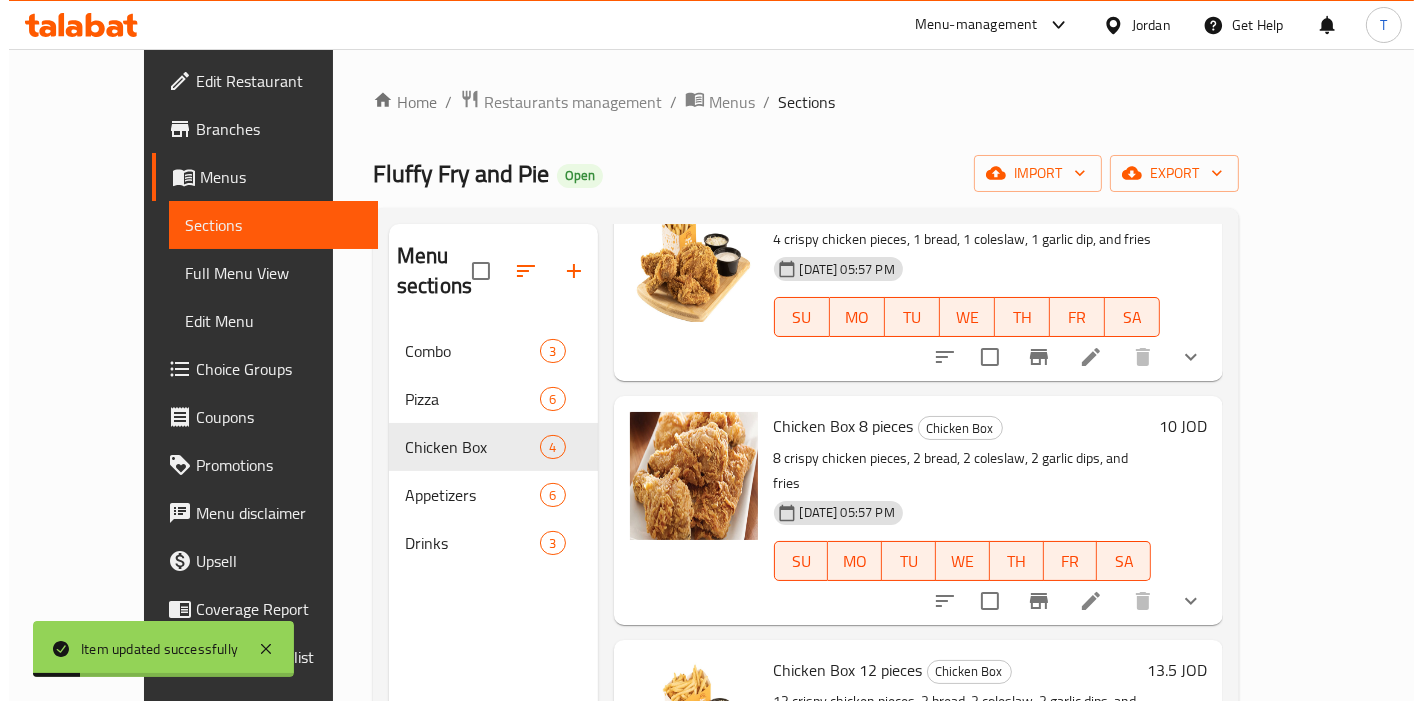 scroll, scrollTop: 222, scrollLeft: 0, axis: vertical 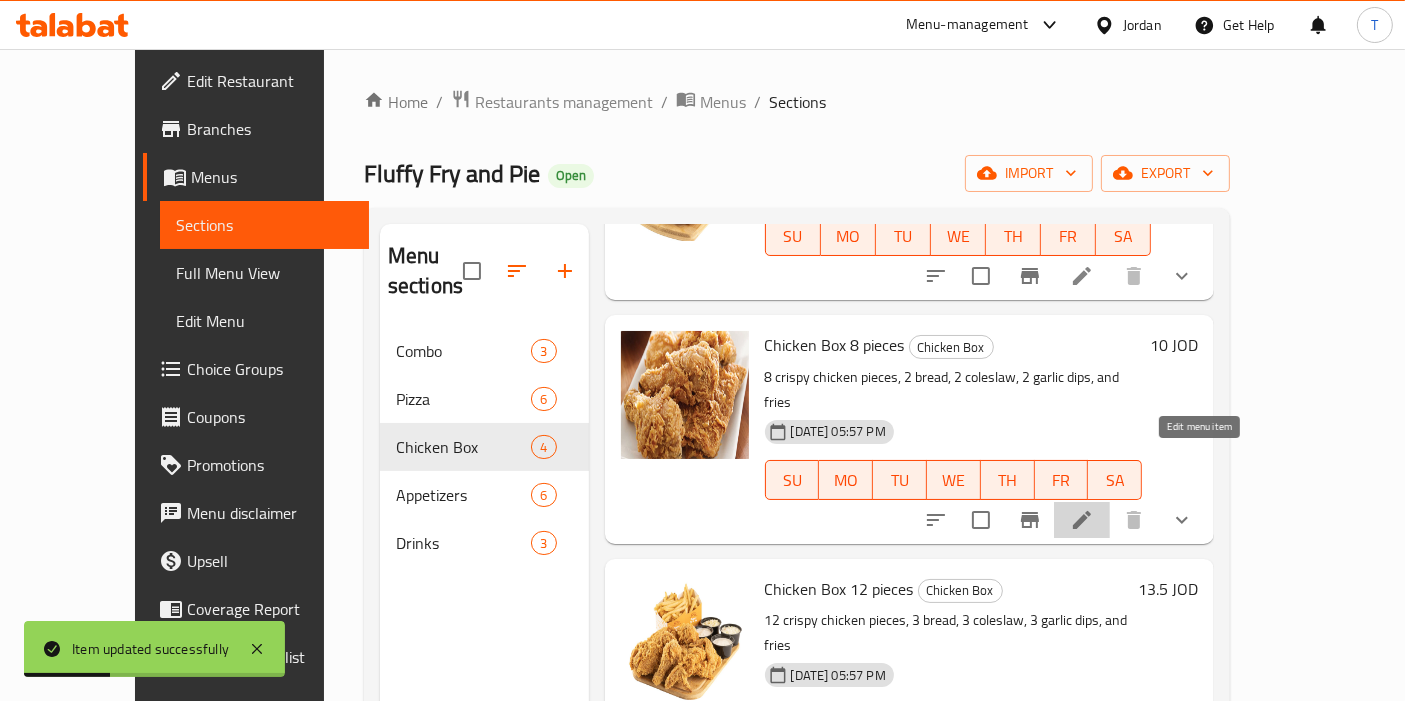 click 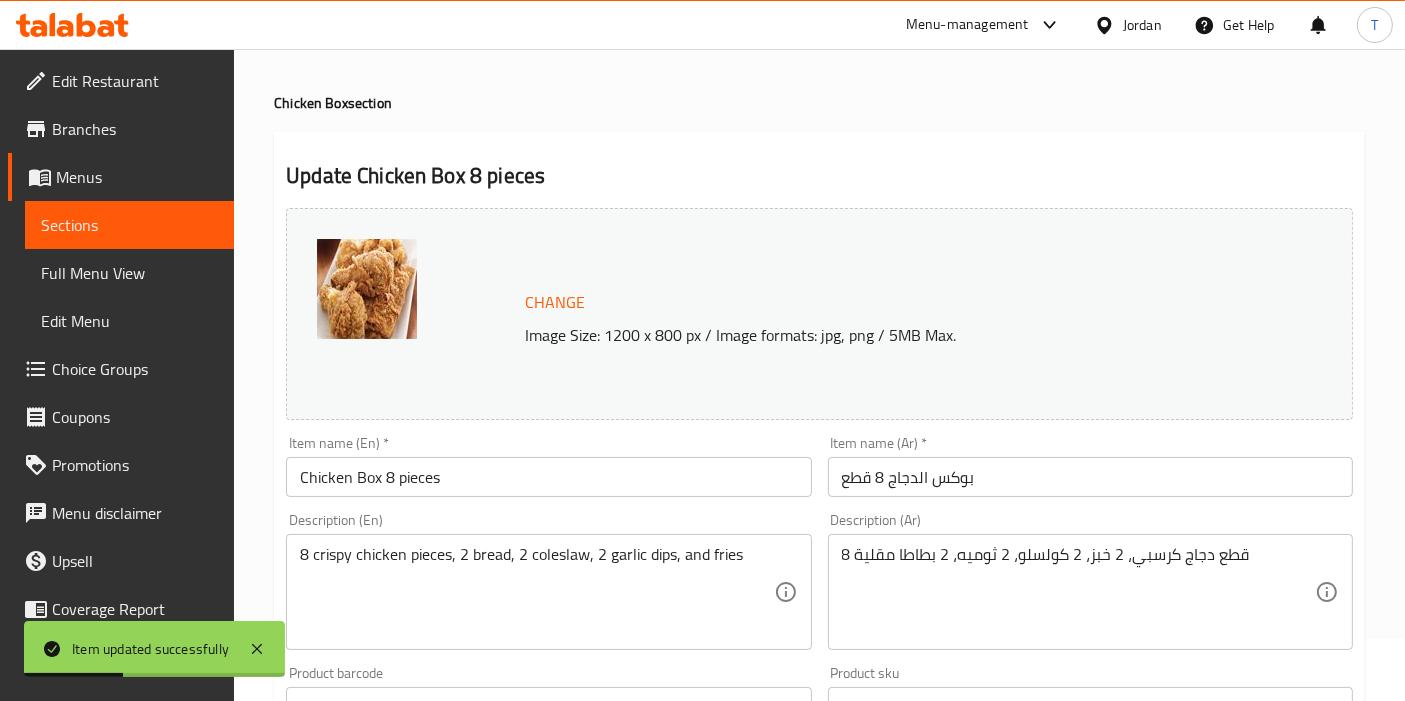 scroll, scrollTop: 111, scrollLeft: 0, axis: vertical 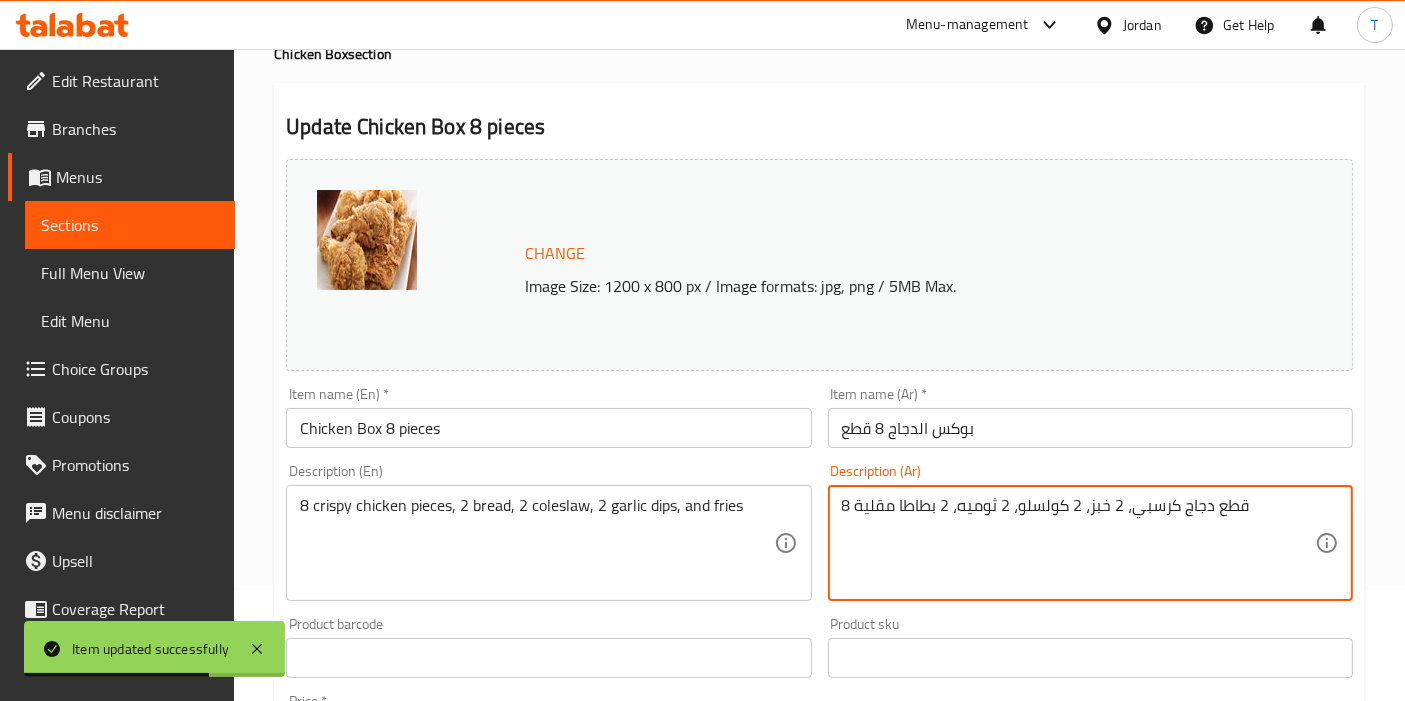 click on "8 قطع دجاج كرسبي، 2 خبز، 2 كولسلو، 2 ثوميه، 2 بطاطا مقلية" at bounding box center [1078, 543] 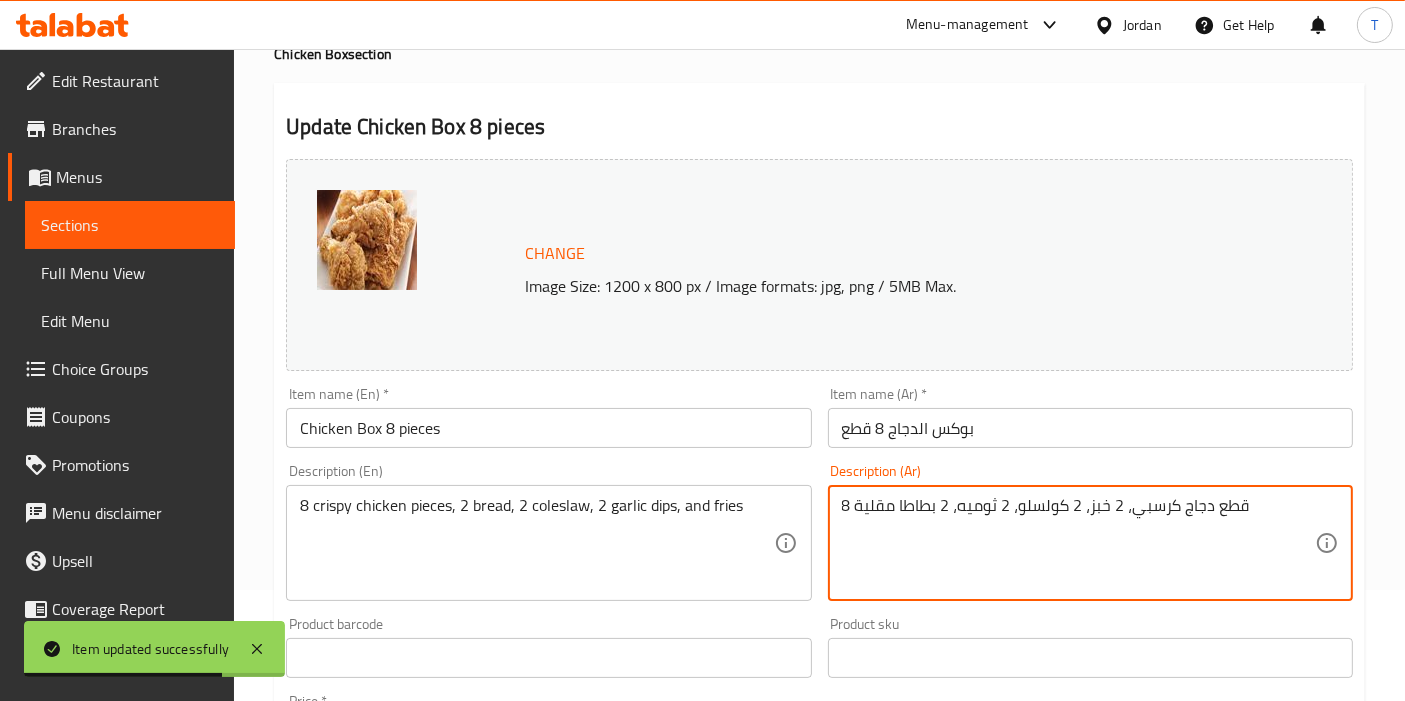 click on "8 قطع دجاج كرسبي، 2 خبز، 2 كولسلو، 2 ثوميه، 2 بطاطا مقلية" at bounding box center [1078, 543] 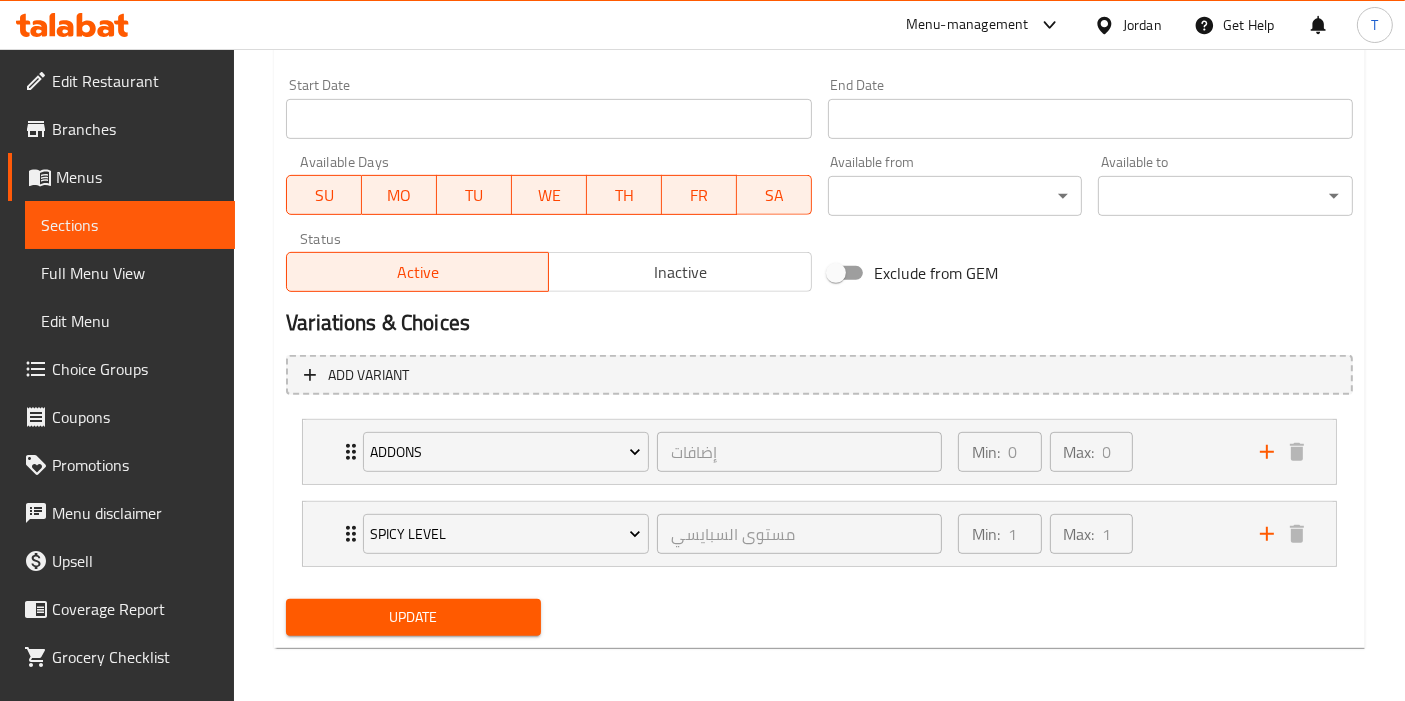 type on "8 قطع دجاج مقرمش، 2 خبز، 2 كولسلو، 2 ثوميه، 2 بطاطا مقلية" 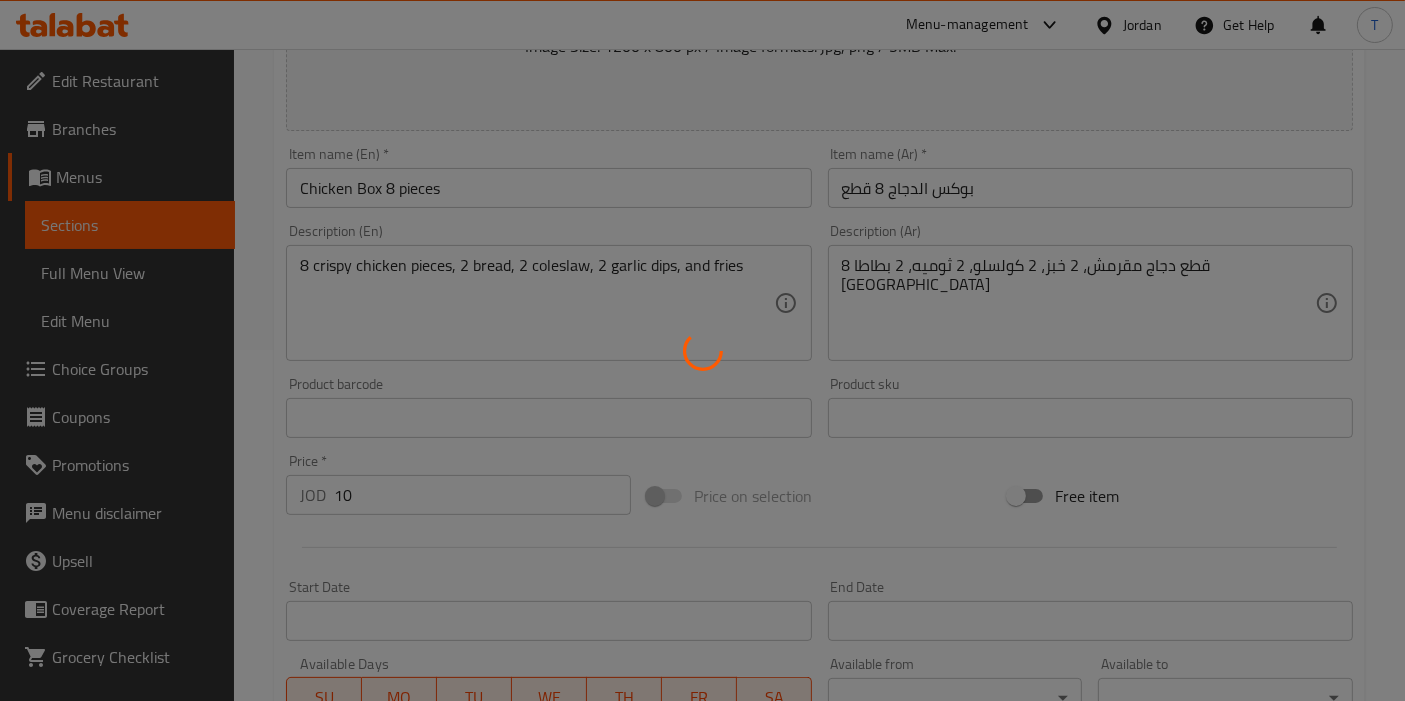 scroll, scrollTop: 0, scrollLeft: 0, axis: both 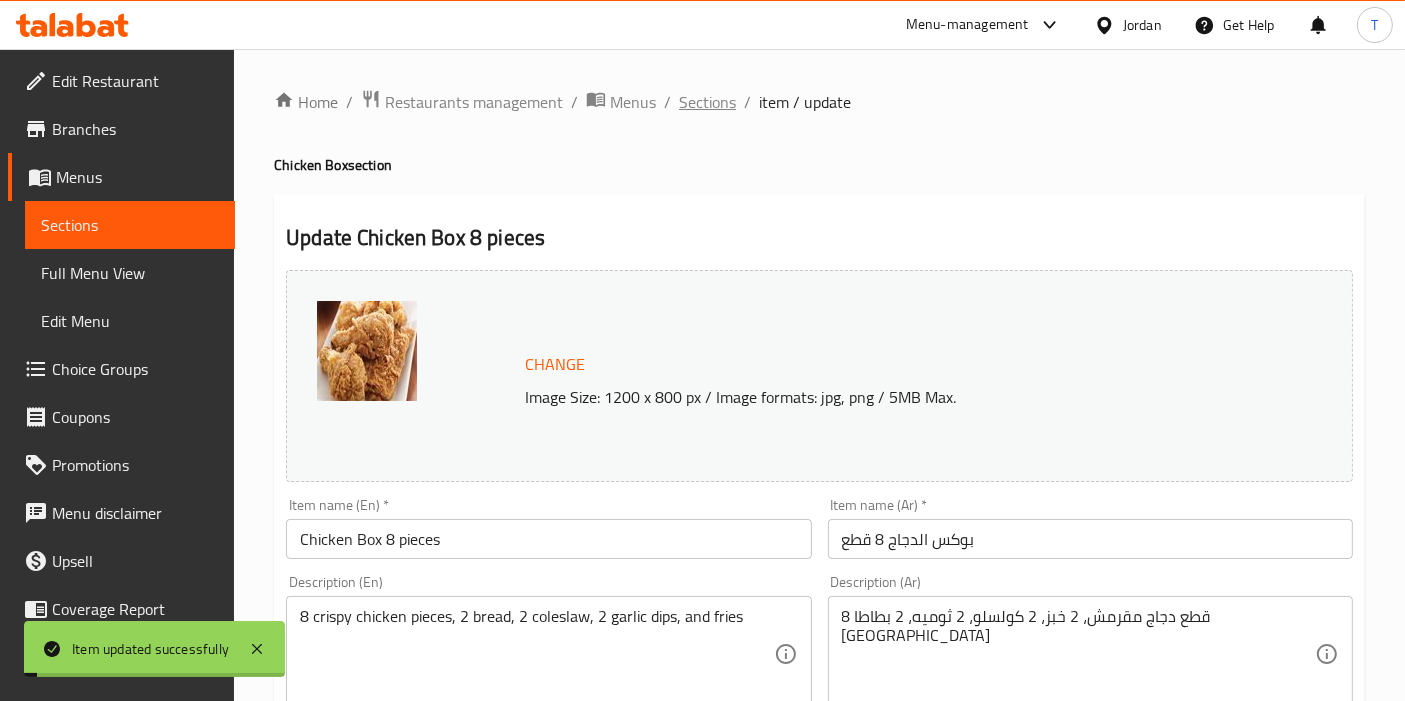 click on "Sections" at bounding box center [707, 102] 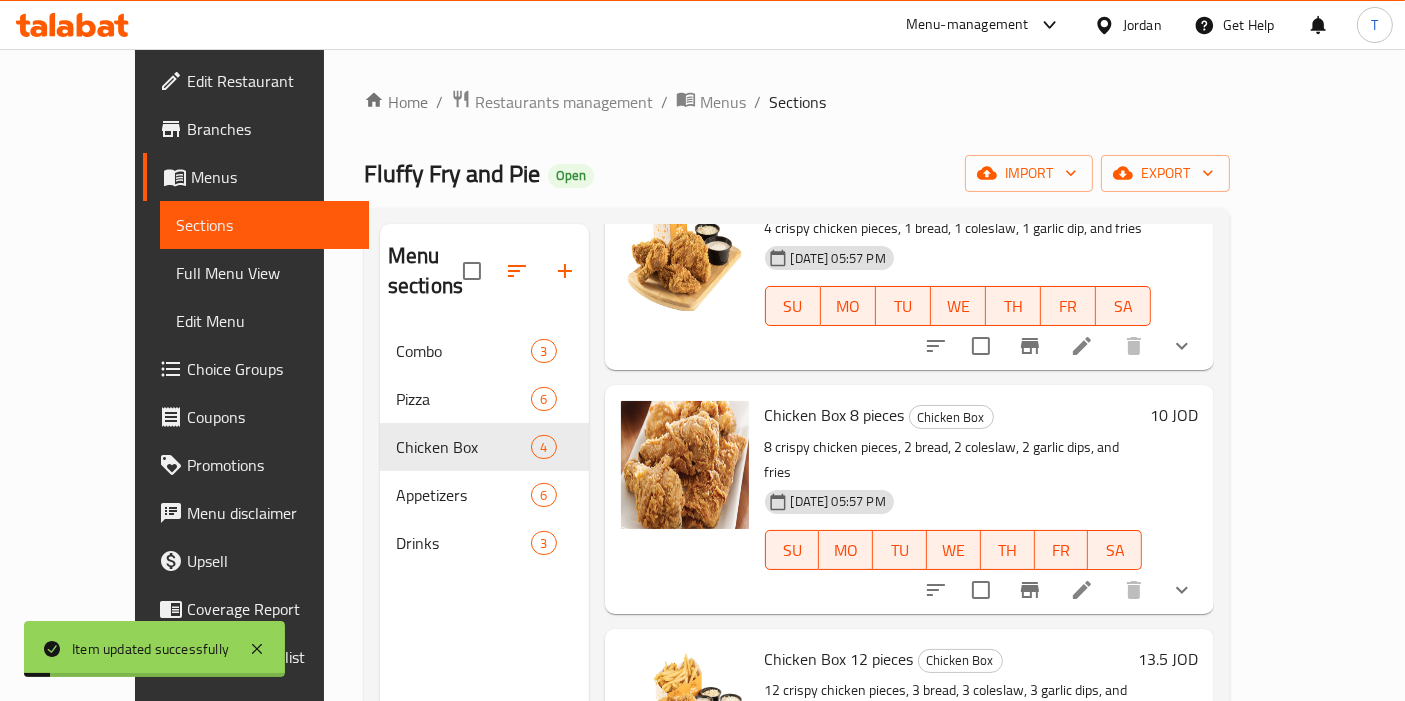 scroll, scrollTop: 222, scrollLeft: 0, axis: vertical 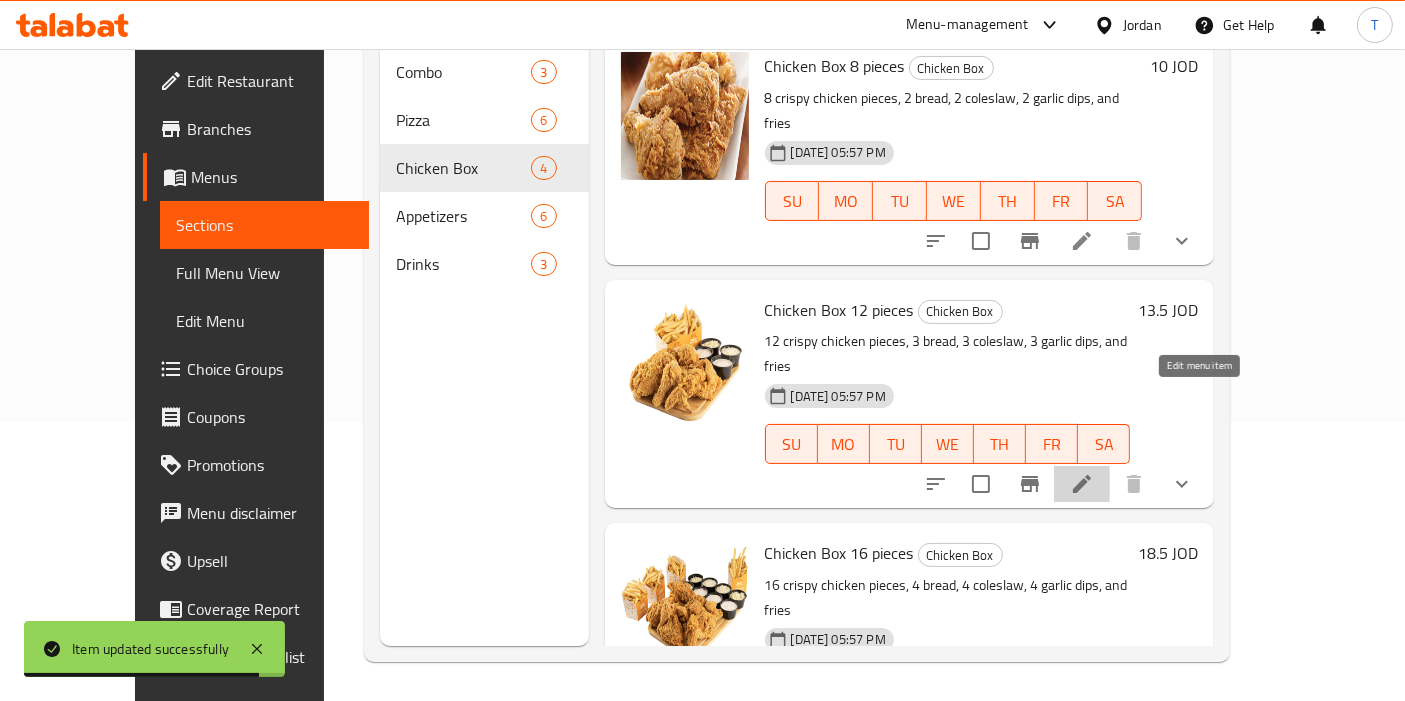 click 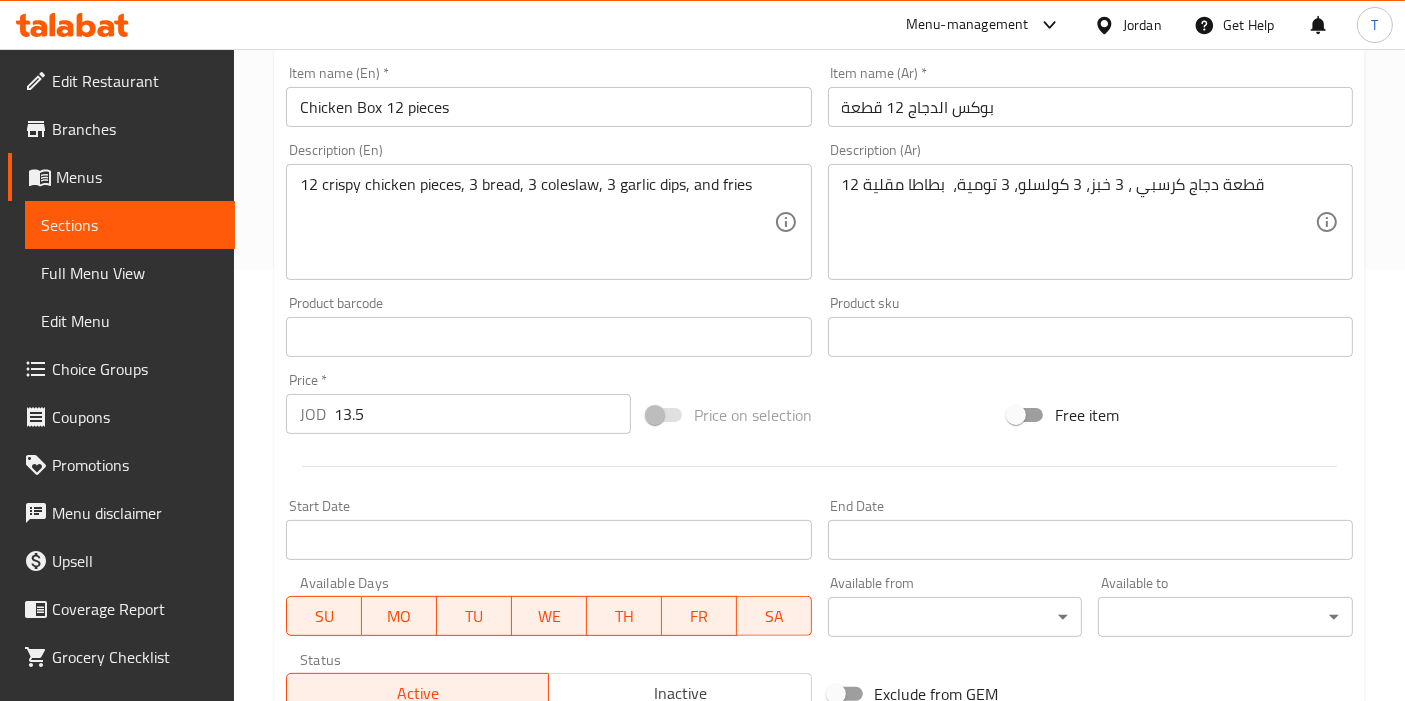 scroll, scrollTop: 444, scrollLeft: 0, axis: vertical 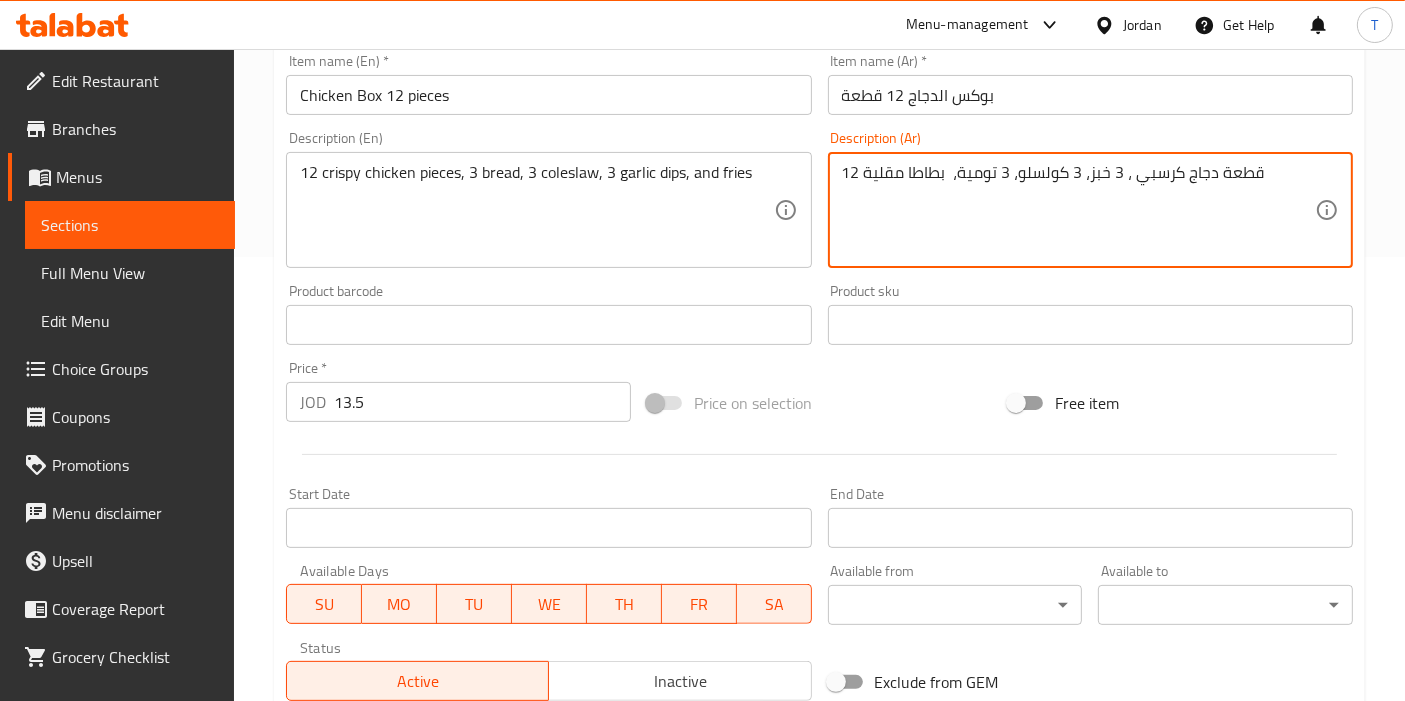 click on "12 قطعة دجاج كرسبي ، 3 خبز، 3 كولسلو، 3 تومية،  بطاطا مقلية" at bounding box center (1078, 210) 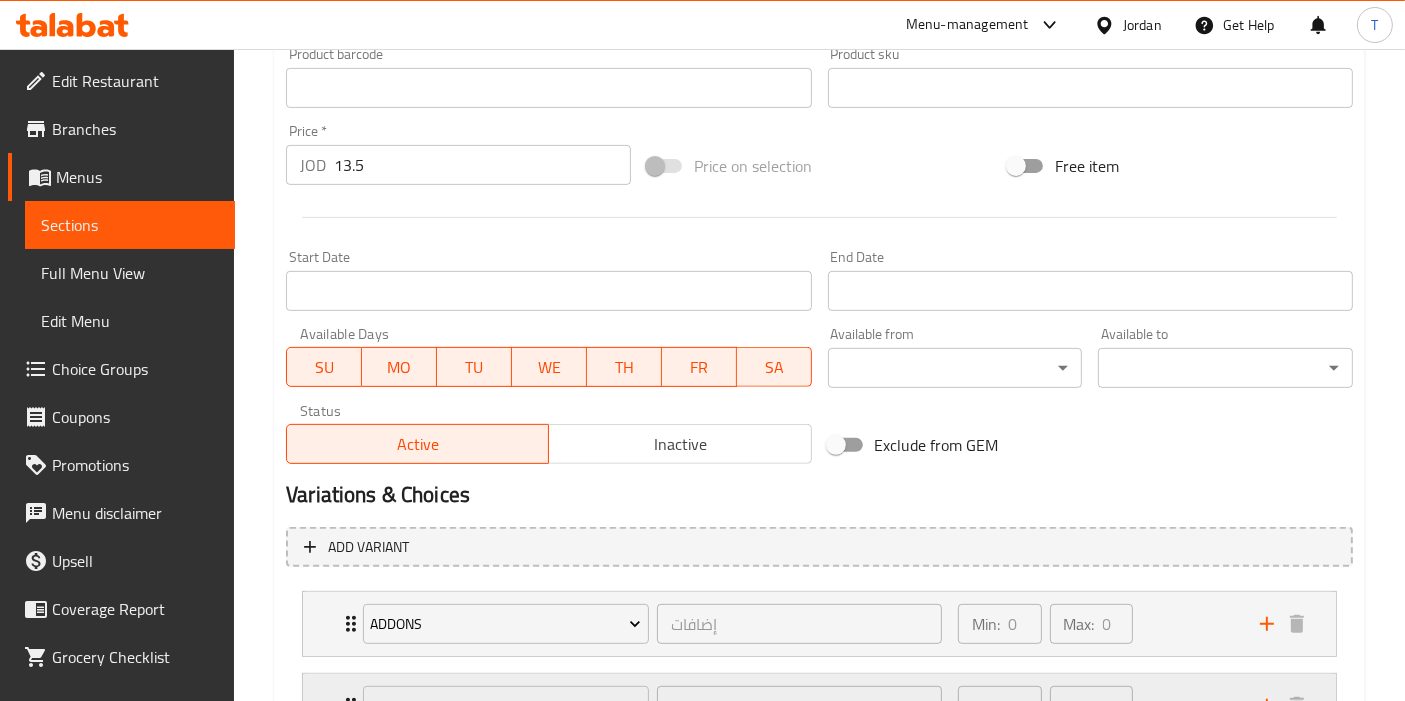 scroll, scrollTop: 853, scrollLeft: 0, axis: vertical 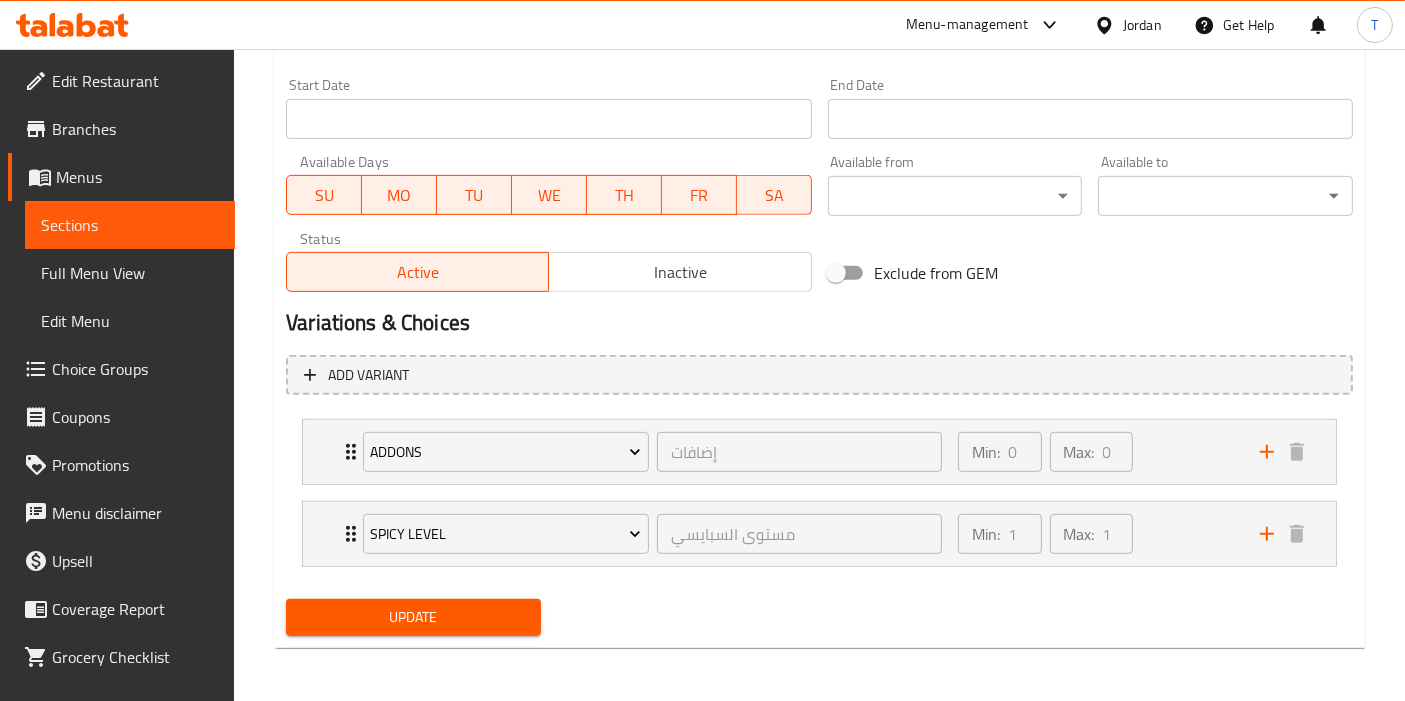 type on "12 قطعة دجاج مقرمش، 3 خبز، 3 كولسلو، 3 تومية،  بطاطا مقلية" 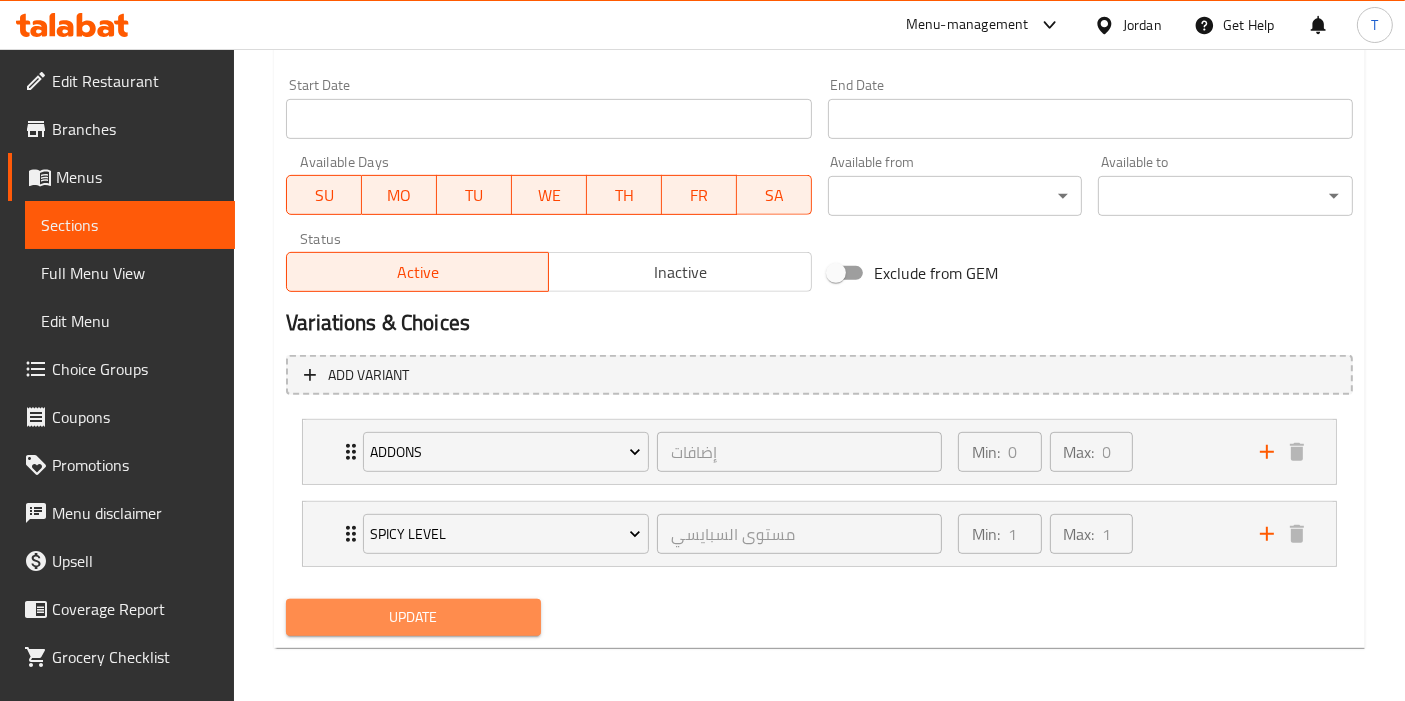 click on "Update" at bounding box center [413, 617] 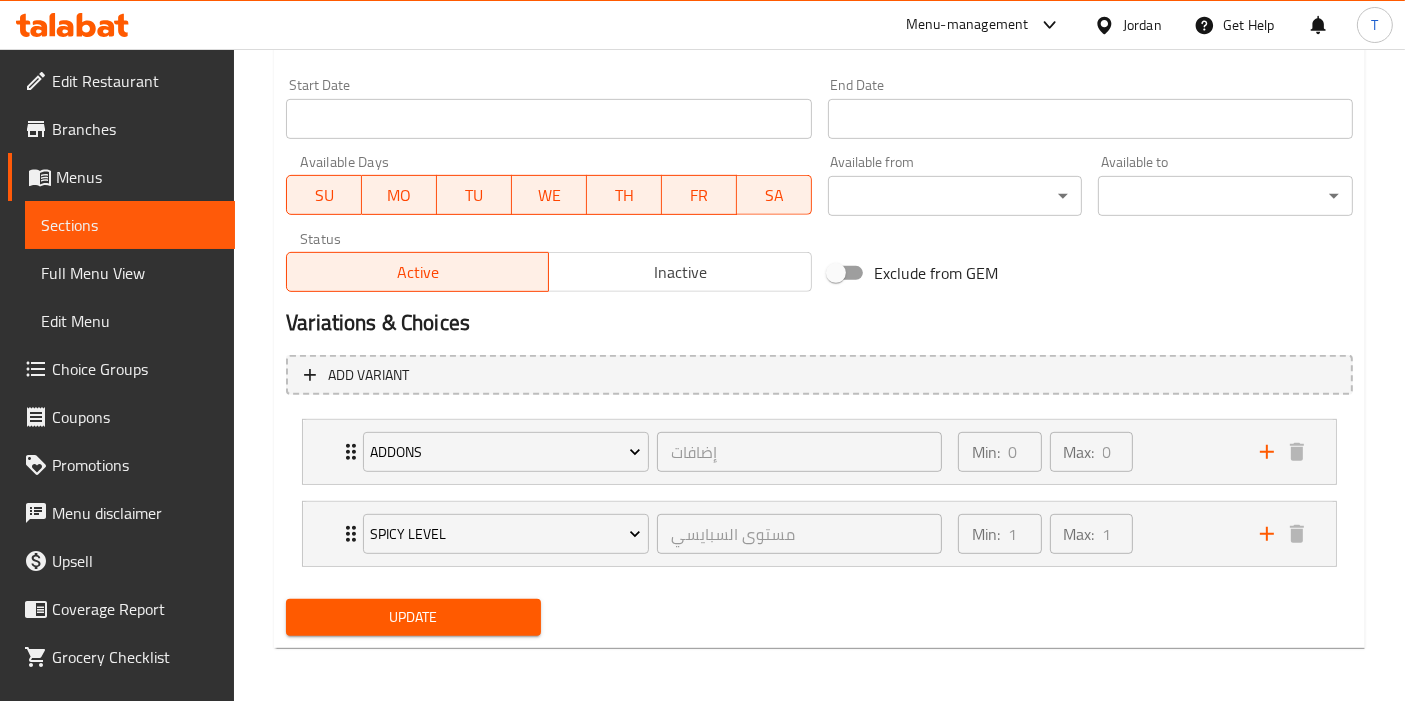 click on "Variations & Choices" at bounding box center [819, 323] 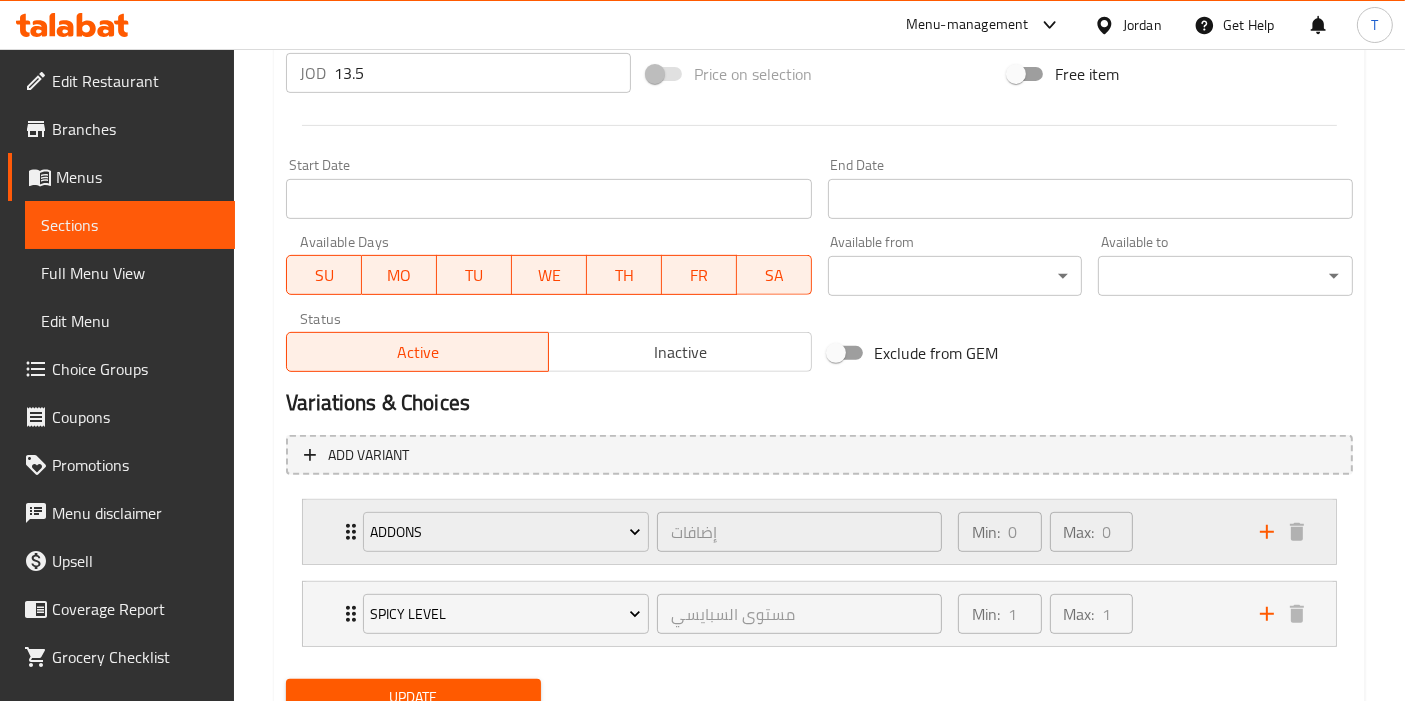 scroll, scrollTop: 853, scrollLeft: 0, axis: vertical 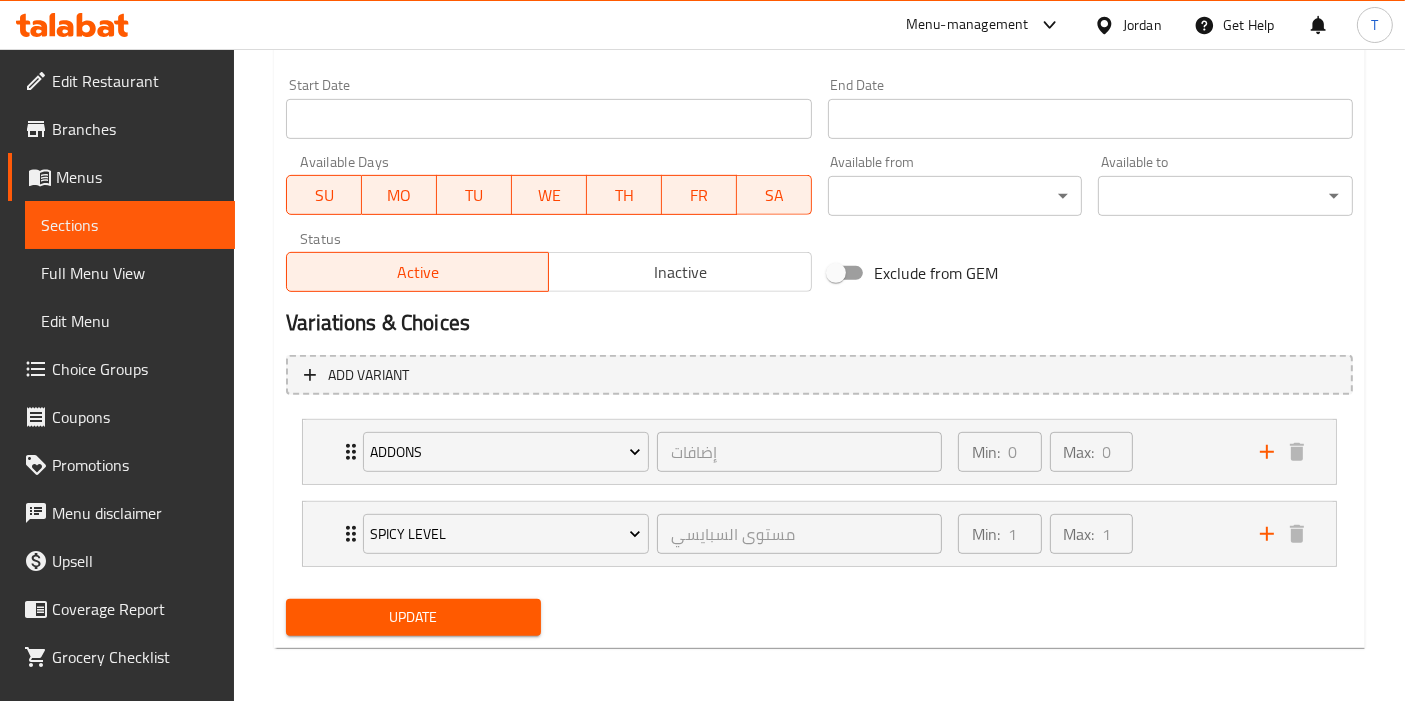 click on "Update" at bounding box center (413, 617) 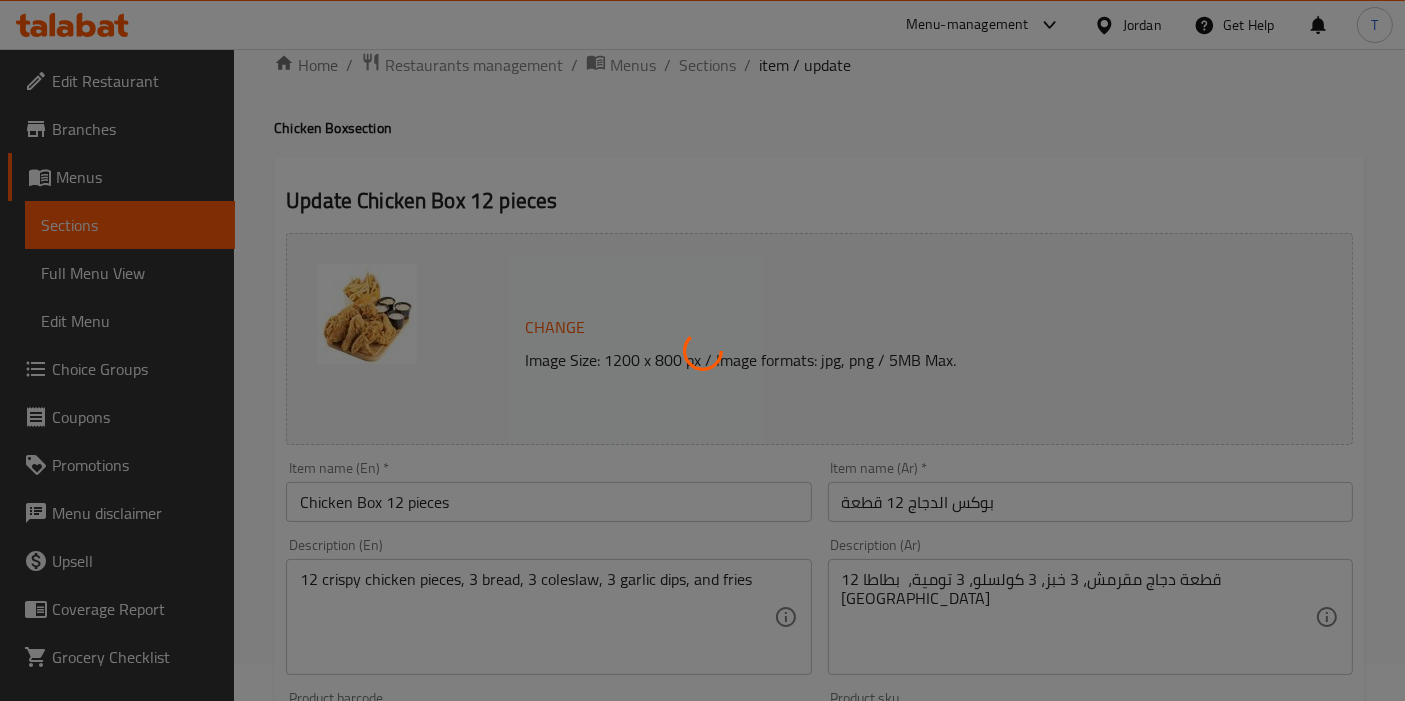 scroll, scrollTop: 0, scrollLeft: 0, axis: both 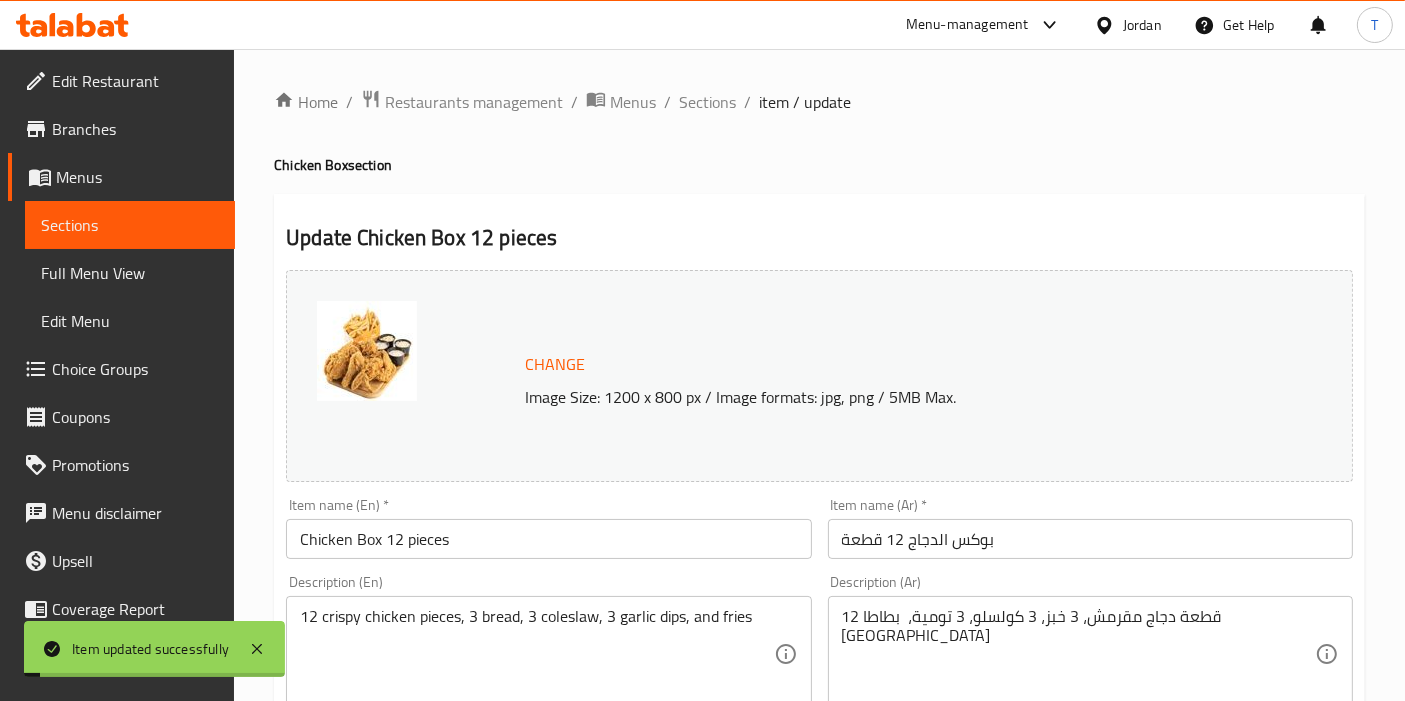 click on "Sections" at bounding box center [707, 102] 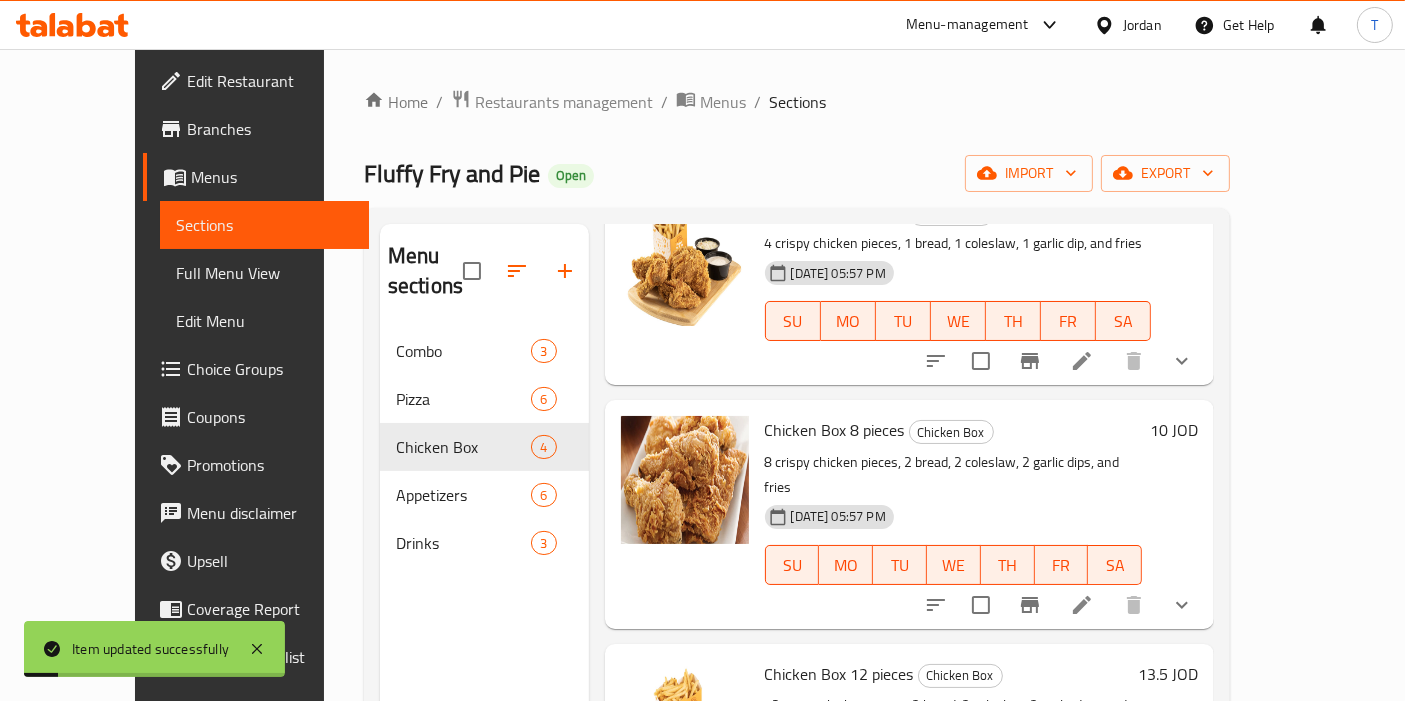 scroll, scrollTop: 222, scrollLeft: 0, axis: vertical 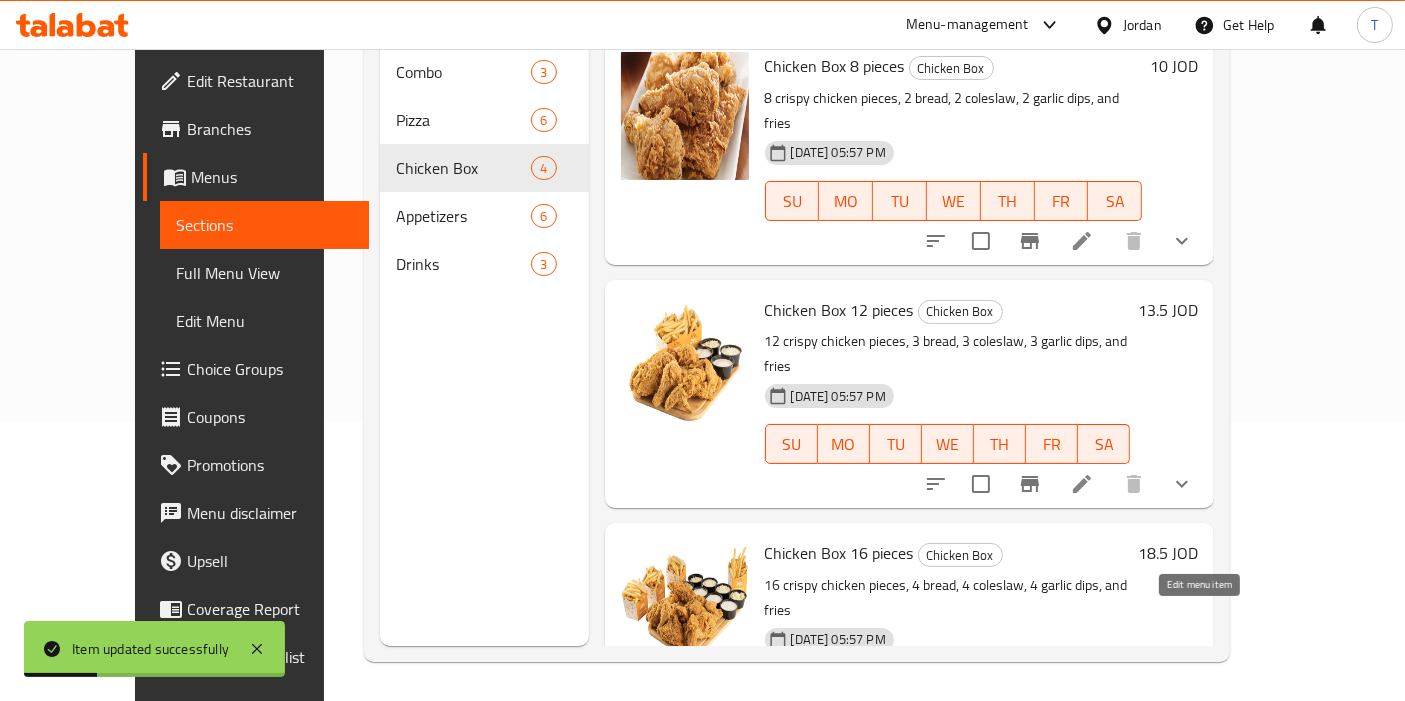 click 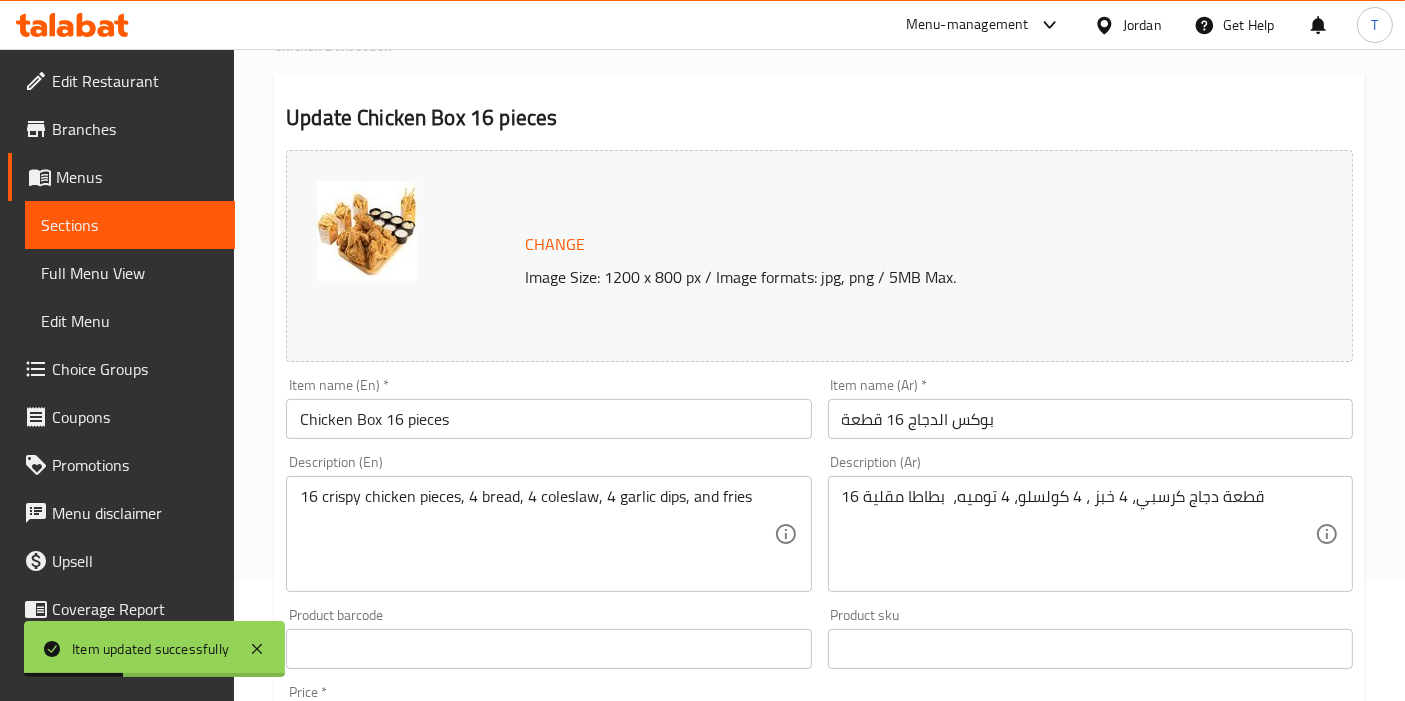 scroll, scrollTop: 222, scrollLeft: 0, axis: vertical 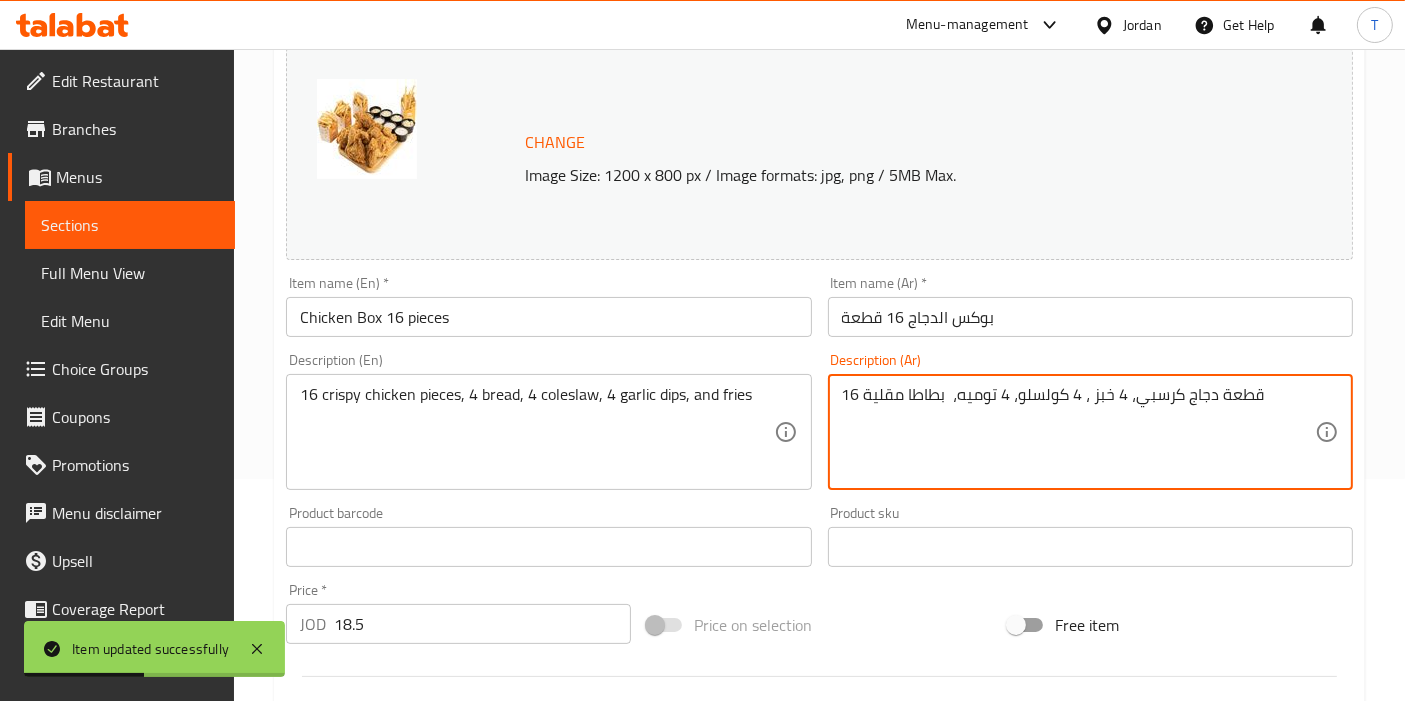 click on "16 قطعة دجاج كرسبي، 4 خبز ، 4 كولسلو، 4 توميه،  بطاطا مقلية" at bounding box center (1078, 432) 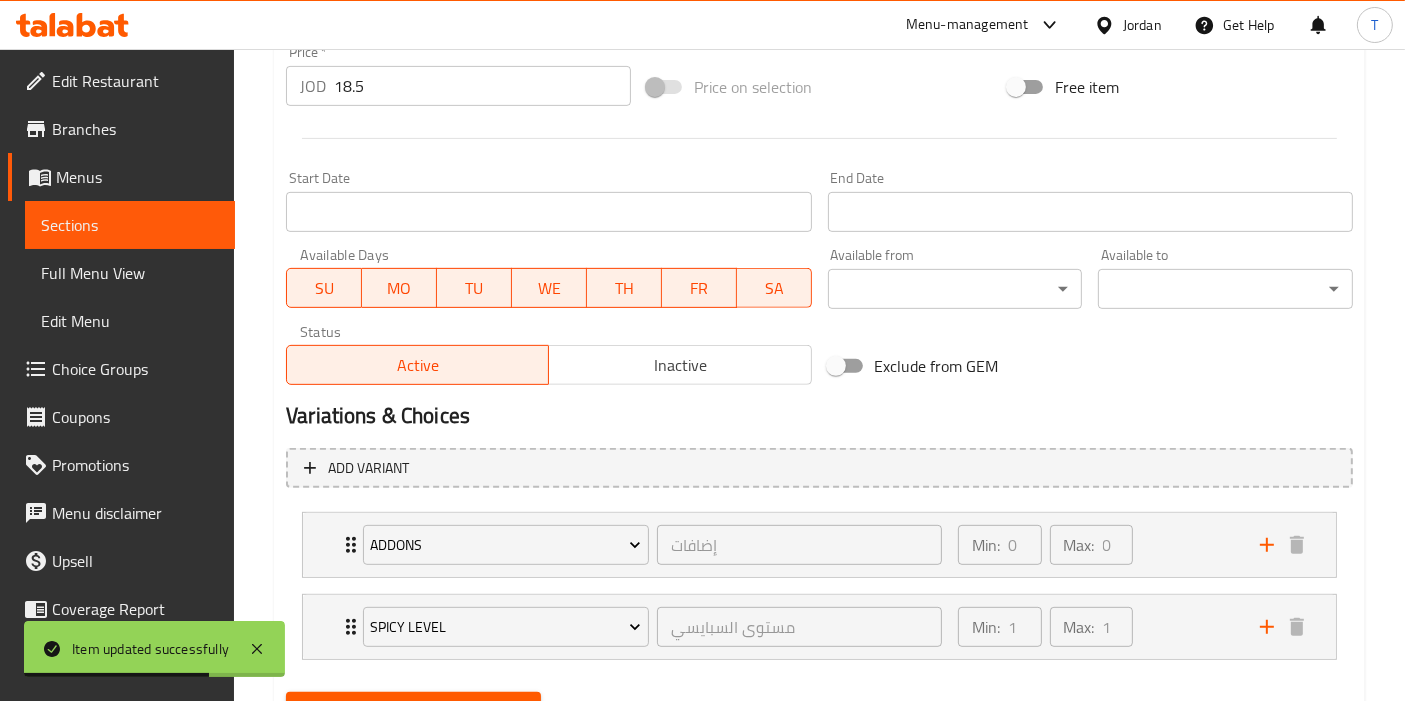 scroll, scrollTop: 853, scrollLeft: 0, axis: vertical 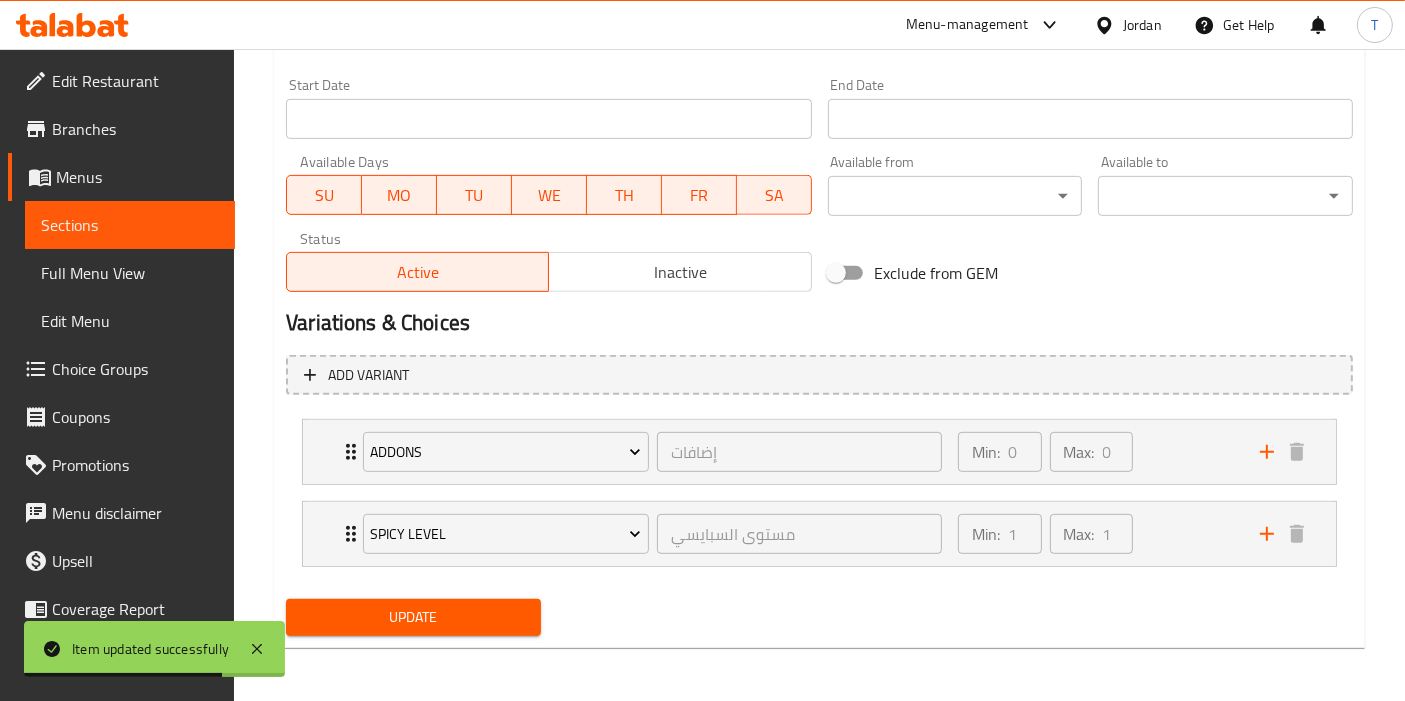type on "16 قطعة دجاج مقرمش، 4 خبز ، 4 كولسلو، 4 توميه،  بطاطا مقلية" 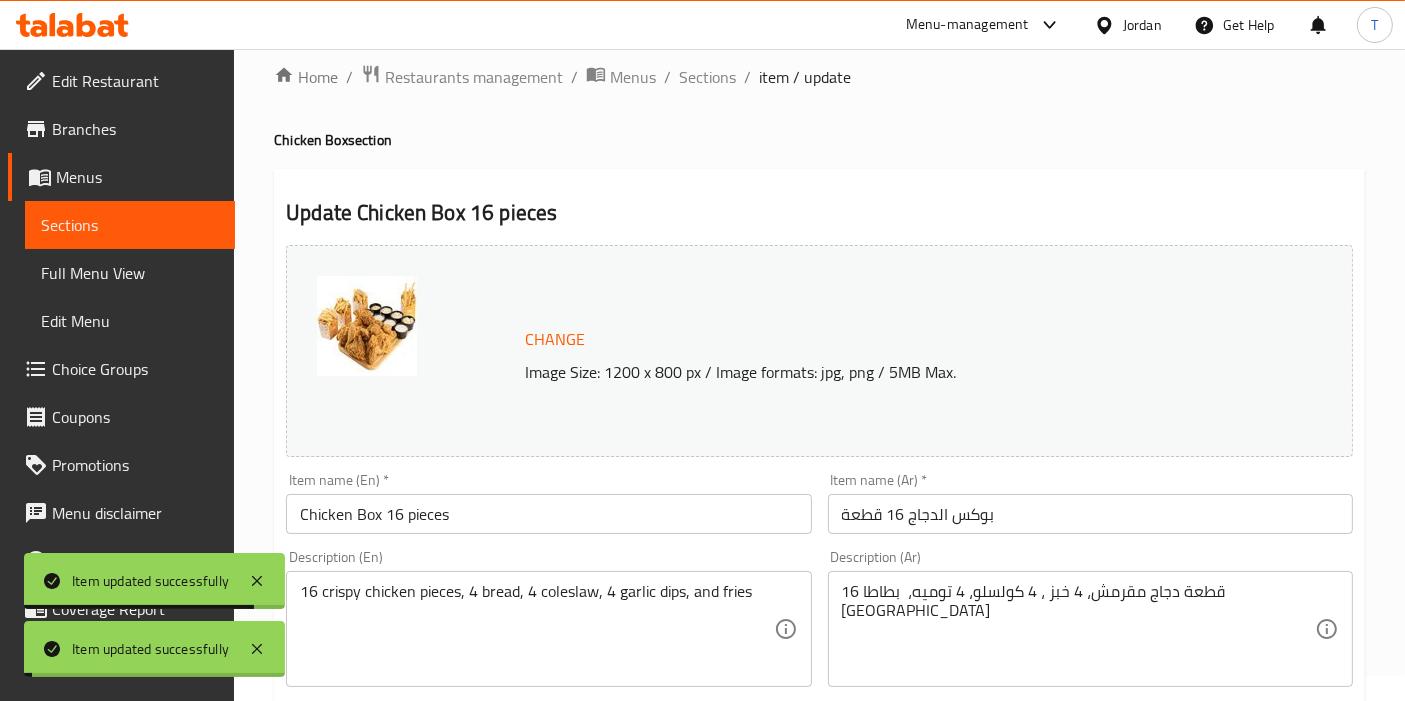 scroll, scrollTop: 0, scrollLeft: 0, axis: both 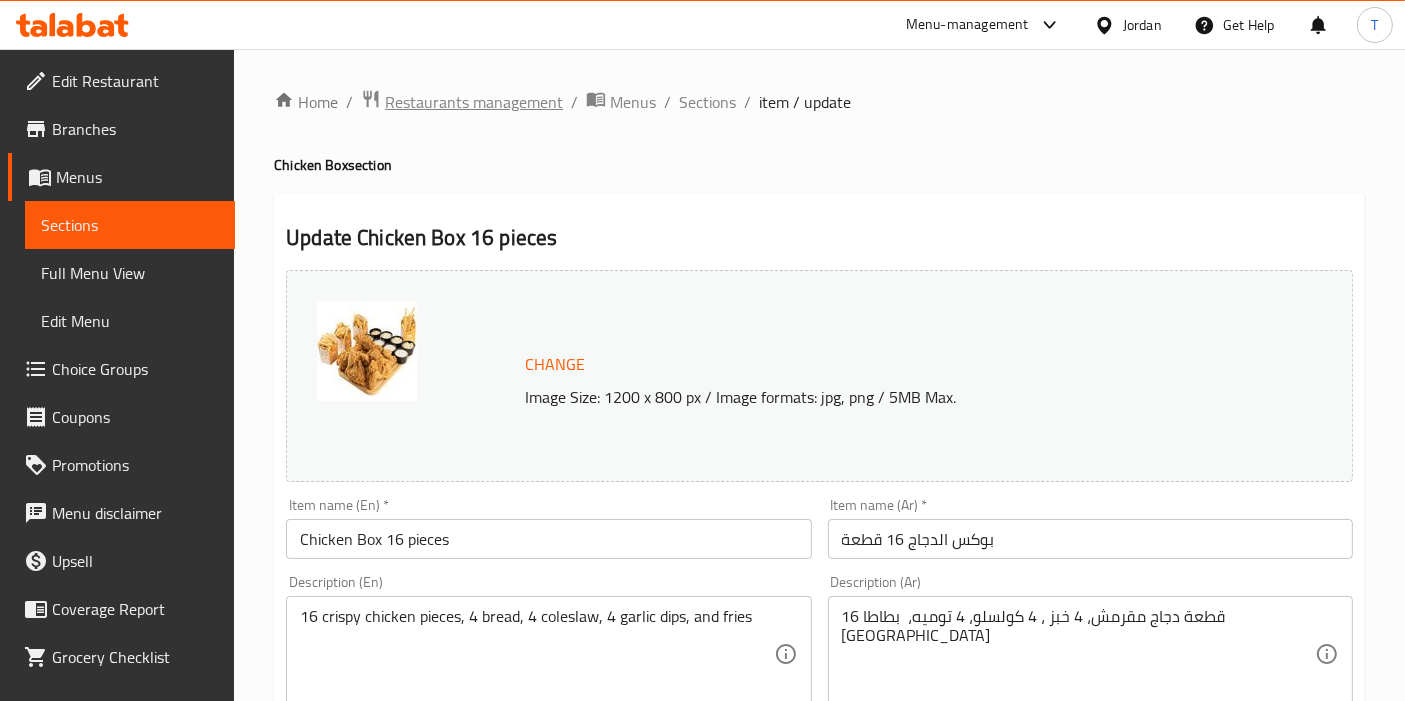 click on "Restaurants management" at bounding box center [474, 102] 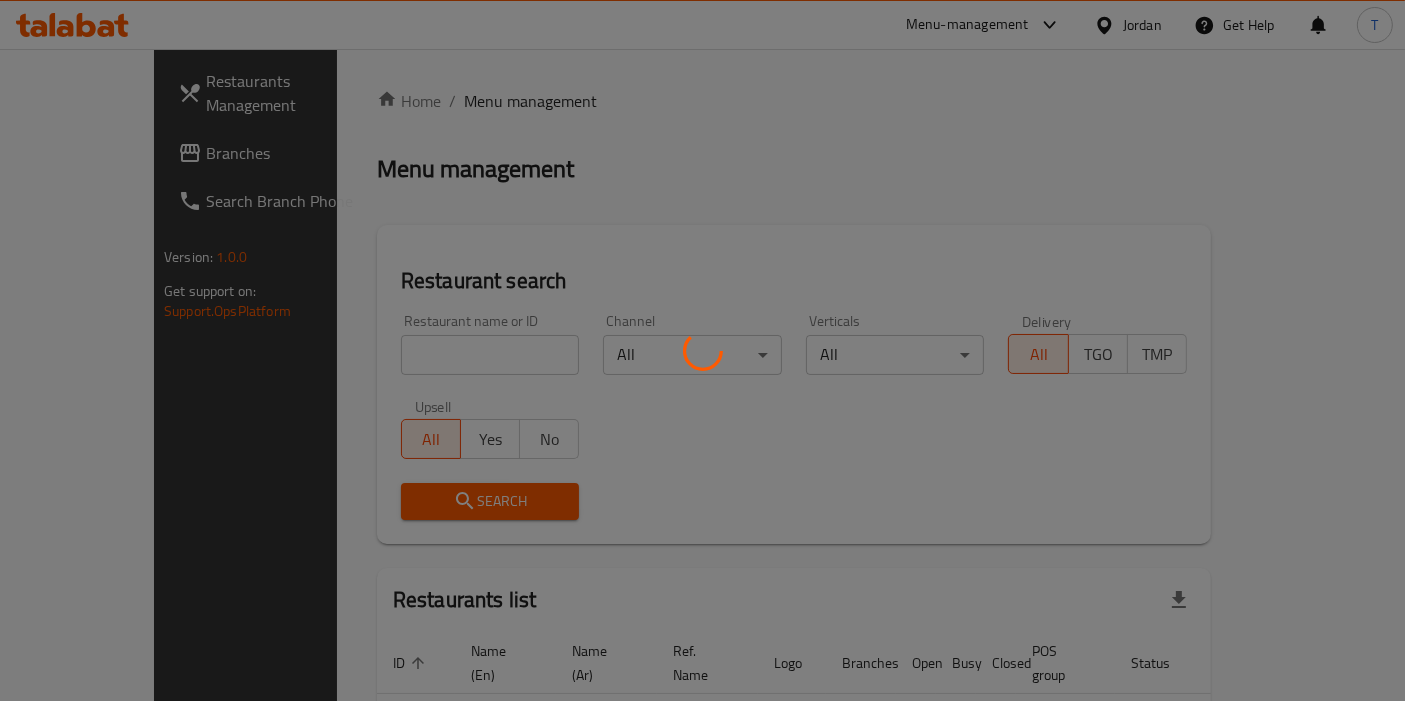 click at bounding box center [702, 350] 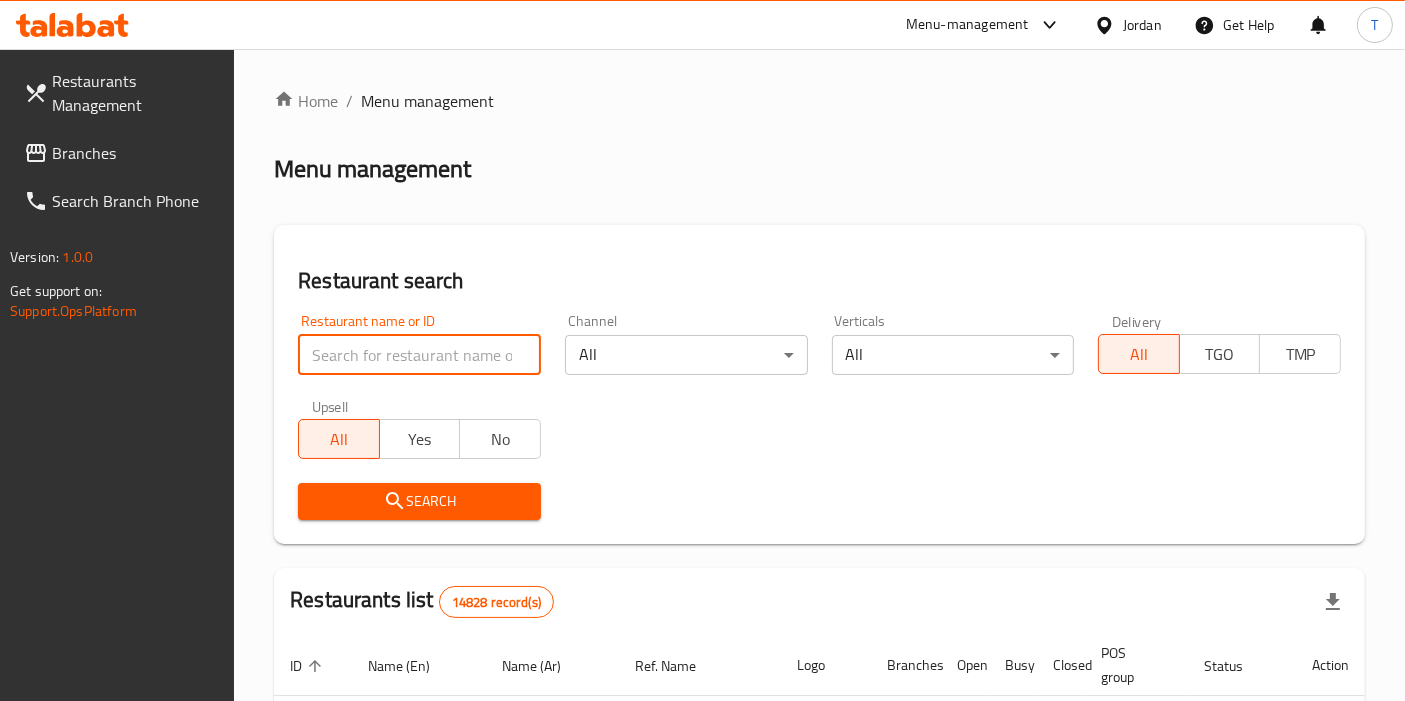 click at bounding box center (419, 355) 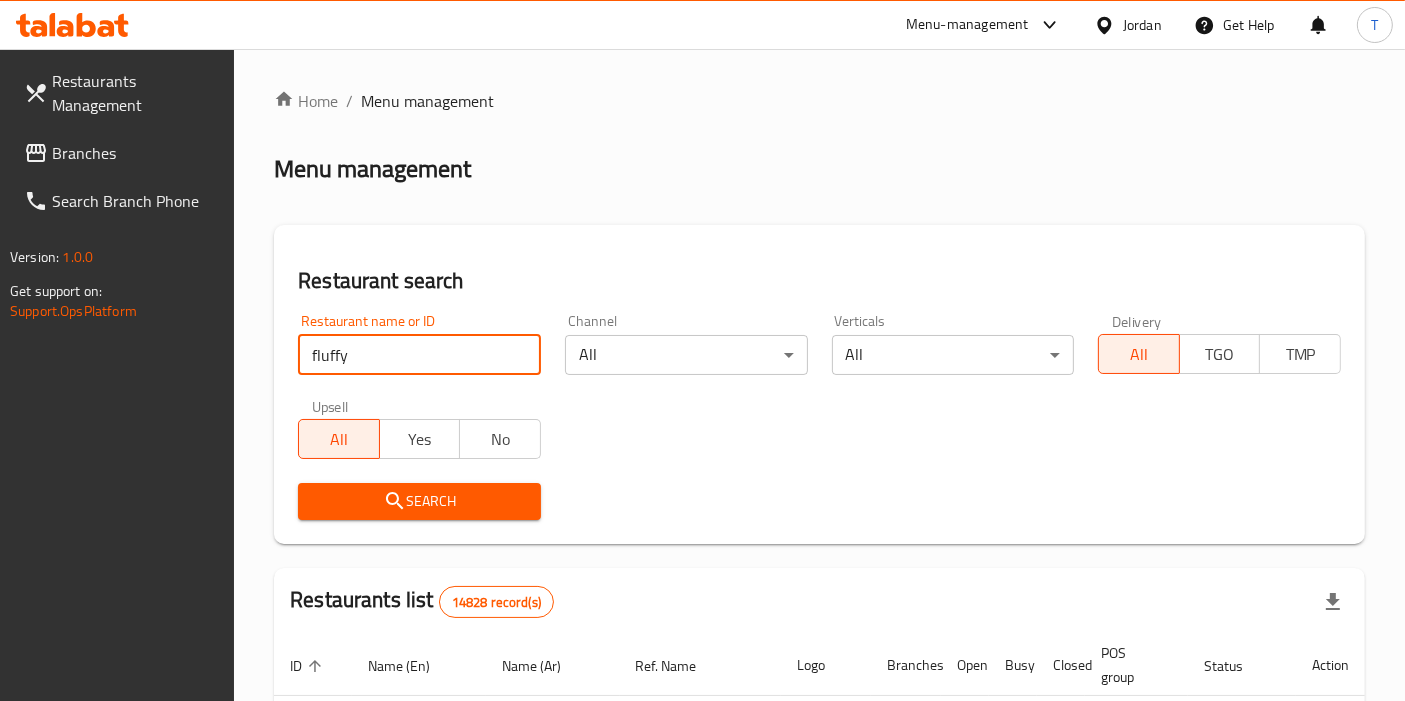 type on "fluffy" 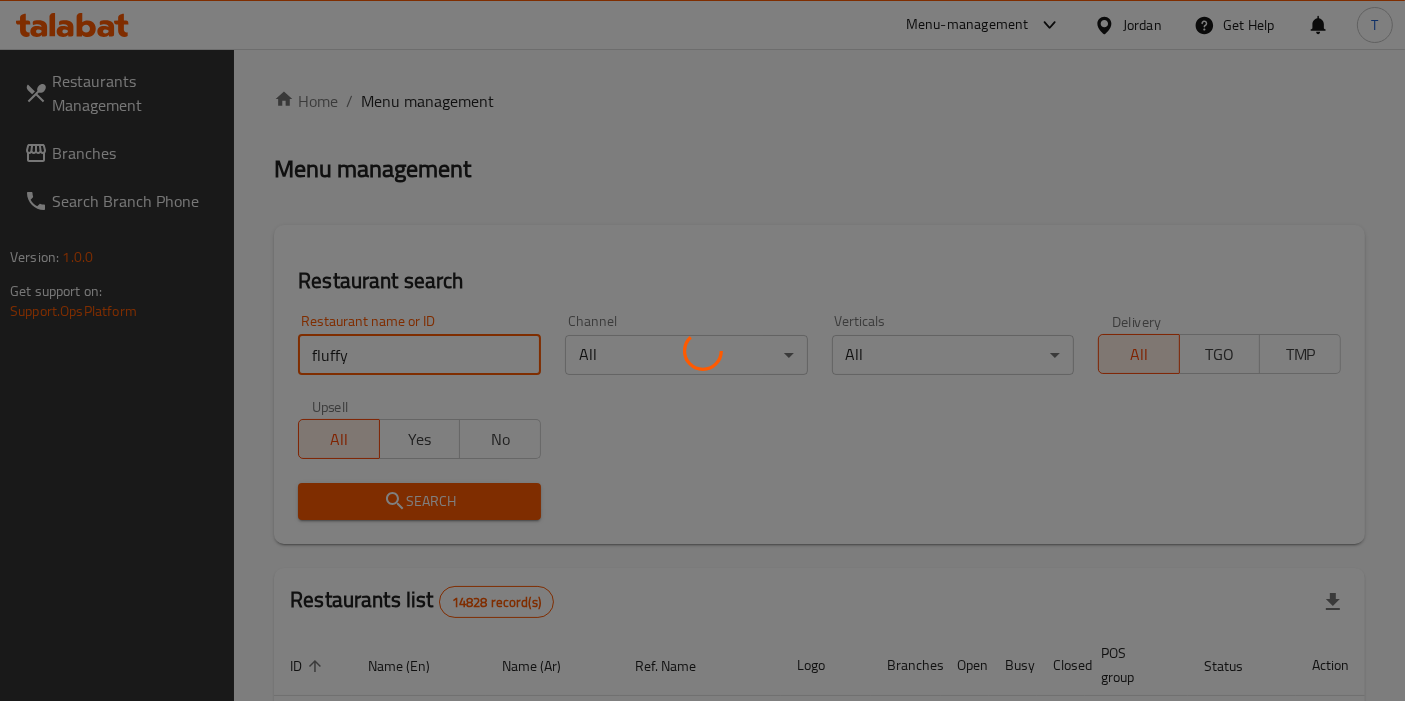 click on "Search" at bounding box center (419, 501) 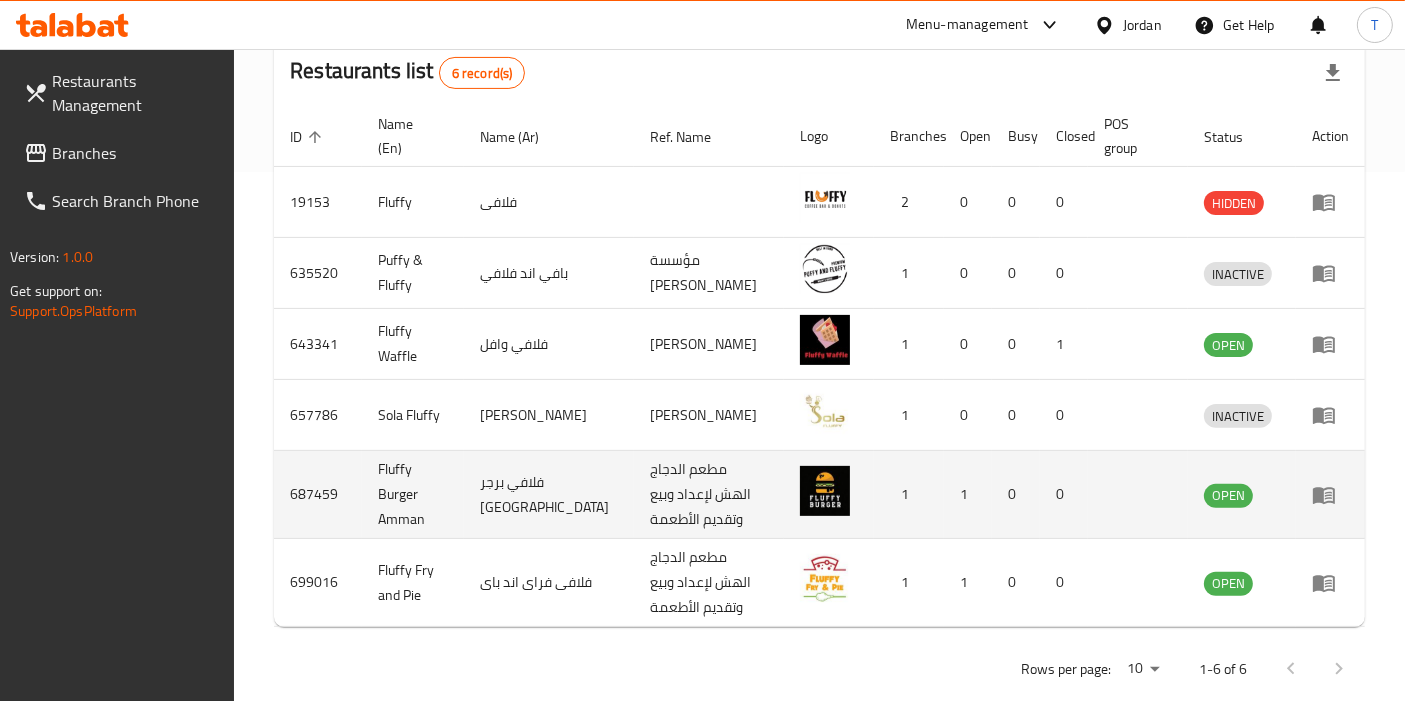 scroll, scrollTop: 560, scrollLeft: 0, axis: vertical 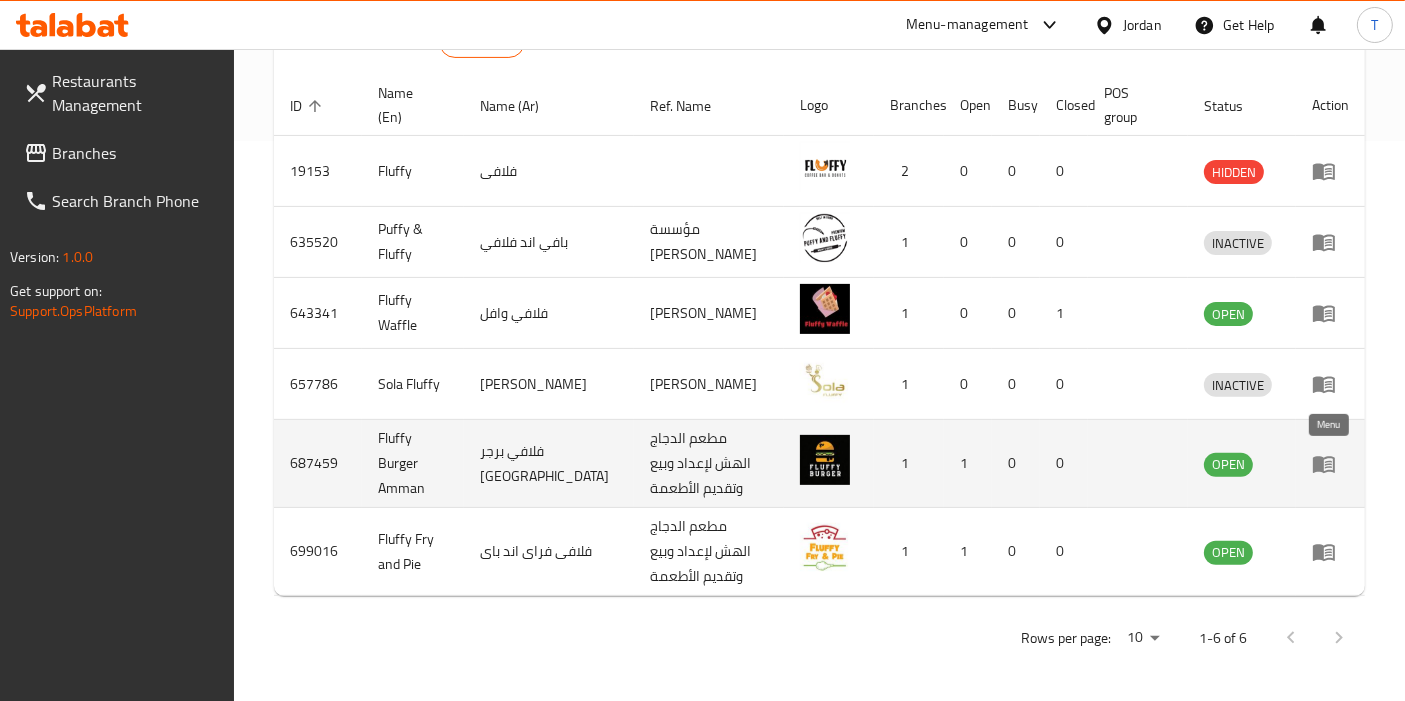 click 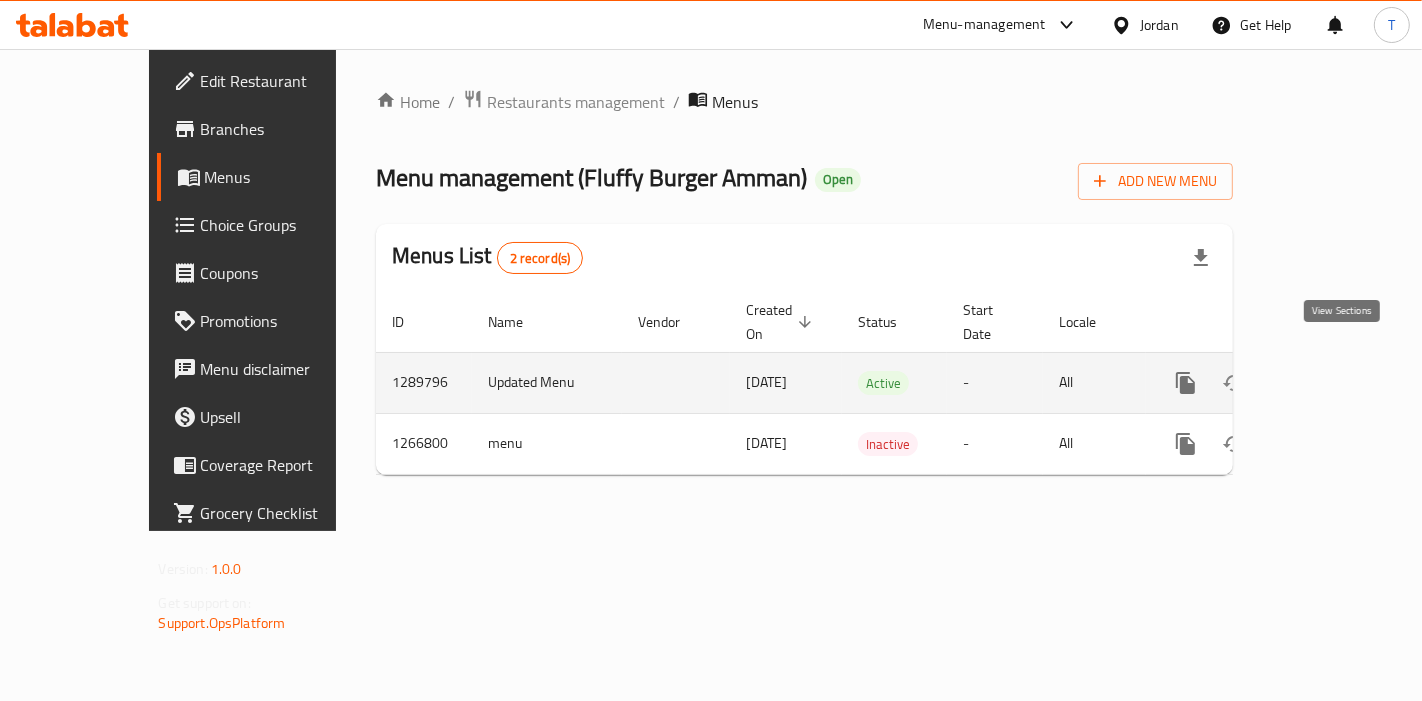click 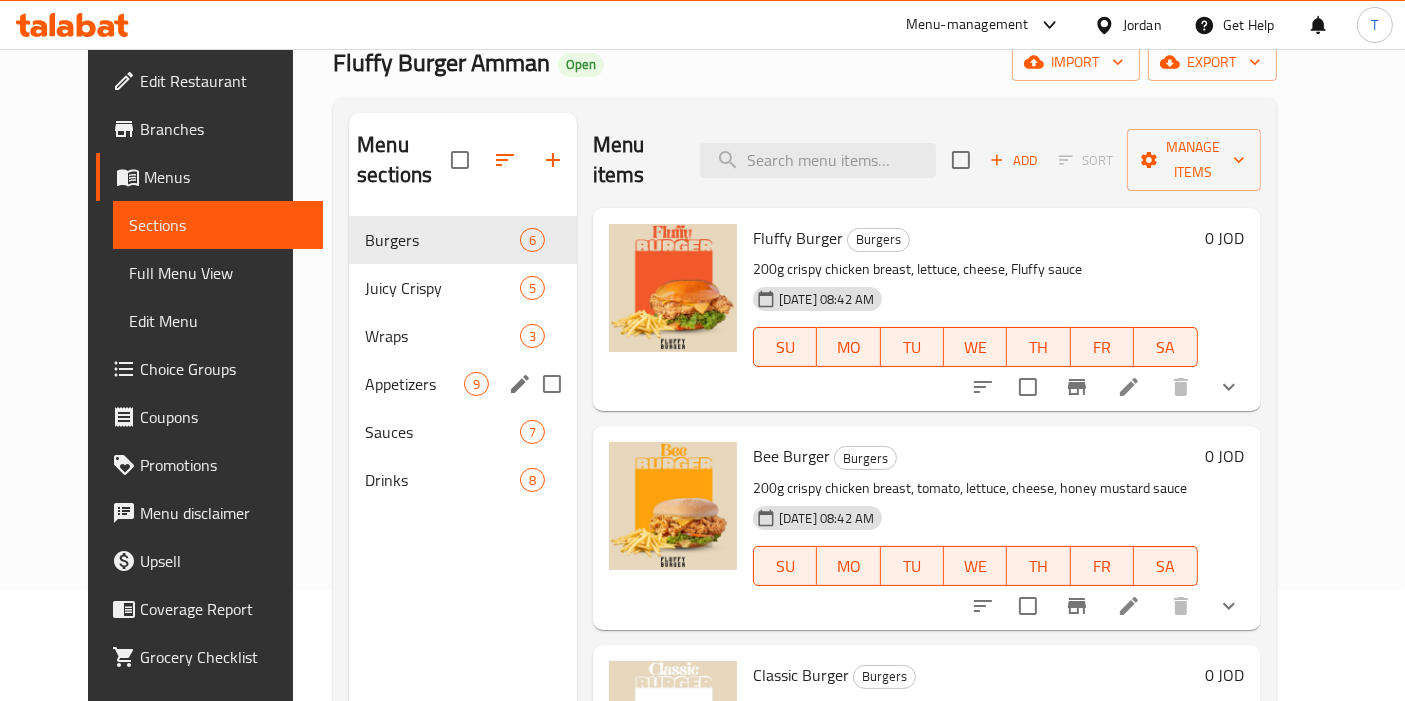 scroll, scrollTop: 0, scrollLeft: 0, axis: both 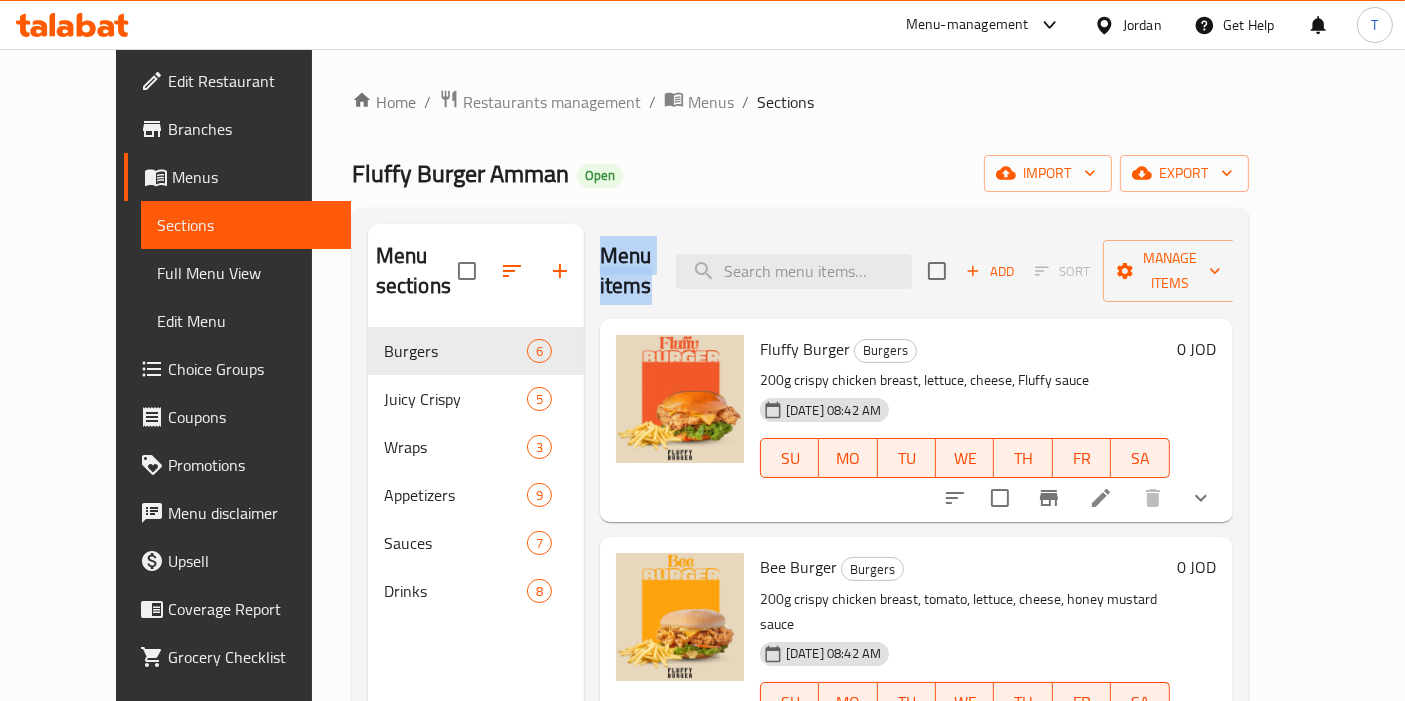 drag, startPoint x: 685, startPoint y: 256, endPoint x: 585, endPoint y: 249, distance: 100.2447 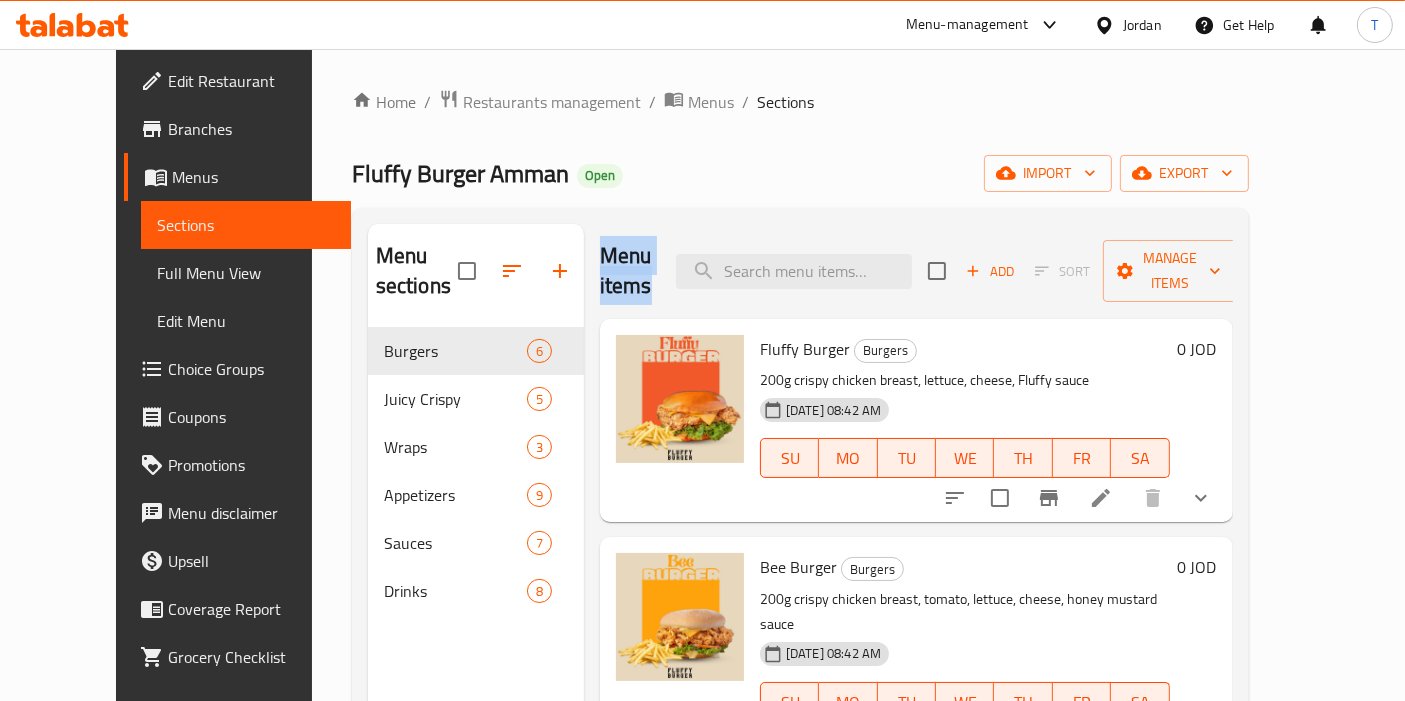 click on "Menu items Add Sort Manage items Fluffy Burger   Burgers 200g crispy chicken breast, lettuce, cheese, Fluffy sauce
20-05-2025 08:42 AM SU MO TU WE TH FR SA 0   JOD Bee Burger   Burgers 200g crispy chicken breast, tomato, lettuce, cheese, honey mustard sauce
20-05-2025 08:42 AM SU MO TU WE TH FR SA 0   JOD Classic Burger   Burgers 200g crispy chicken breast, tomato, arugula, cheese, ranch sauce, turkey slices
20-05-2025 08:43 AM SU MO TU WE TH FR SA 0   JOD Chili Burger   Burgers 200g crispy chicken breast, tomato, lettuce, cheese, chili sauce, roast beef, pickles (very spicy) 20-05-2025 08:43 AM SU MO TU WE TH FR SA 0   JOD Giant Burger   Burgers 300g crispy chicken breast, double roast beef, double cheese, lettuce, chili sauce
20-05-2025 08:43 AM SU MO TU WE TH FR SA 0   JOD Sweet Heat Burger   Burgers 200g crispy chicken breast, tomato, lettuce, cheese, honey mustard & chili sauces
20-05-2025 08:44 AM SU MO TU WE TH FR SA 0   JOD" at bounding box center (908, 574) 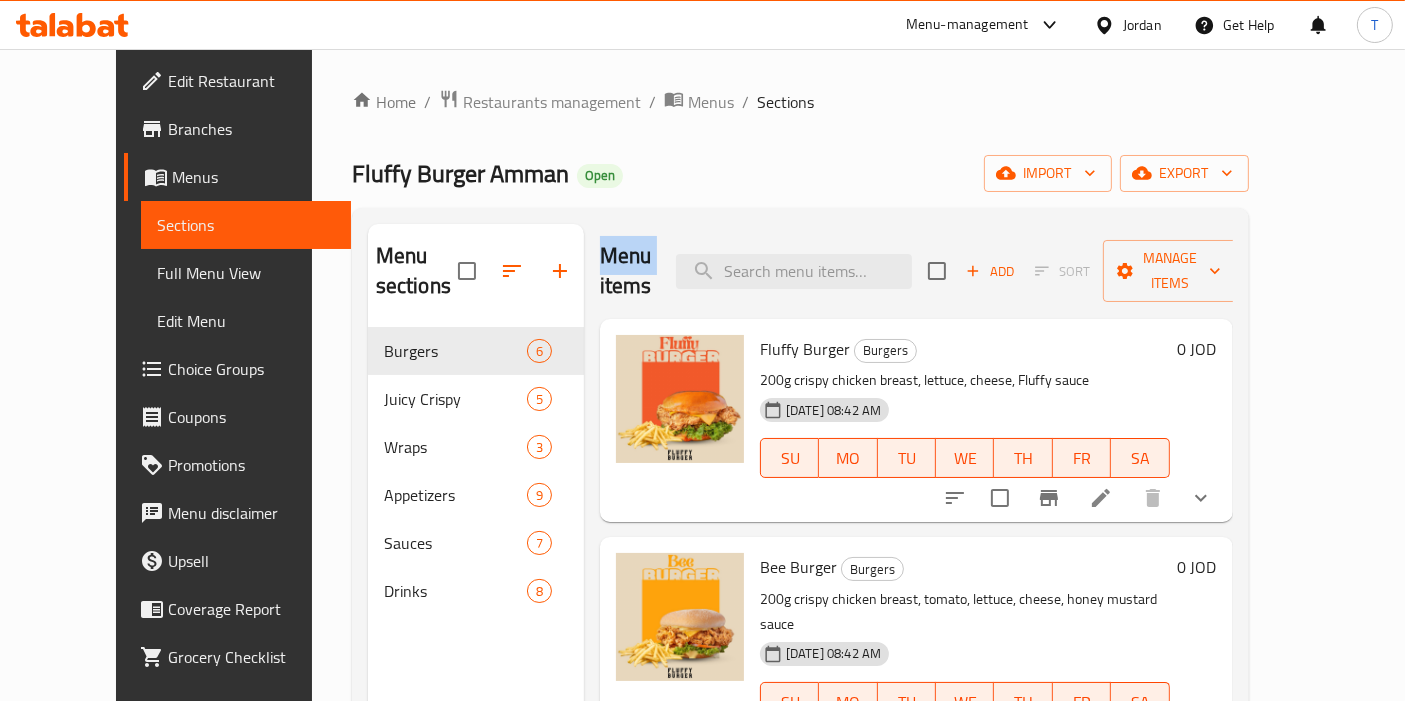 click on "Menu items" at bounding box center [626, 271] 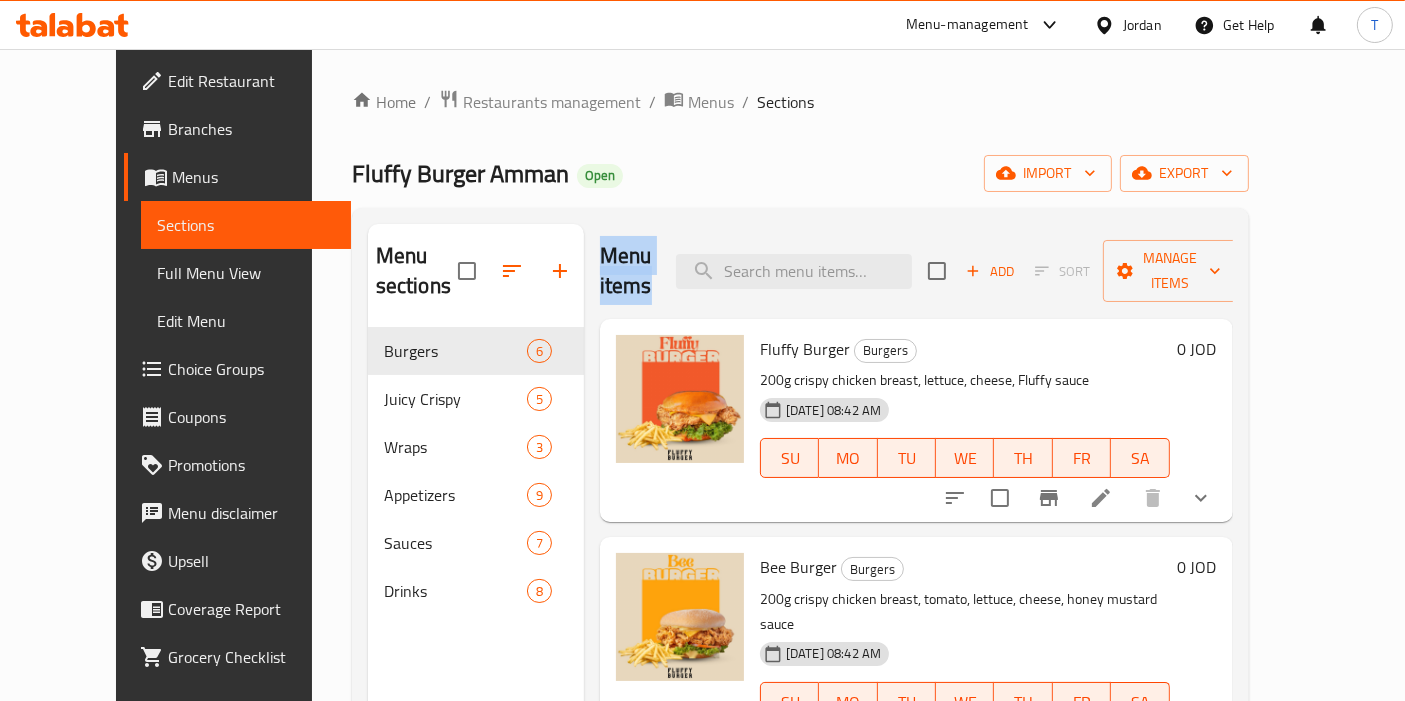 click on "Menu items" at bounding box center [626, 271] 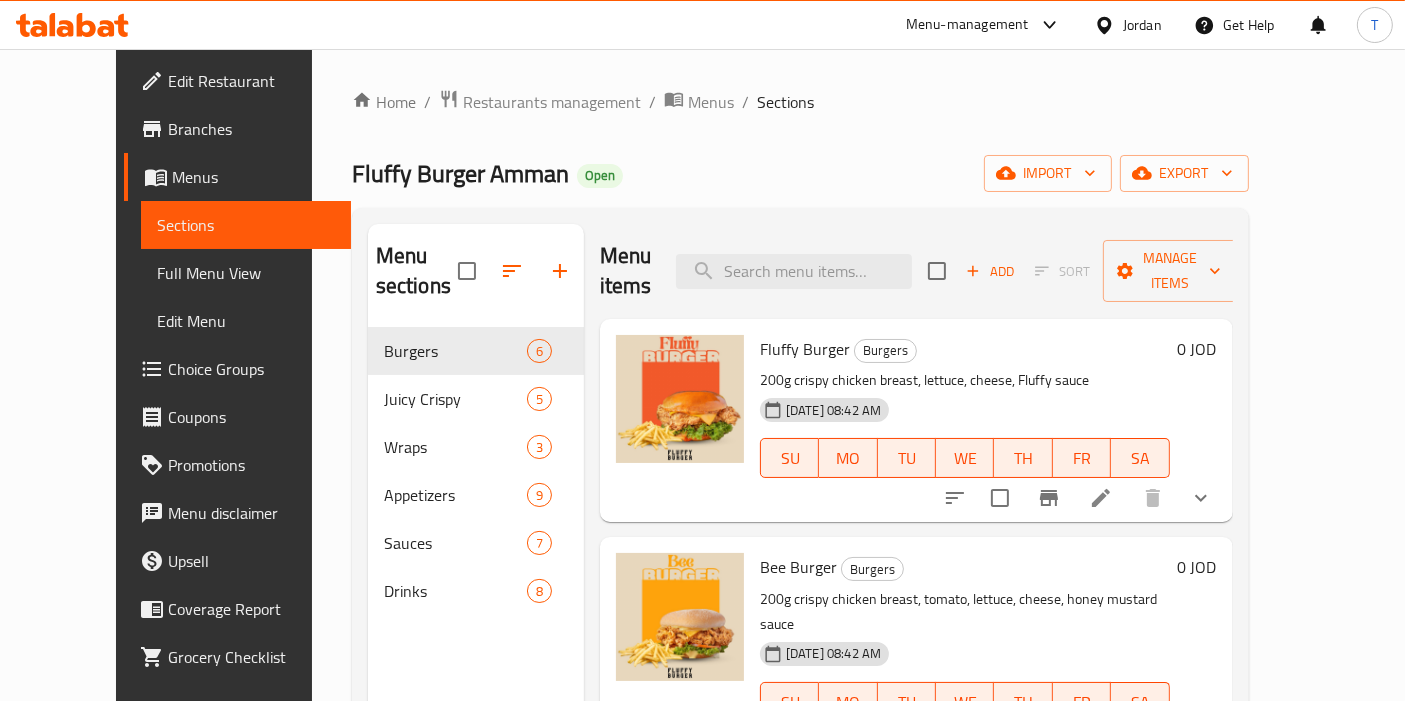 click on "Menu items" at bounding box center (626, 271) 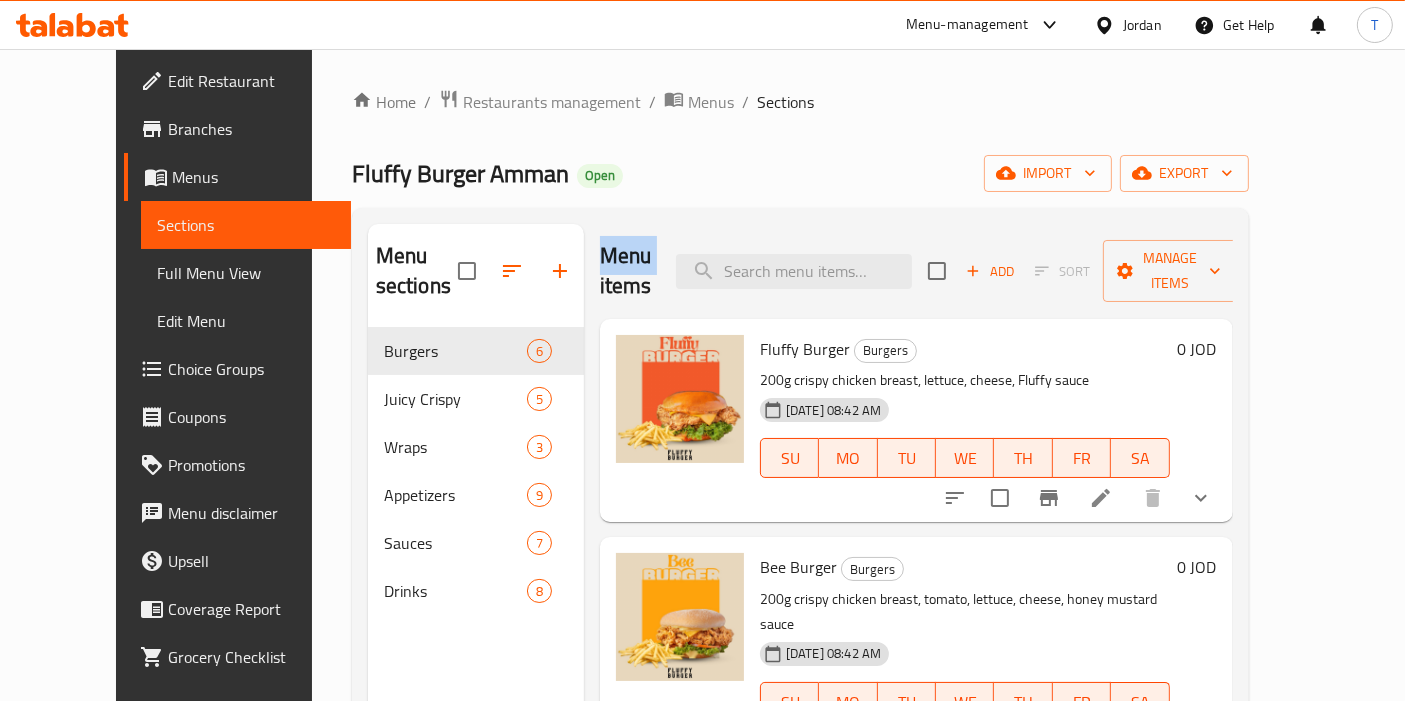 click on "Menu items" at bounding box center (626, 271) 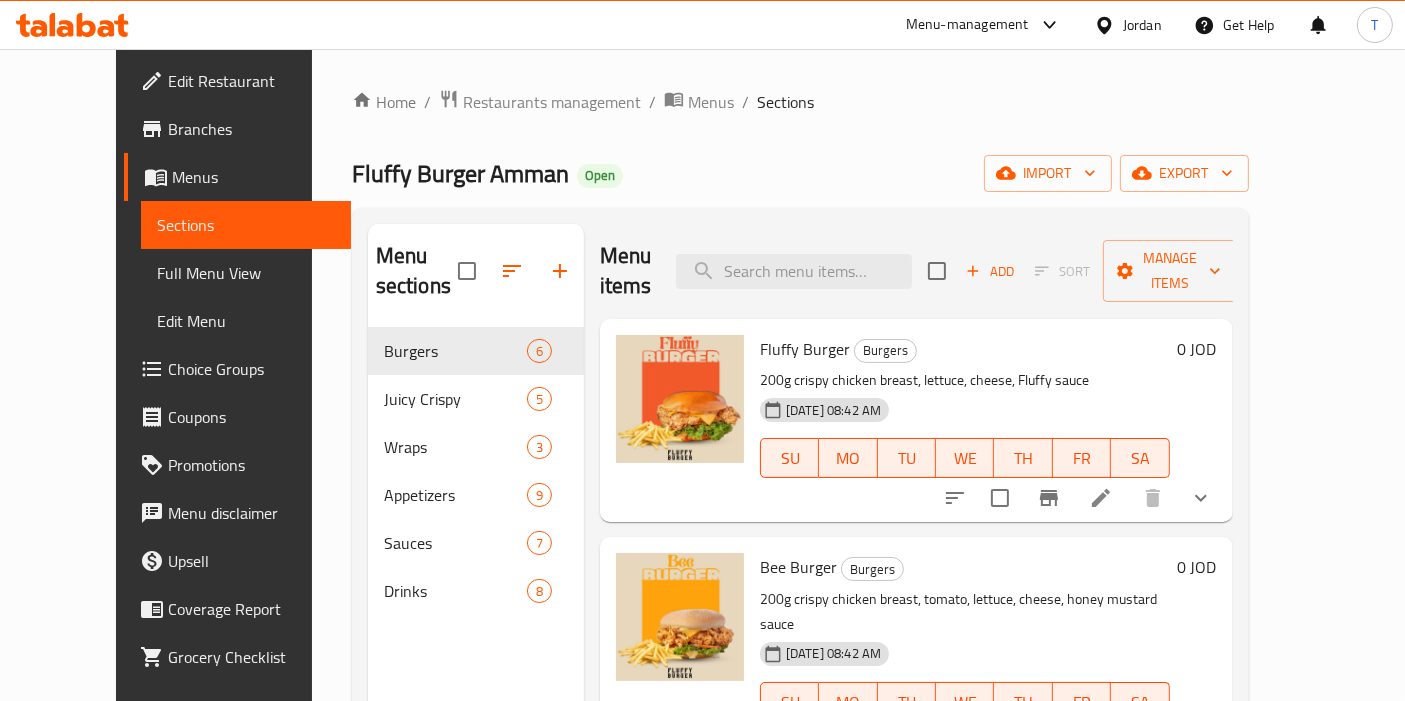 click on "Menu items" at bounding box center (626, 271) 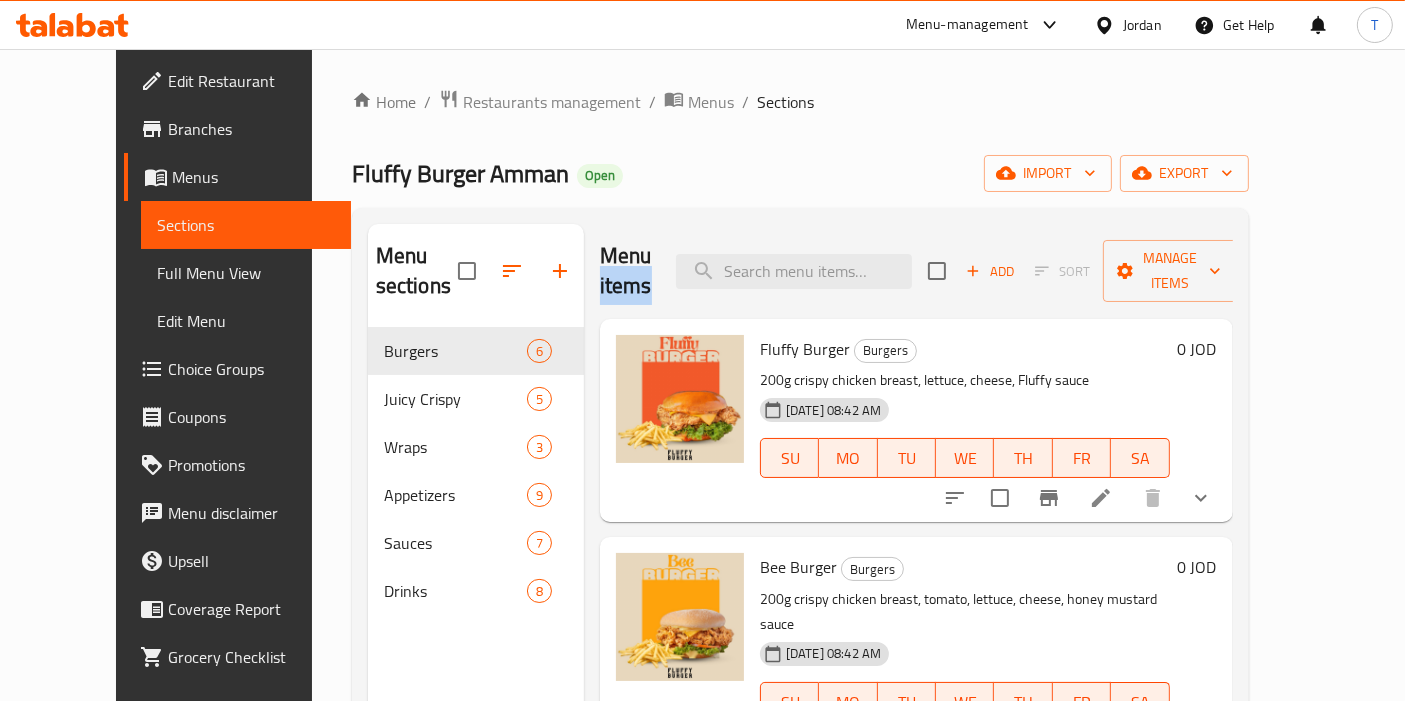 click on "Menu items" at bounding box center [626, 271] 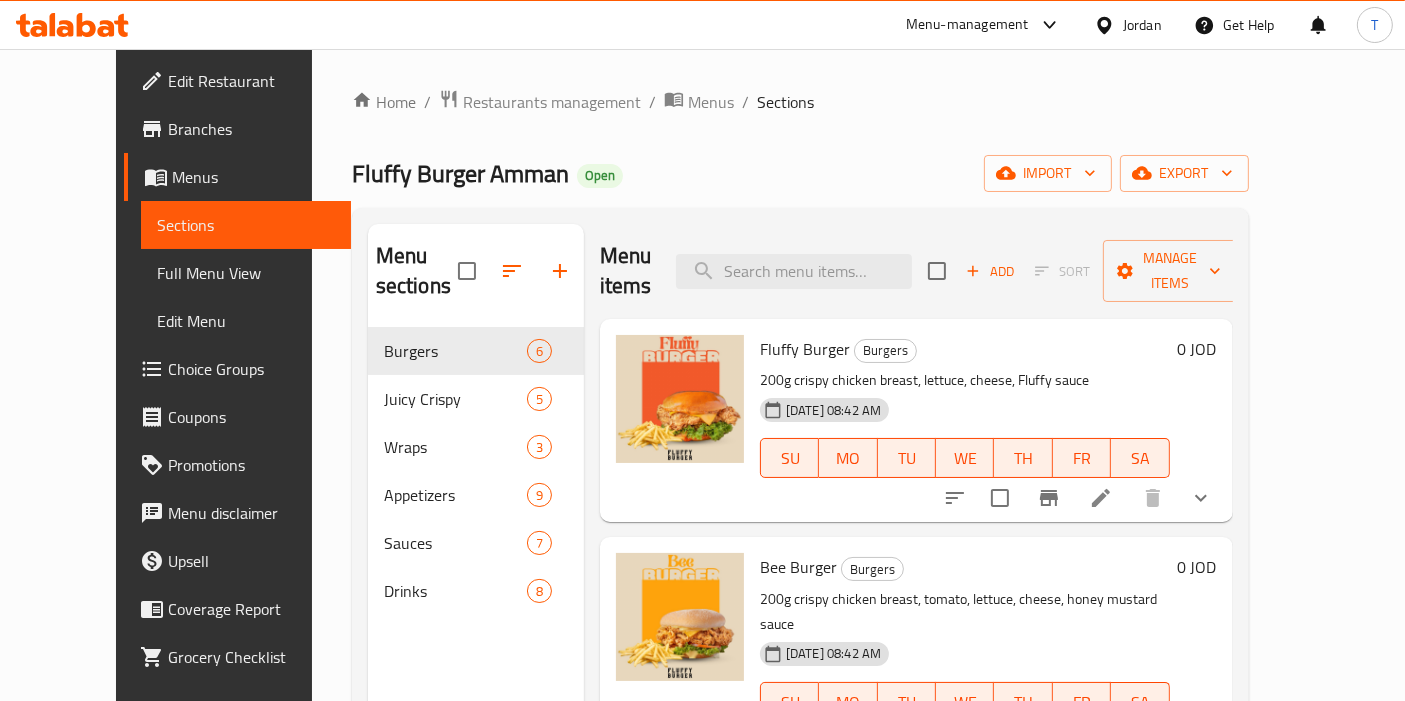 click on "Menu items" at bounding box center [626, 271] 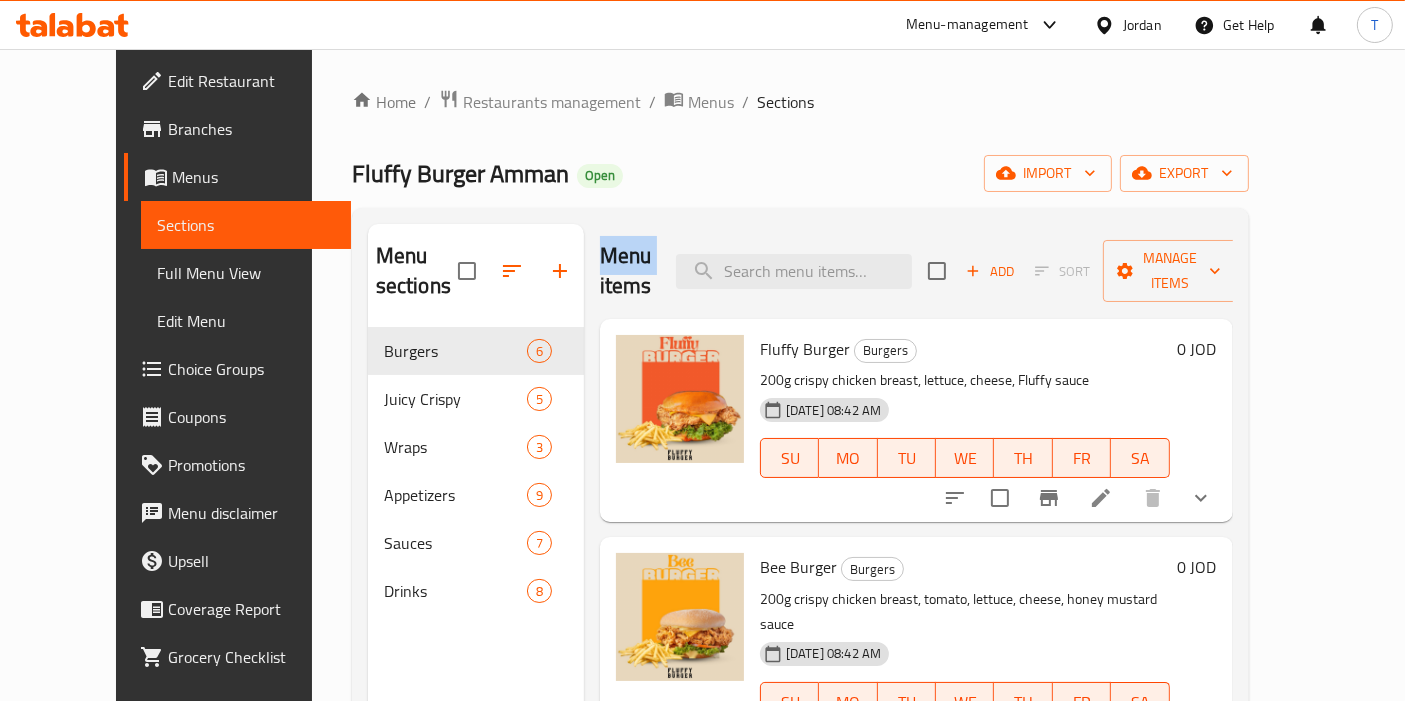 click on "Menu items" at bounding box center [626, 271] 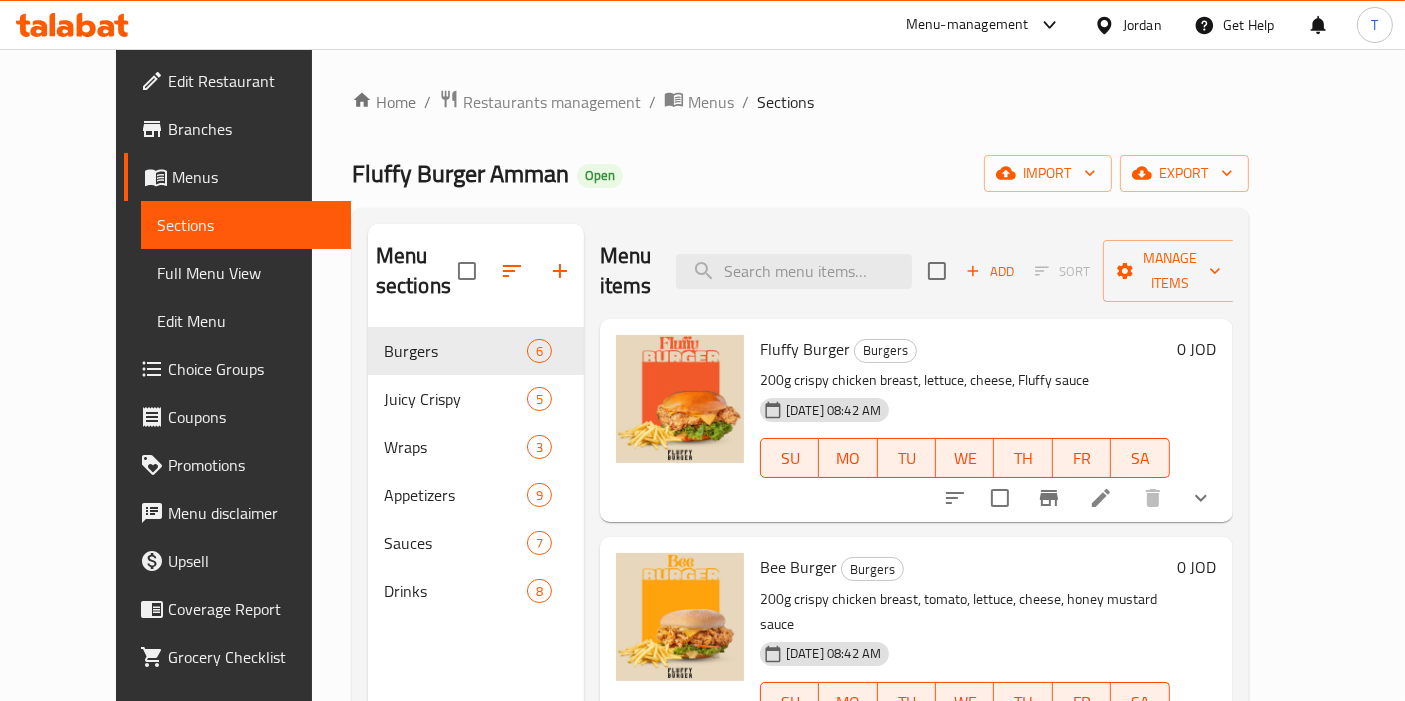 click on "Menu items" at bounding box center (626, 271) 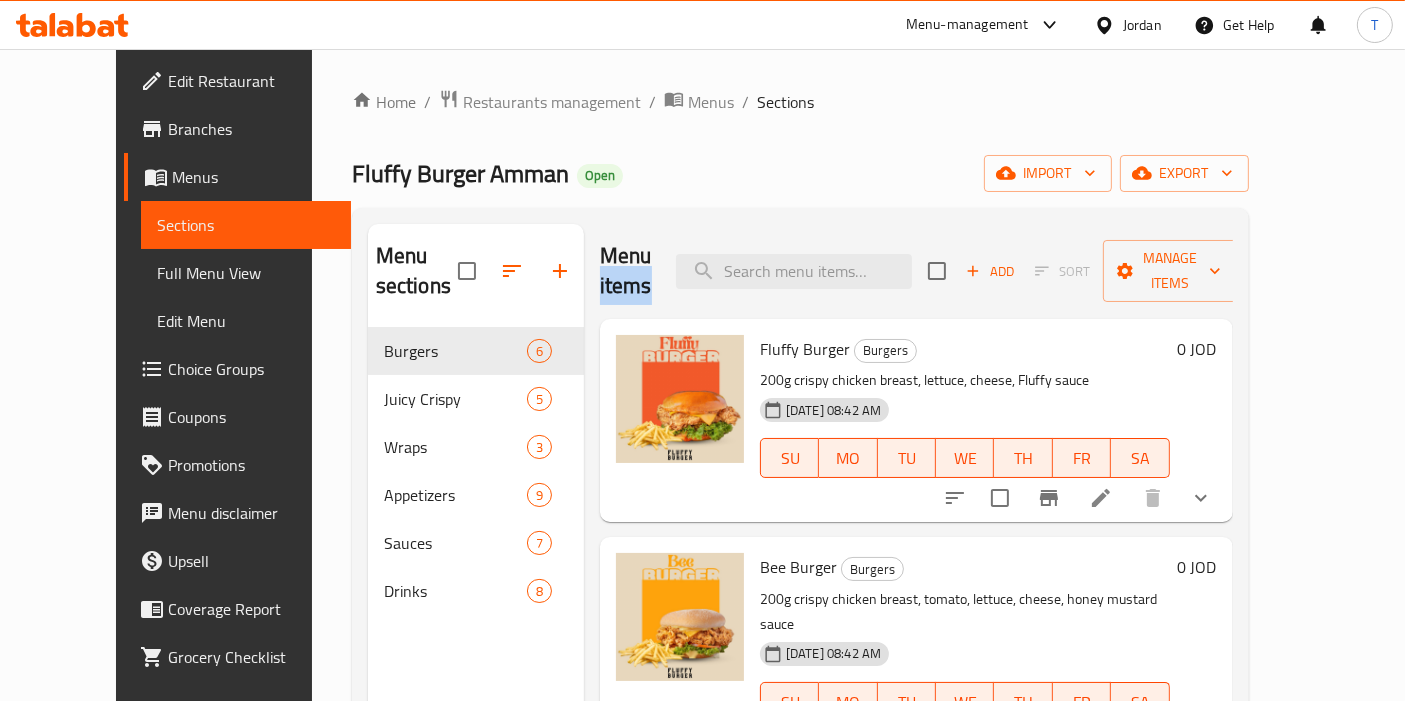 click on "Menu items" at bounding box center [626, 271] 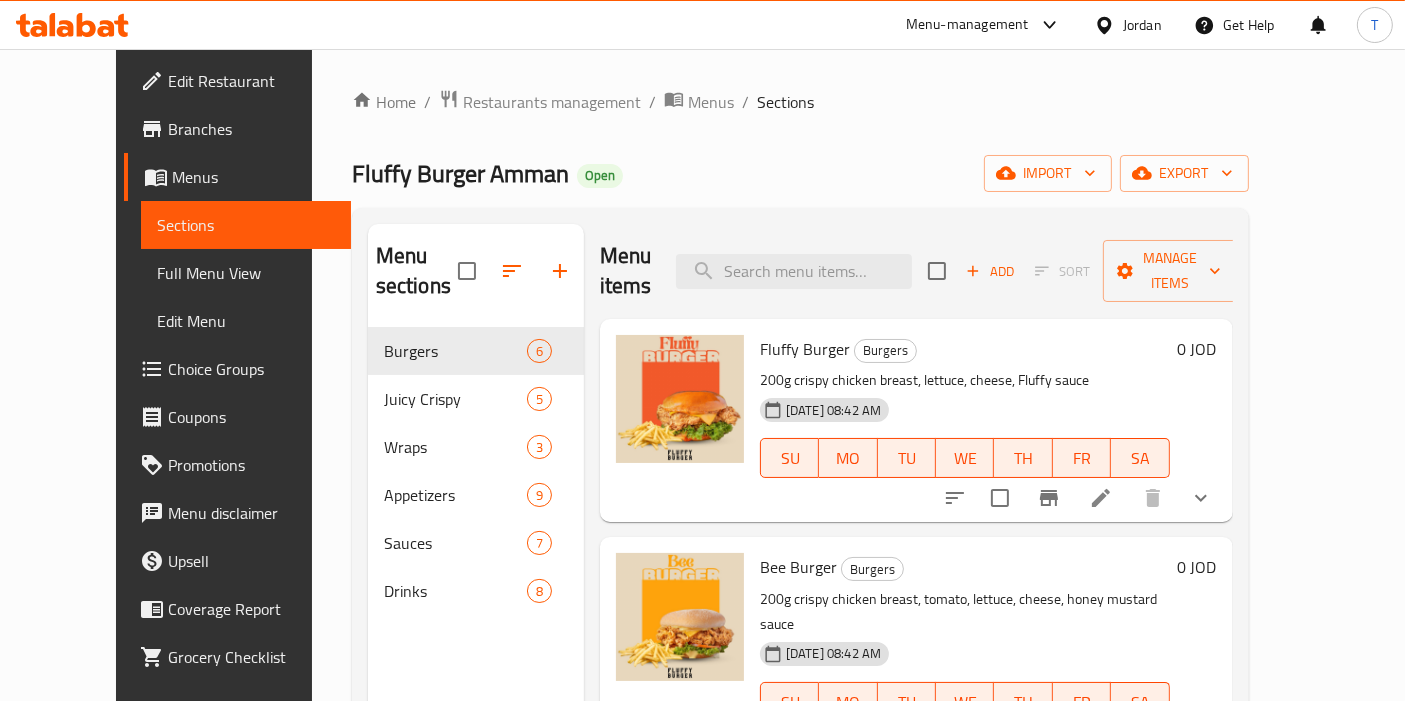 click on "Menu items" at bounding box center [626, 271] 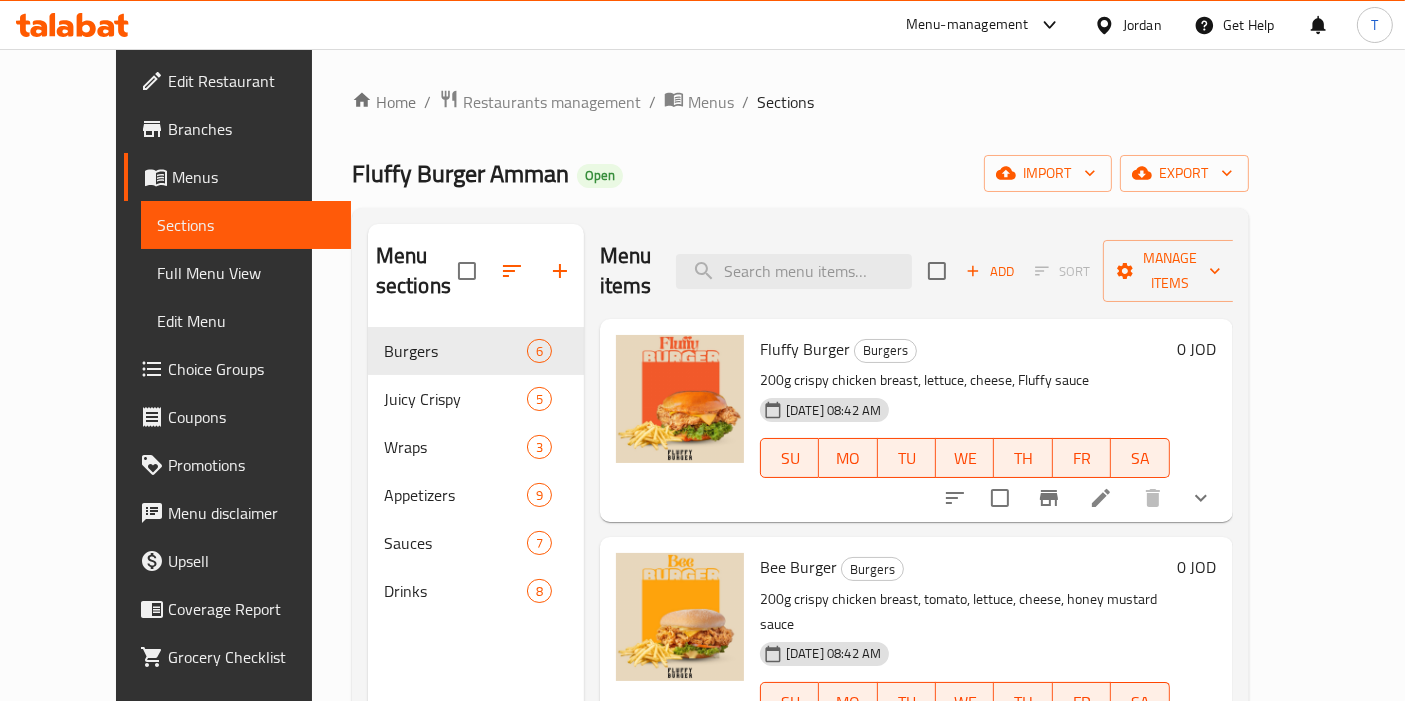click on "Menu items" at bounding box center [626, 271] 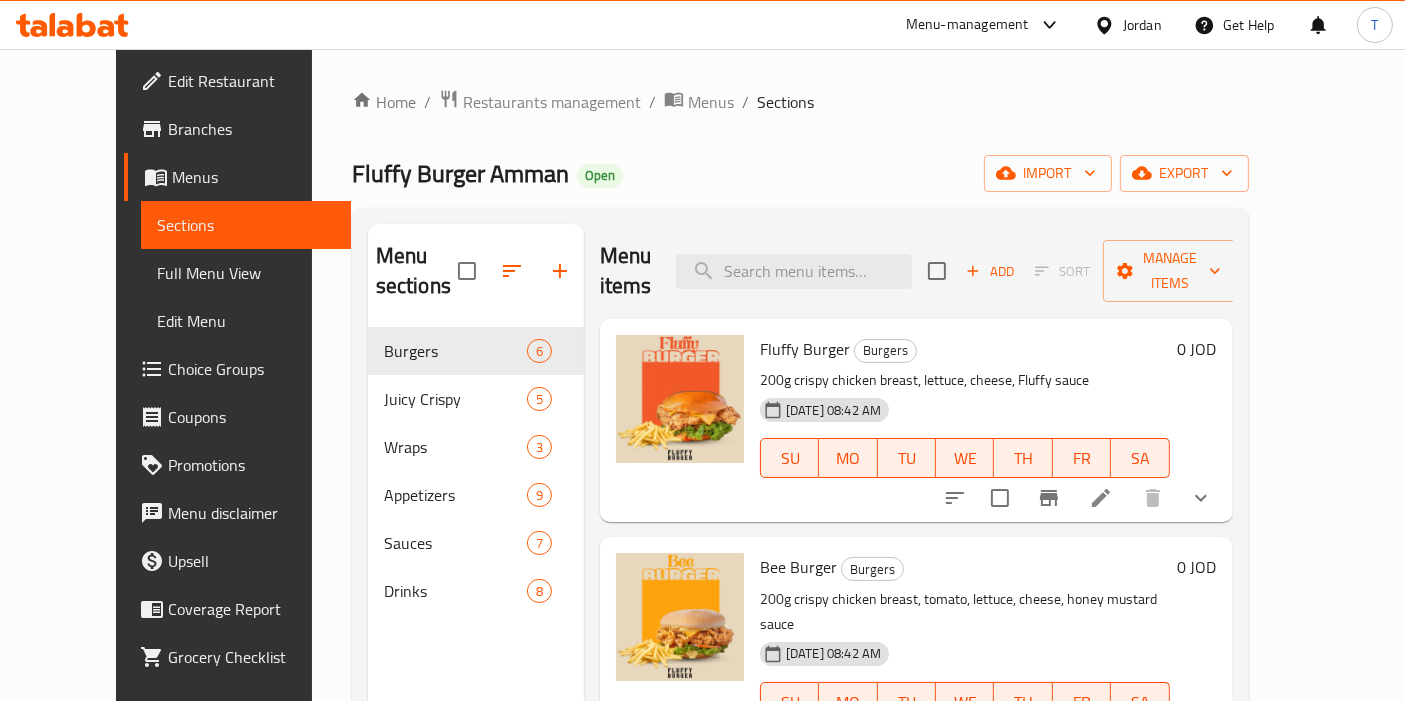 click on "Menu items" at bounding box center (626, 271) 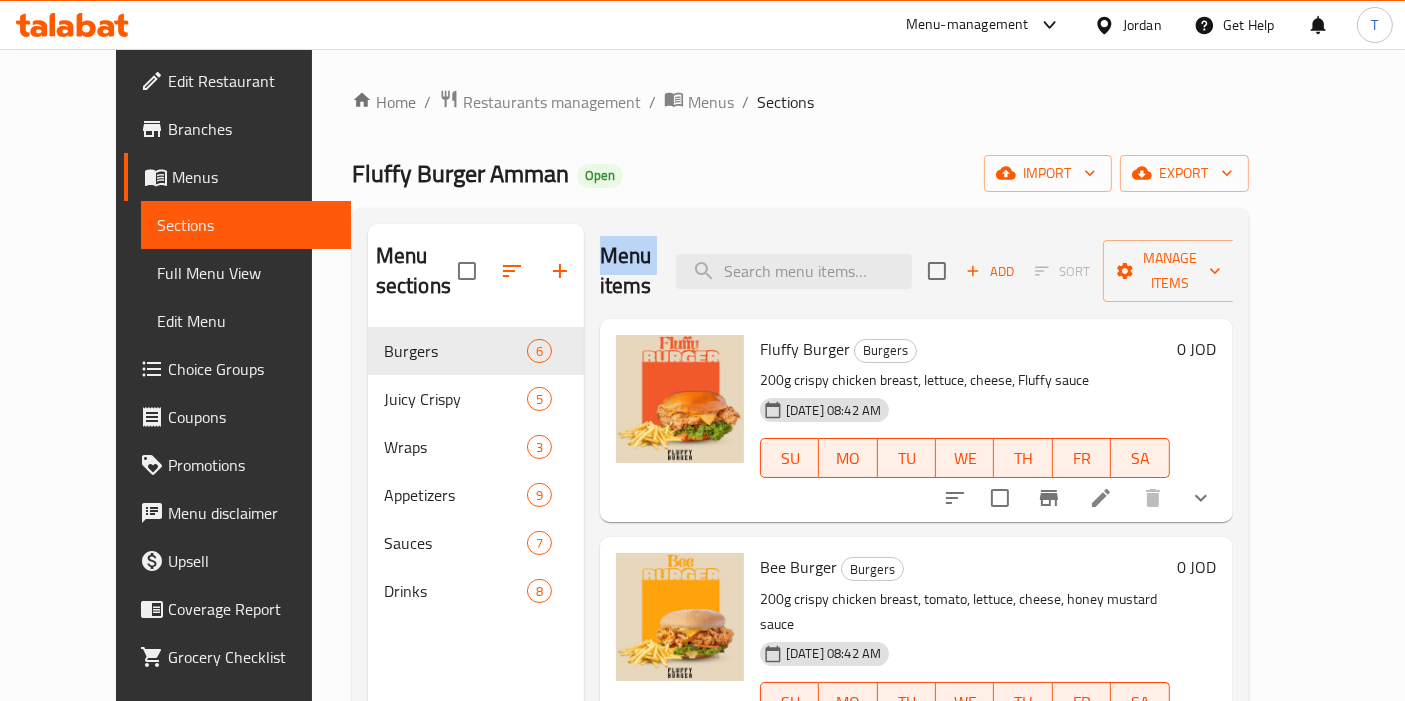 click on "Menu items" at bounding box center [626, 271] 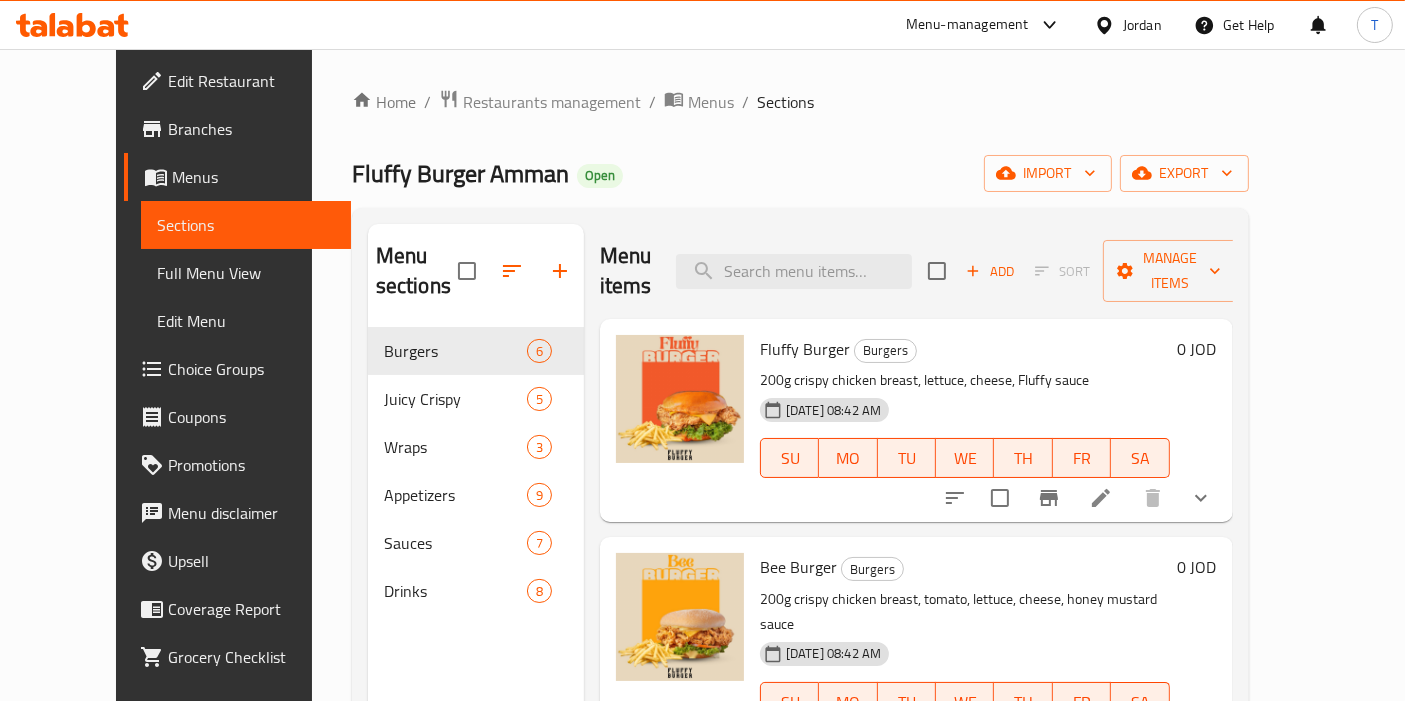 click on "Menu items" at bounding box center (626, 271) 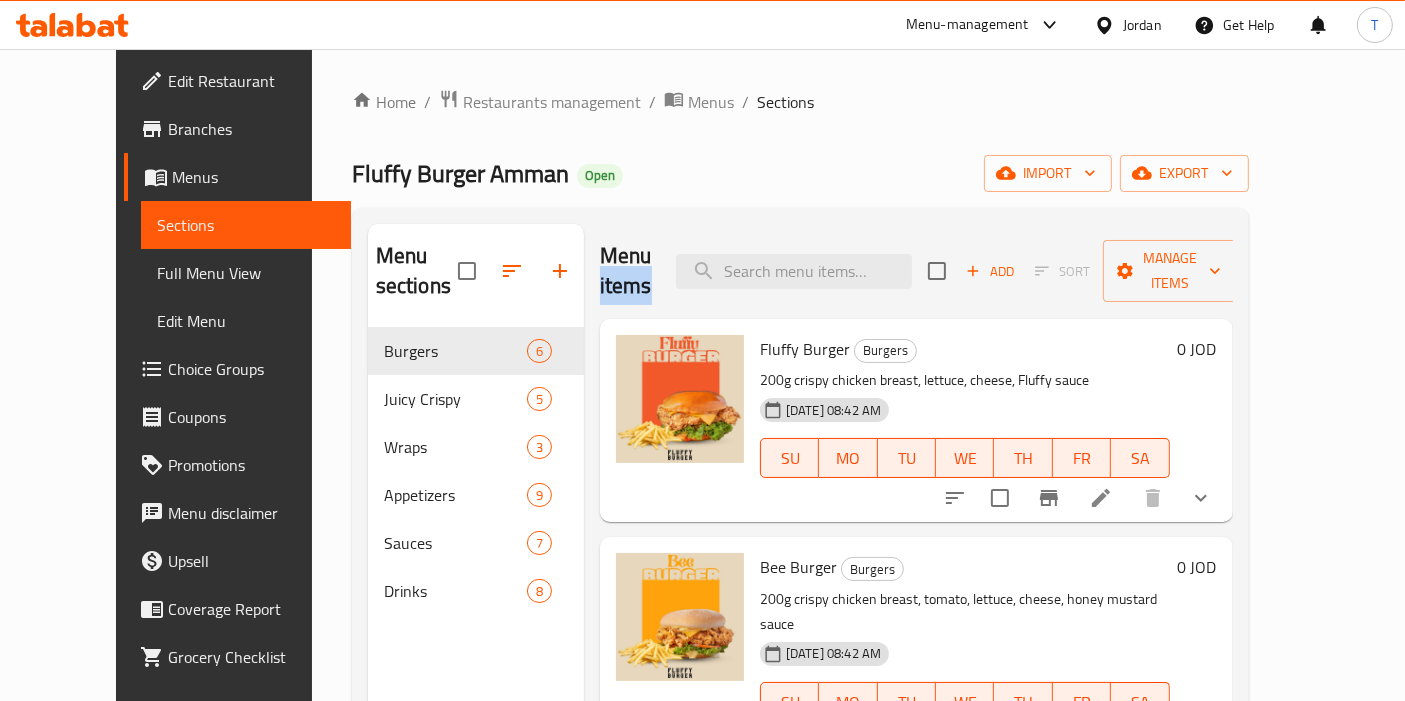 click on "Menu items" at bounding box center [626, 271] 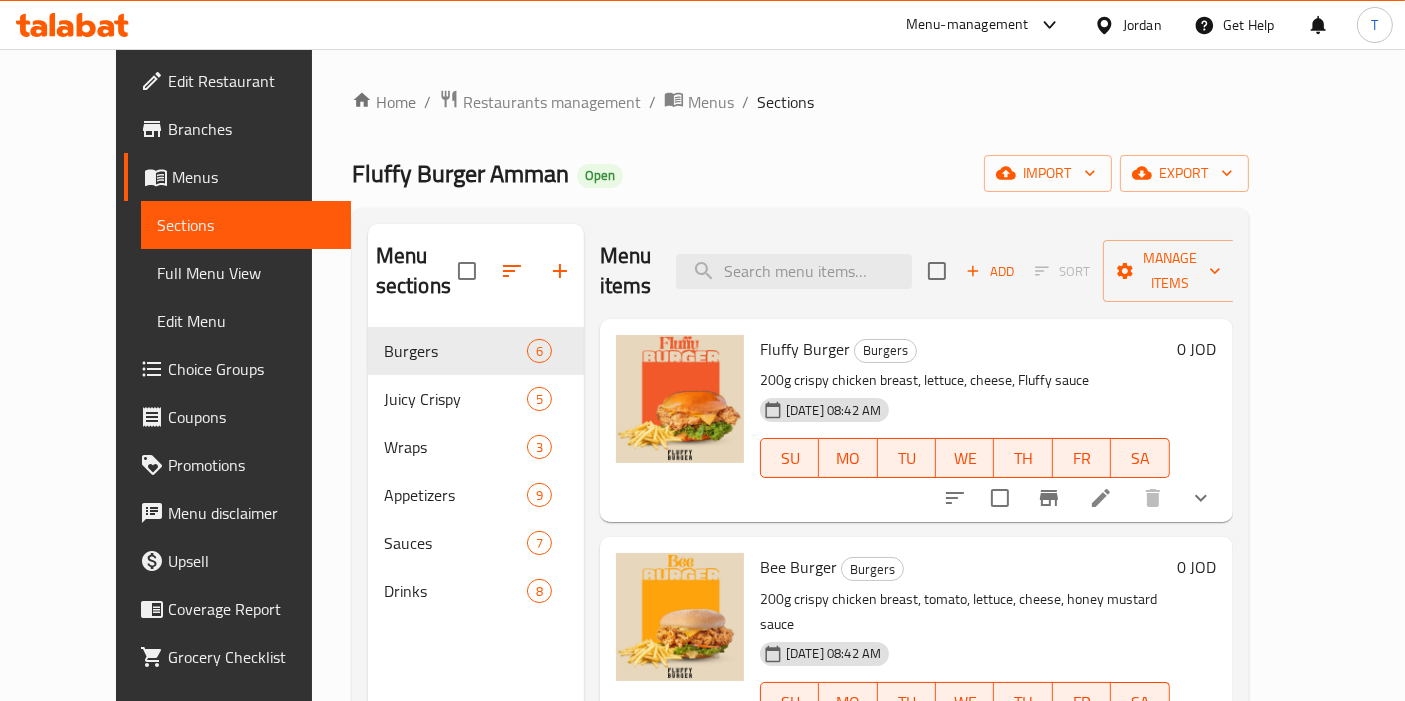 click on "Menu items" at bounding box center (626, 271) 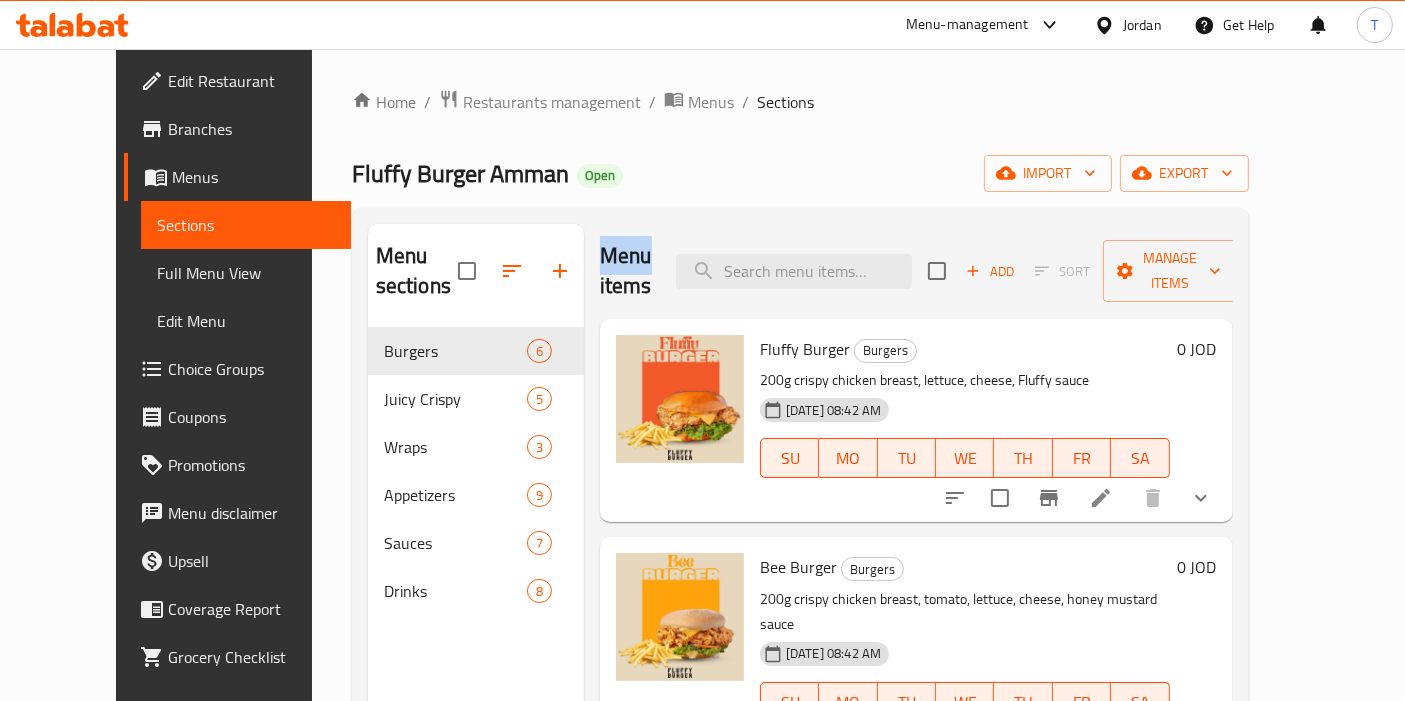 click on "Menu items" at bounding box center [626, 271] 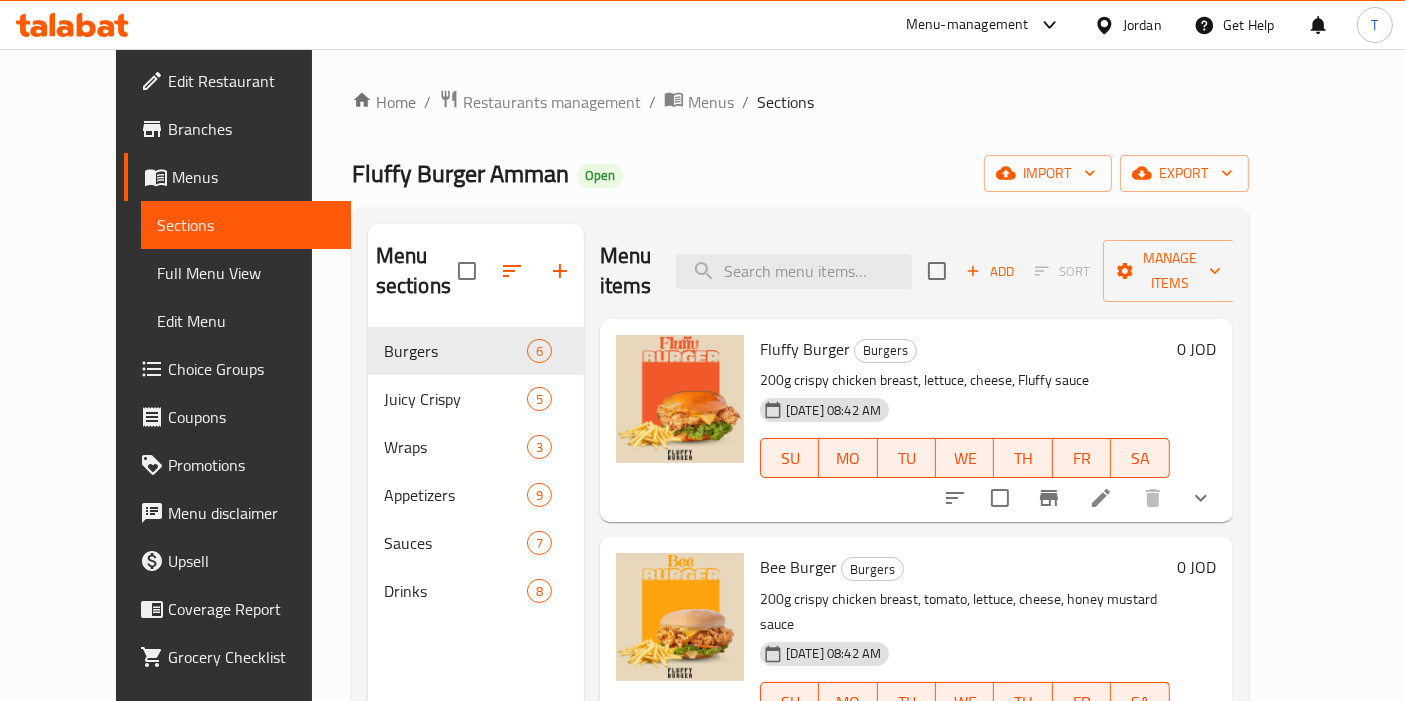 click on "Menu items" at bounding box center (626, 271) 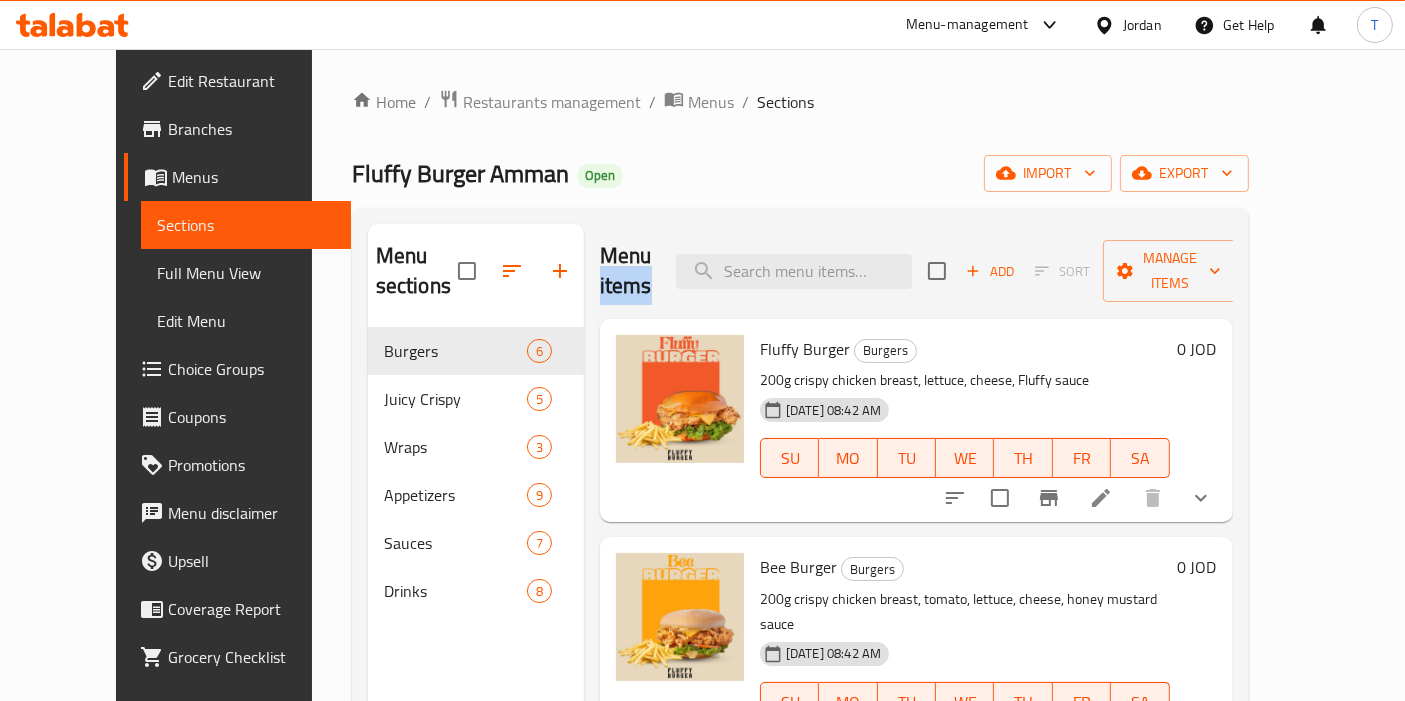 click on "Menu items" at bounding box center [626, 271] 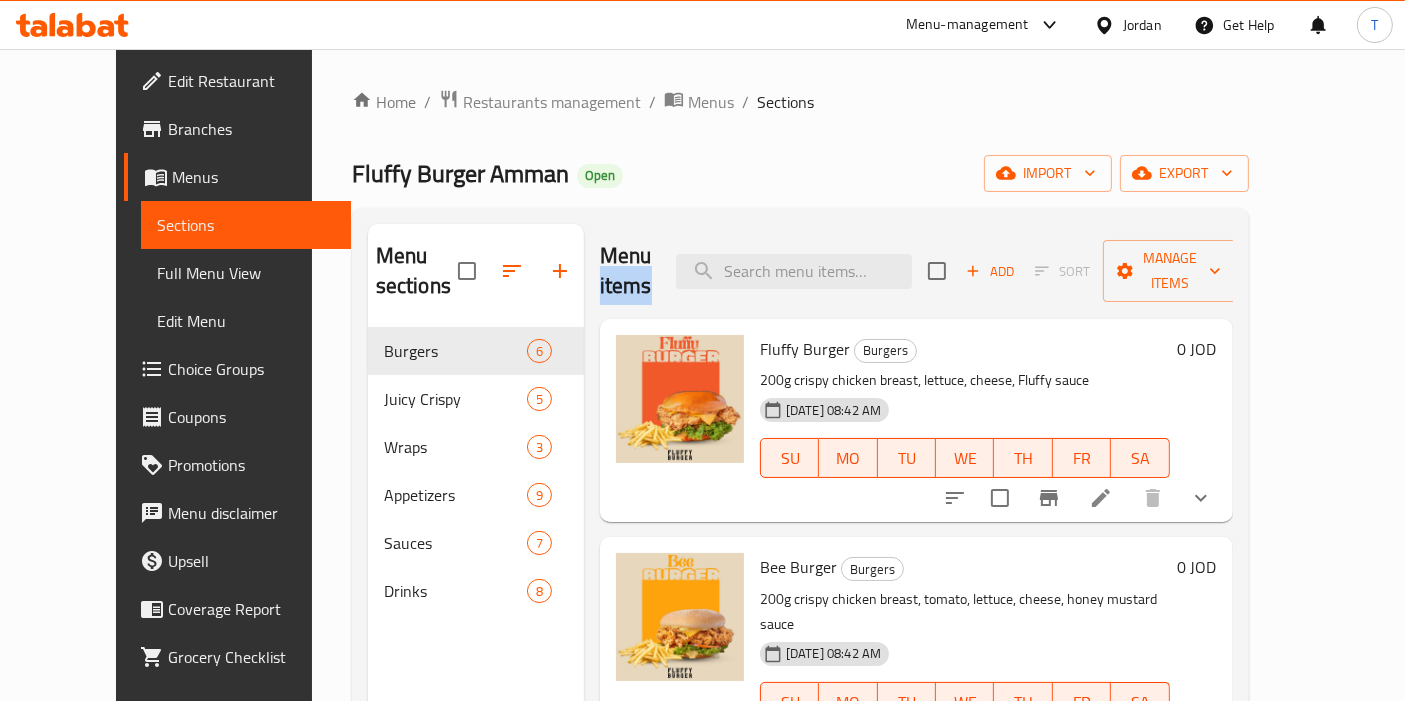 click on "Menu items Add Sort Manage items" at bounding box center (916, 271) 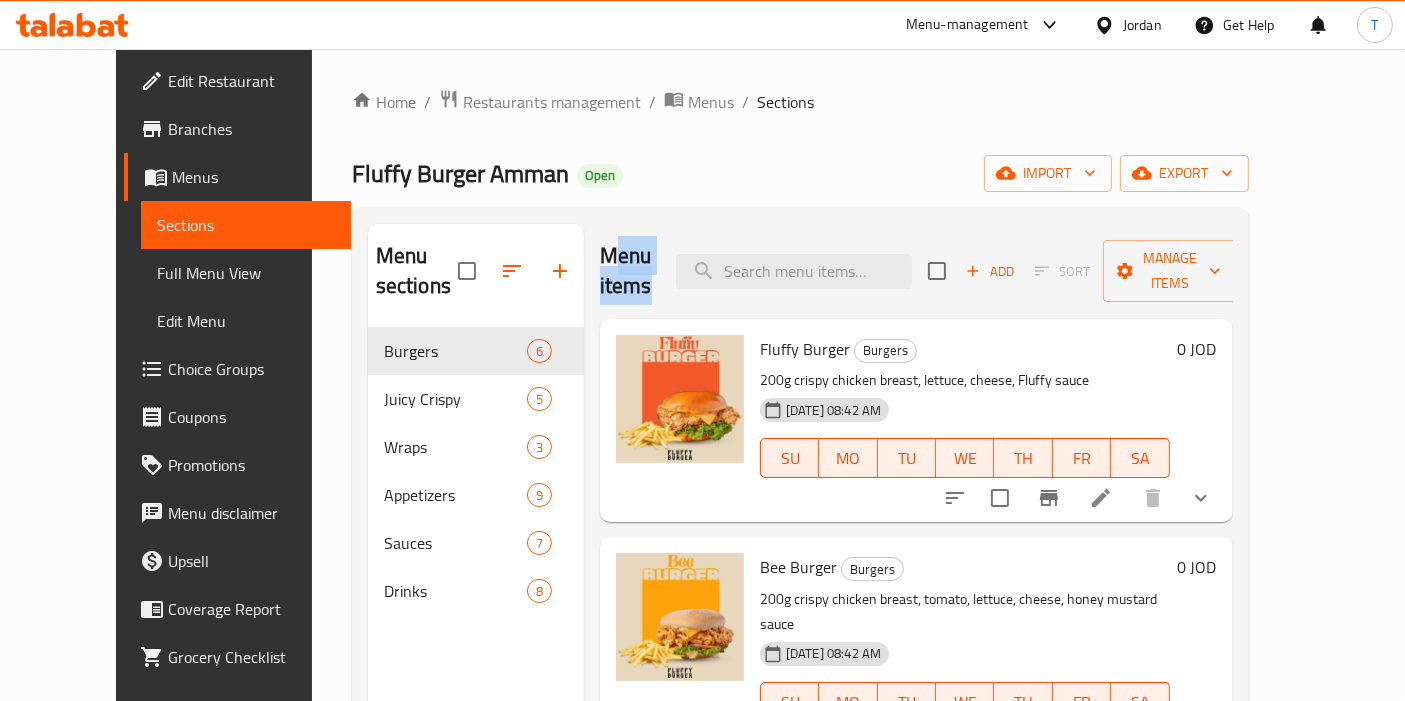 drag, startPoint x: 681, startPoint y: 252, endPoint x: 585, endPoint y: 272, distance: 98.0612 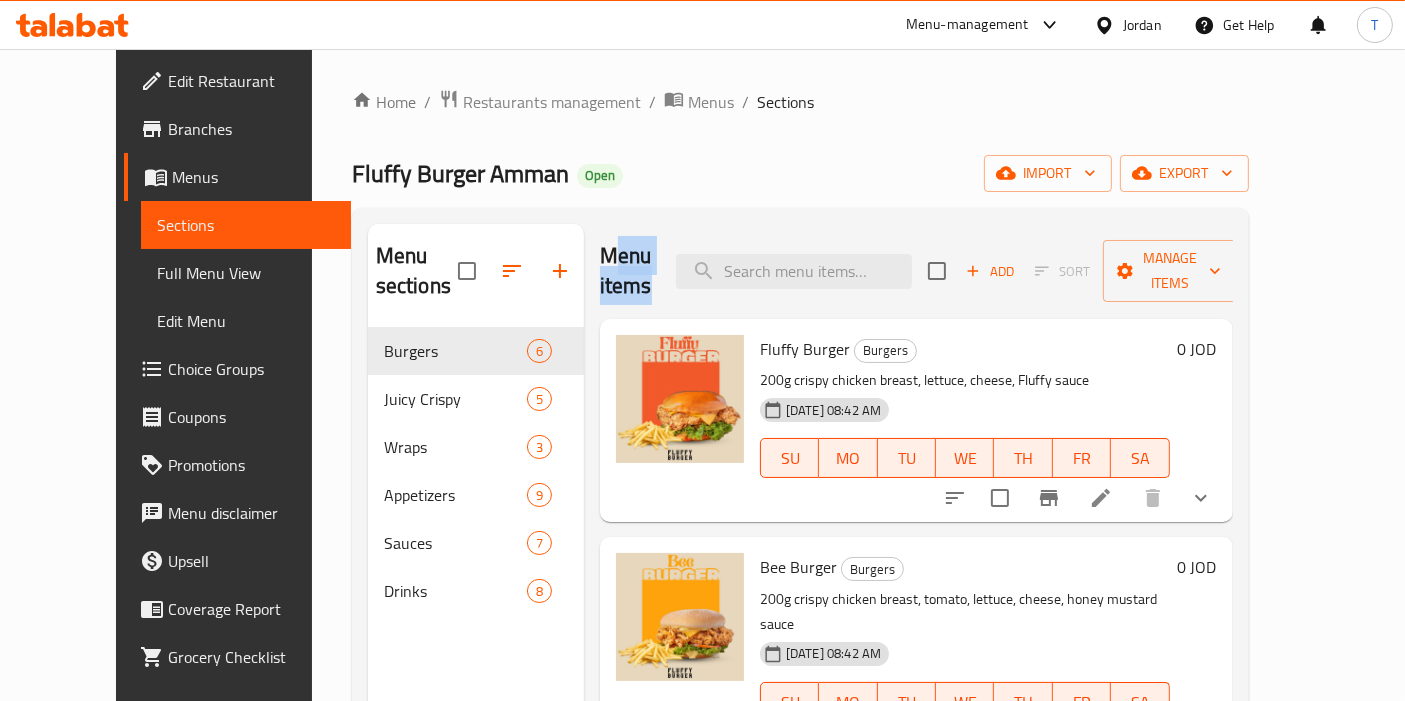 click on "Menu items Add Sort Manage items" at bounding box center (916, 271) 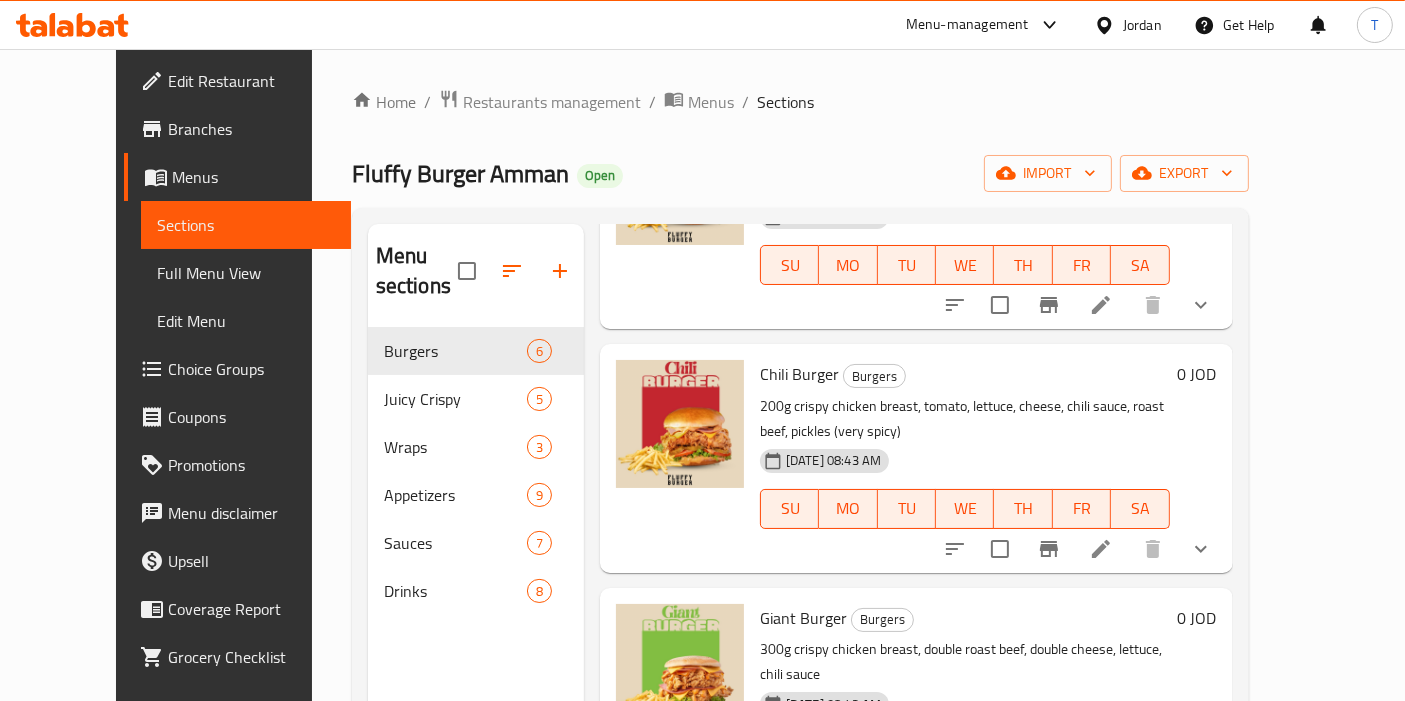 scroll, scrollTop: 683, scrollLeft: 0, axis: vertical 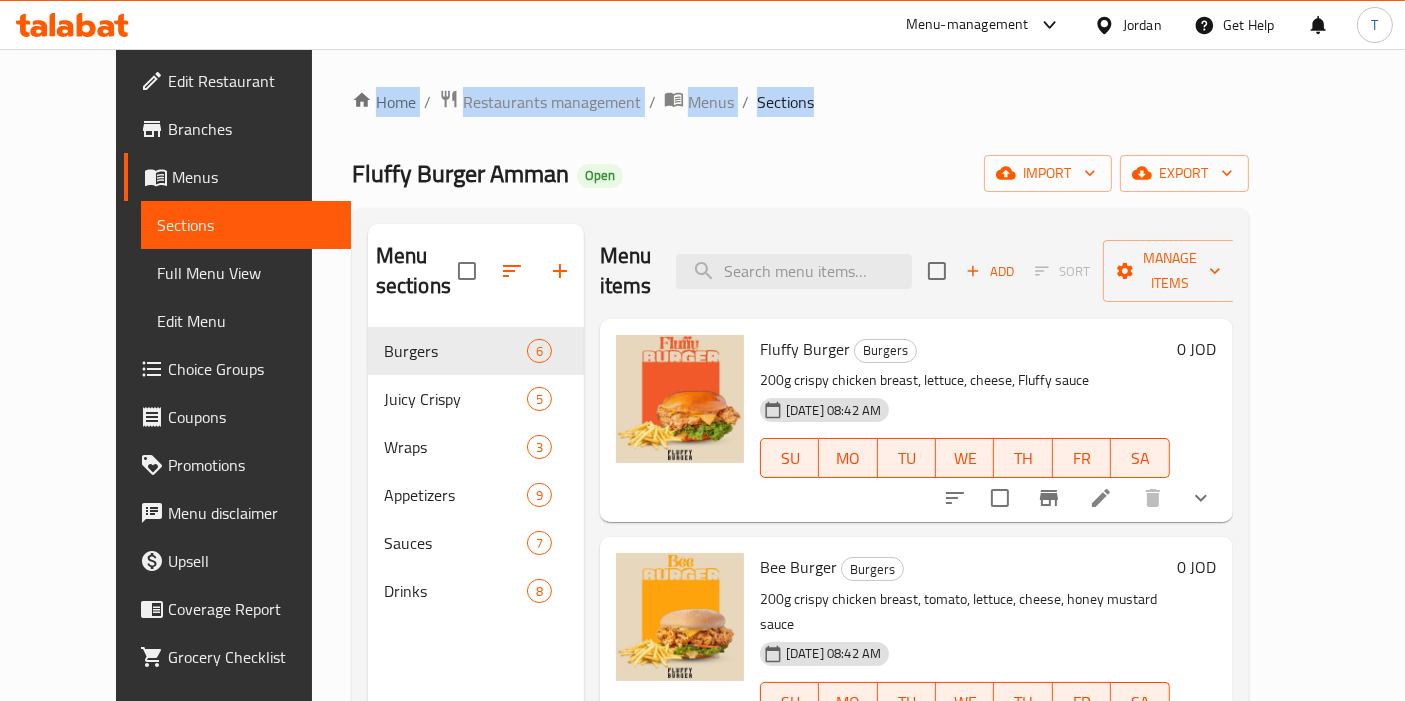 drag, startPoint x: 779, startPoint y: 110, endPoint x: 282, endPoint y: 85, distance: 497.6284 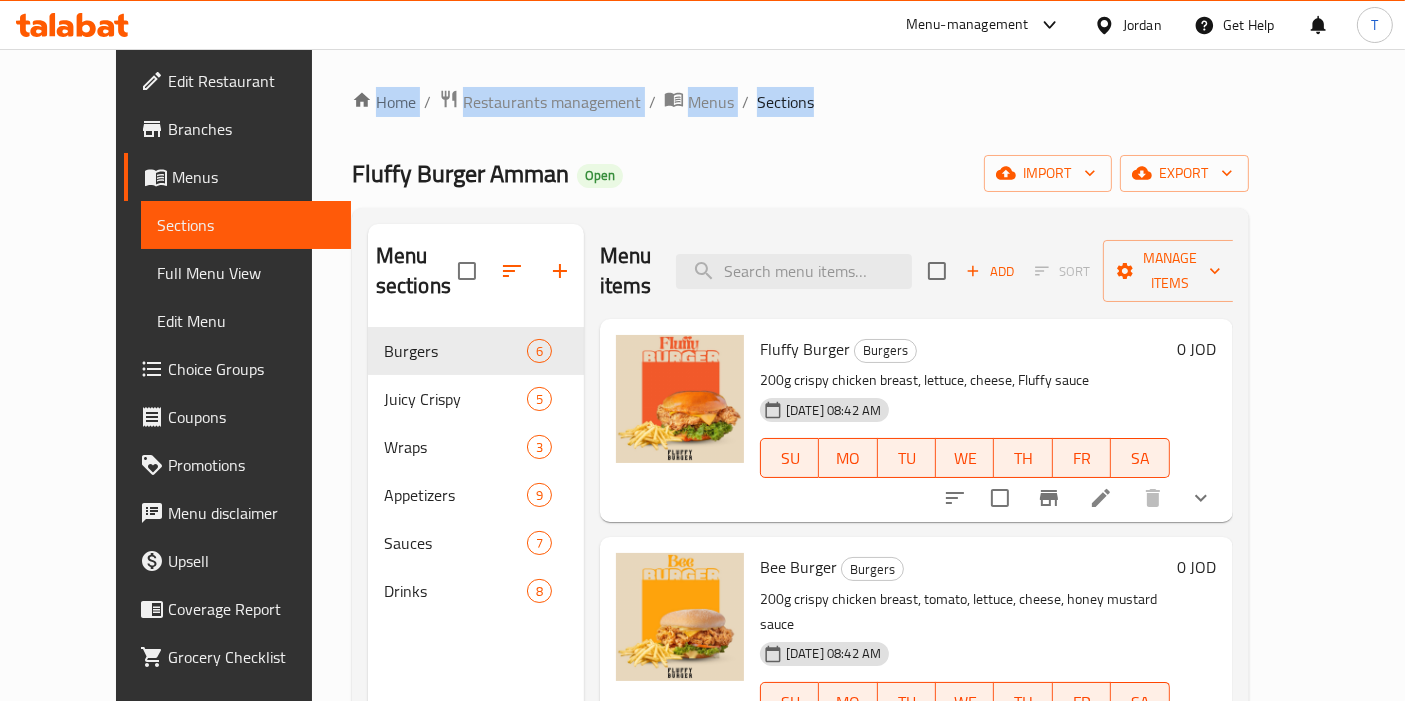 click on "Home / Restaurants management / Menus / Sections Fluffy Burger Amman Open import export Menu sections Burgers 6 Juicy Crispy 5 Wraps 3 Appetizers 9 Sauces 7 Drinks 8 Menu items Add Sort Manage items Fluffy Burger   Burgers 200g crispy chicken breast, lettuce, cheese, Fluffy sauce
20-05-2025 08:42 AM SU MO TU WE TH FR SA 0   JOD Bee Burger   Burgers 200g crispy chicken breast, tomato, lettuce, cheese, honey mustard sauce
20-05-2025 08:42 AM SU MO TU WE TH FR SA 0   JOD Classic Burger   Burgers 200g crispy chicken breast, tomato, arugula, cheese, ranch sauce, turkey slices
20-05-2025 08:43 AM SU MO TU WE TH FR SA 0   JOD Chili Burger   Burgers 200g crispy chicken breast, tomato, lettuce, cheese, chili sauce, roast beef, pickles (very spicy) 20-05-2025 08:43 AM SU MO TU WE TH FR SA 0   JOD Giant Burger   Burgers 300g crispy chicken breast, double roast beef, double cheese, lettuce, chili sauce
20-05-2025 08:43 AM SU MO TU WE TH FR SA 0   JOD Sweet Heat Burger   Burgers 20-05-2025 08:44 AM SU MO TU WE TH FR 0" at bounding box center [800, 515] 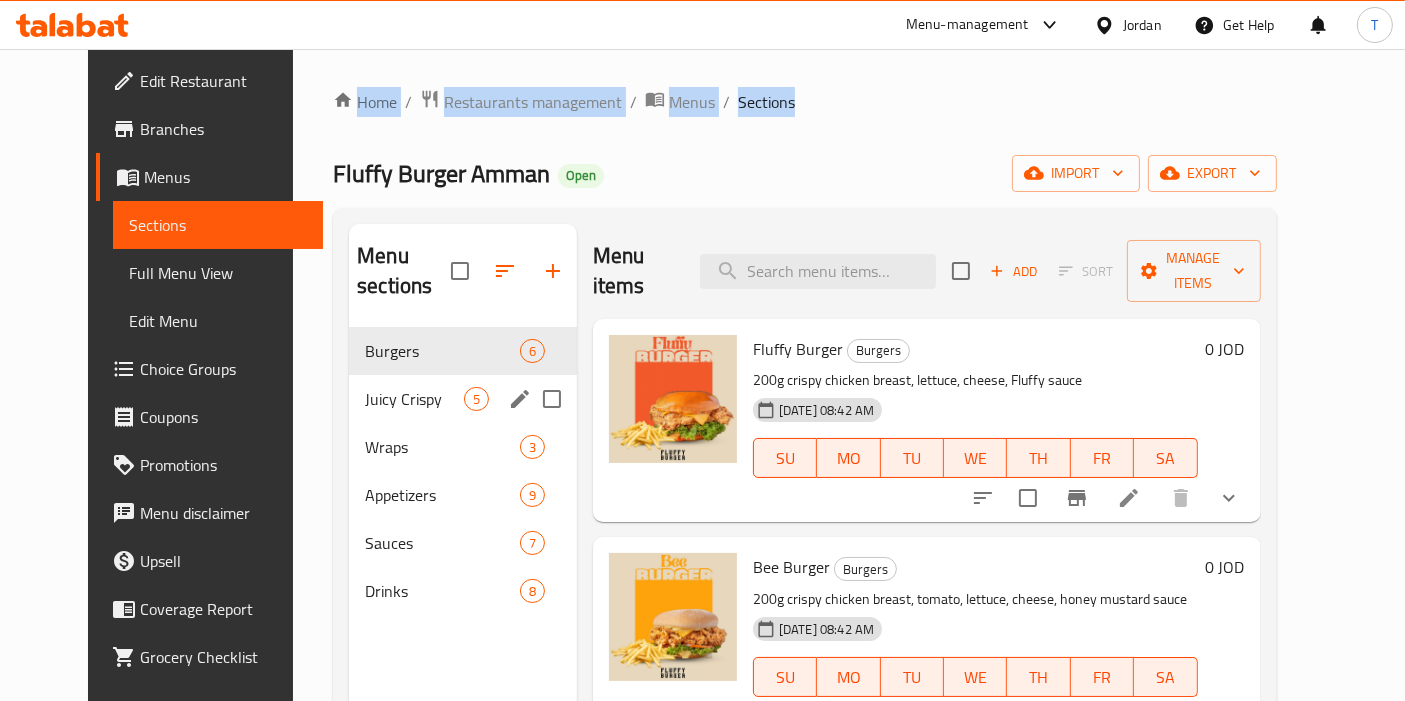 click on "Juicy Crispy 5" at bounding box center (463, 399) 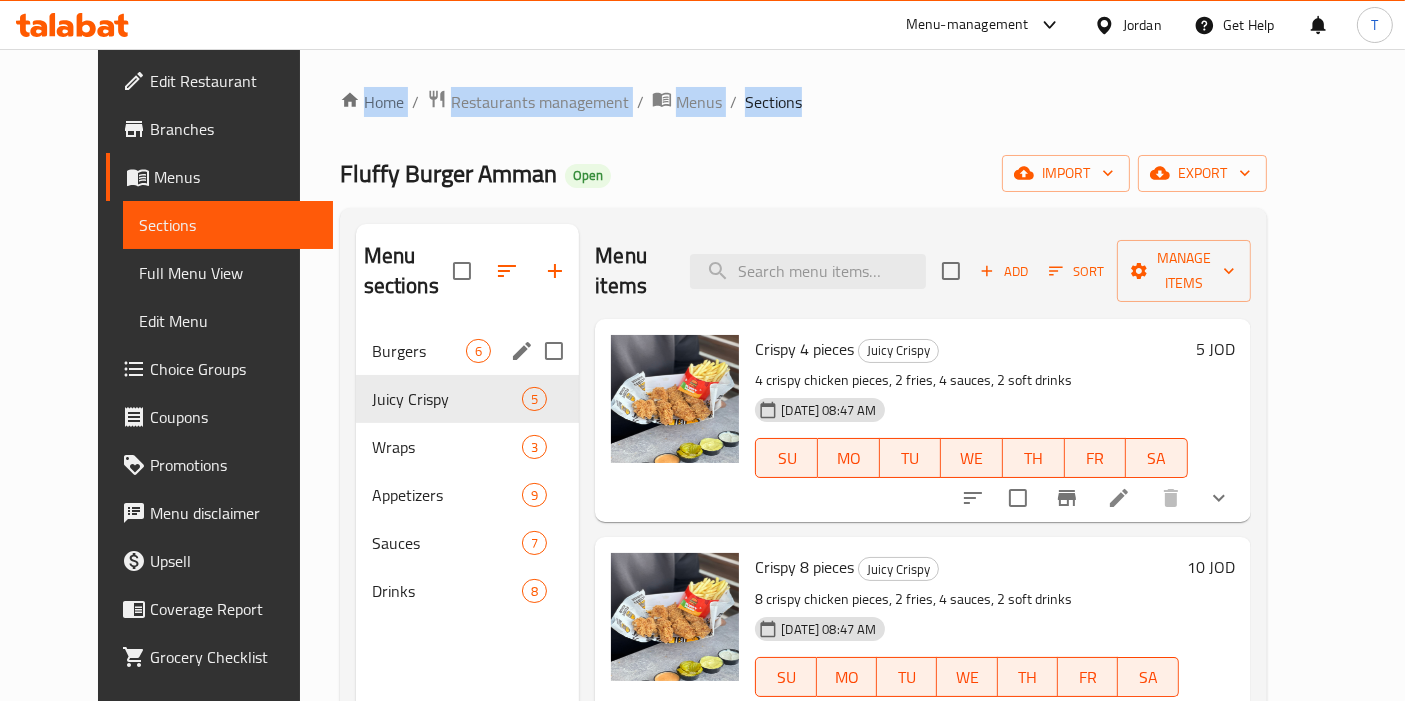click on "Burgers" at bounding box center [419, 351] 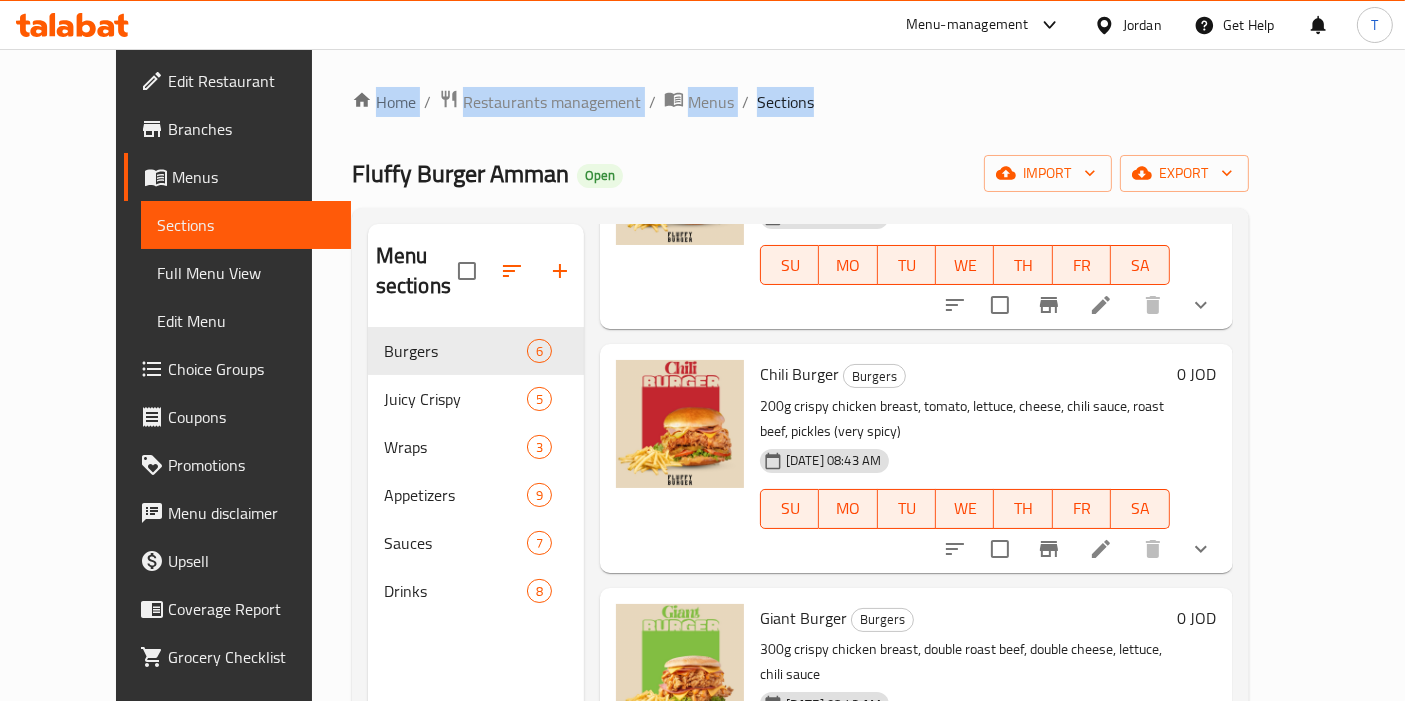 scroll, scrollTop: 683, scrollLeft: 0, axis: vertical 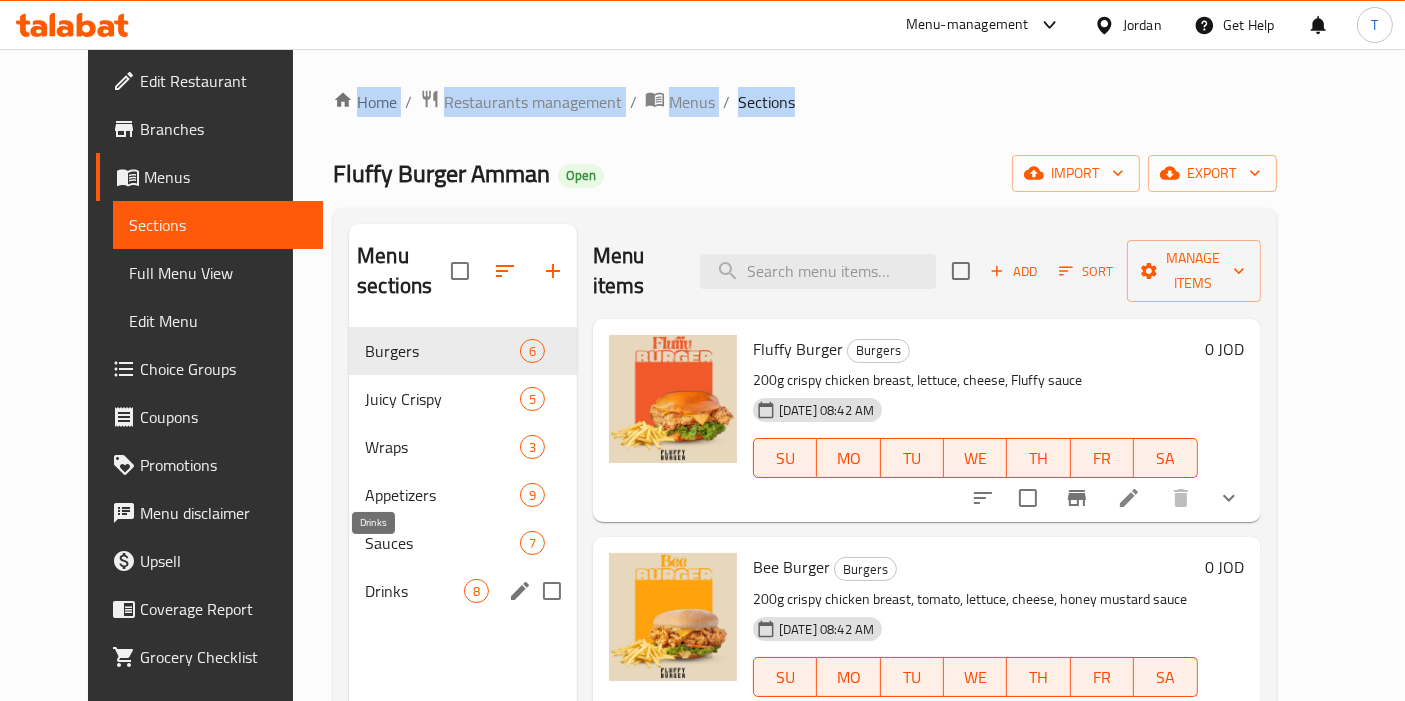 click on "Drinks" at bounding box center [414, 591] 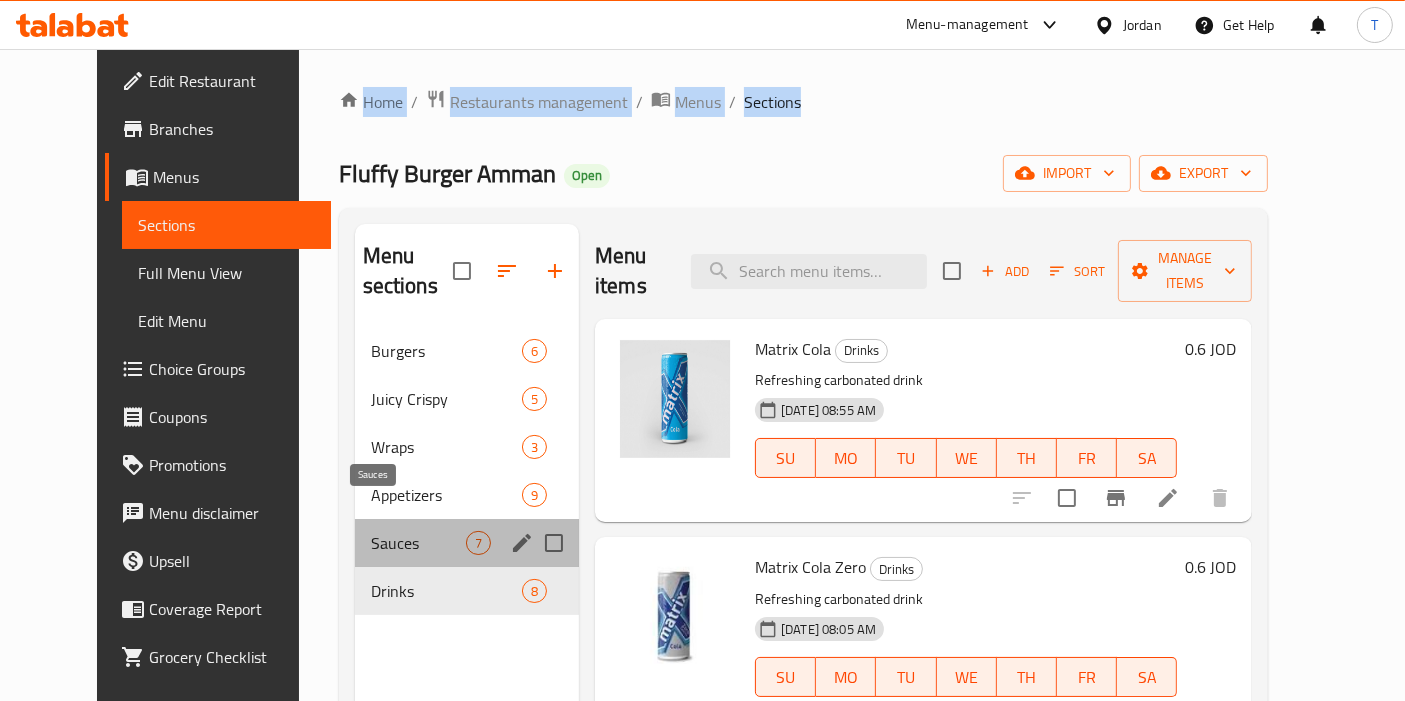 click on "Sauces" at bounding box center [418, 543] 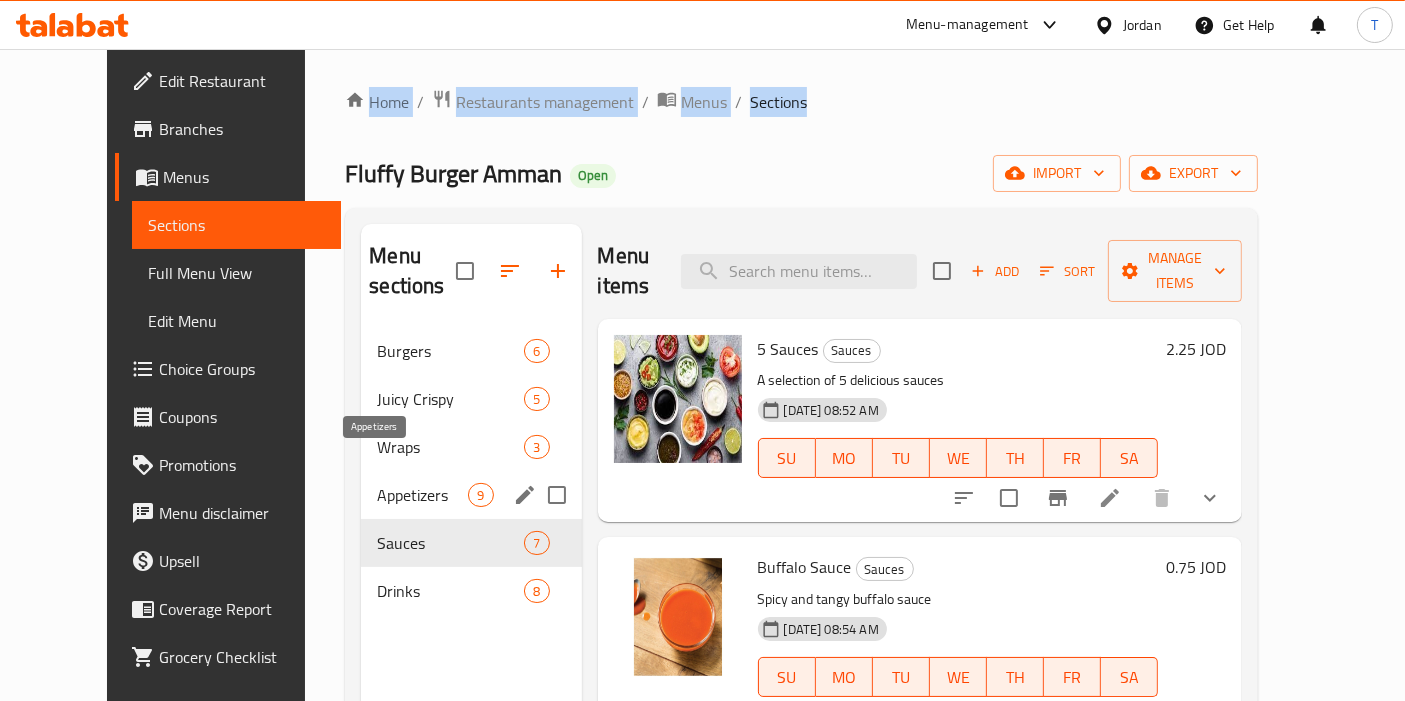 click on "Appetizers" at bounding box center (422, 495) 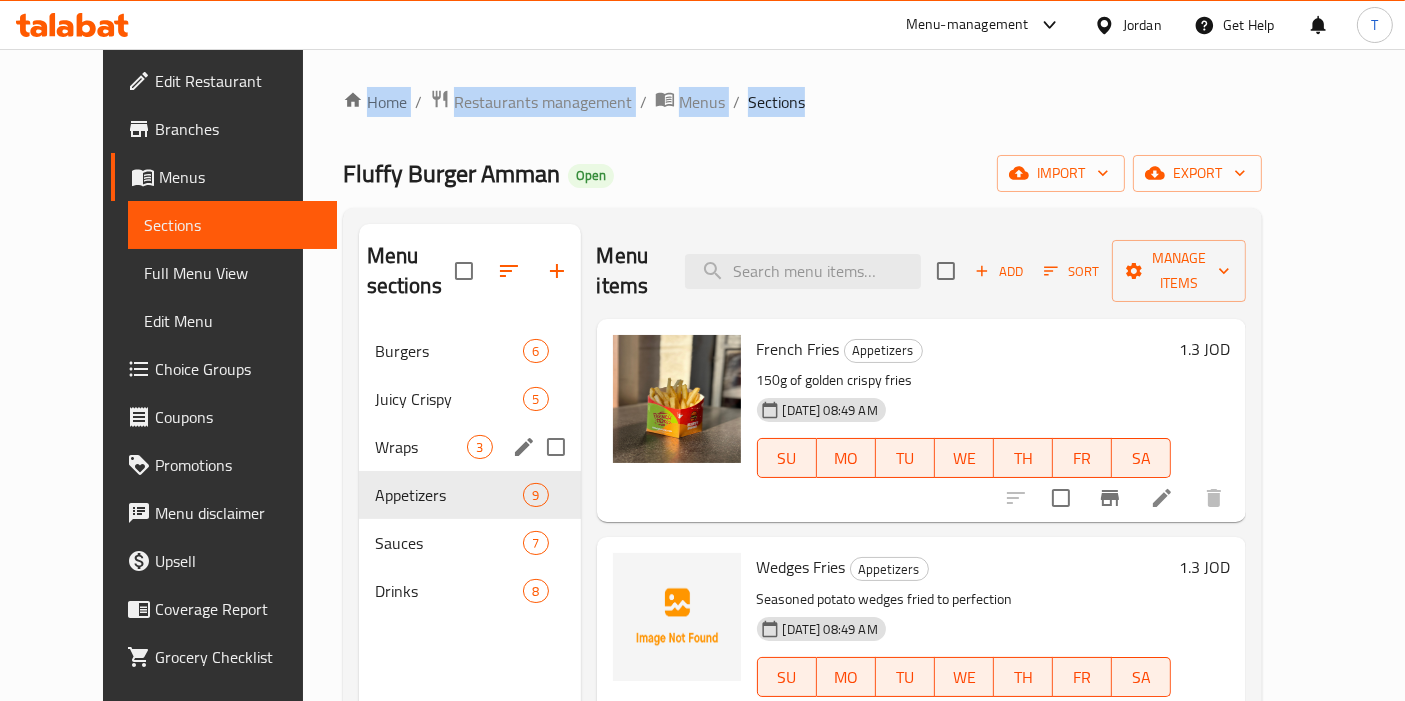 click on "Wraps" at bounding box center (421, 447) 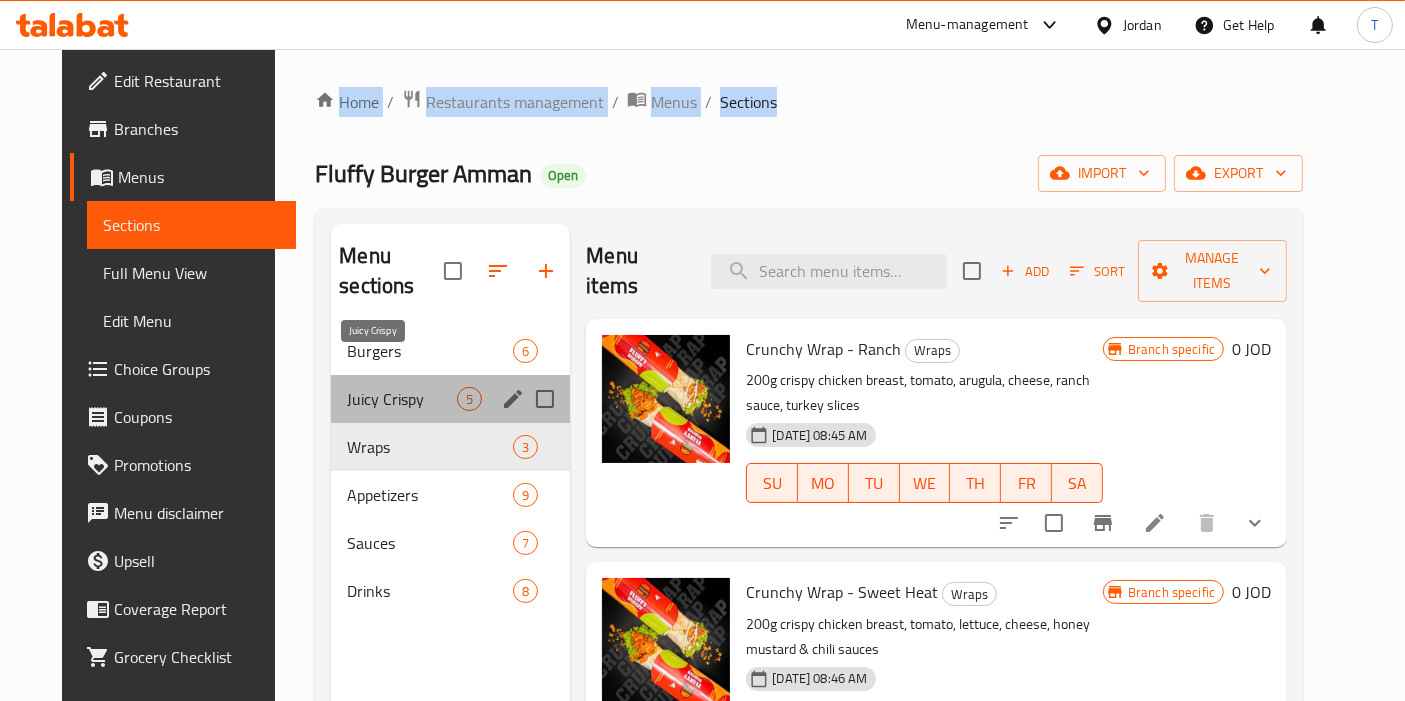 click on "Juicy Crispy" at bounding box center (402, 399) 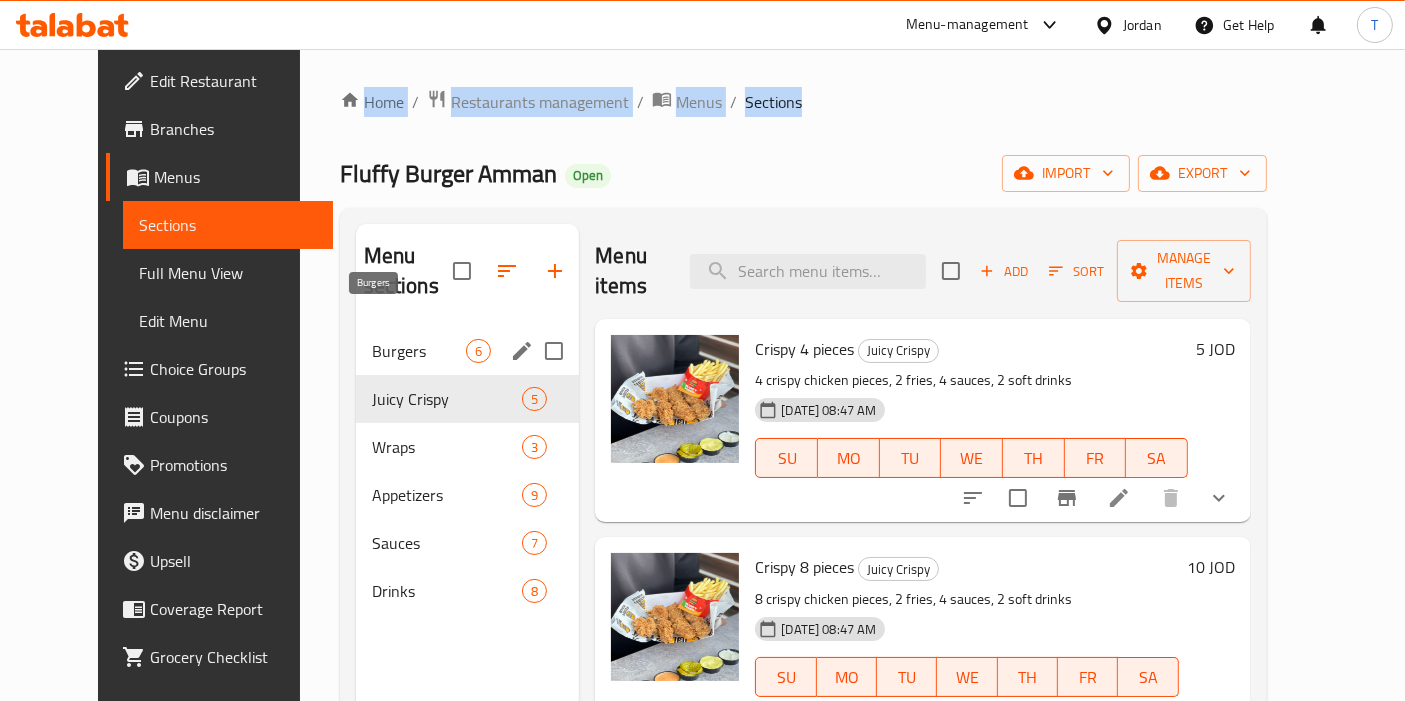 click on "Burgers" at bounding box center [419, 351] 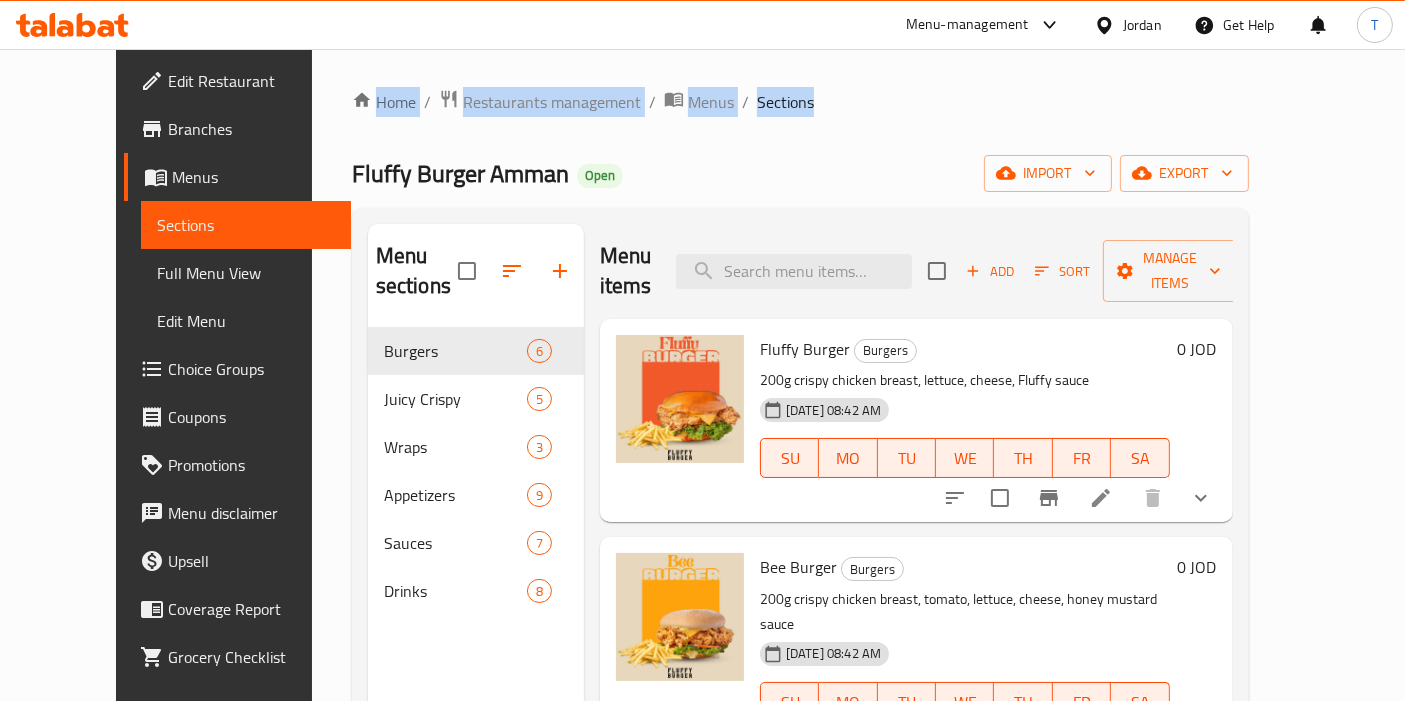 click on "Branches" at bounding box center [237, 129] 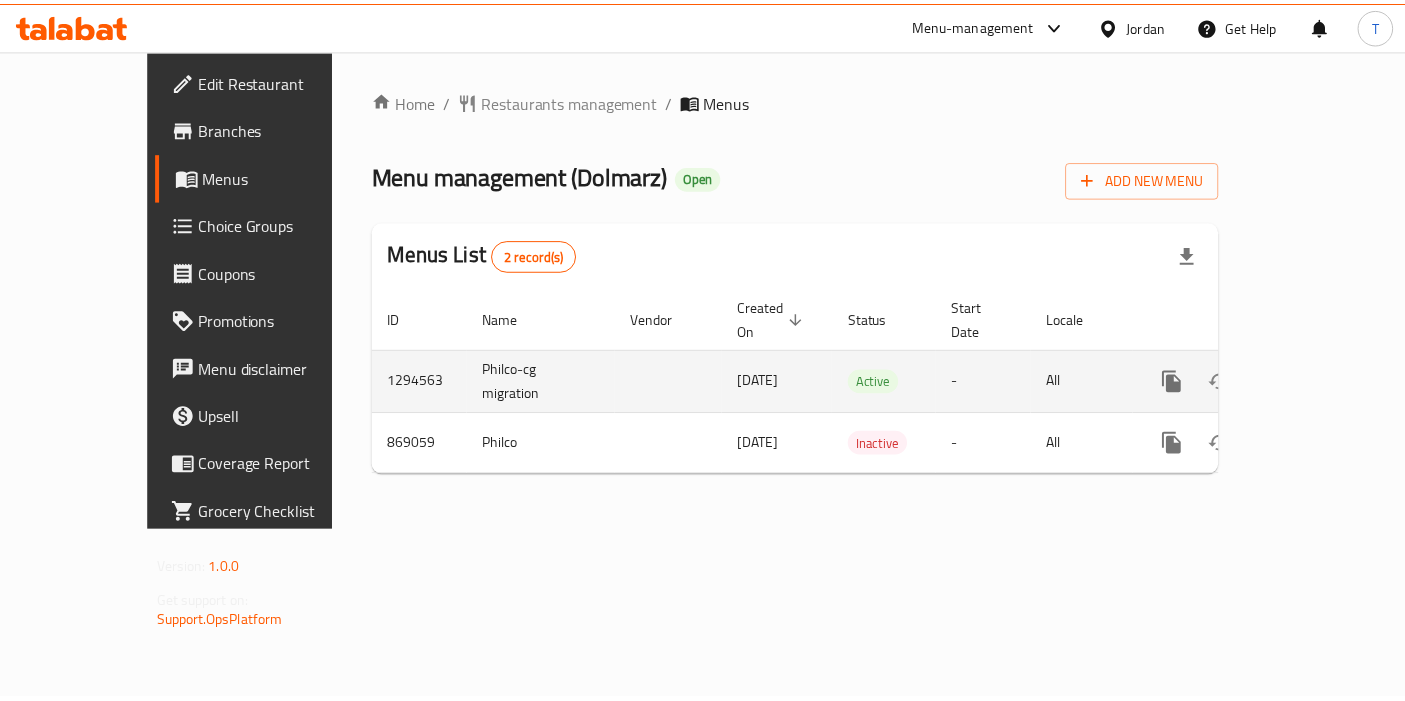 scroll, scrollTop: 0, scrollLeft: 0, axis: both 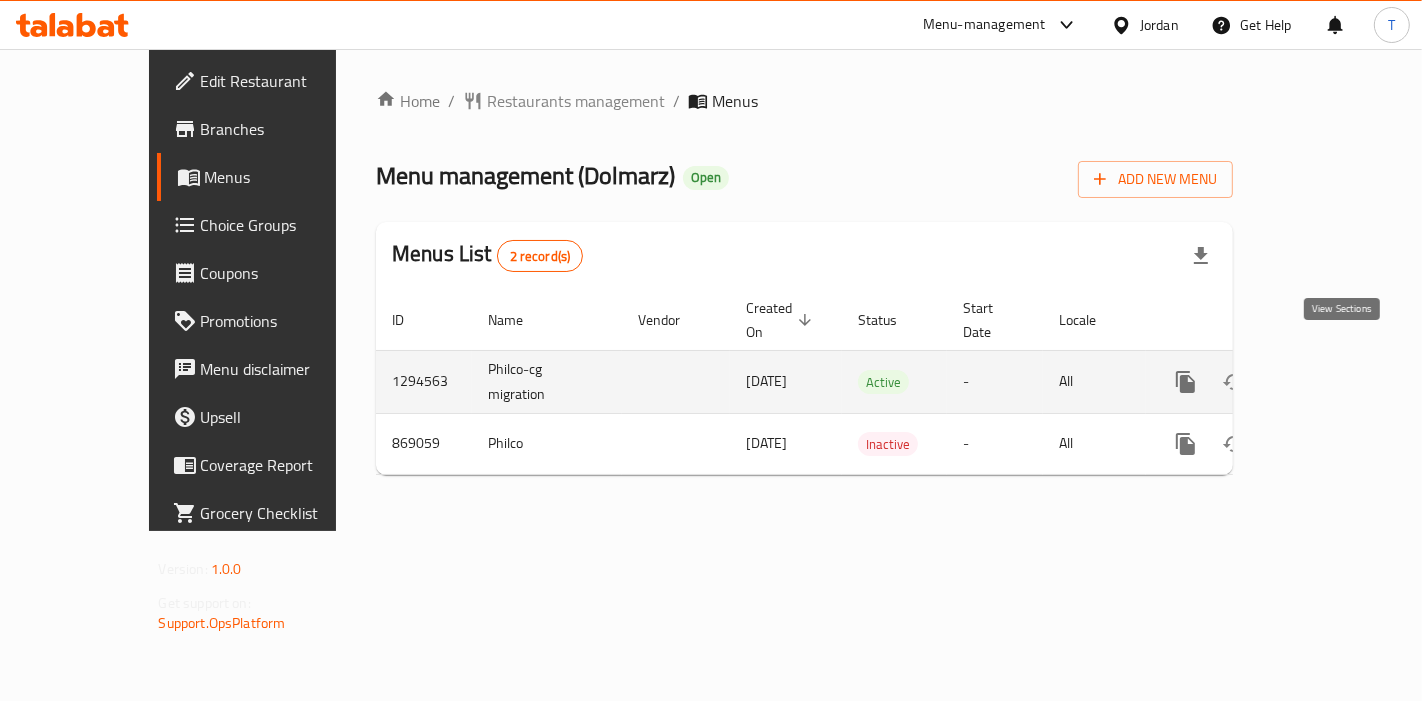click 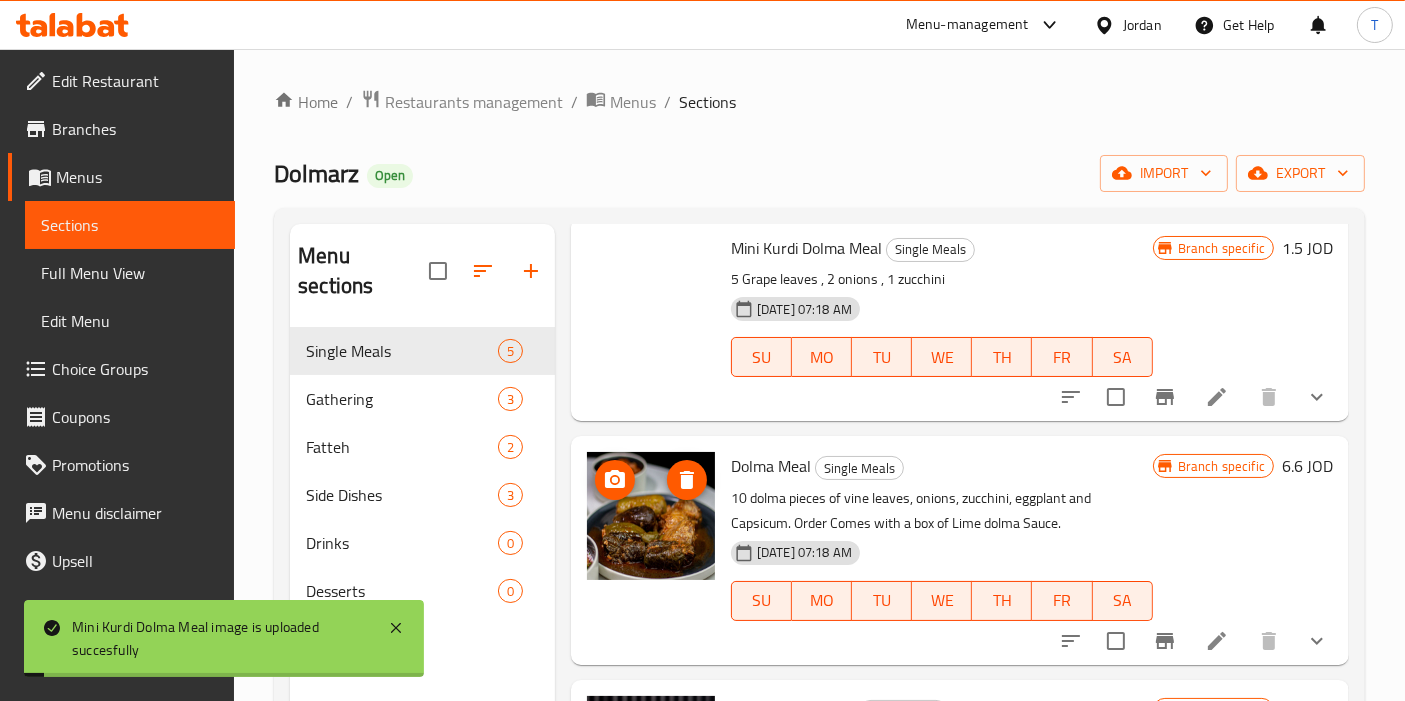 scroll, scrollTop: 0, scrollLeft: 0, axis: both 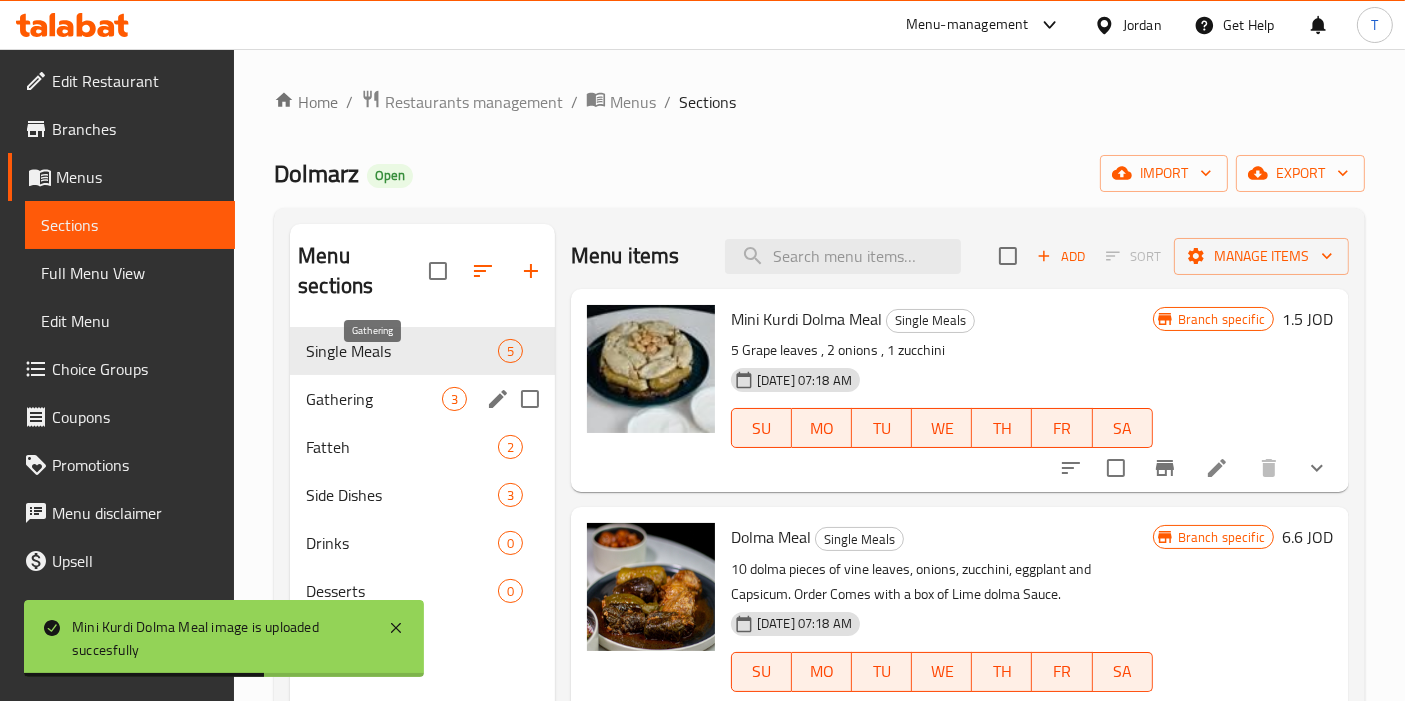click on "Gathering" at bounding box center (374, 399) 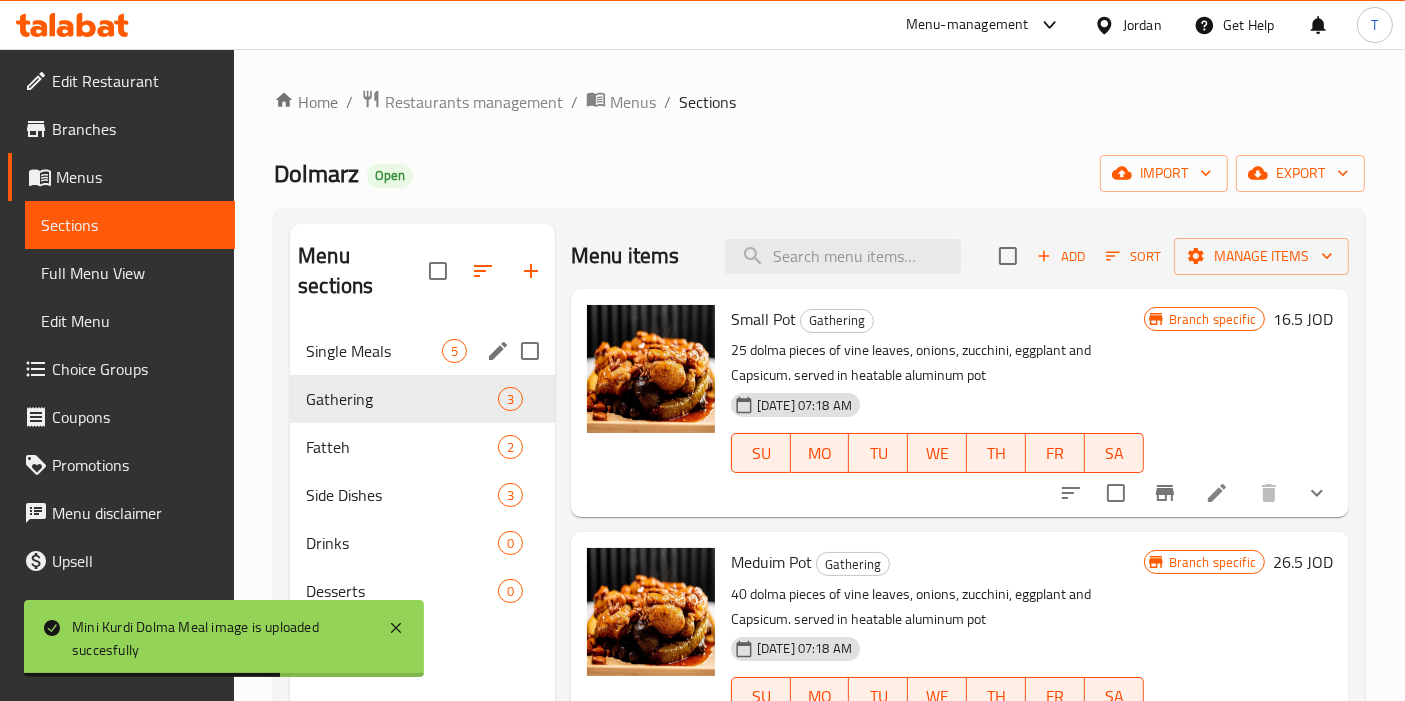 click on "Single Meals 5" at bounding box center (422, 351) 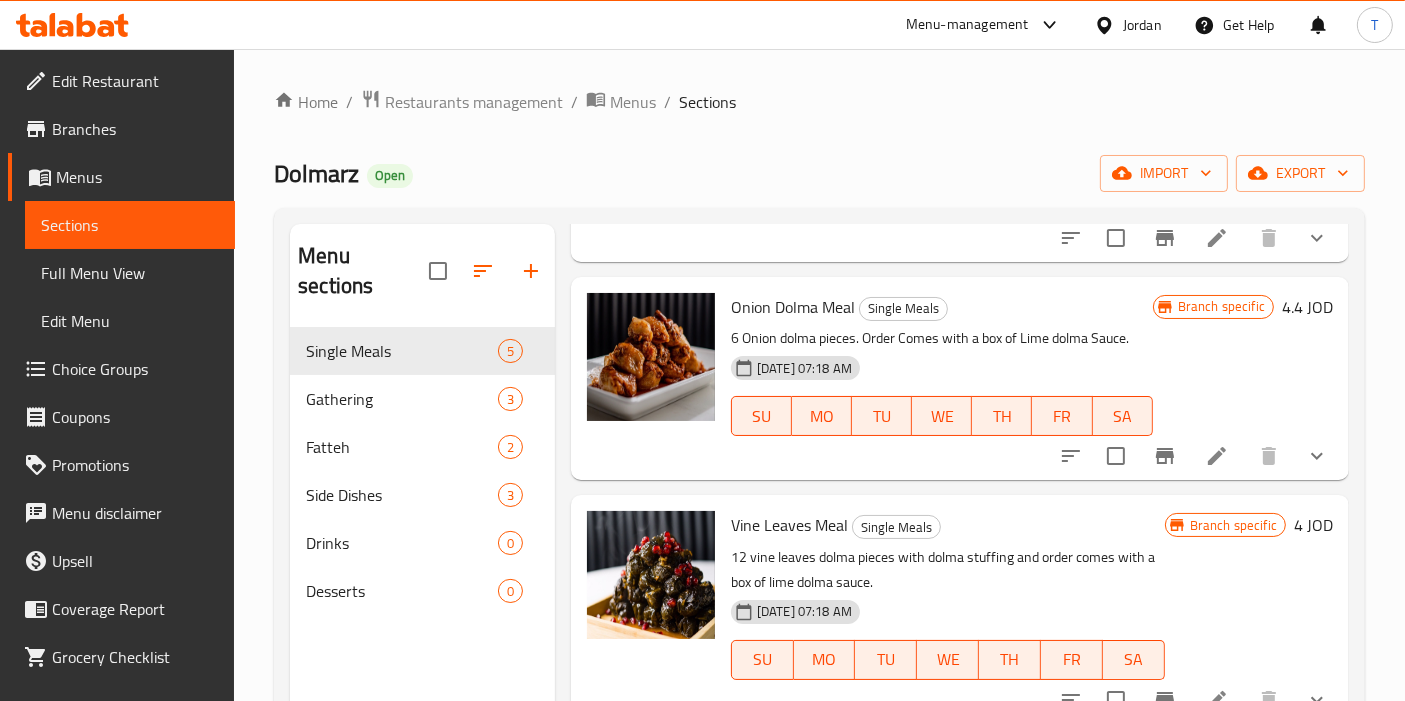 scroll, scrollTop: 490, scrollLeft: 0, axis: vertical 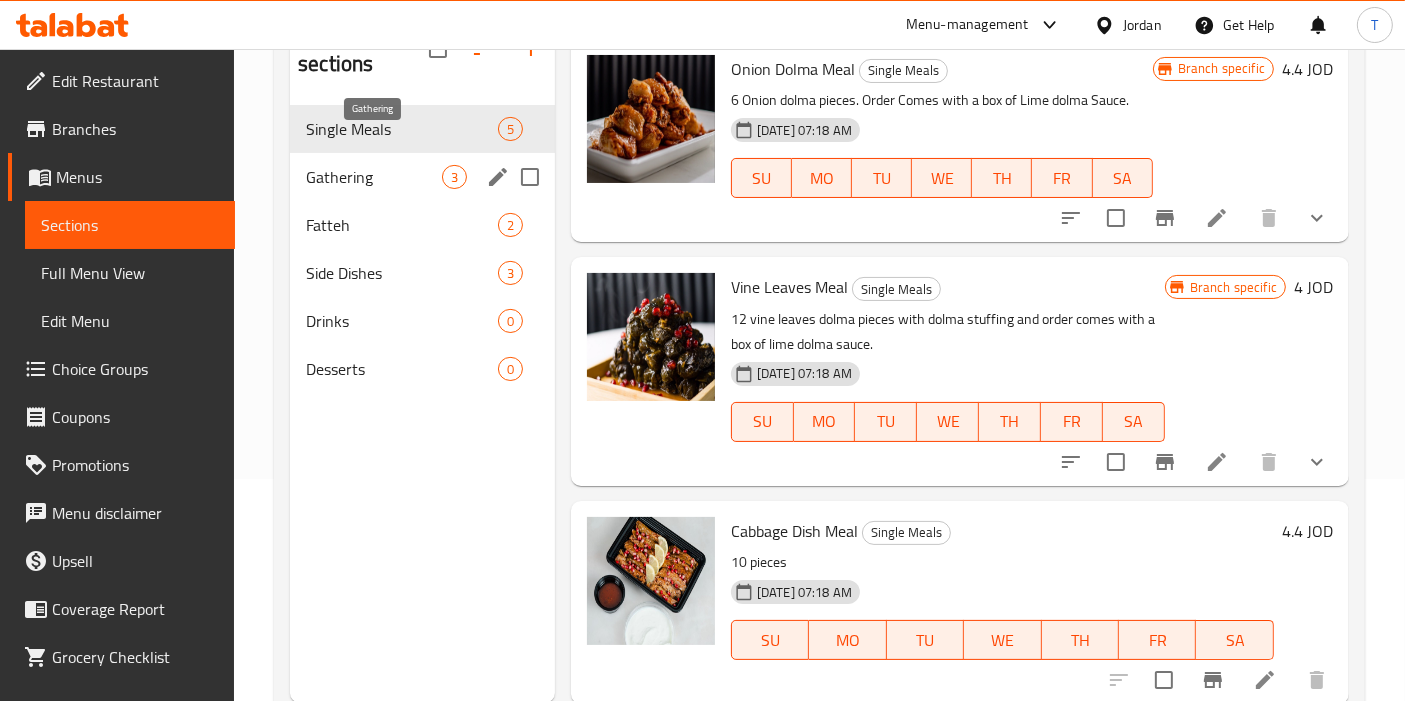 click on "Gathering" at bounding box center (374, 177) 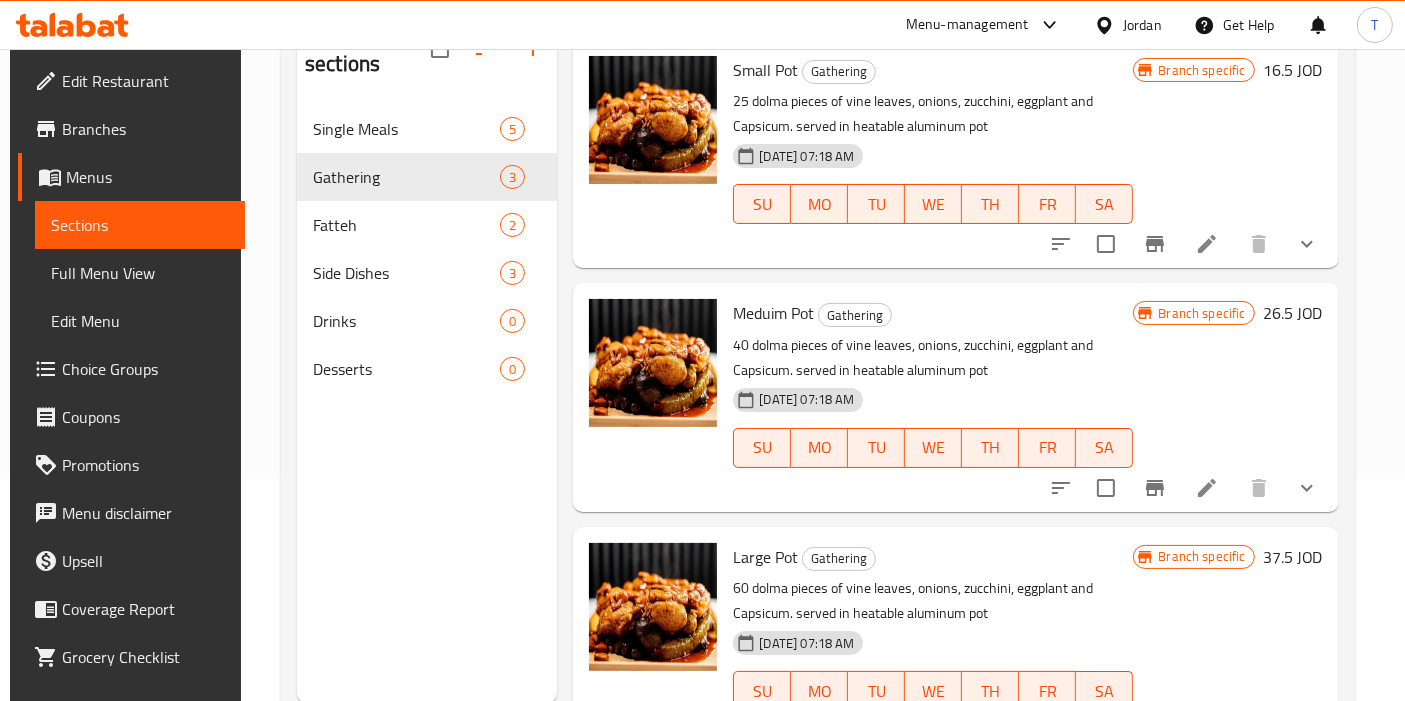 scroll, scrollTop: 0, scrollLeft: 0, axis: both 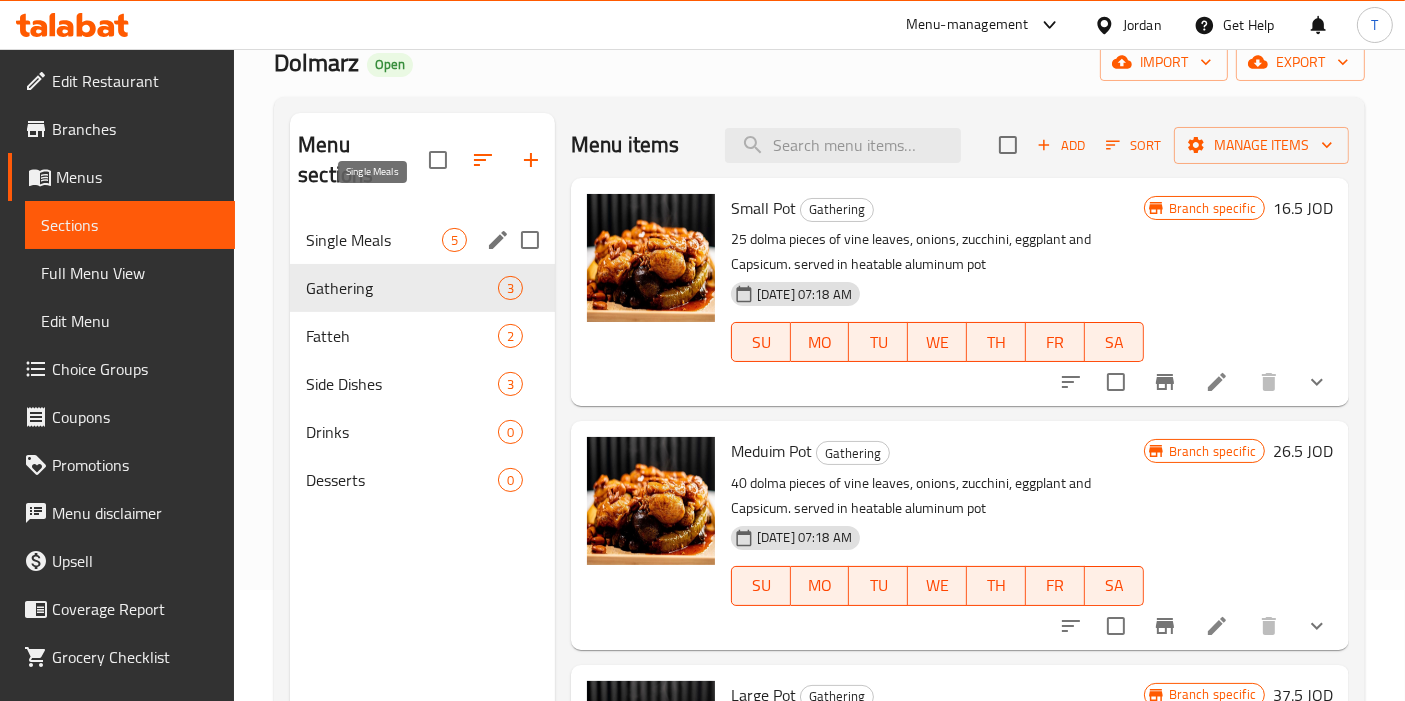 click on "Single Meals" at bounding box center (374, 240) 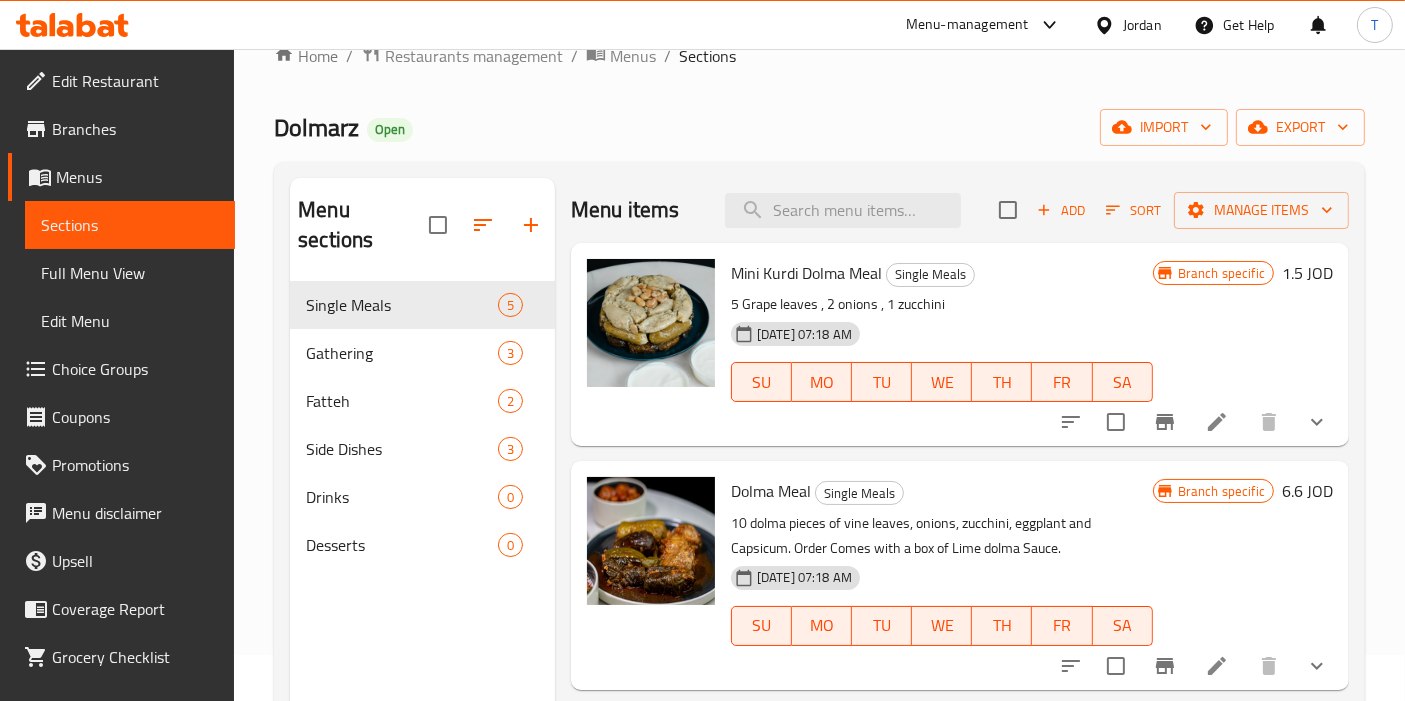 scroll, scrollTop: 0, scrollLeft: 0, axis: both 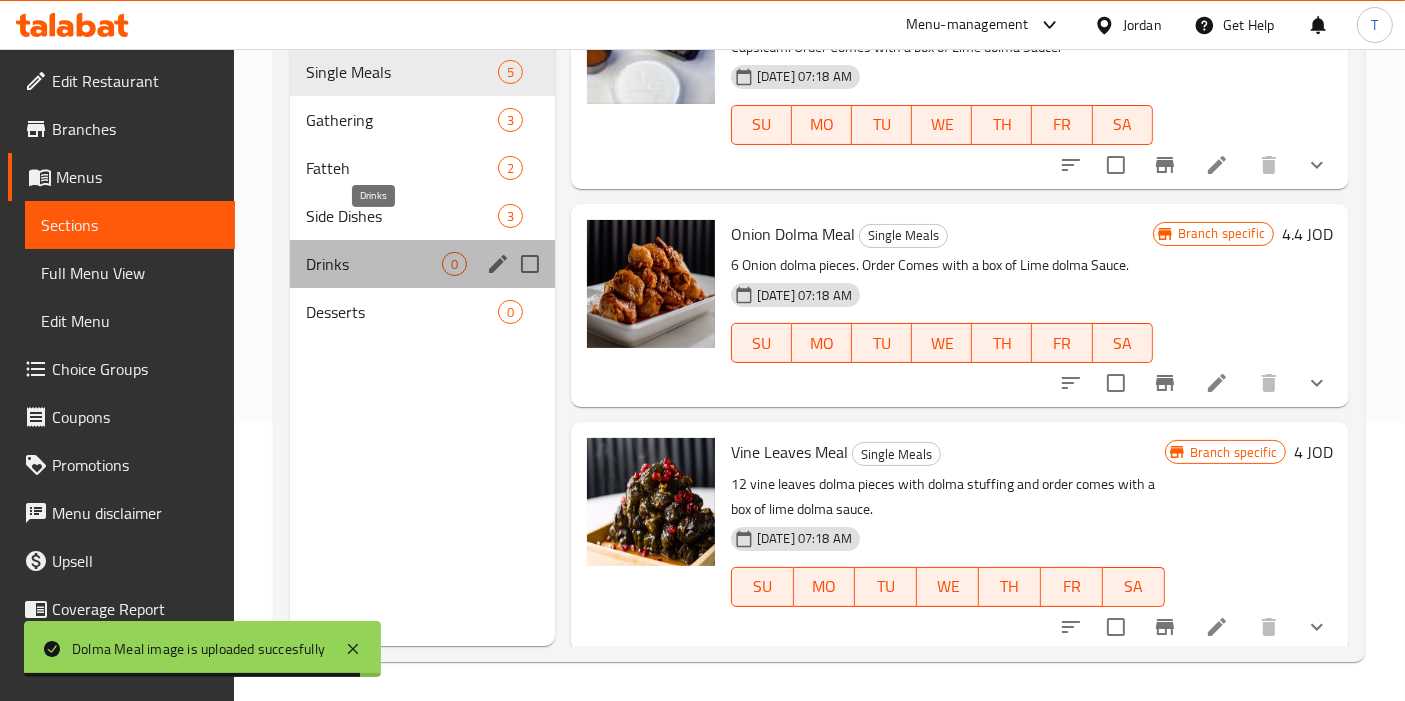 click on "Drinks" at bounding box center (374, 264) 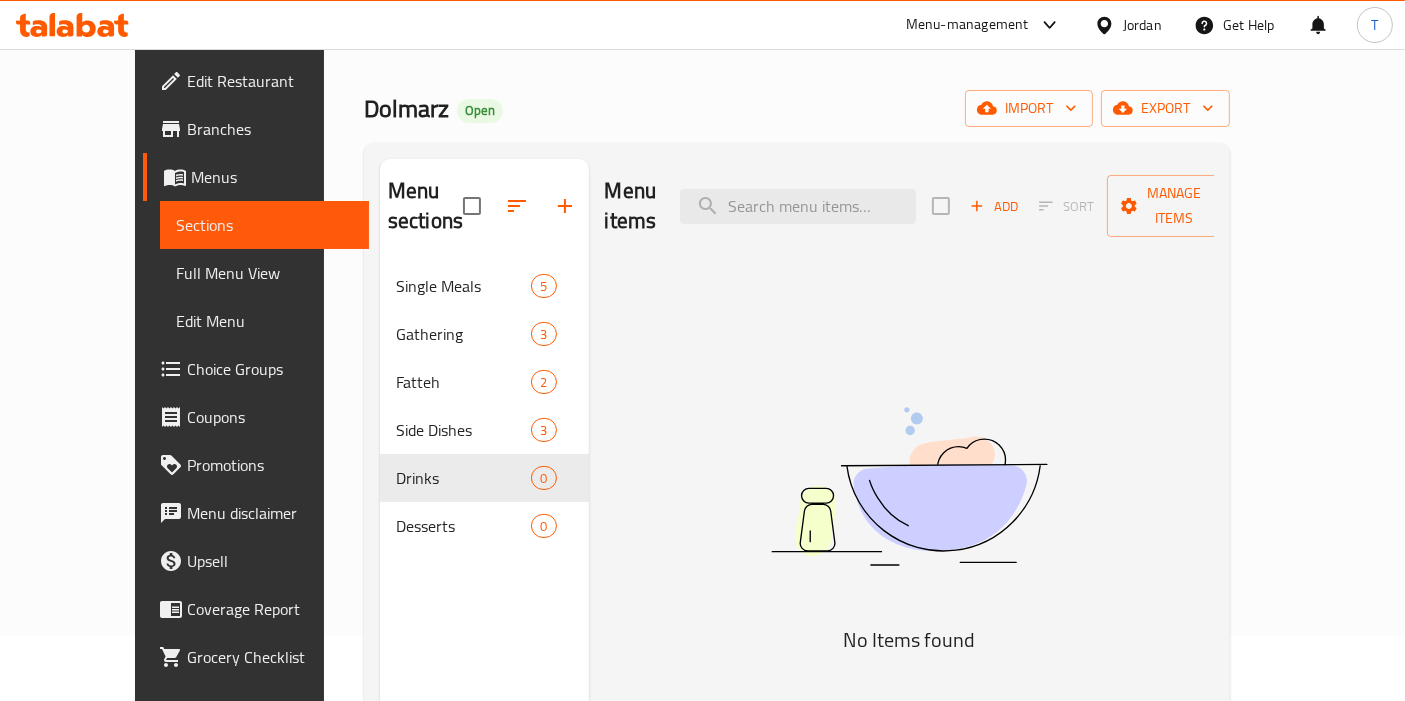 scroll, scrollTop: 0, scrollLeft: 0, axis: both 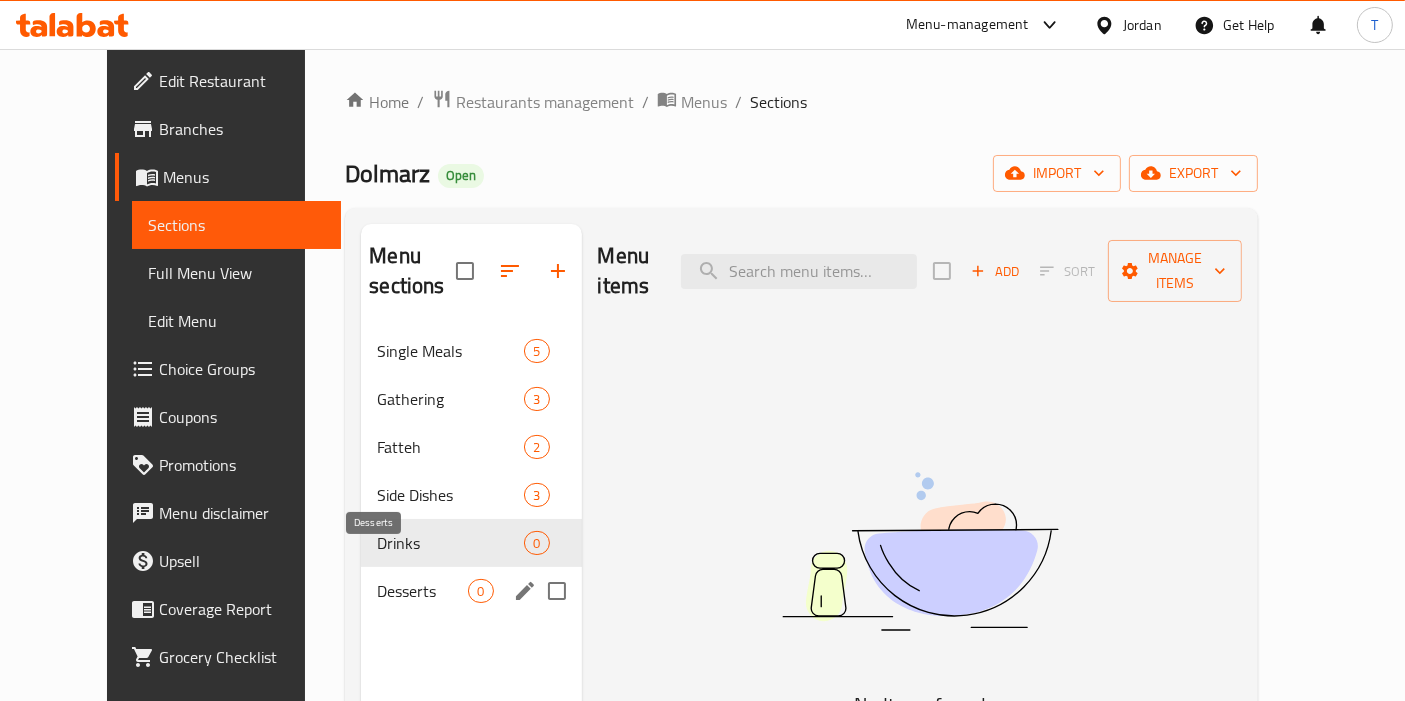 click on "Desserts" at bounding box center (422, 591) 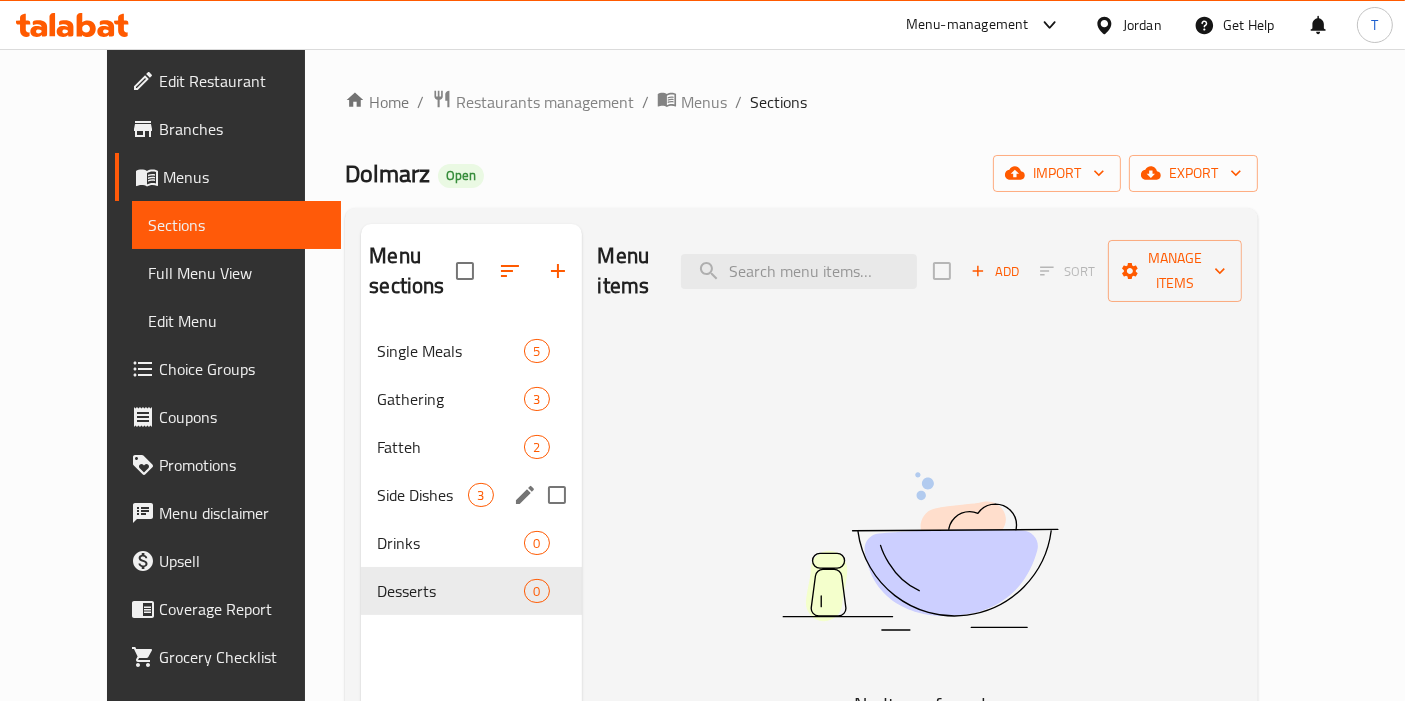 click on "Side Dishes" at bounding box center (422, 495) 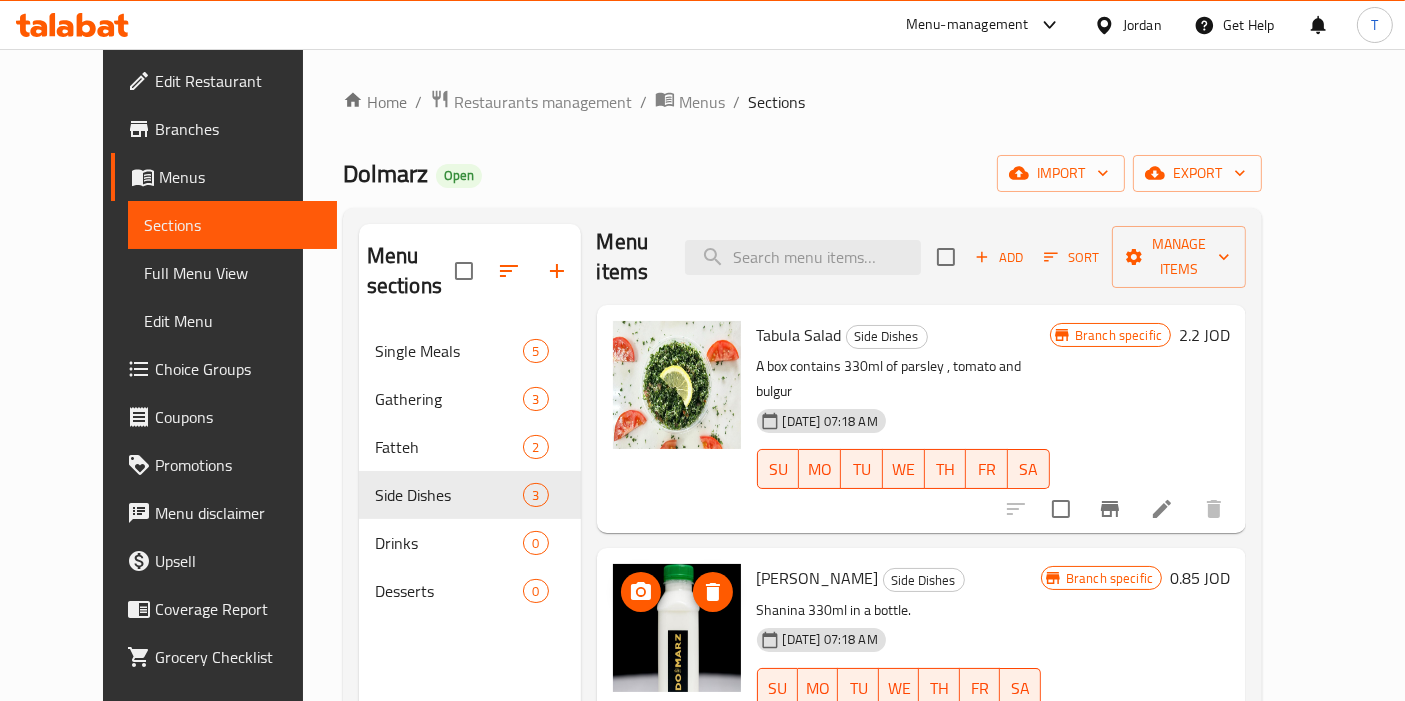 scroll, scrollTop: 28, scrollLeft: 0, axis: vertical 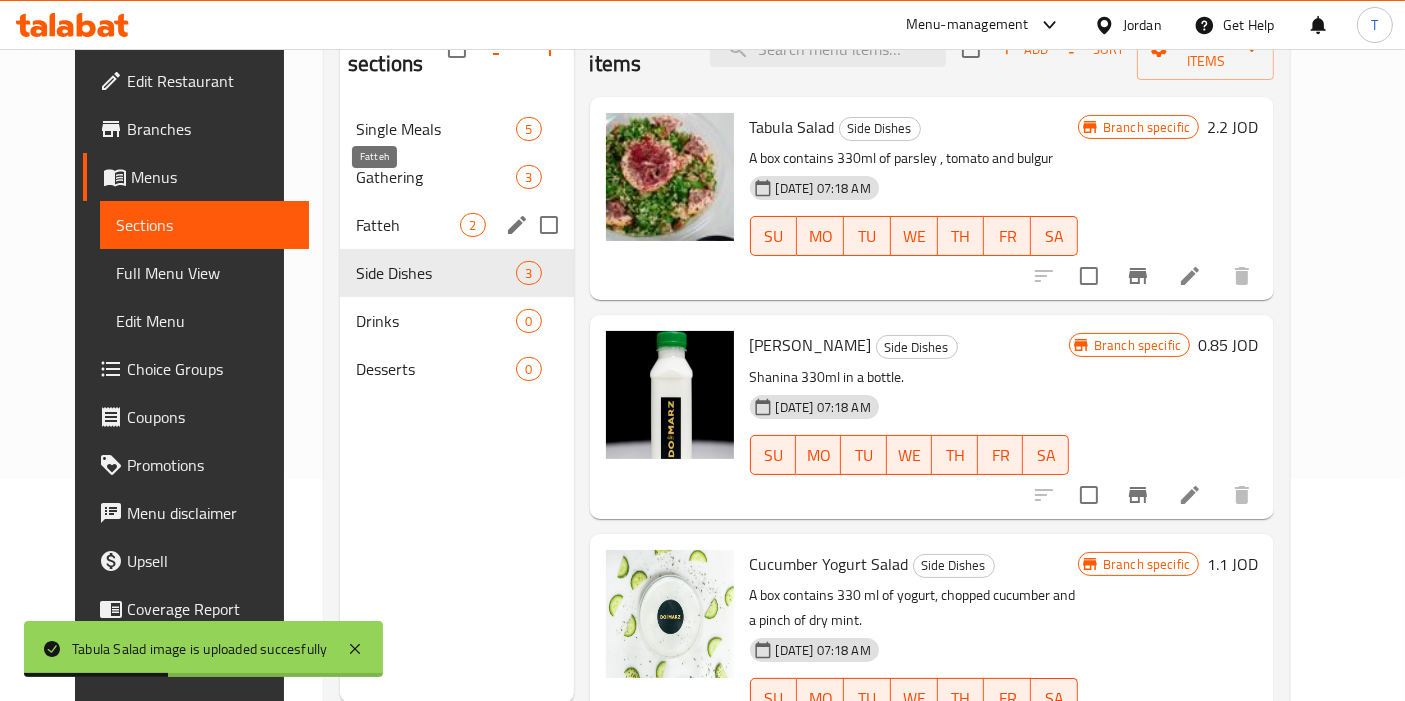 click on "Fatteh" at bounding box center [408, 225] 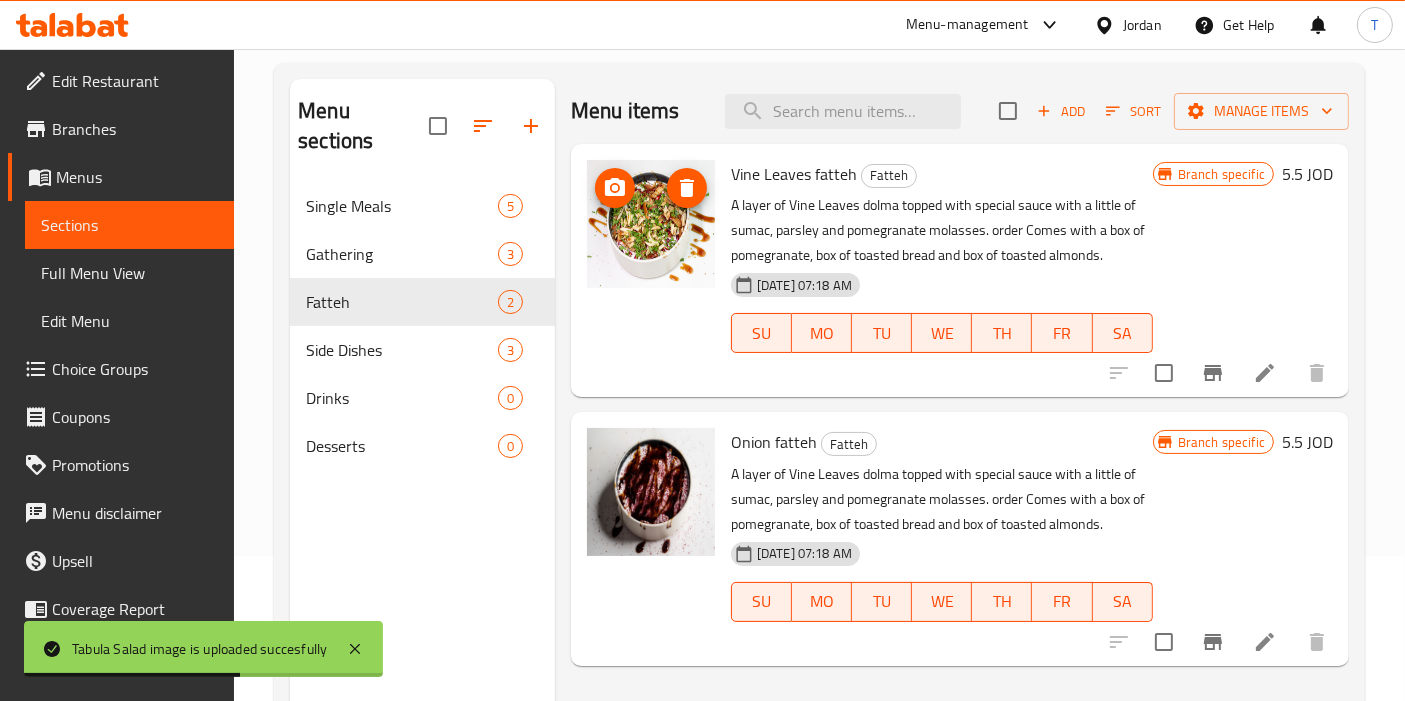 scroll, scrollTop: 111, scrollLeft: 0, axis: vertical 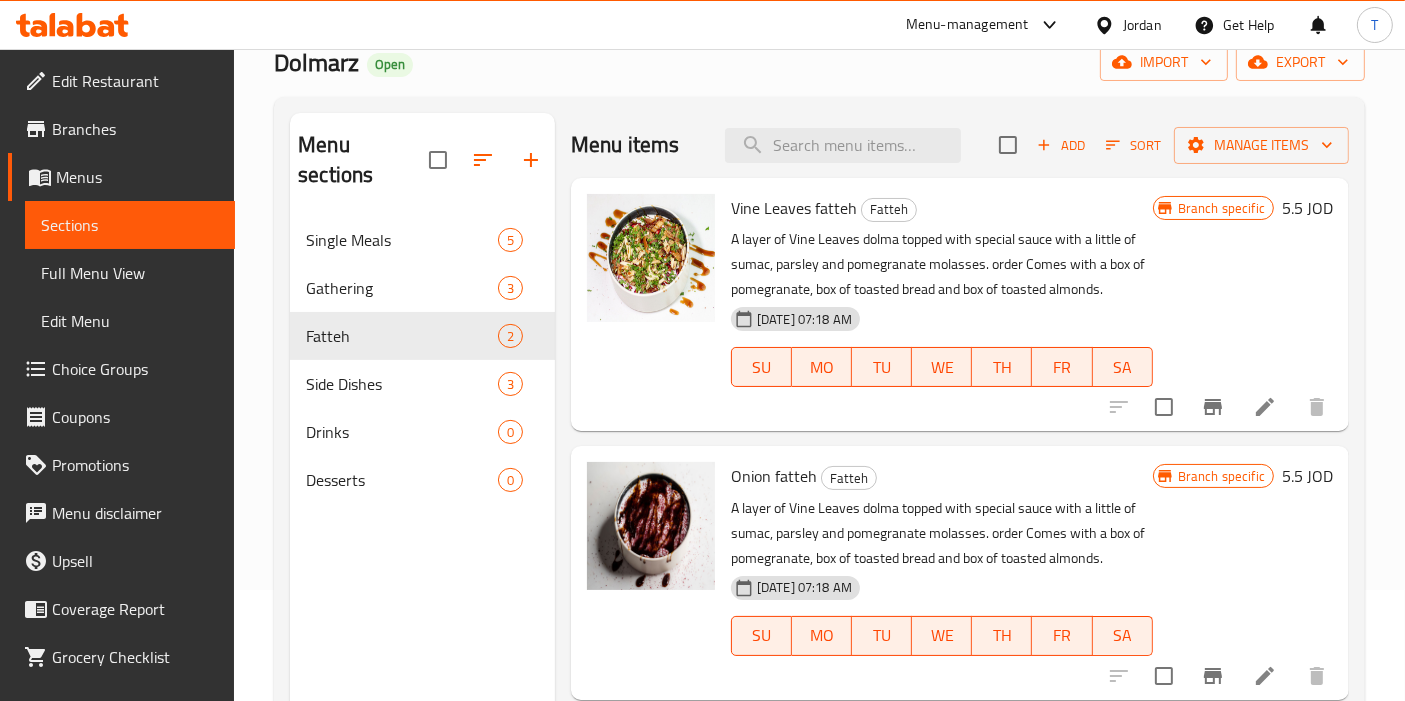 click on "A layer of Vine Leaves dolma topped with special sauce with a little of sumac, parsley and pomegranate molasses. order Comes with a box of pomegranate, box of toasted bread and box of toasted almonds." at bounding box center [942, 264] 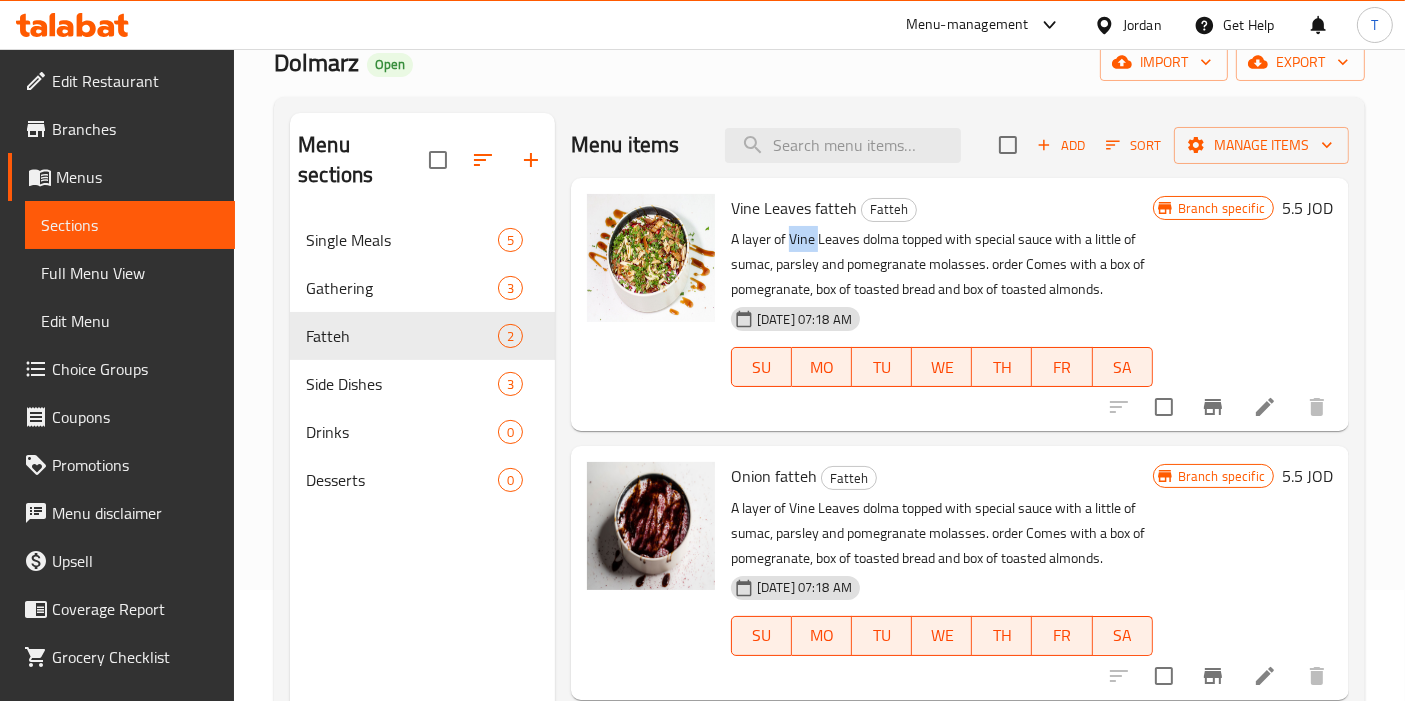 click on "A layer of Vine Leaves dolma topped with special sauce with a little of sumac, parsley and pomegranate molasses. order Comes with a box of pomegranate, box of toasted bread and box of toasted almonds." at bounding box center (942, 264) 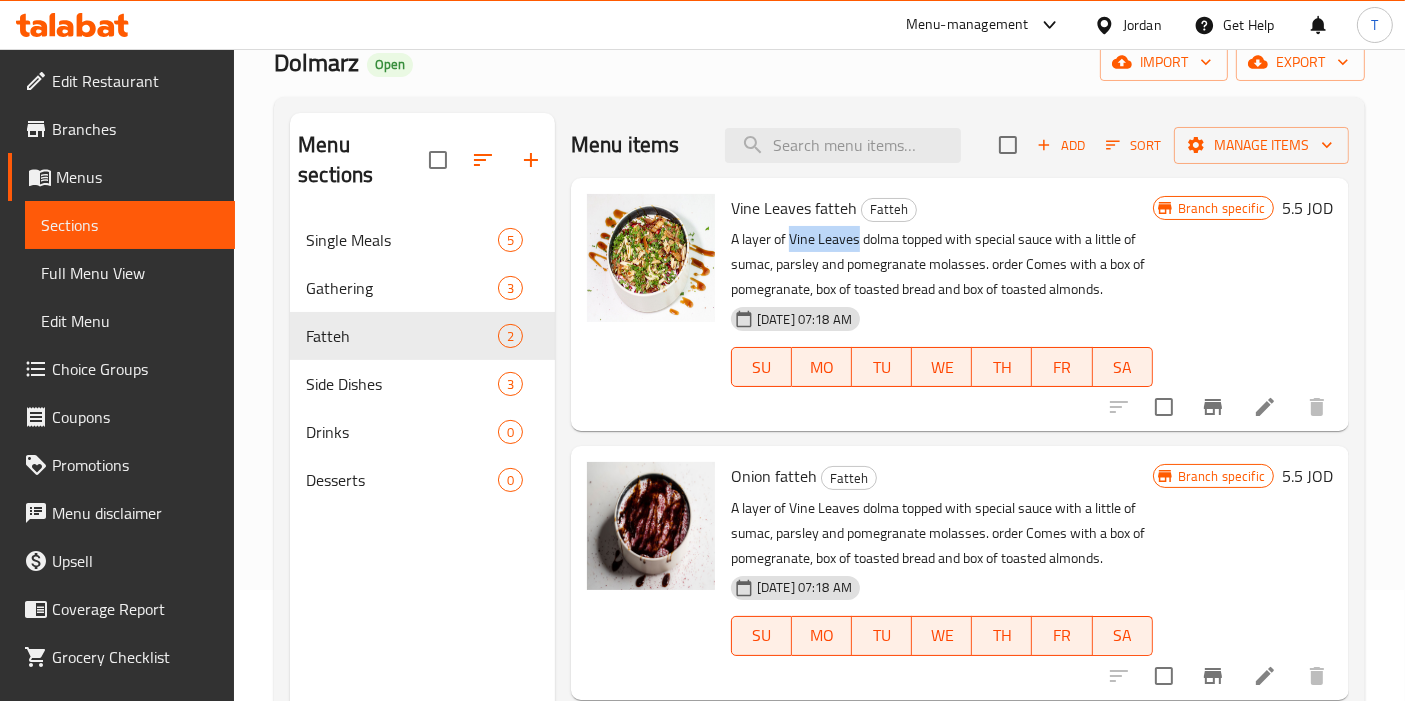 drag, startPoint x: 857, startPoint y: 238, endPoint x: 791, endPoint y: 241, distance: 66.068146 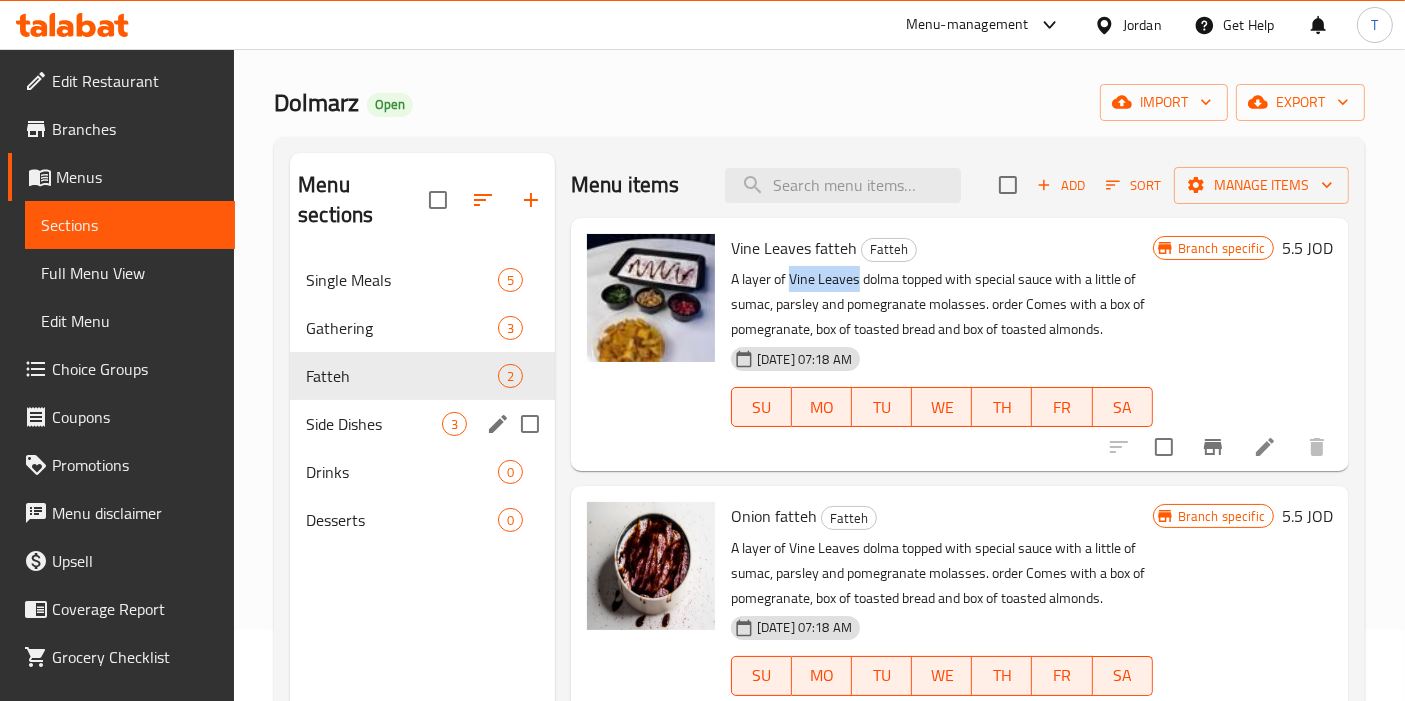 scroll, scrollTop: 0, scrollLeft: 0, axis: both 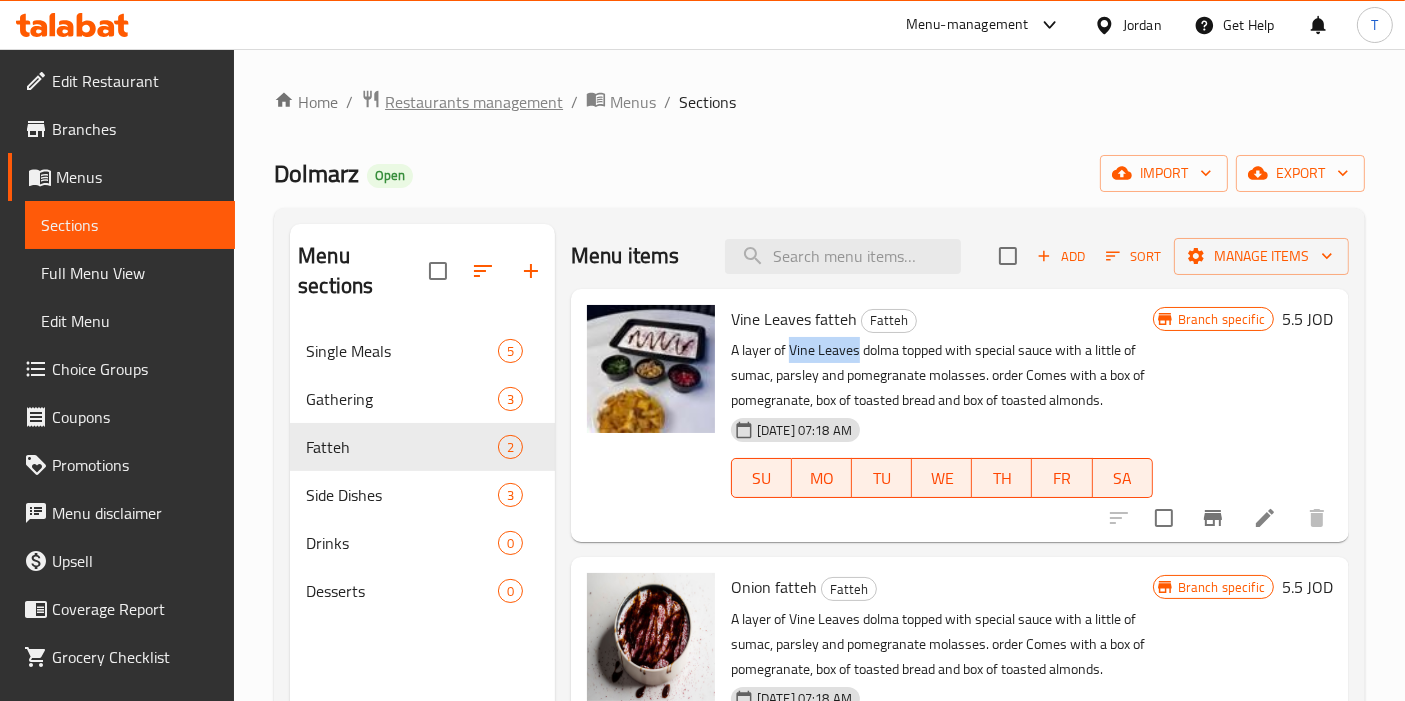 click on "Restaurants management" at bounding box center (474, 102) 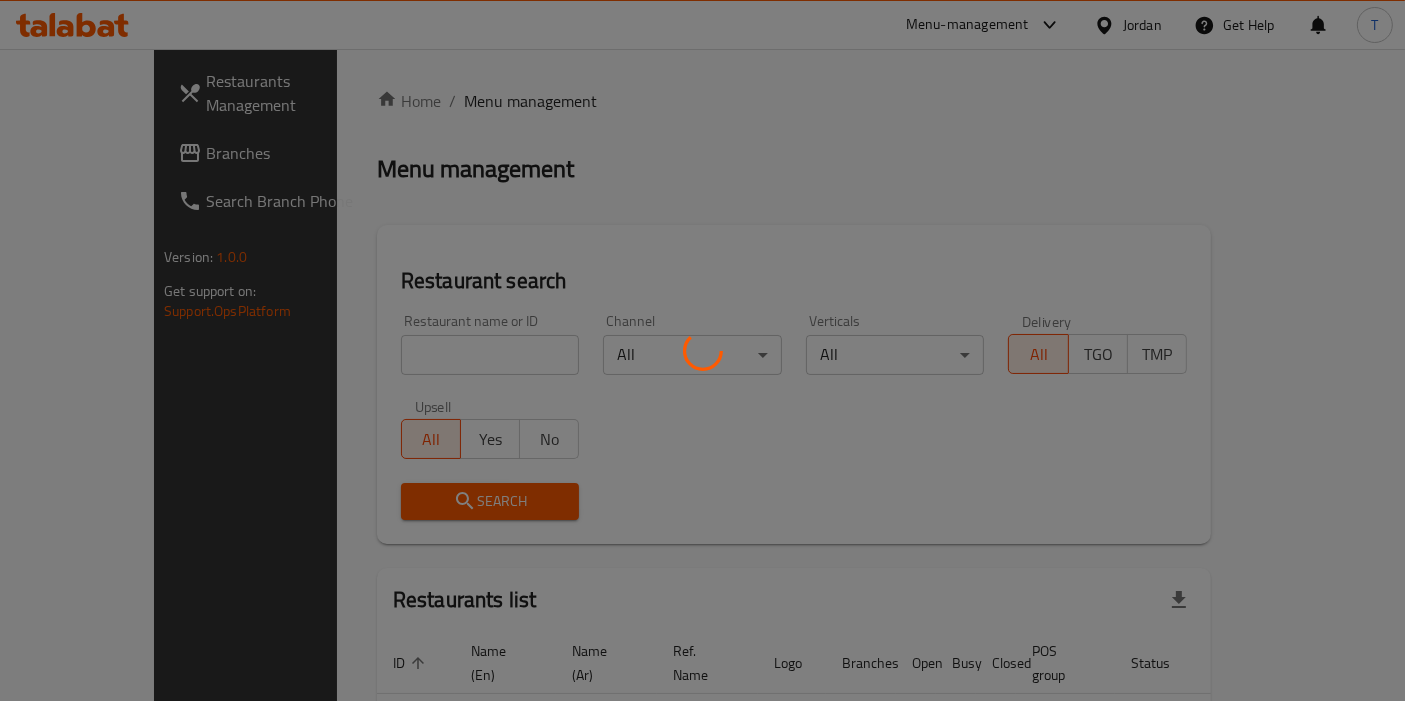 click at bounding box center (702, 350) 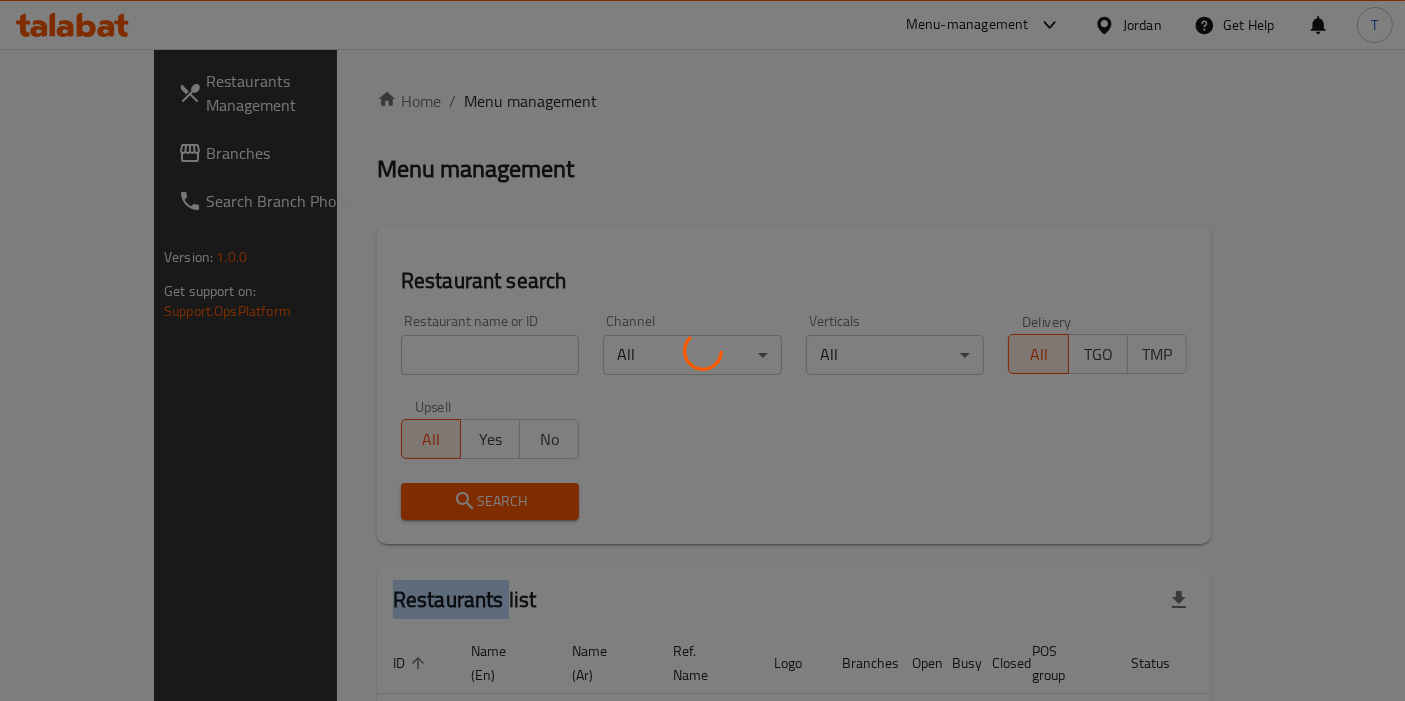 click at bounding box center (702, 350) 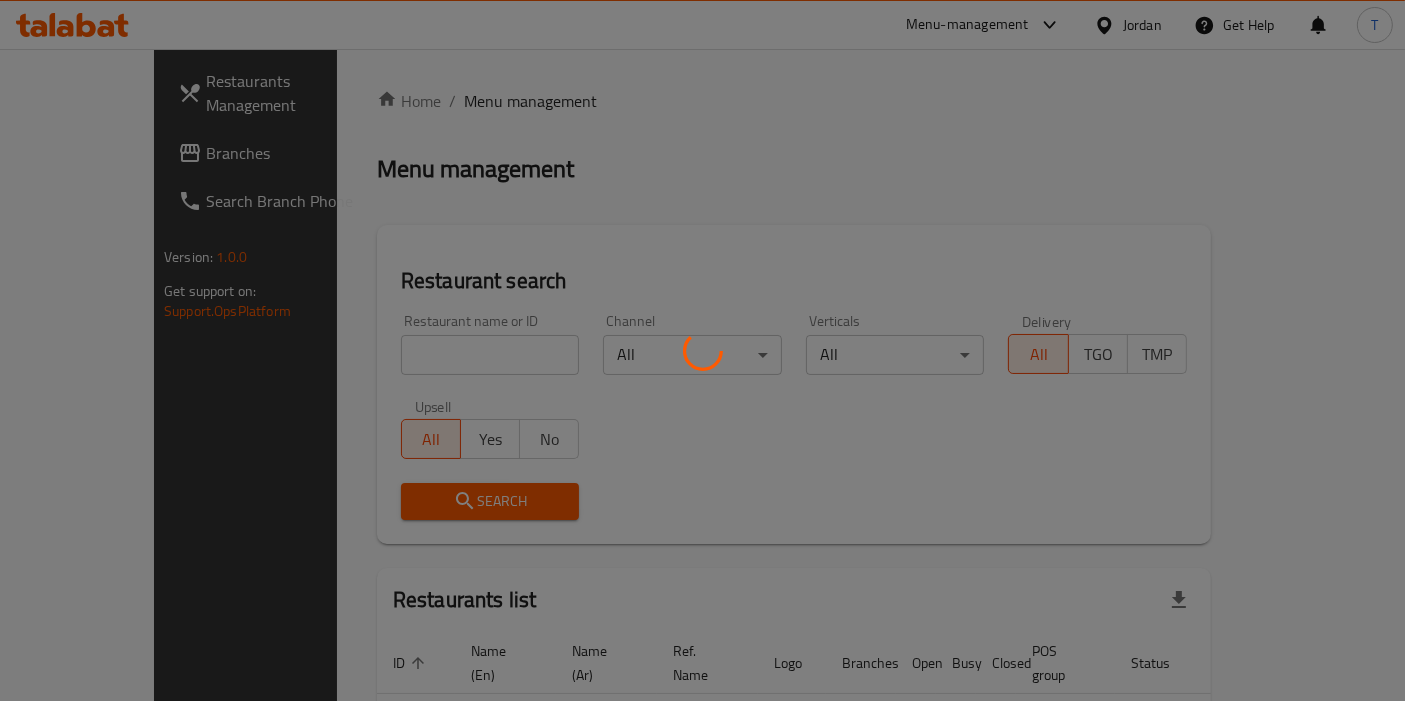 click at bounding box center [702, 350] 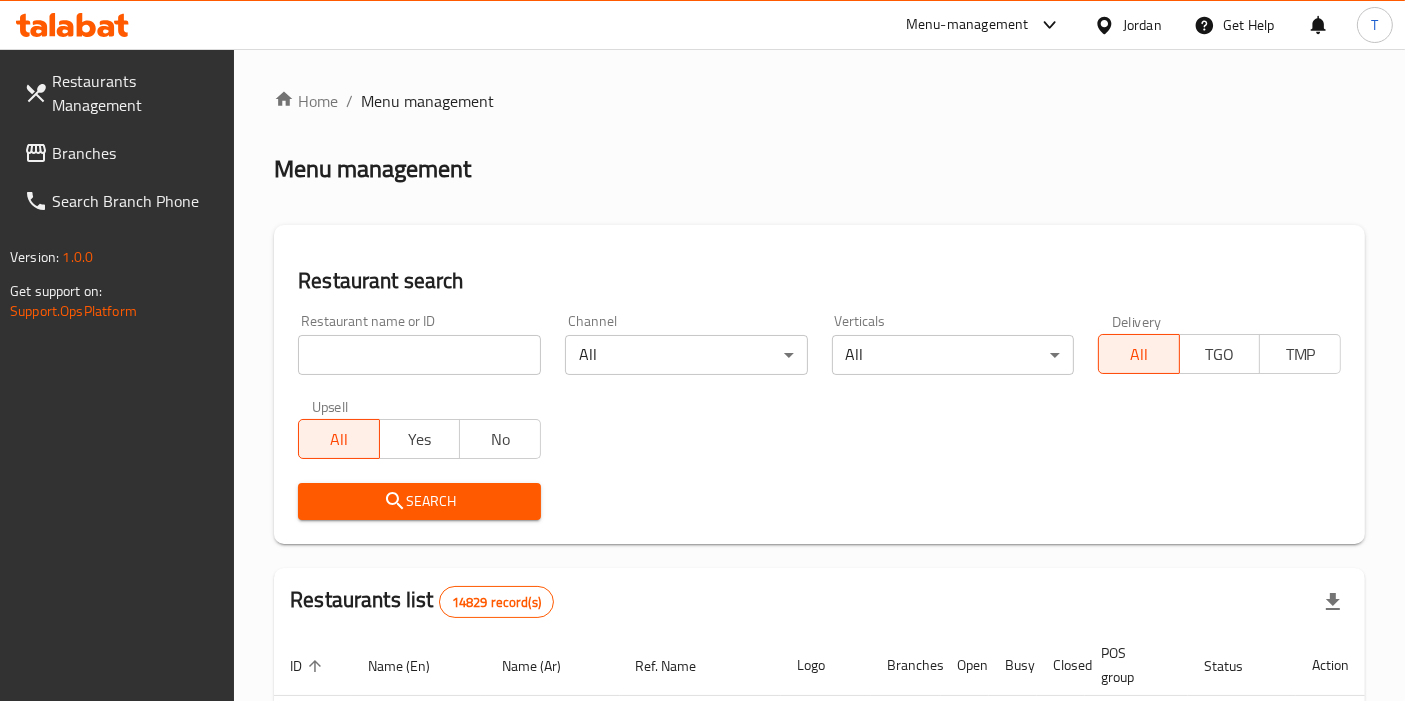 click at bounding box center [419, 355] 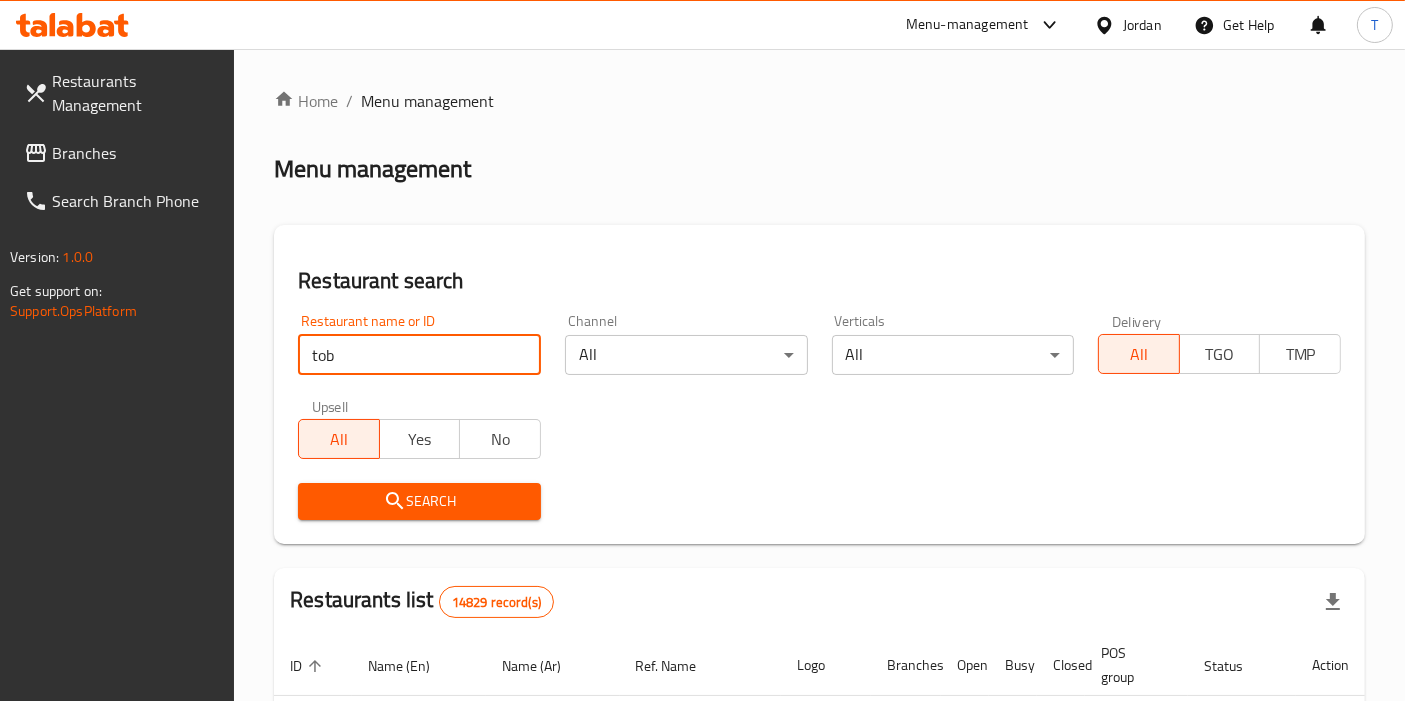 type on "Tobé" 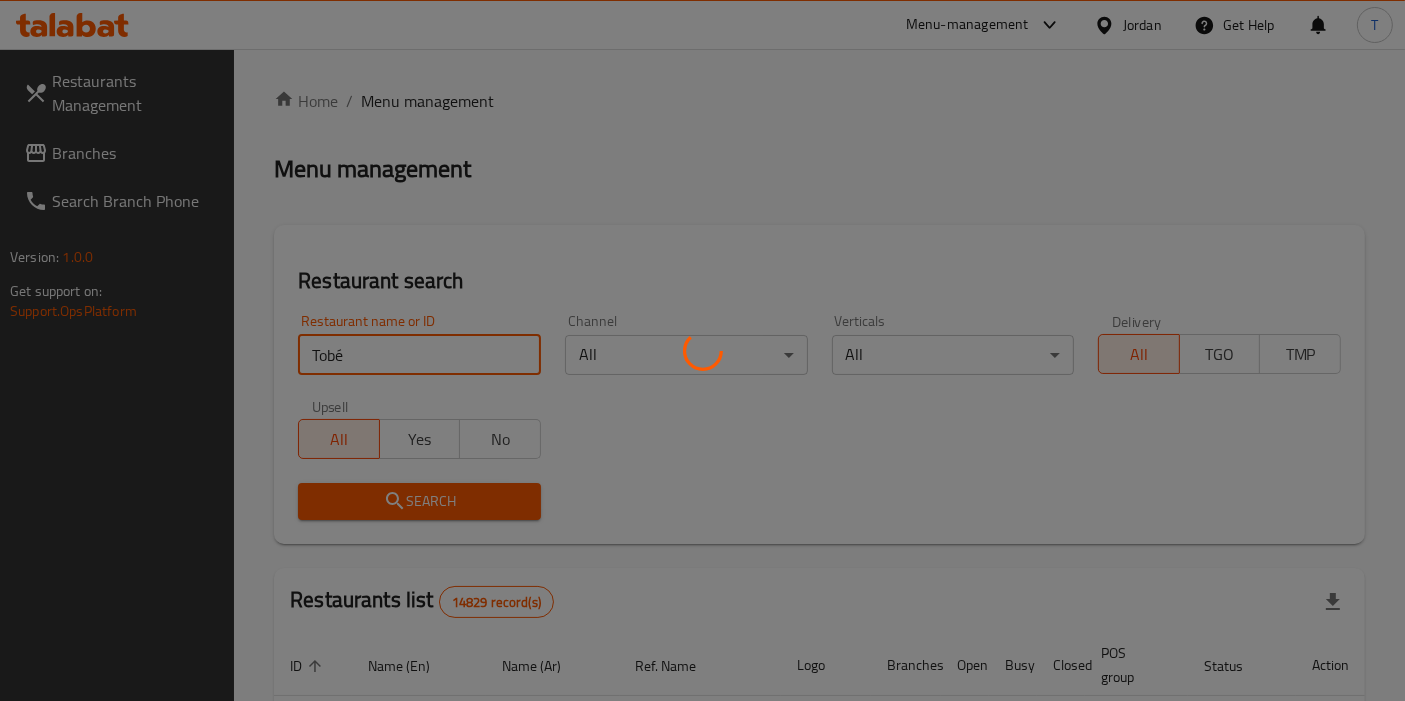 click on "Search" at bounding box center (419, 501) 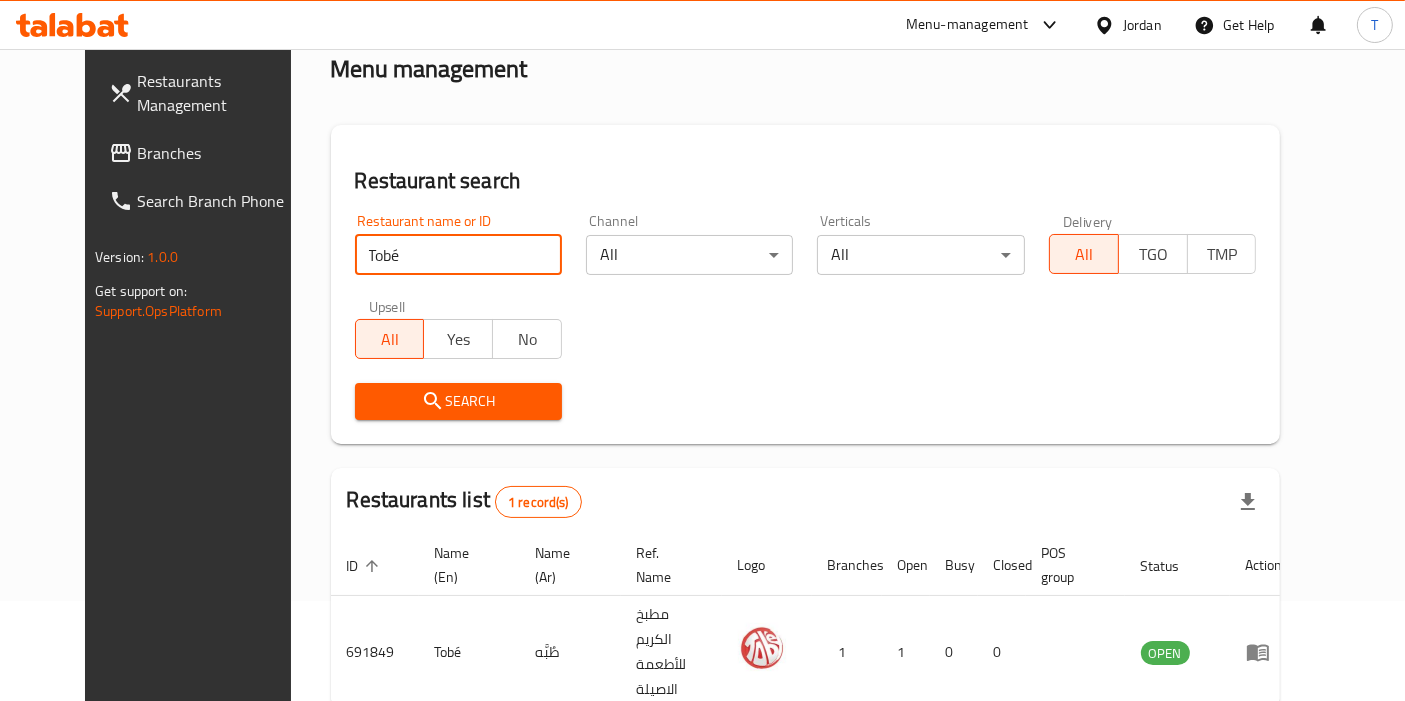 scroll, scrollTop: 173, scrollLeft: 0, axis: vertical 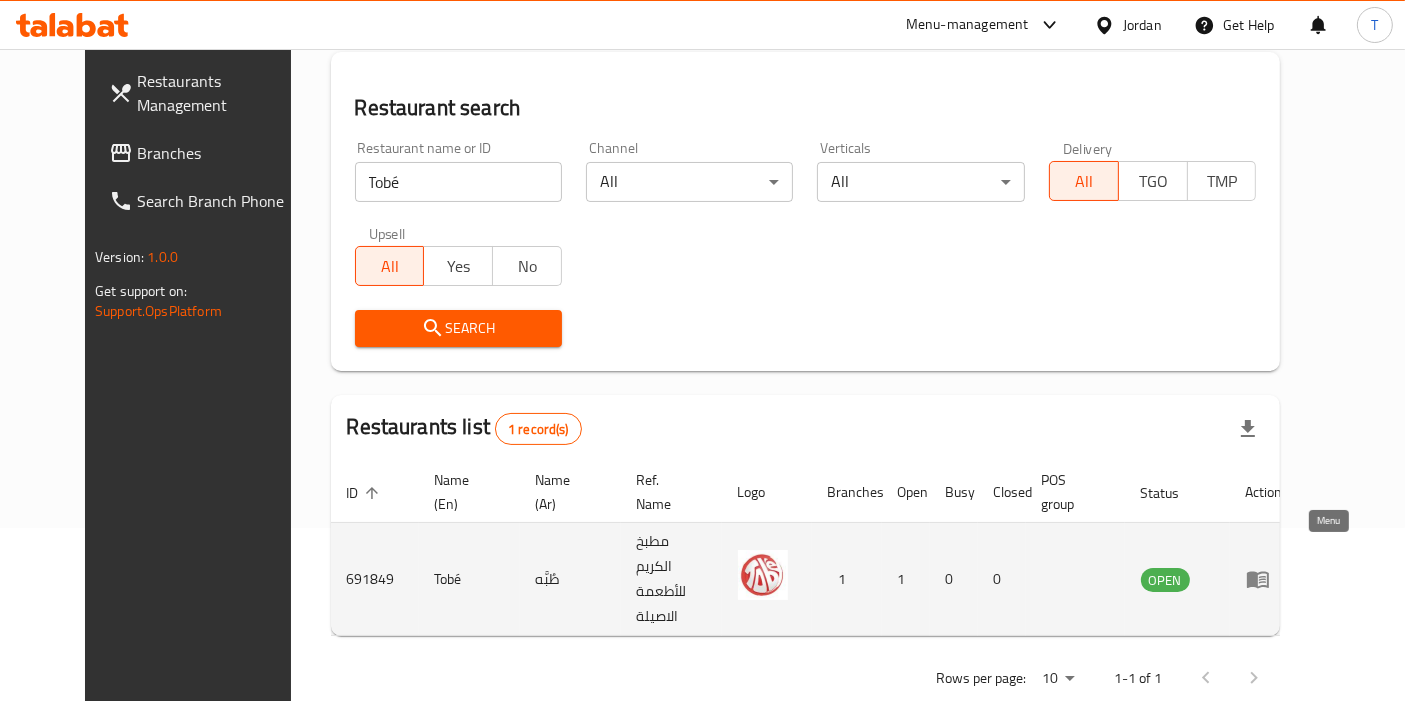 click 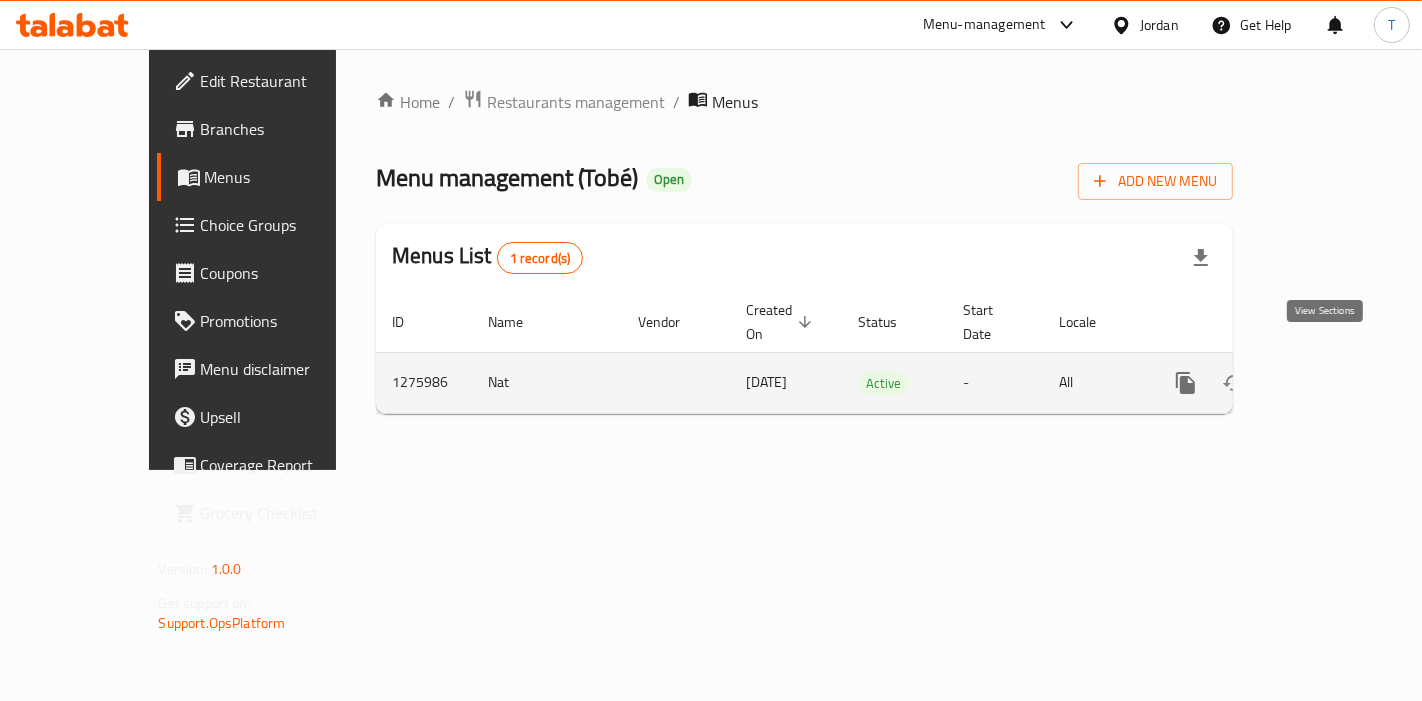 click 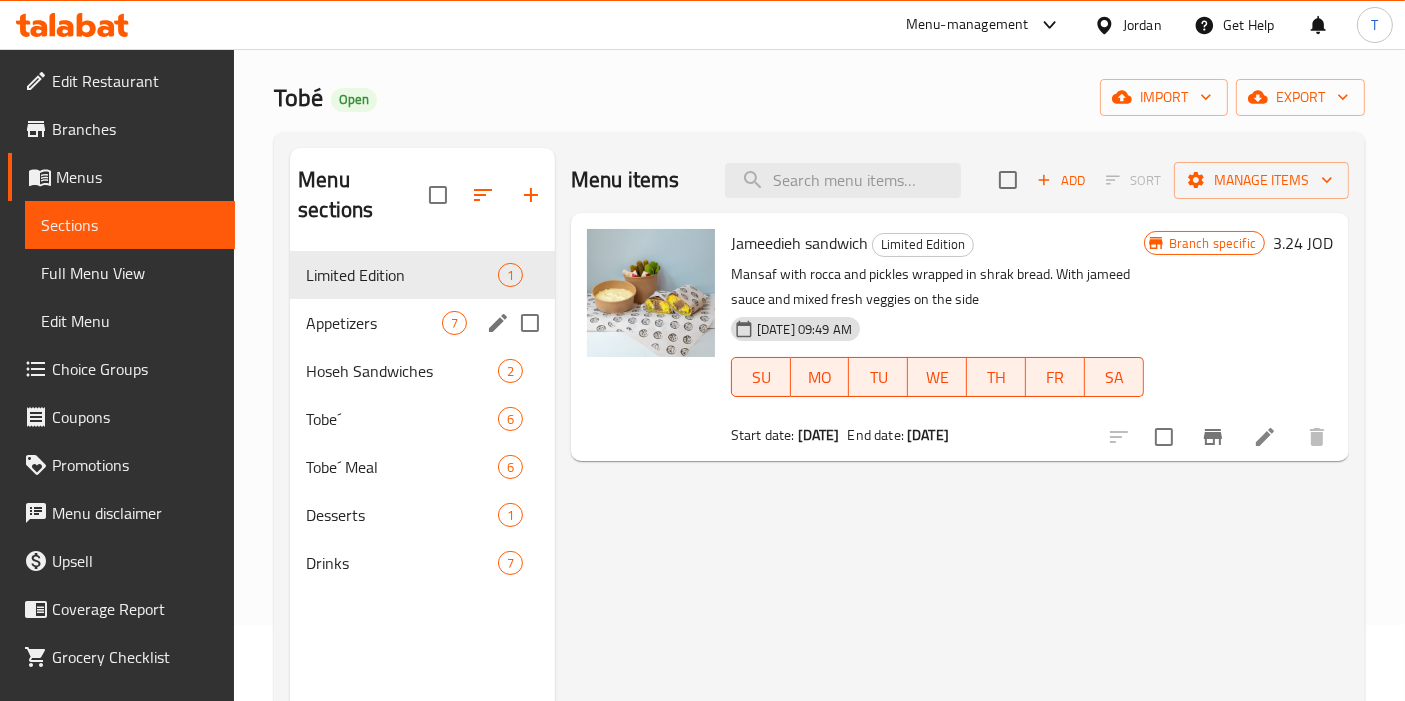 scroll, scrollTop: 111, scrollLeft: 0, axis: vertical 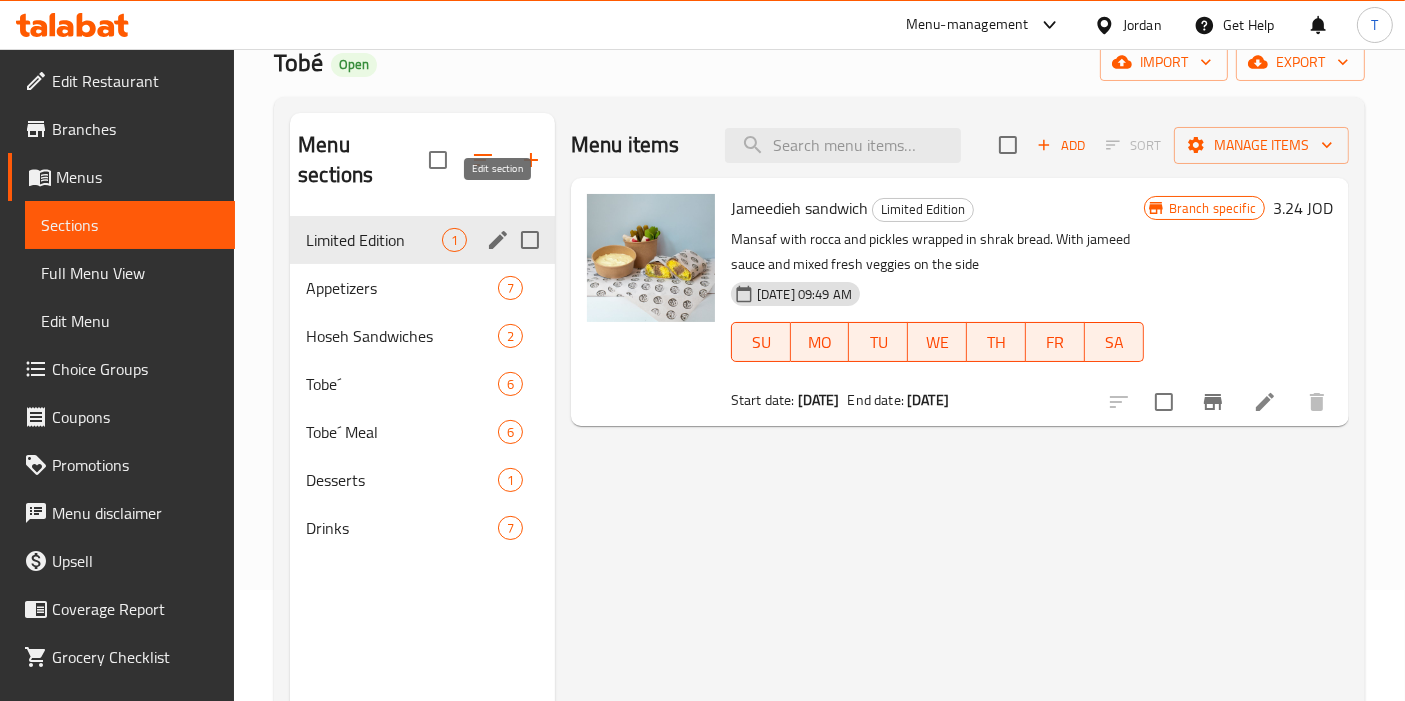 click 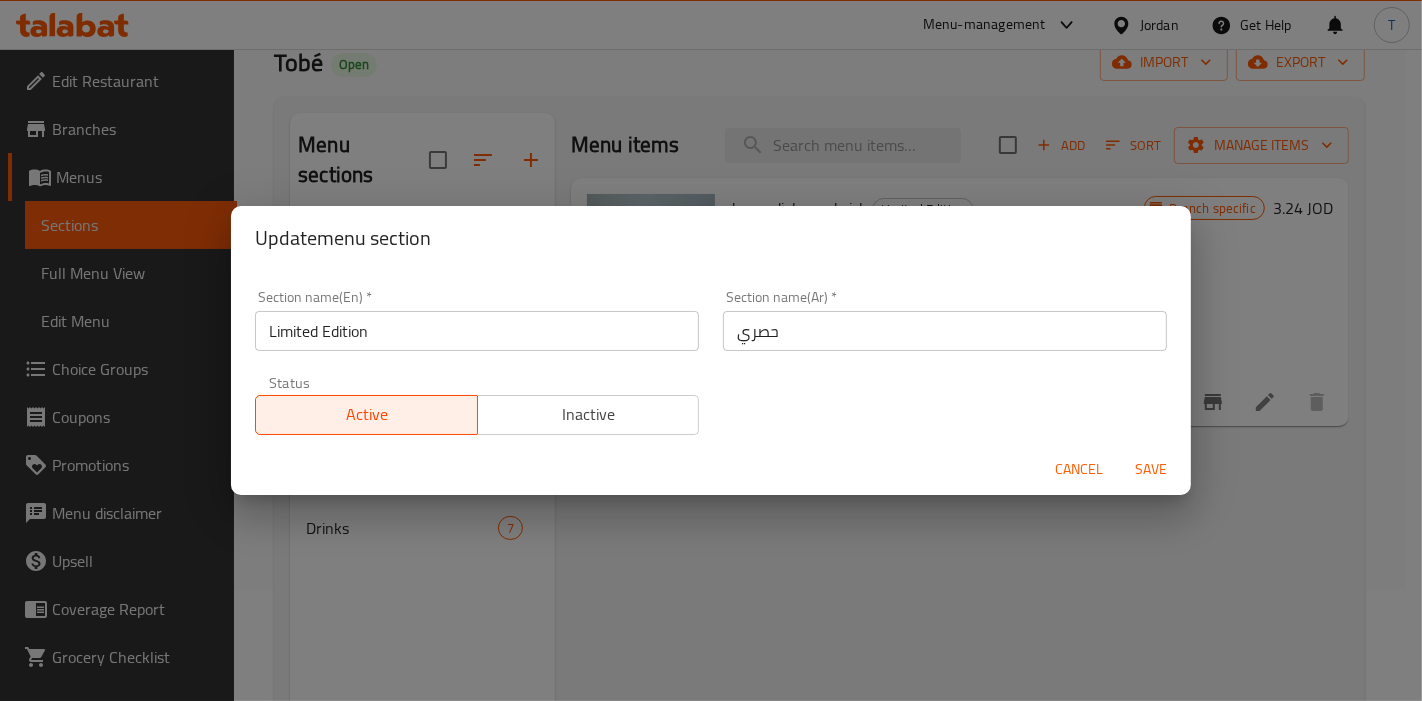 click on "Cancel" at bounding box center (1079, 469) 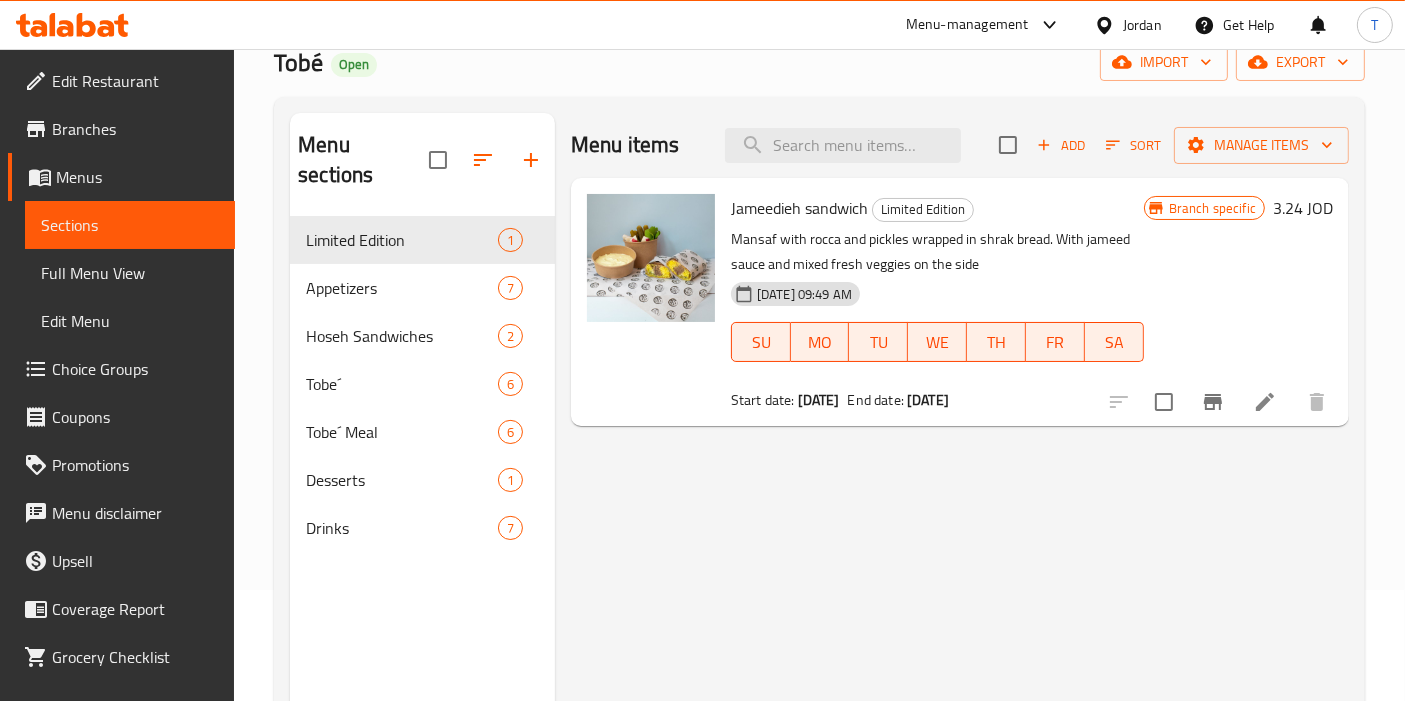 click 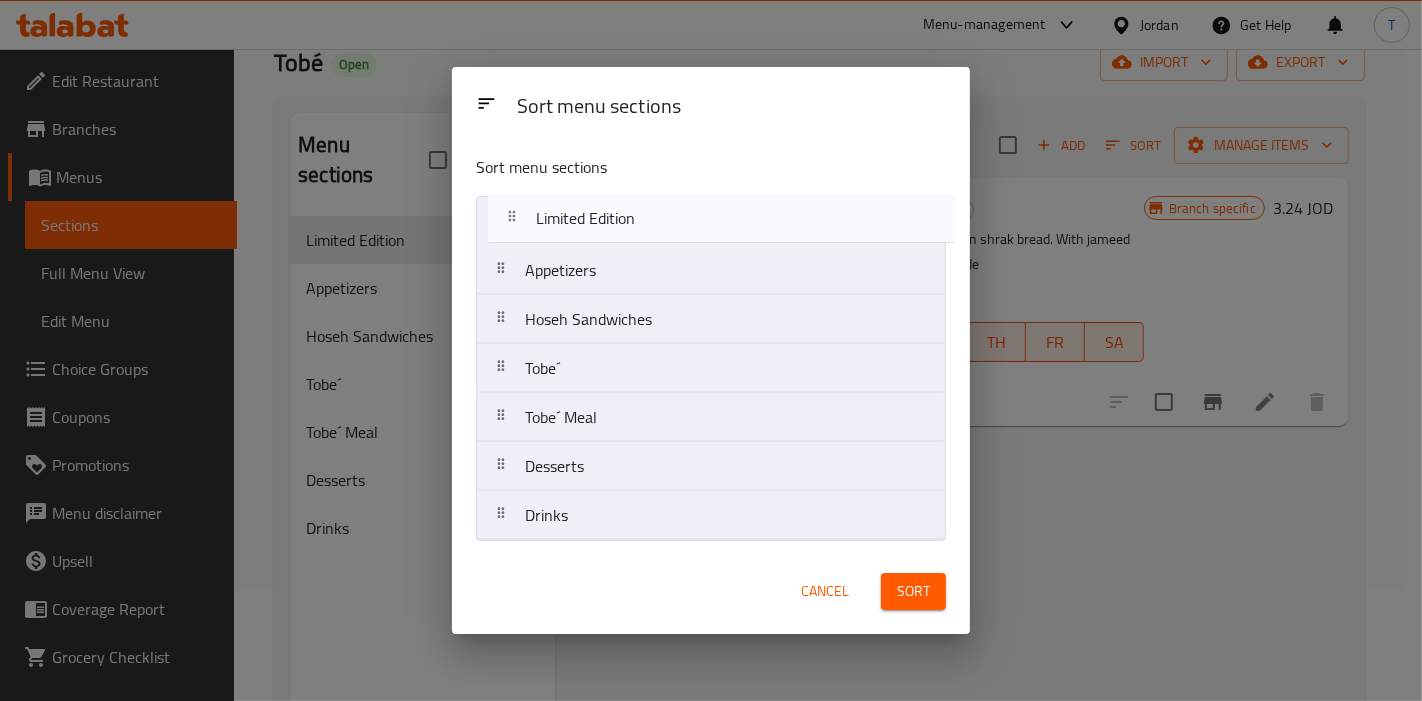 drag, startPoint x: 606, startPoint y: 228, endPoint x: 617, endPoint y: 234, distance: 12.529964 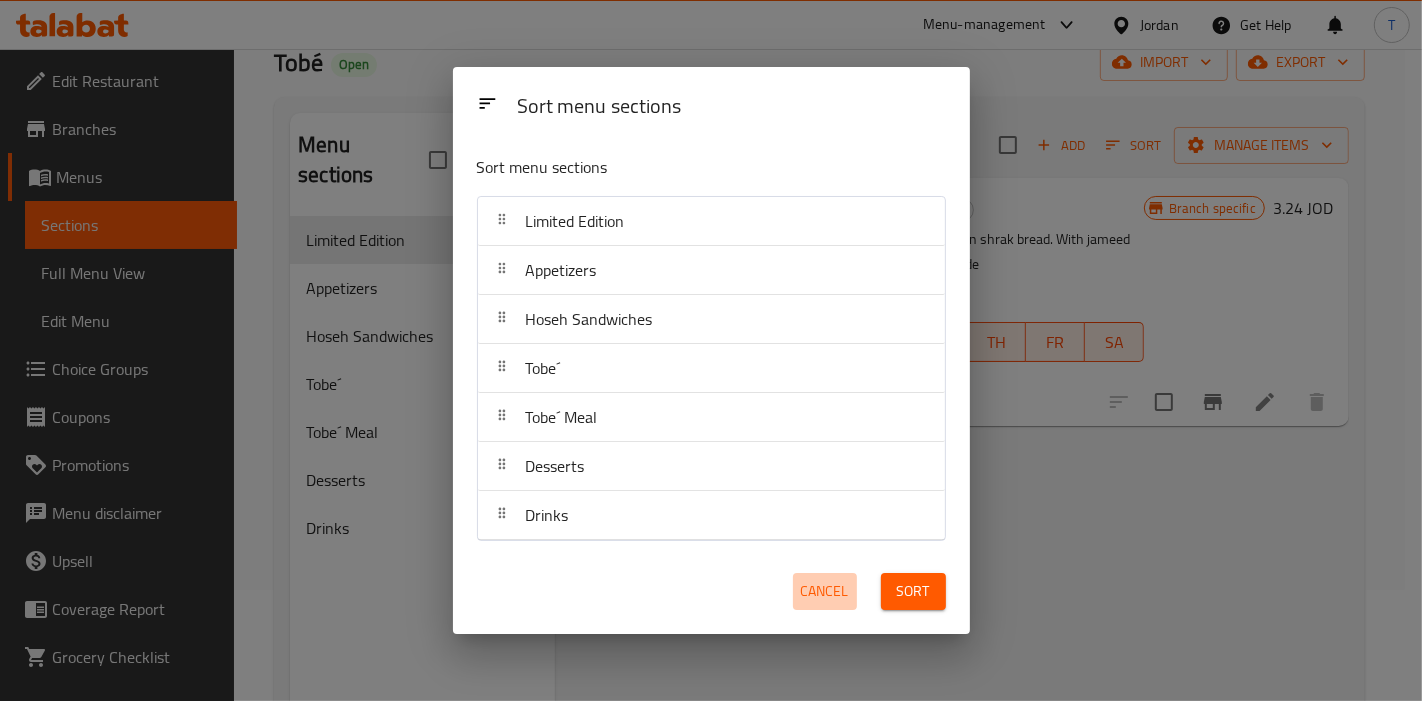 drag, startPoint x: 829, startPoint y: 588, endPoint x: 835, endPoint y: 578, distance: 11.661903 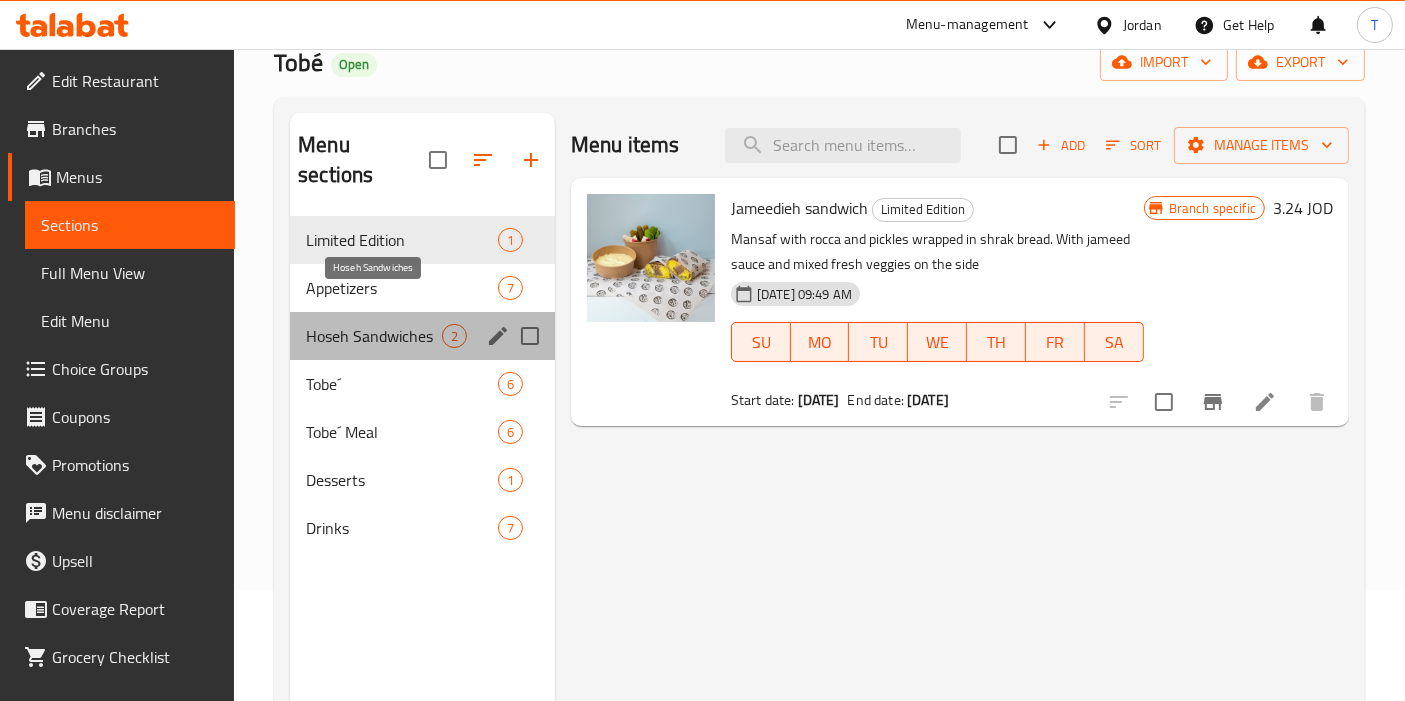 click on "Hoseh Sandwiches" at bounding box center (374, 336) 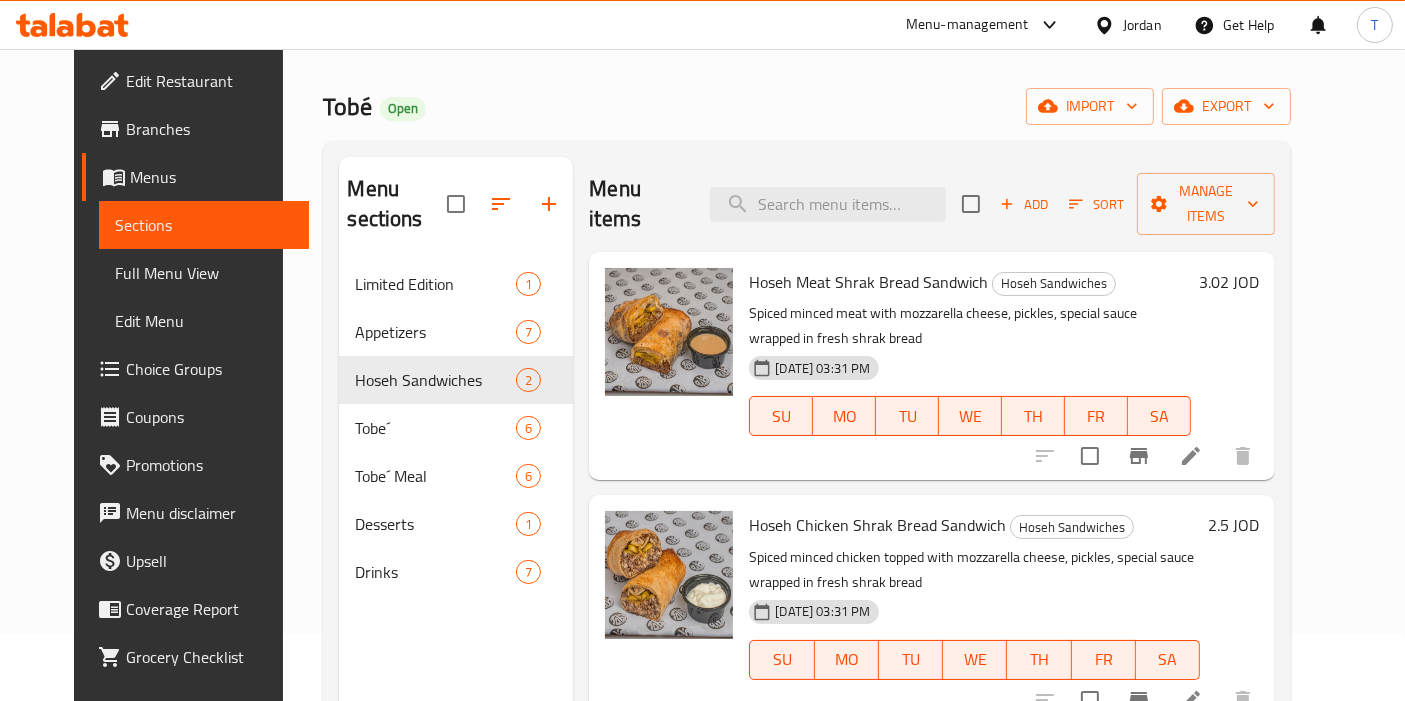 scroll, scrollTop: 0, scrollLeft: 0, axis: both 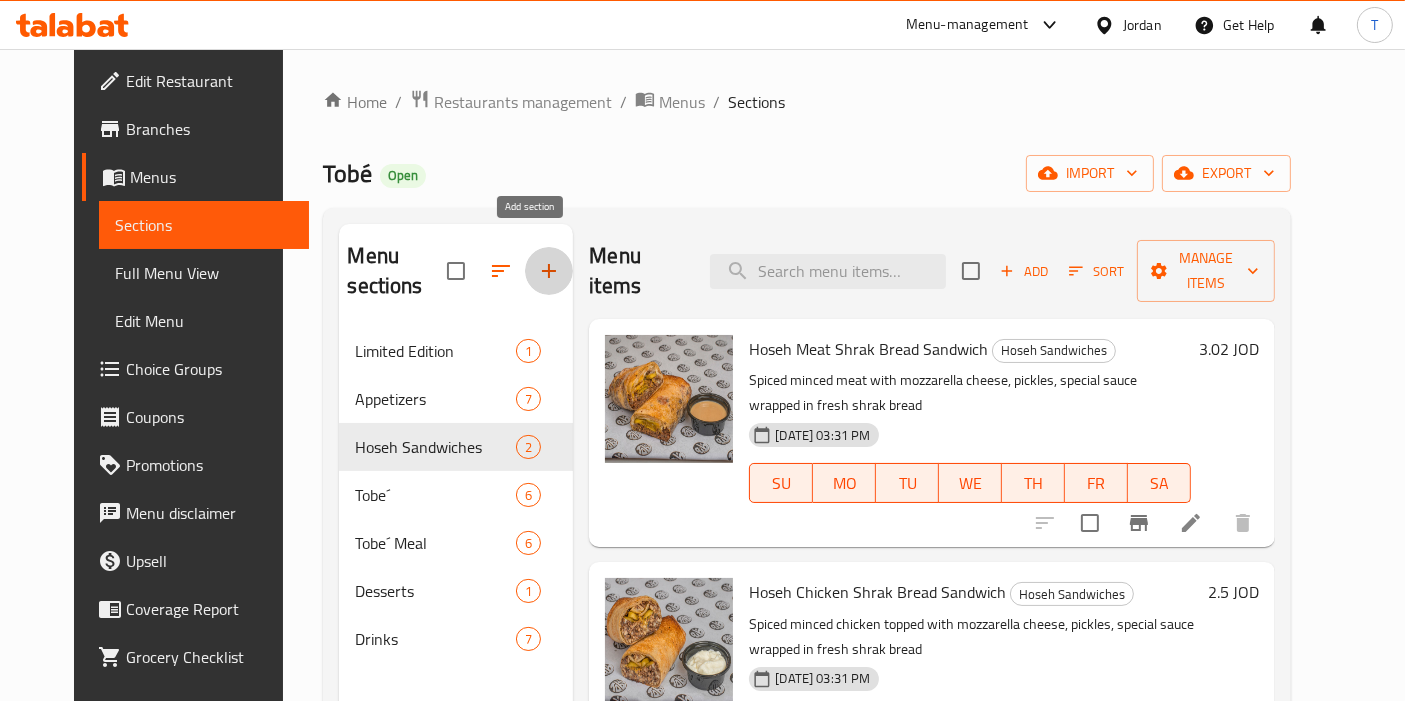 click 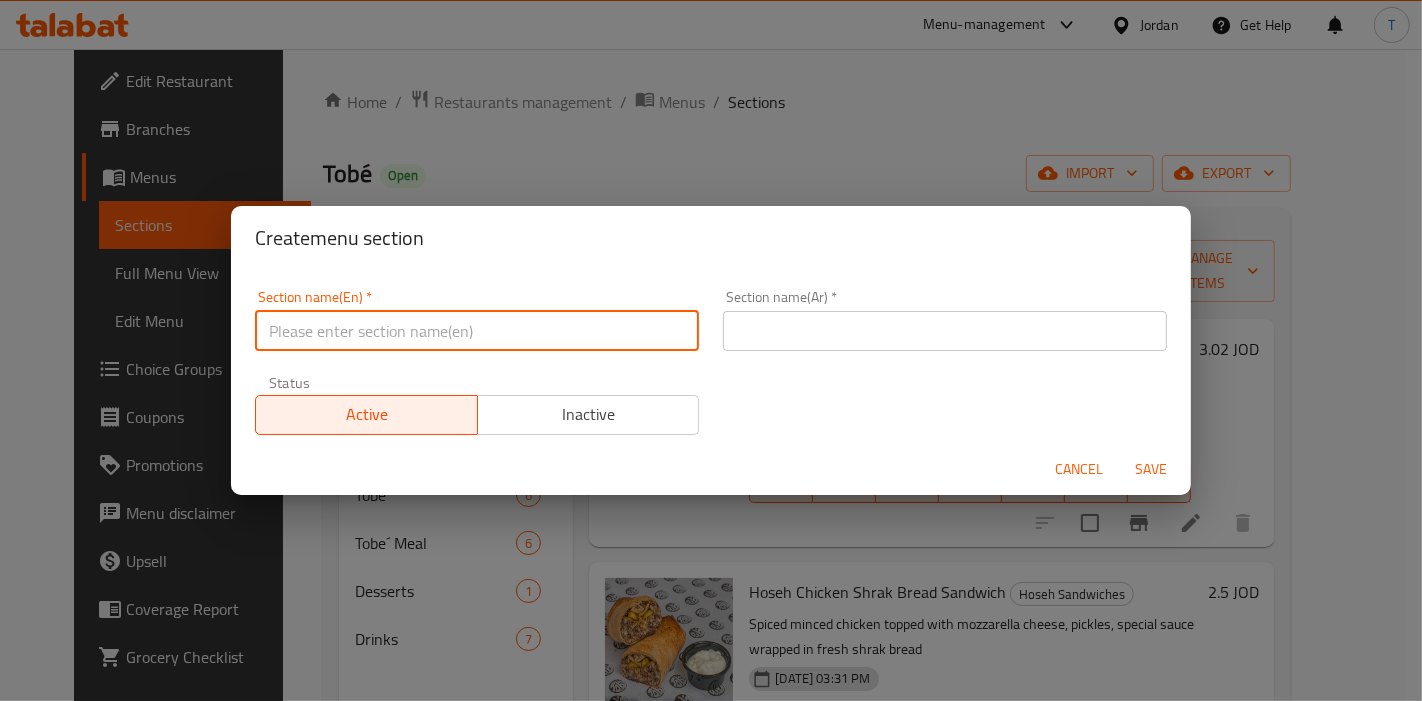 click at bounding box center [477, 331] 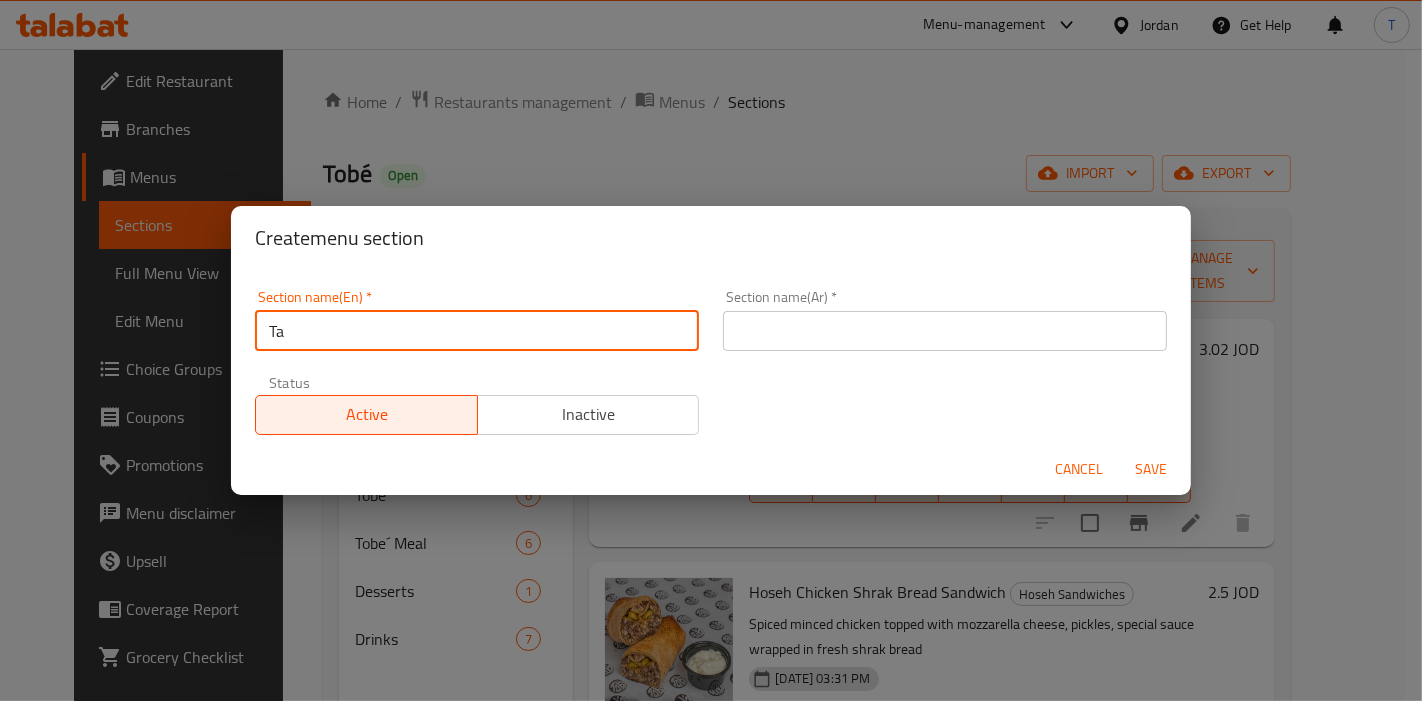 type on "T" 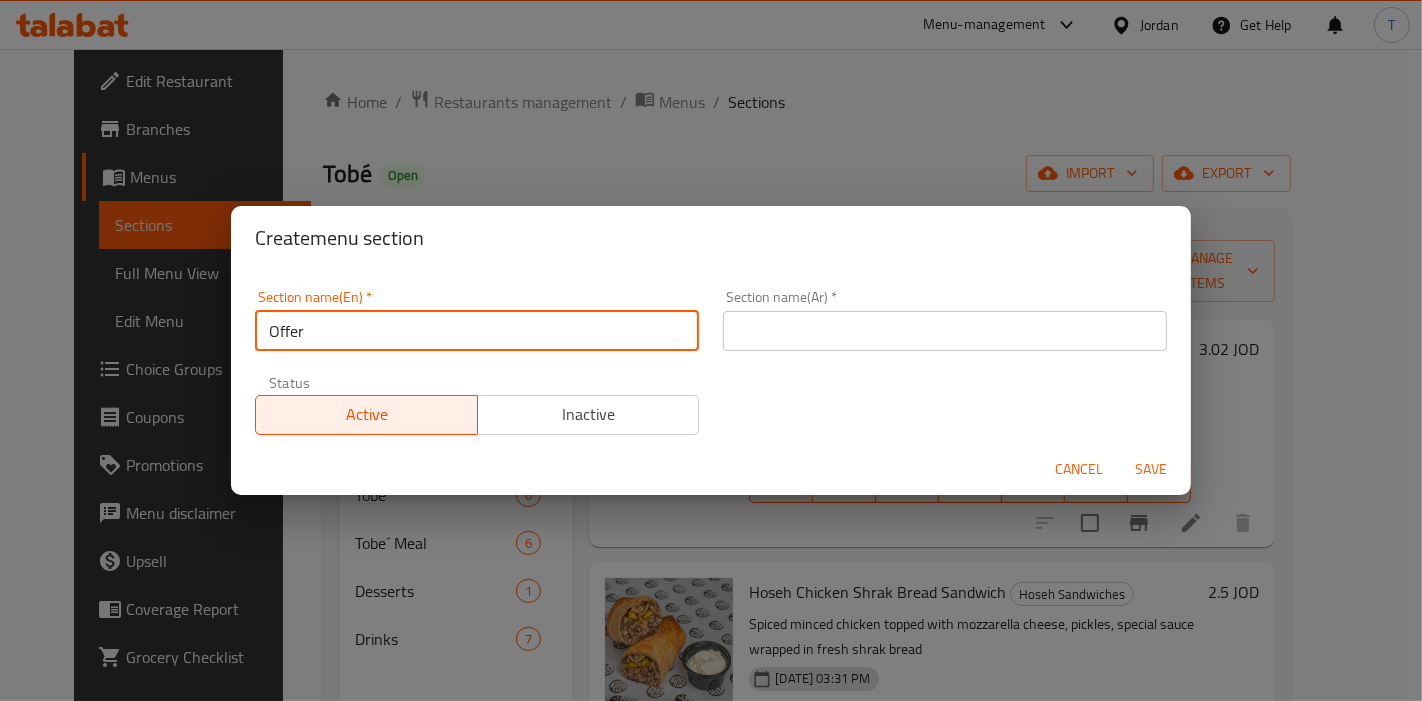 type on "Offer" 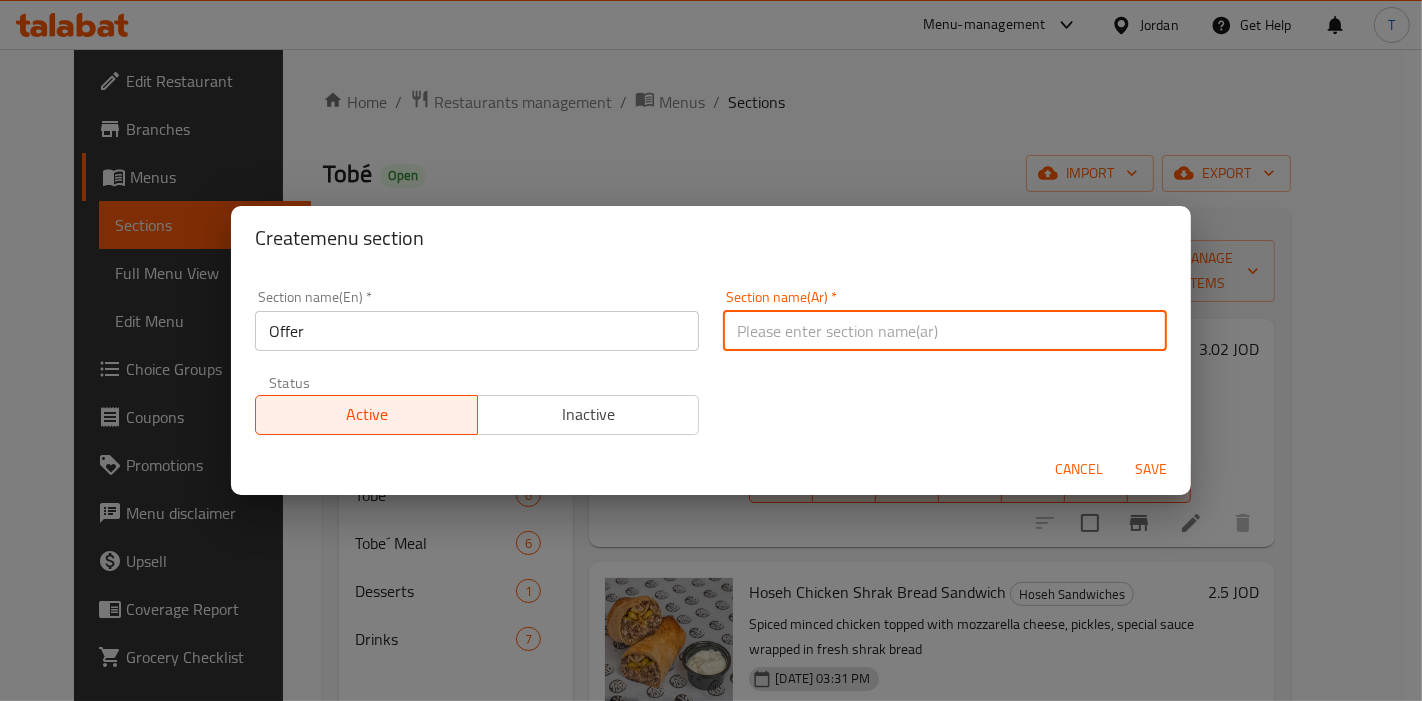 click at bounding box center [945, 331] 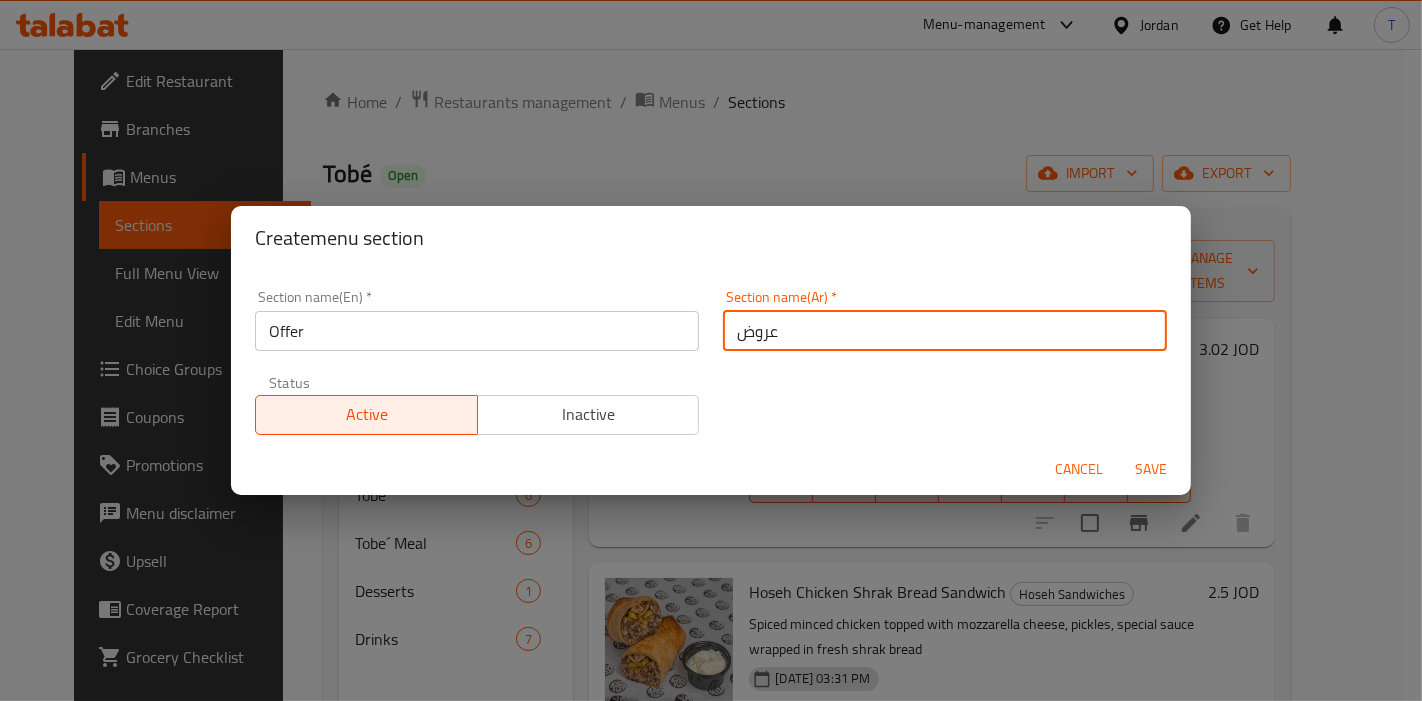 type on "عروض" 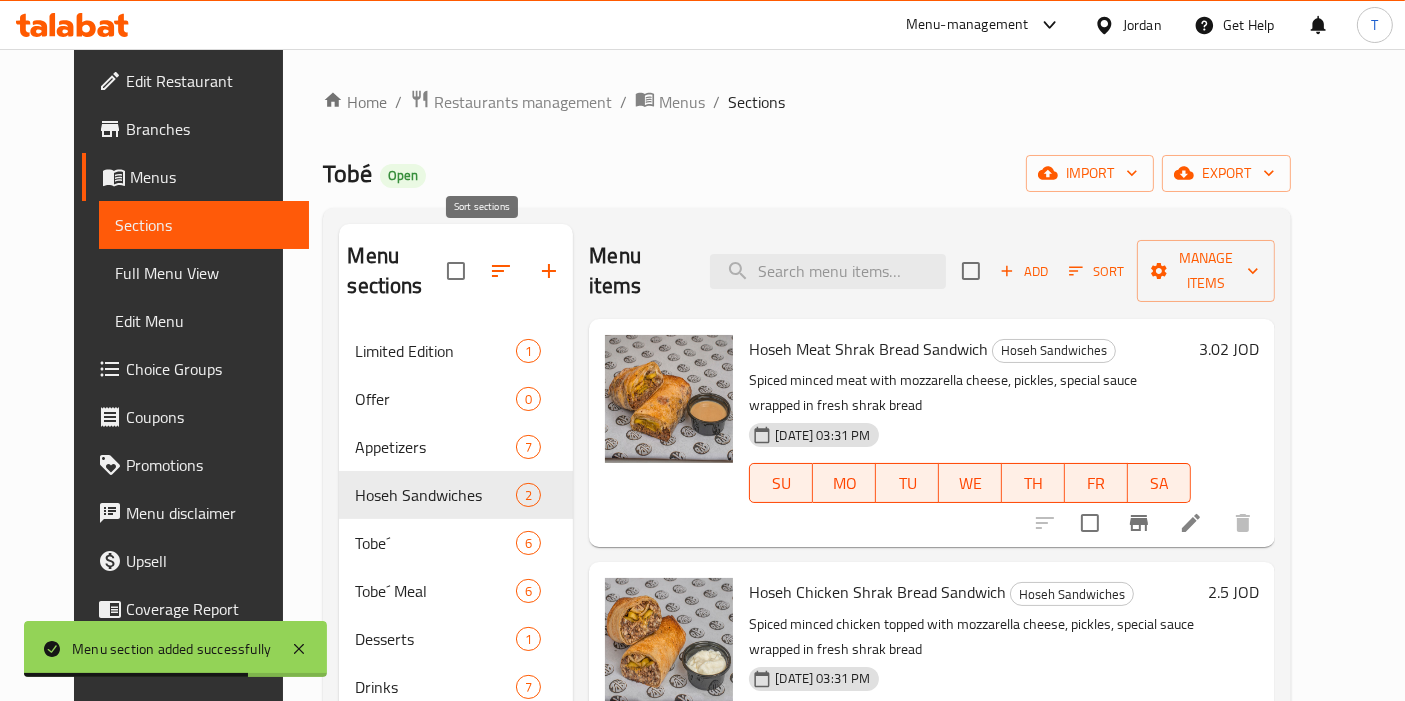 click at bounding box center [501, 271] 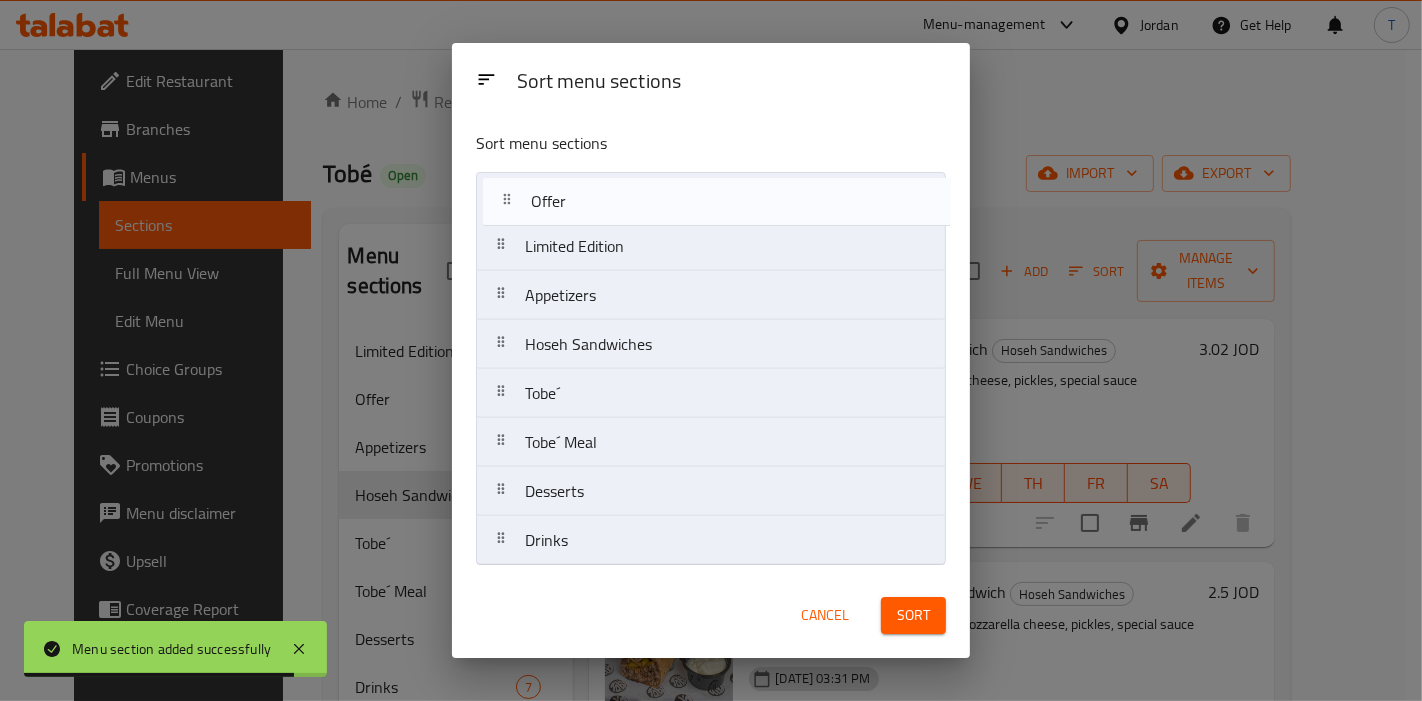 drag, startPoint x: 574, startPoint y: 261, endPoint x: 584, endPoint y: 209, distance: 52.95281 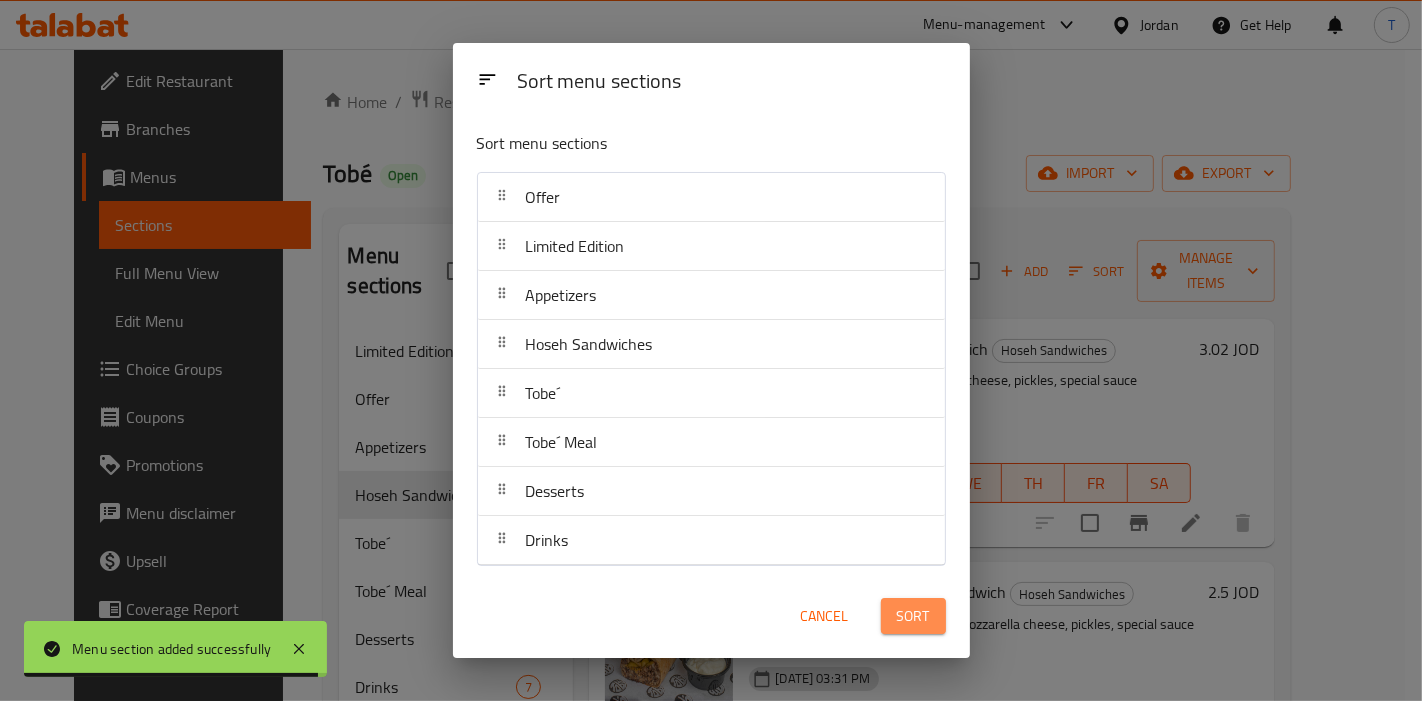 click on "Sort" at bounding box center [913, 616] 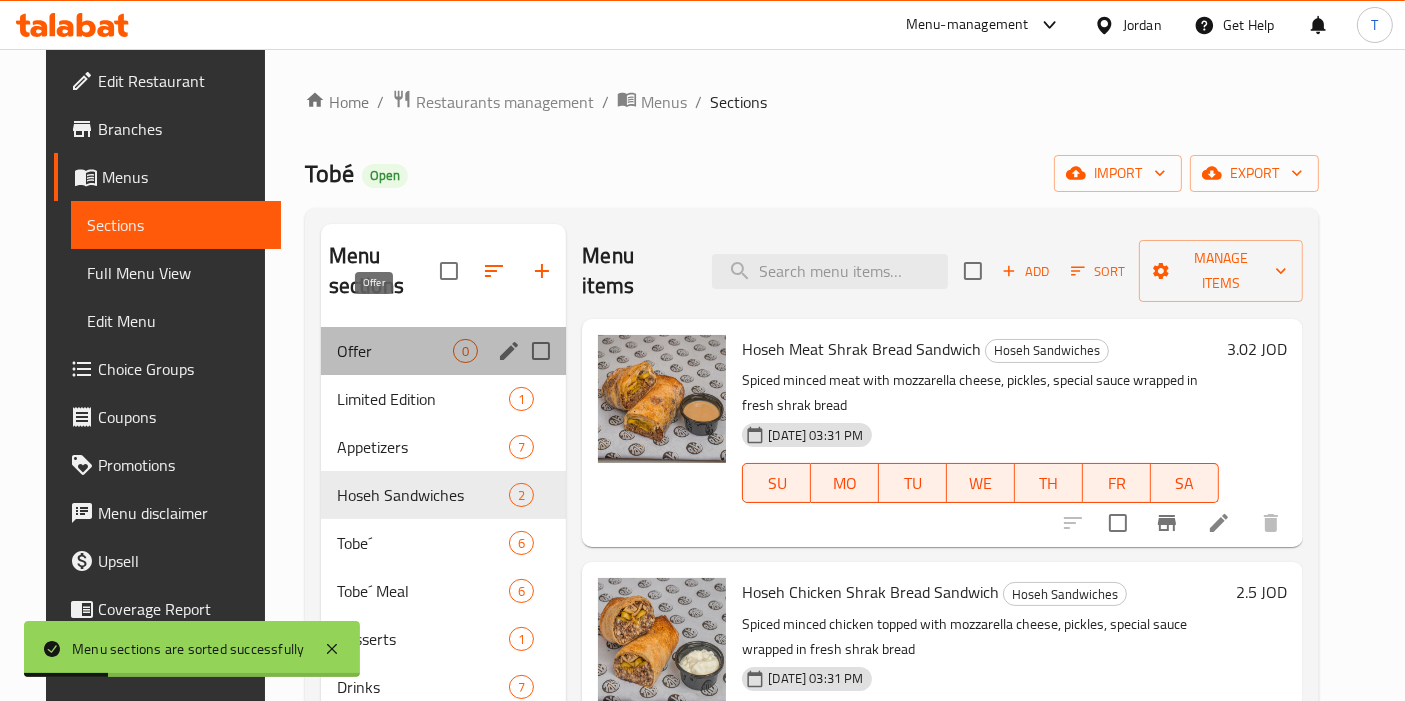 click on "Offer" at bounding box center [395, 351] 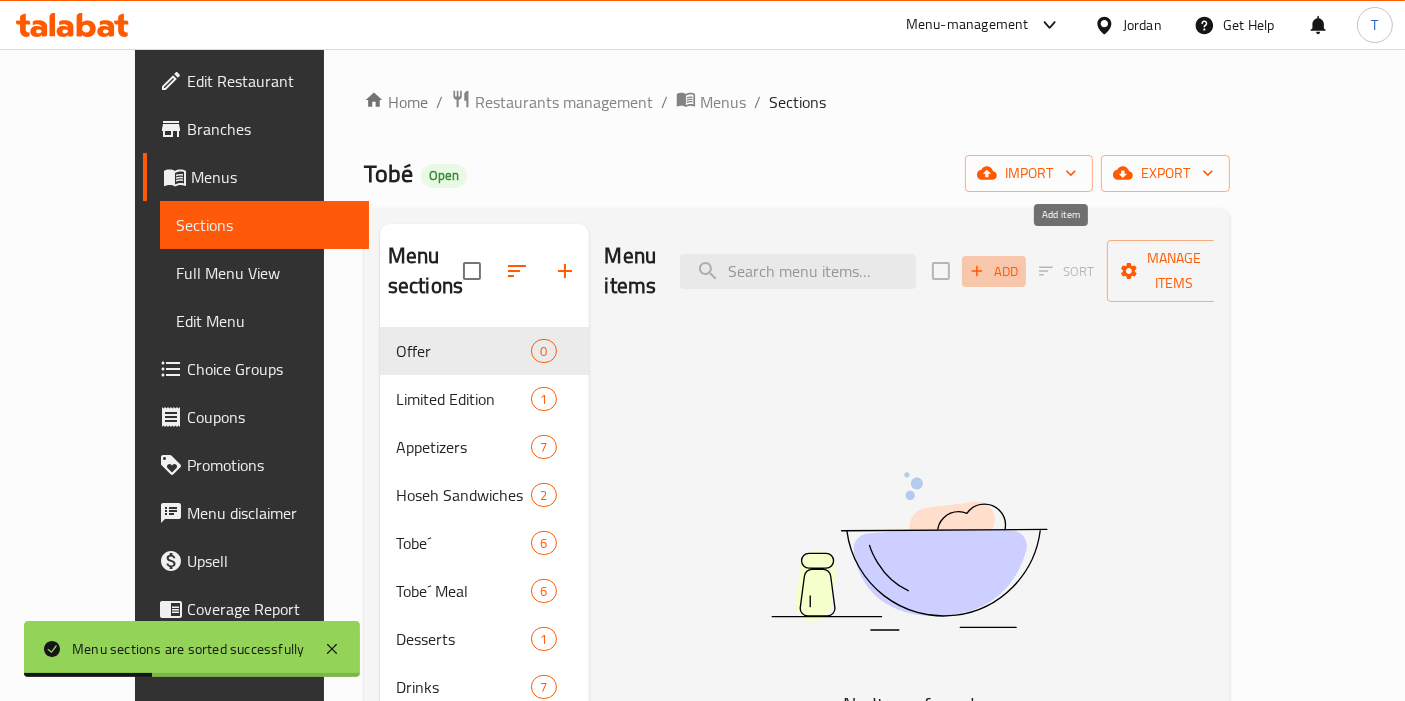 click on "Add" at bounding box center (994, 271) 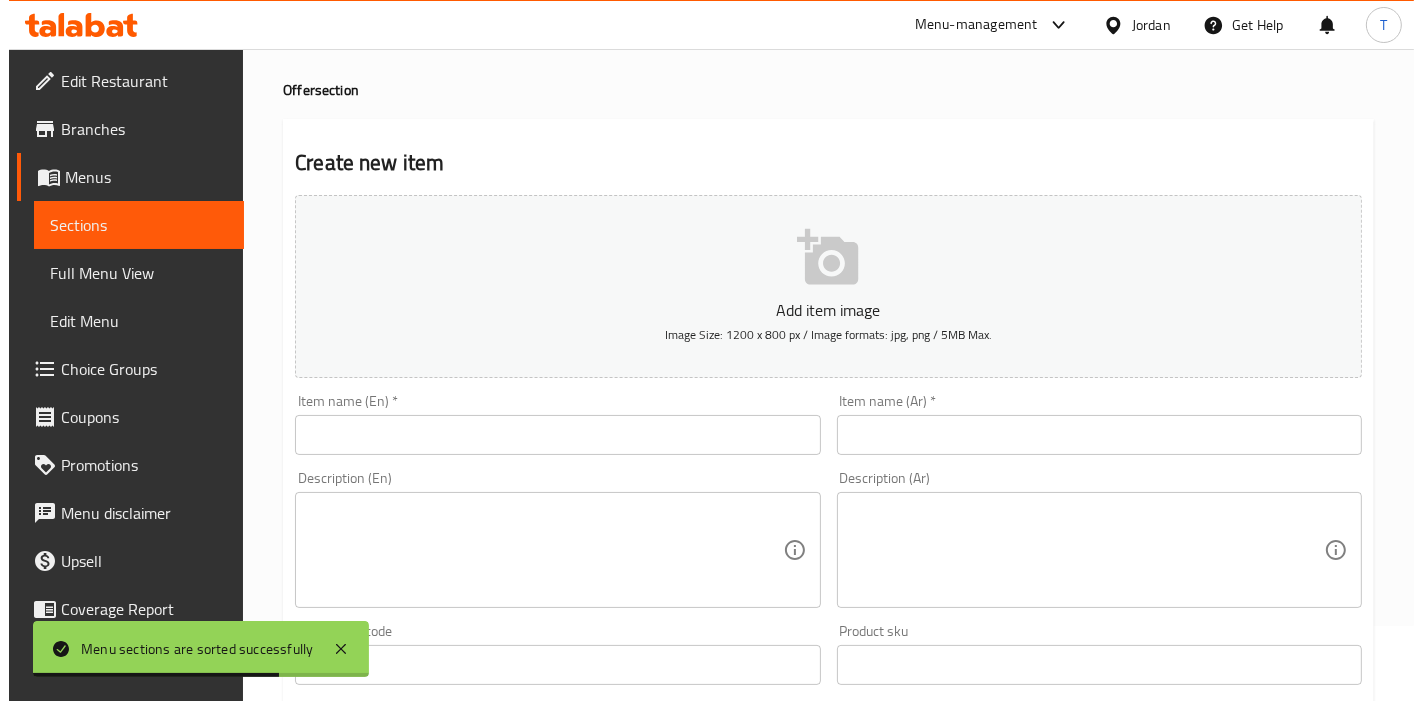 scroll, scrollTop: 111, scrollLeft: 0, axis: vertical 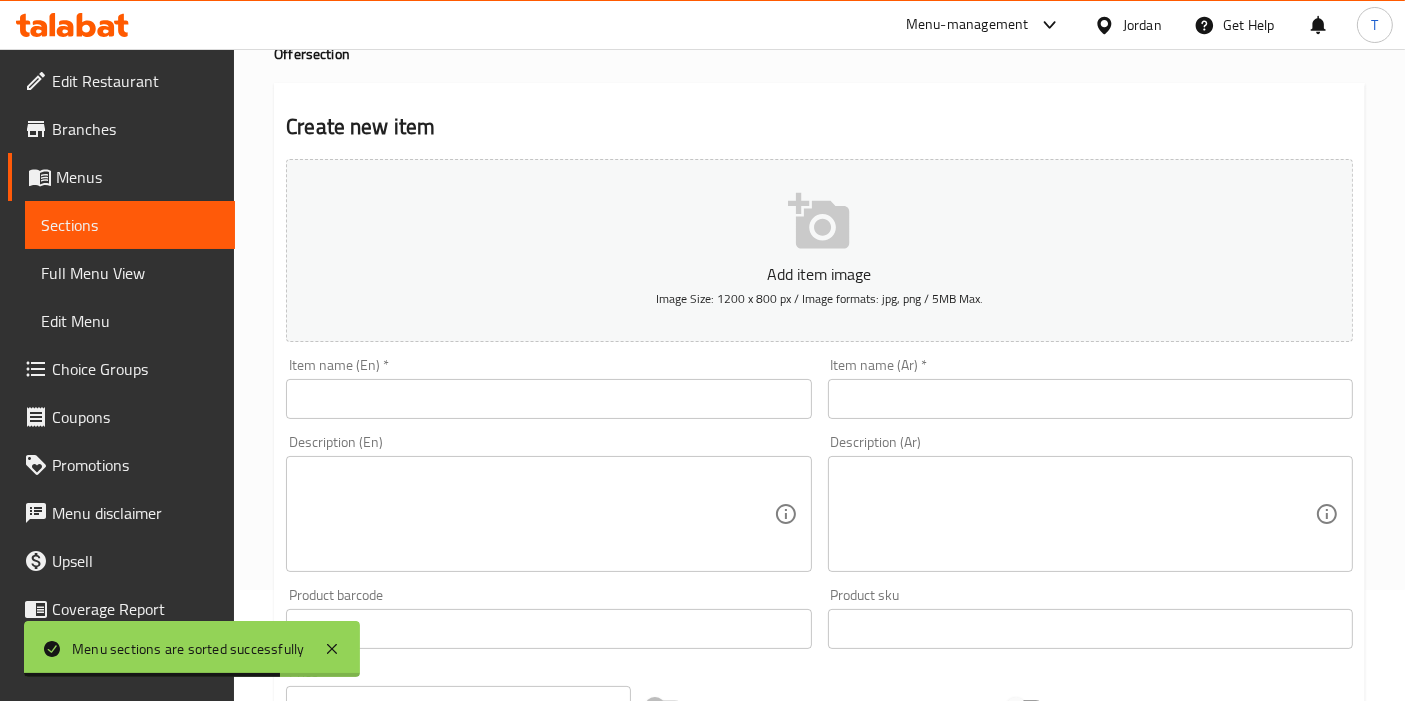 click 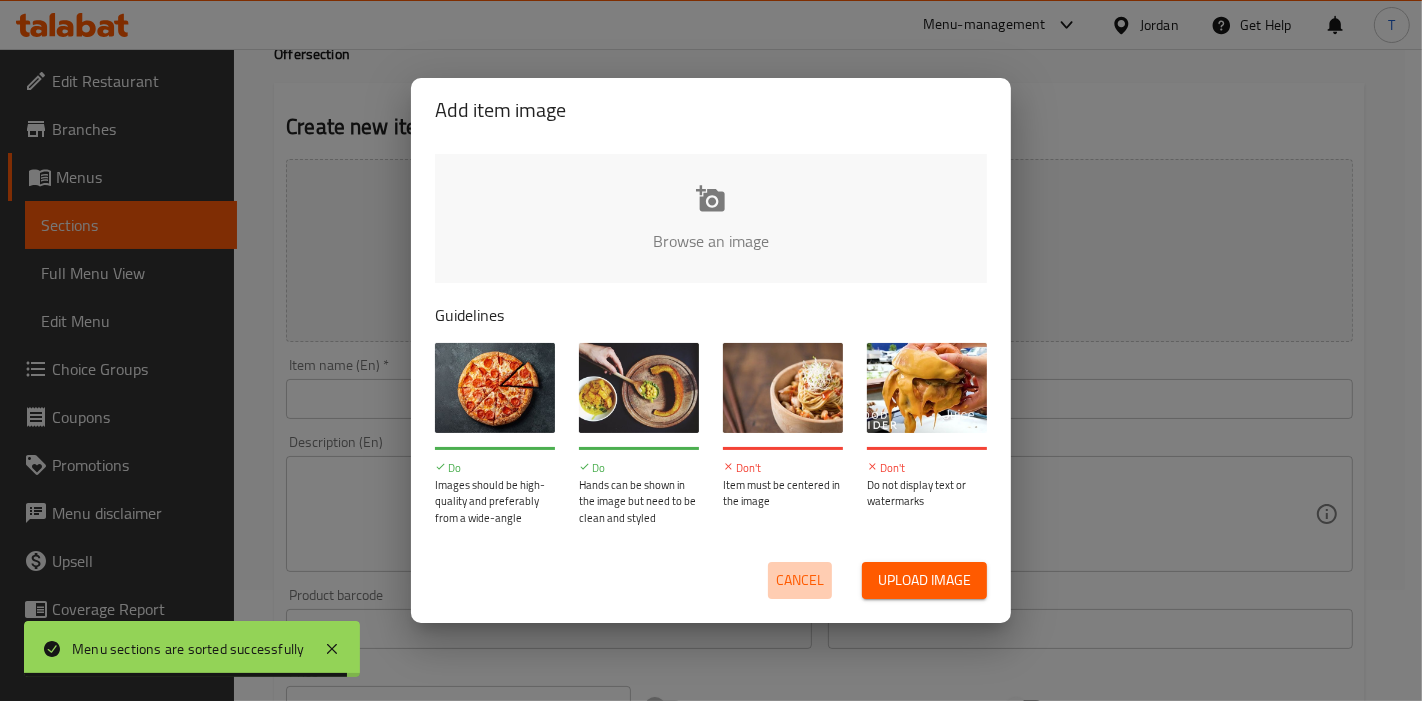 click on "Cancel" at bounding box center (800, 580) 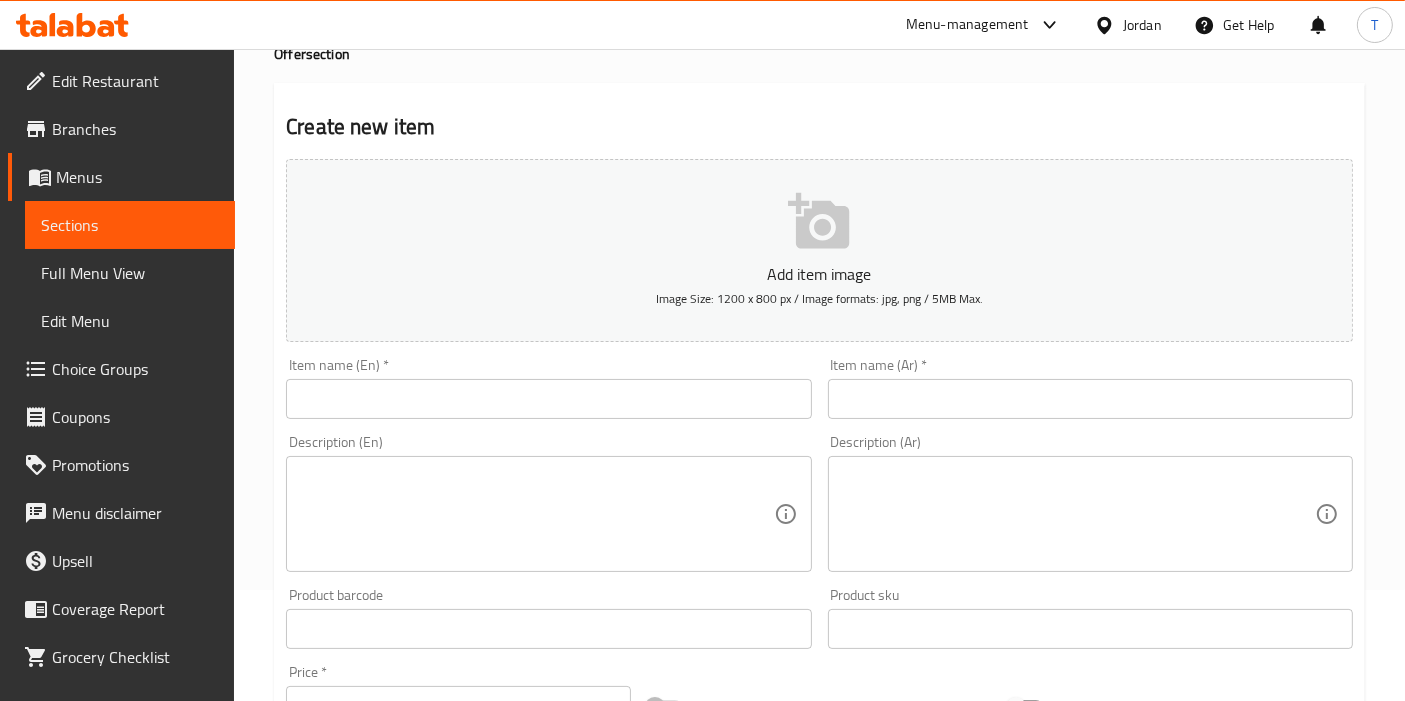 click at bounding box center [548, 399] 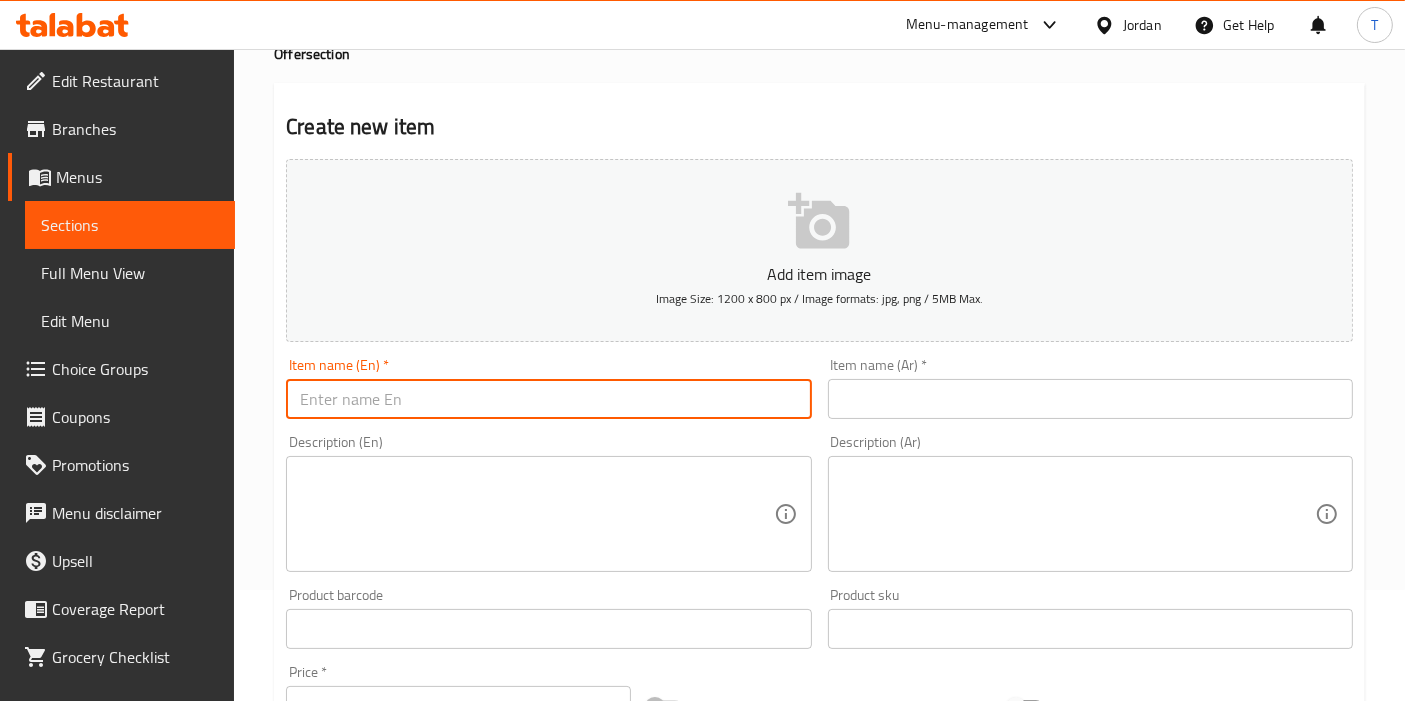 paste on "وجبة التسليكة" 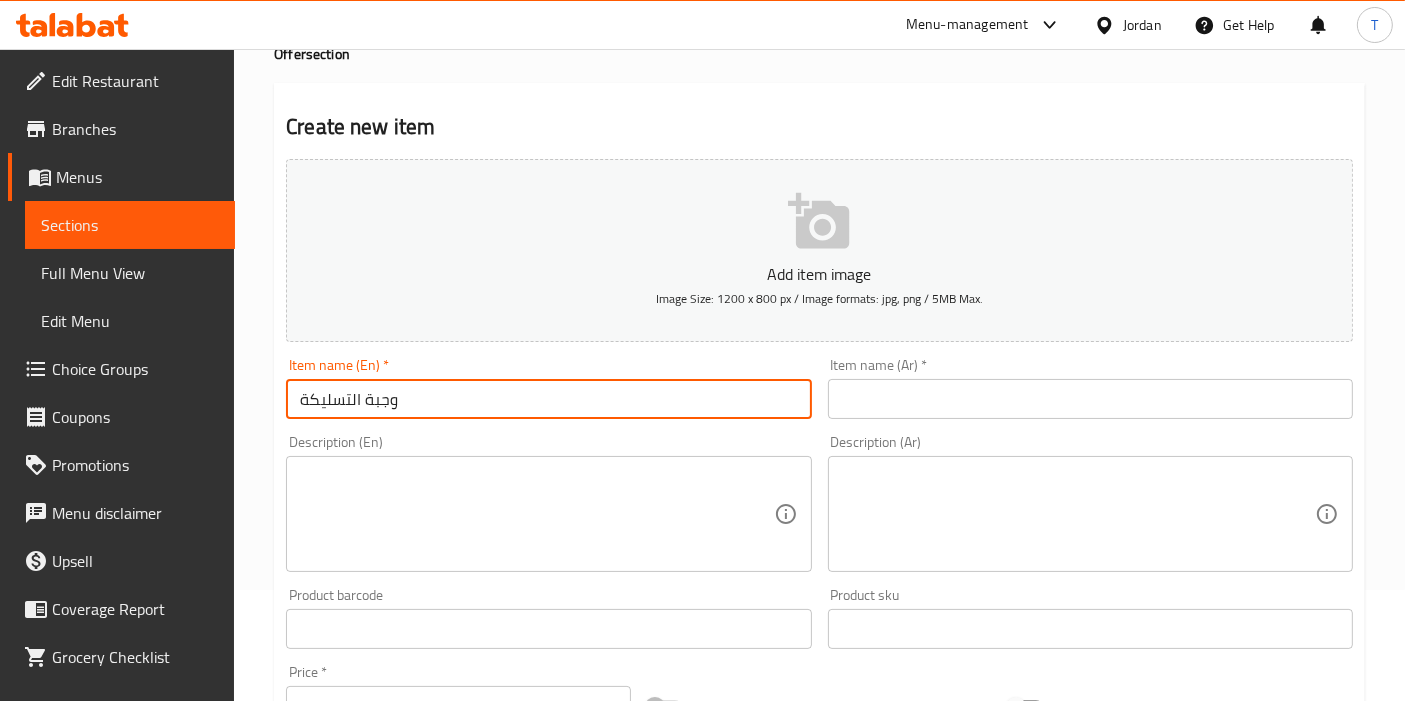 type on "وجبة التسليكة" 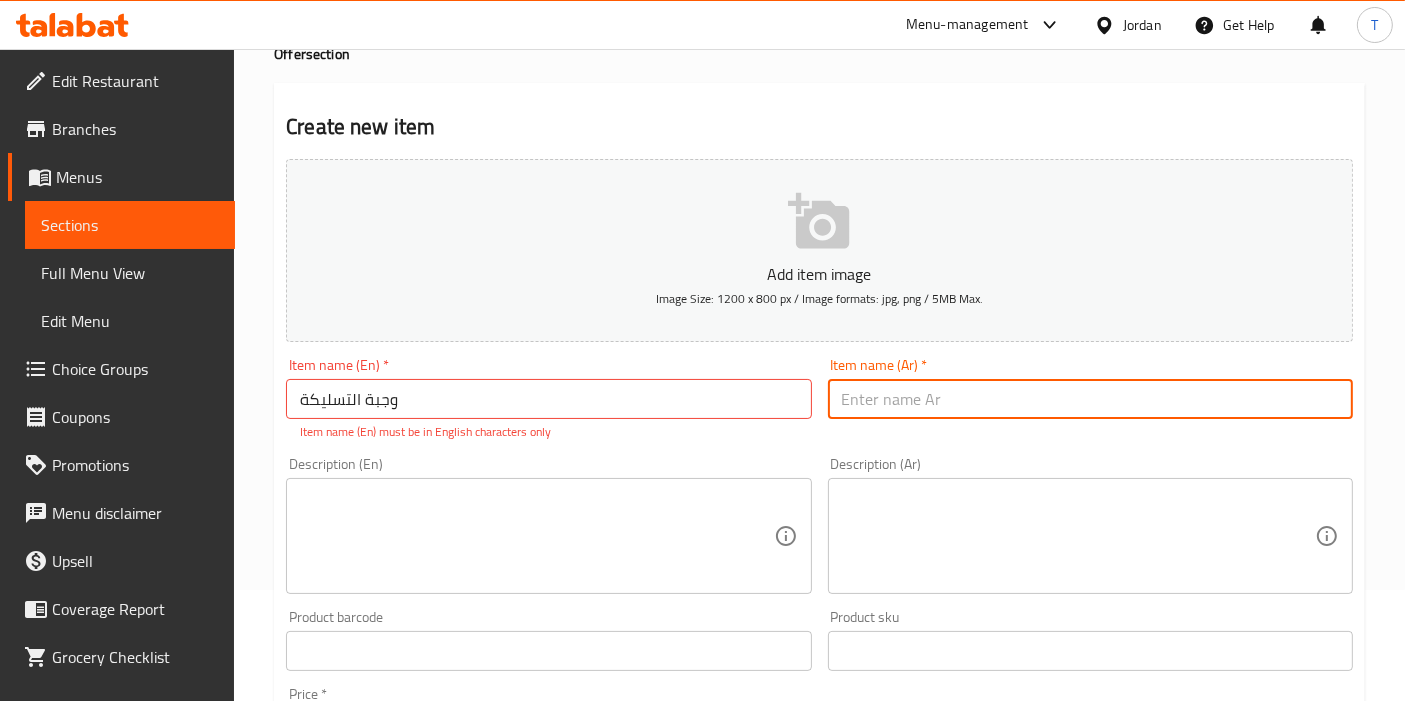 click at bounding box center [1090, 399] 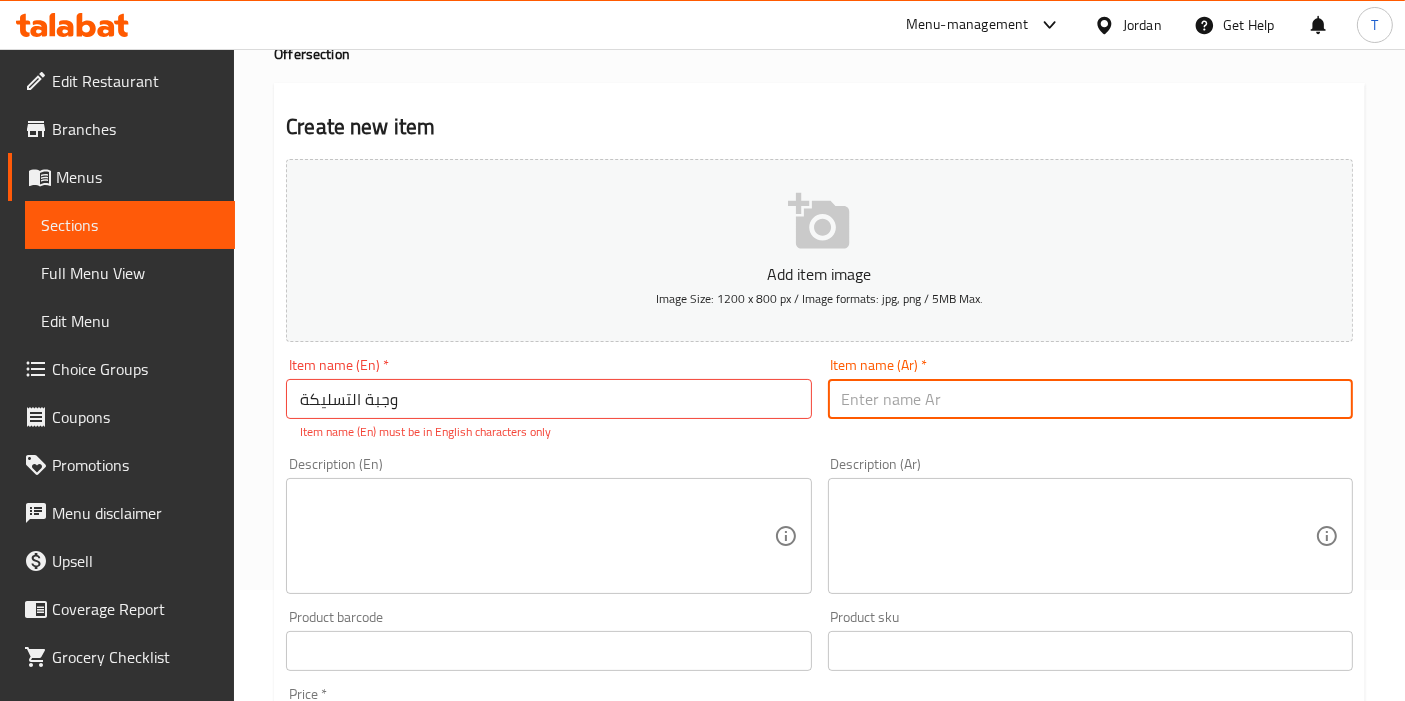 paste on "وجبة التسليكة" 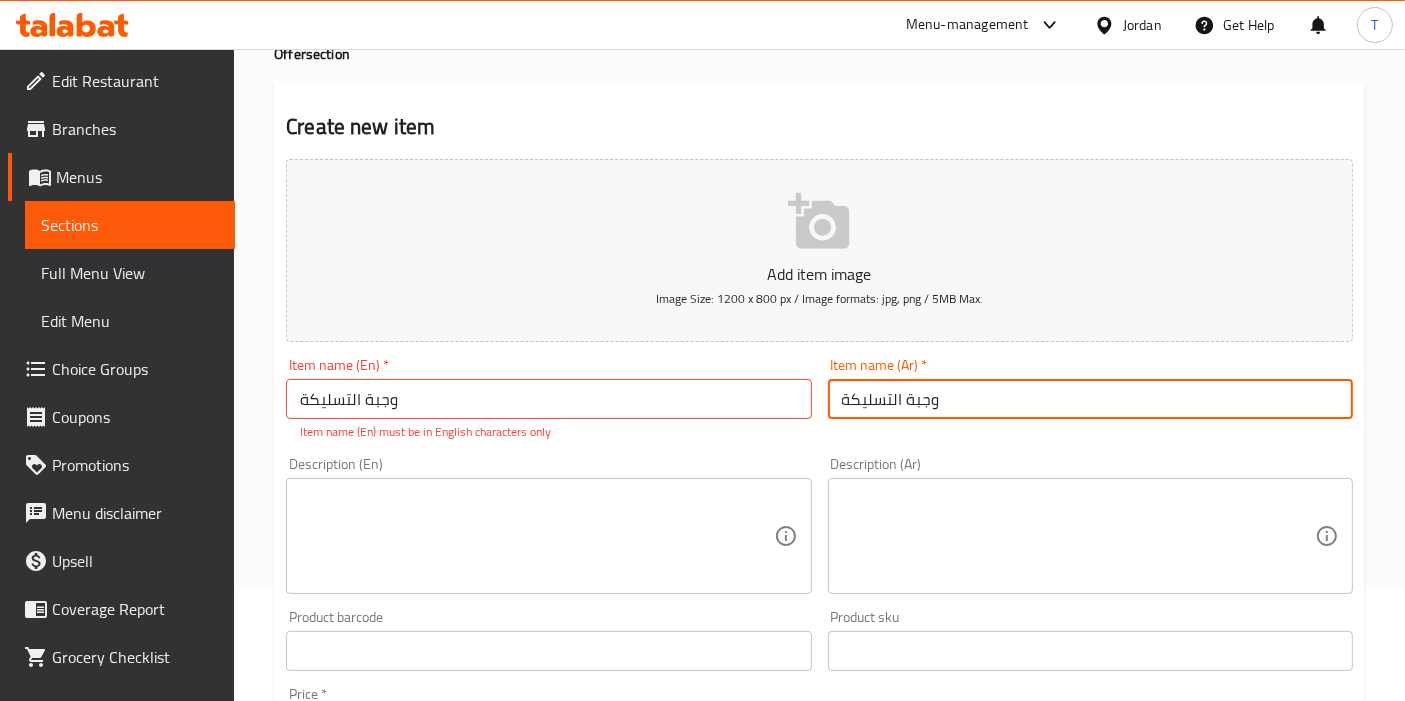 type on "وجبة التسليكة" 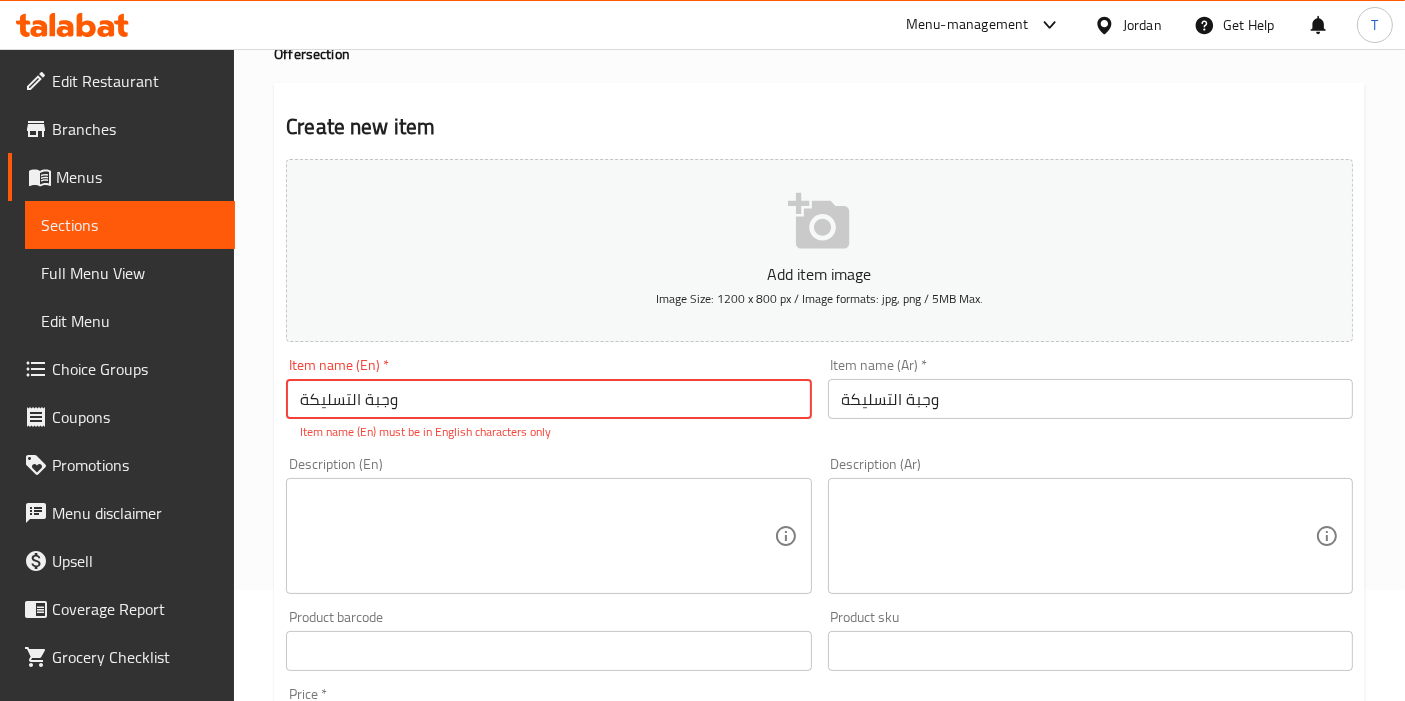 click on "وجبة التسليكة" at bounding box center [548, 399] 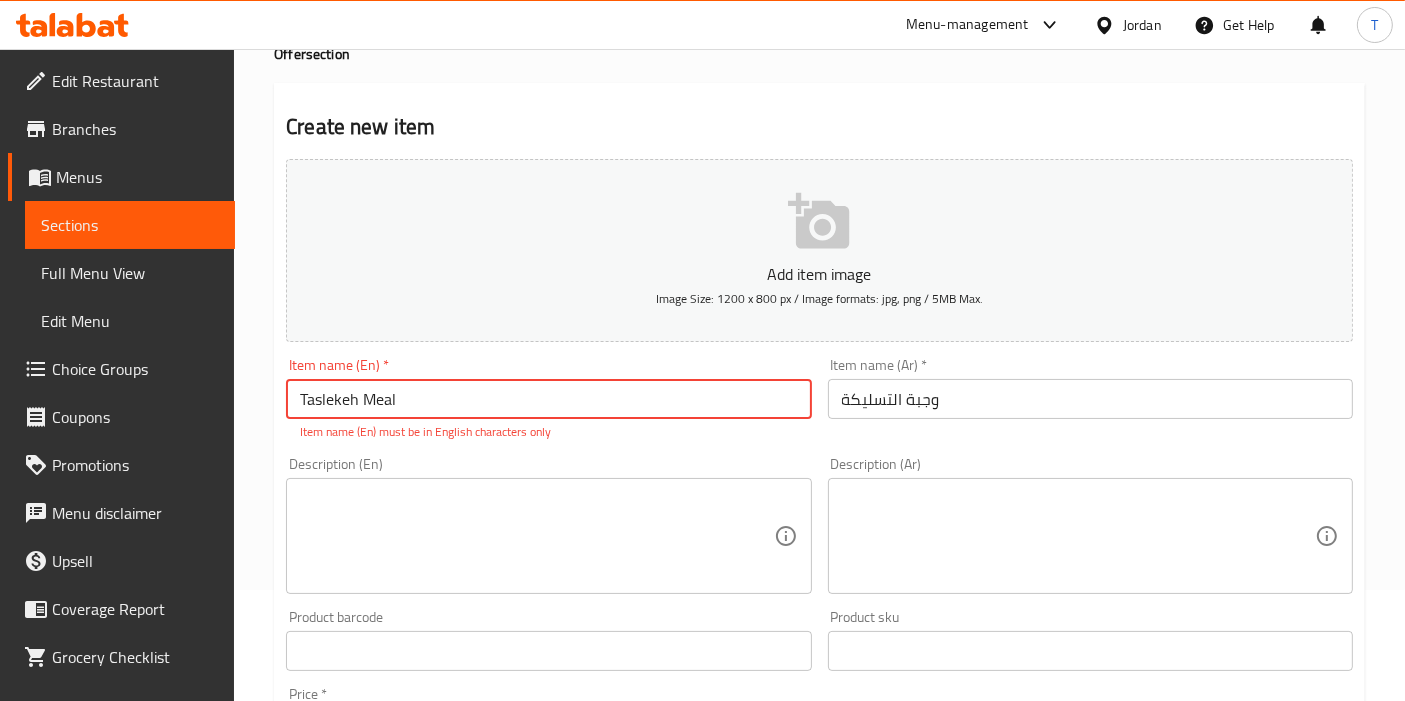 type on "Taslekeh Meal" 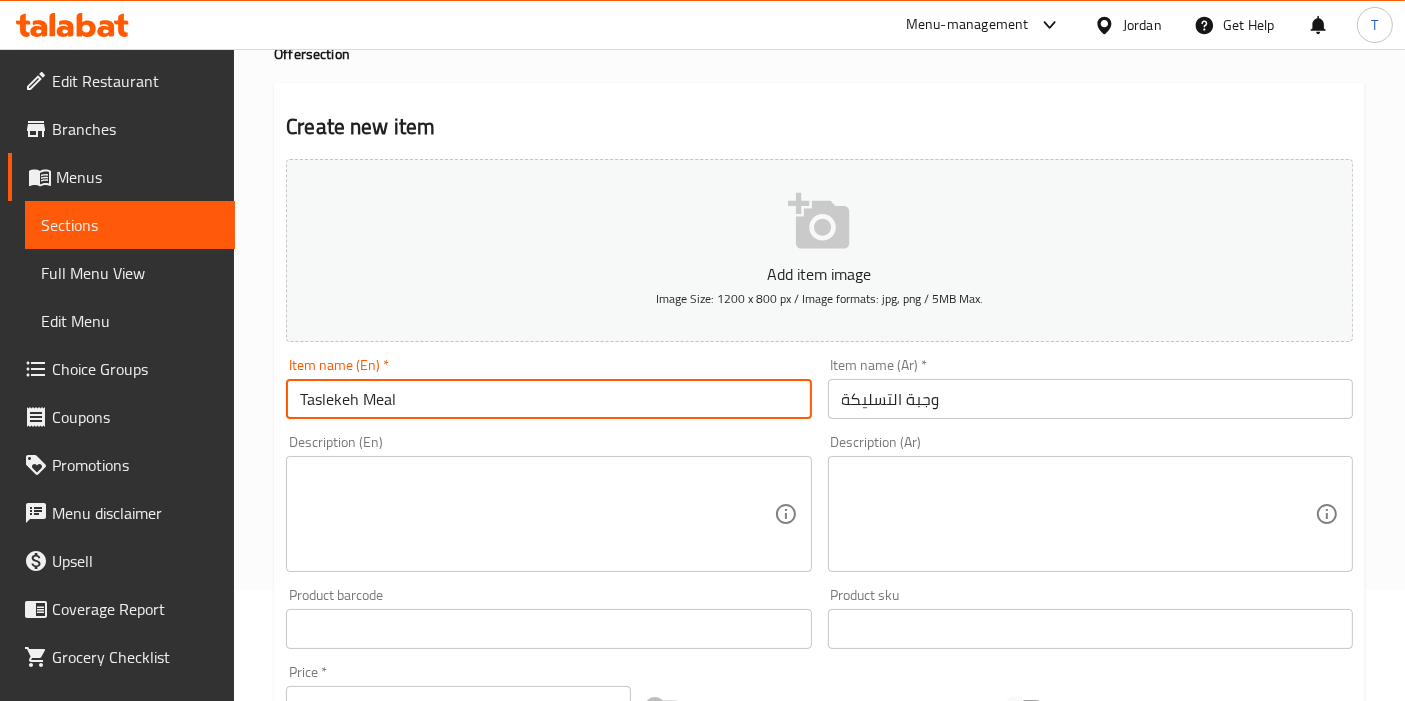 click at bounding box center [1078, 514] 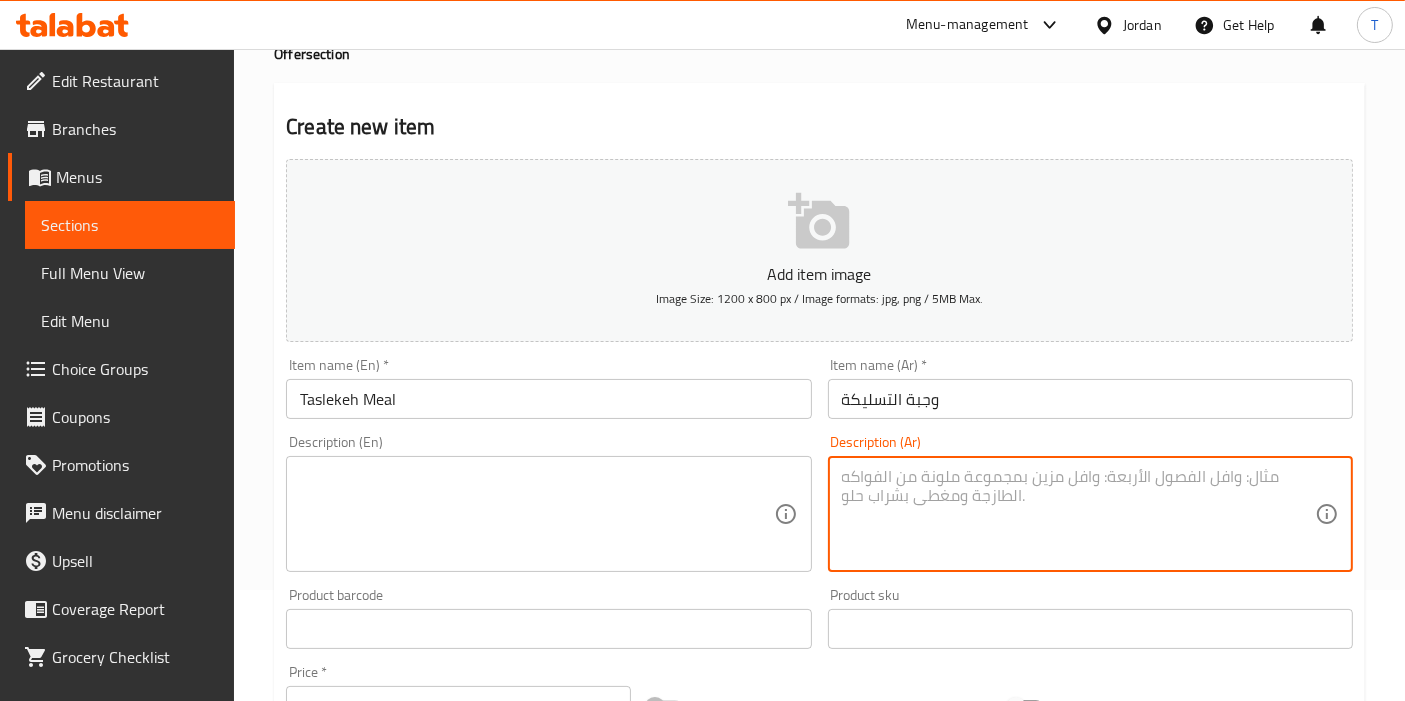 paste on "حوسة لحمة او دجاج
سلطة فلاحي
٣ كرات الجبنة
كولا" 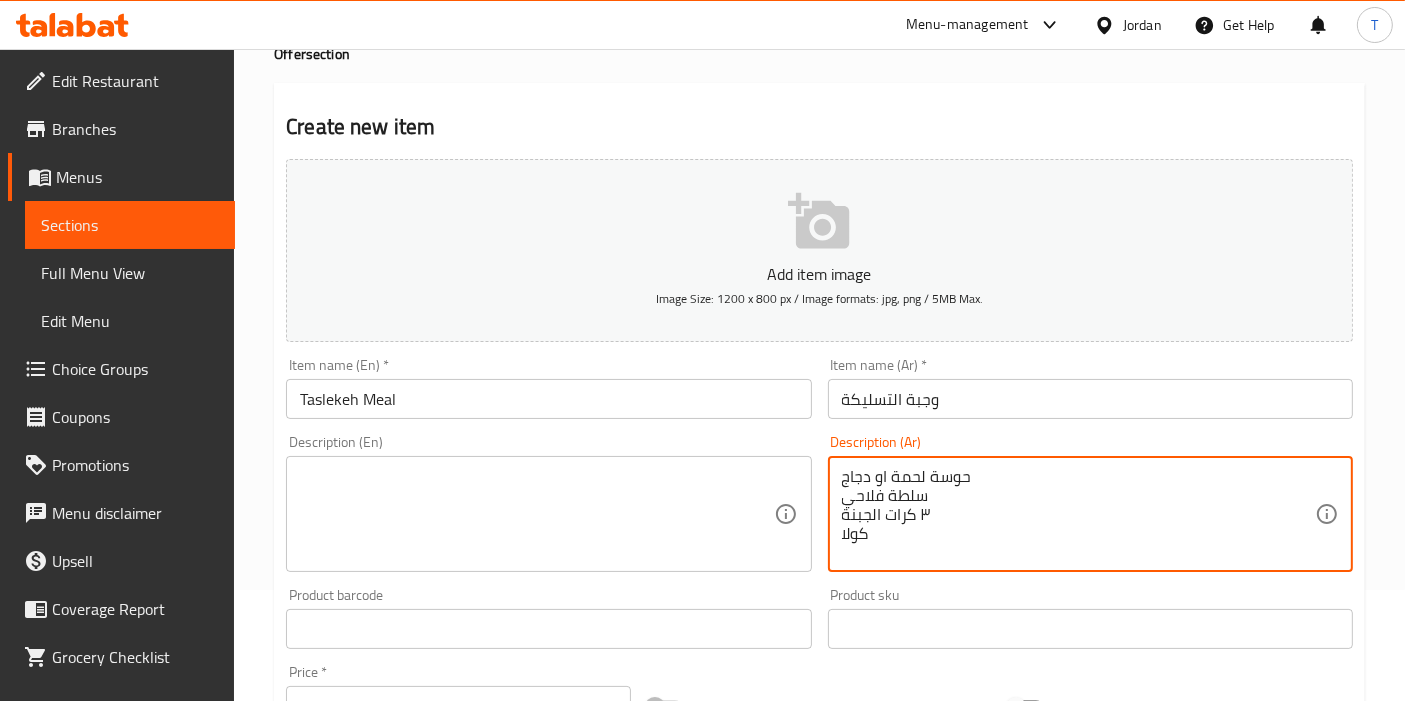 type on "حوسة لحمة او دجاج
سلطة فلاحي
٣ كرات الجبنة
كولا" 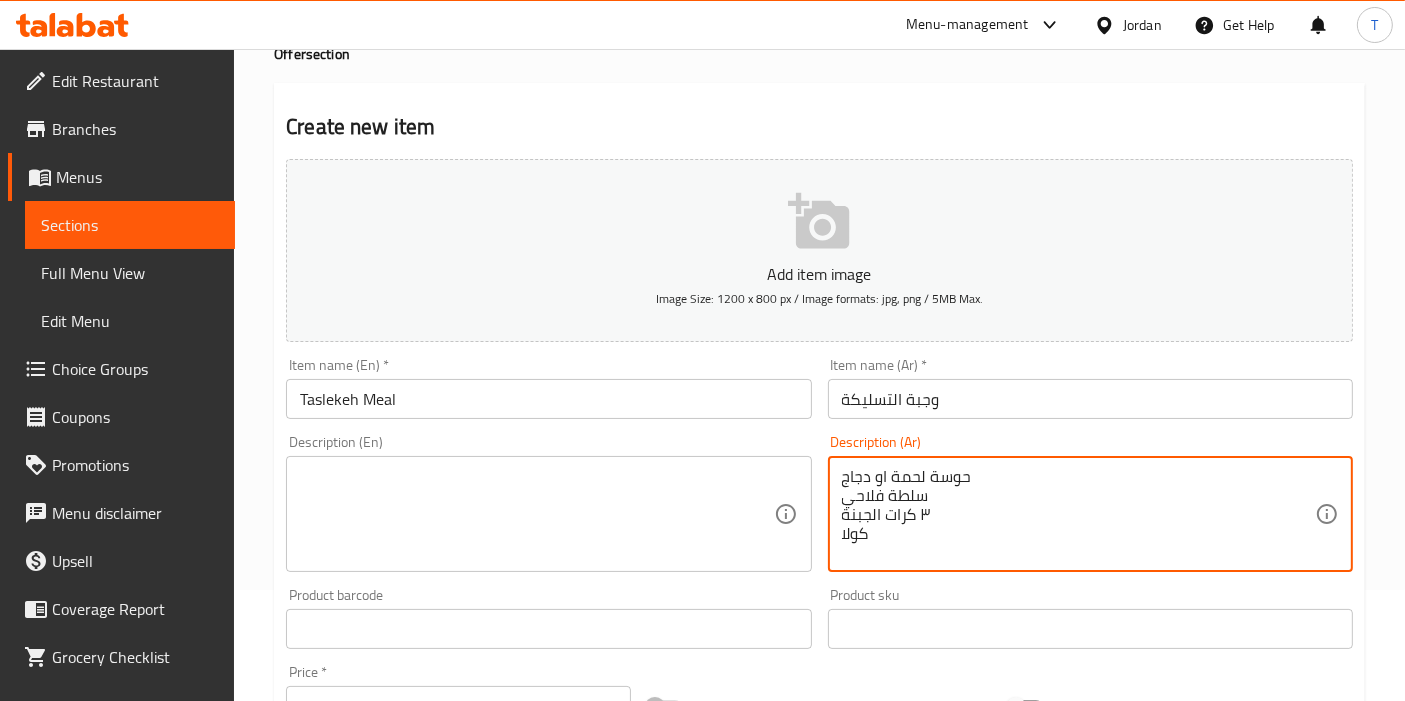 click at bounding box center (536, 514) 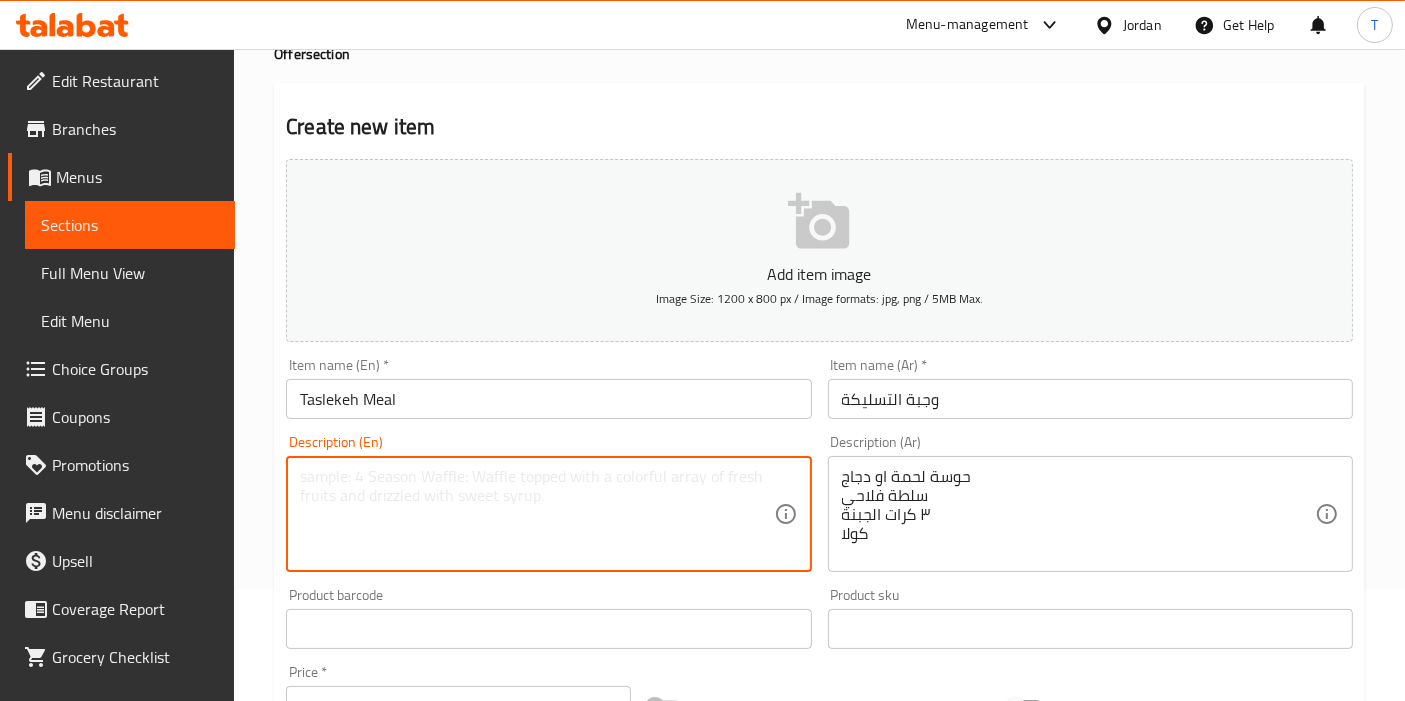 paste on "Meat or chicken gravy
Farmers' salad
3 cheese balls
Cola" 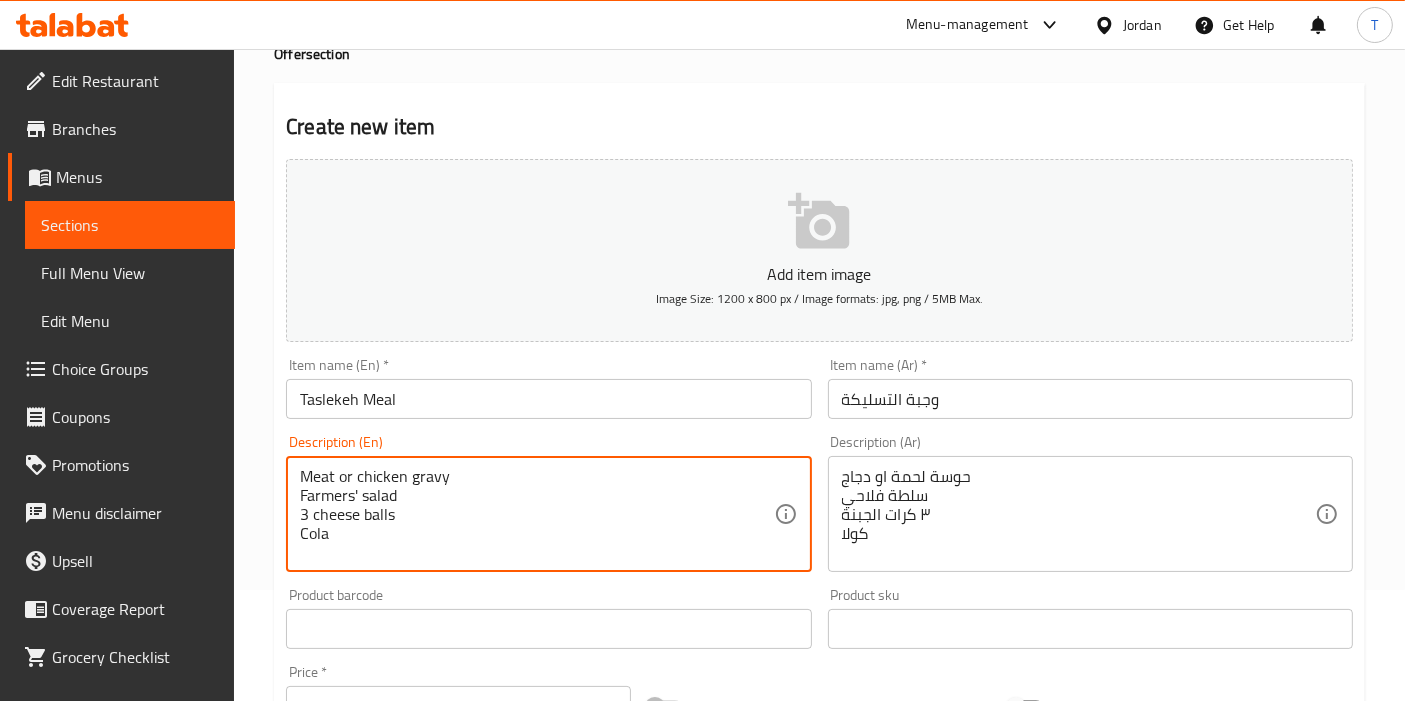 type on "Meat or chicken gravy
Farmers' salad
3 cheese balls
Cola" 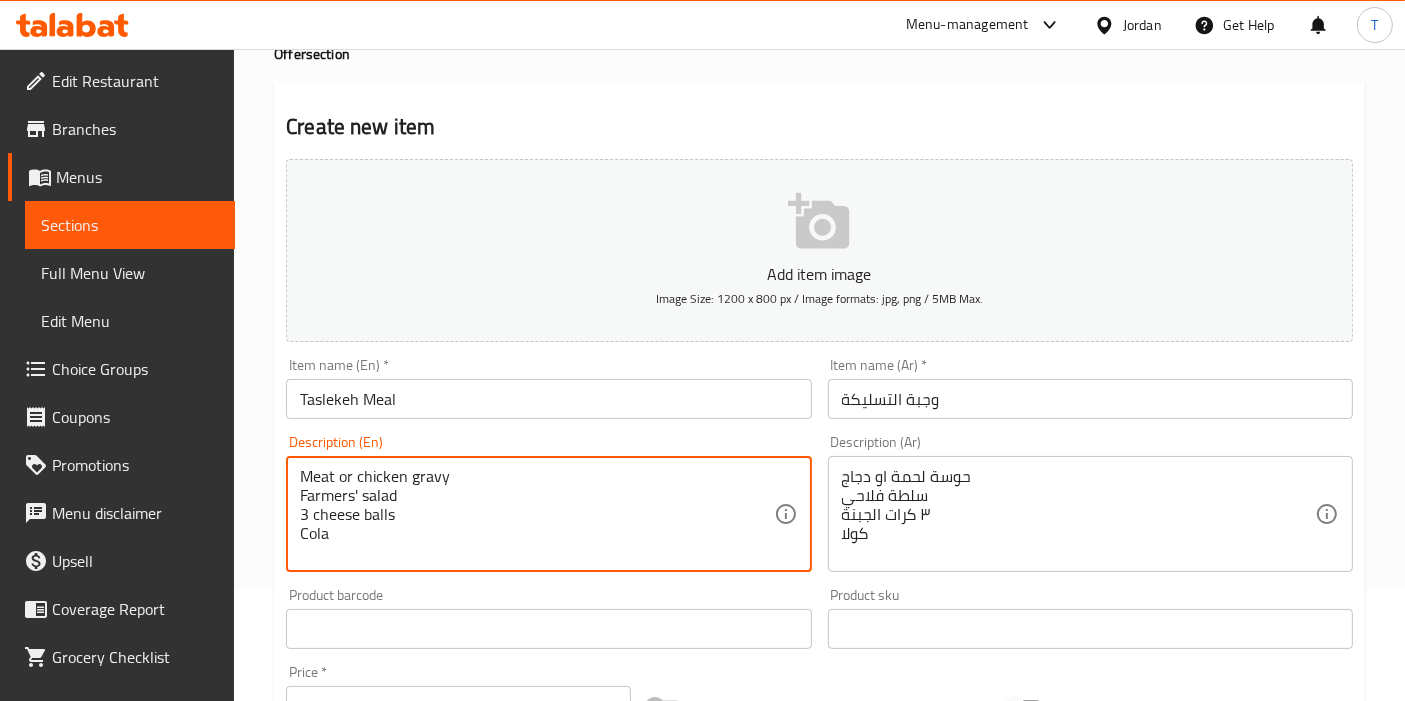 click at bounding box center (548, 629) 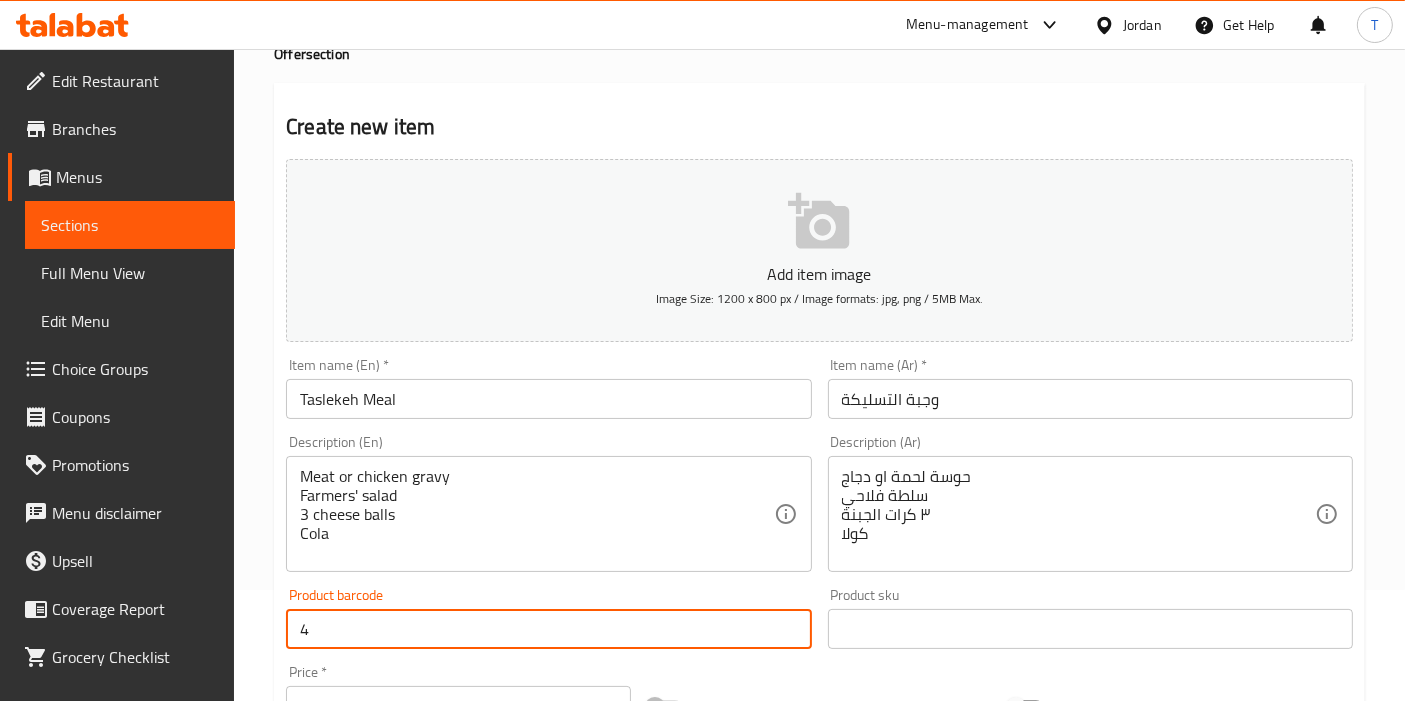 type on "4" 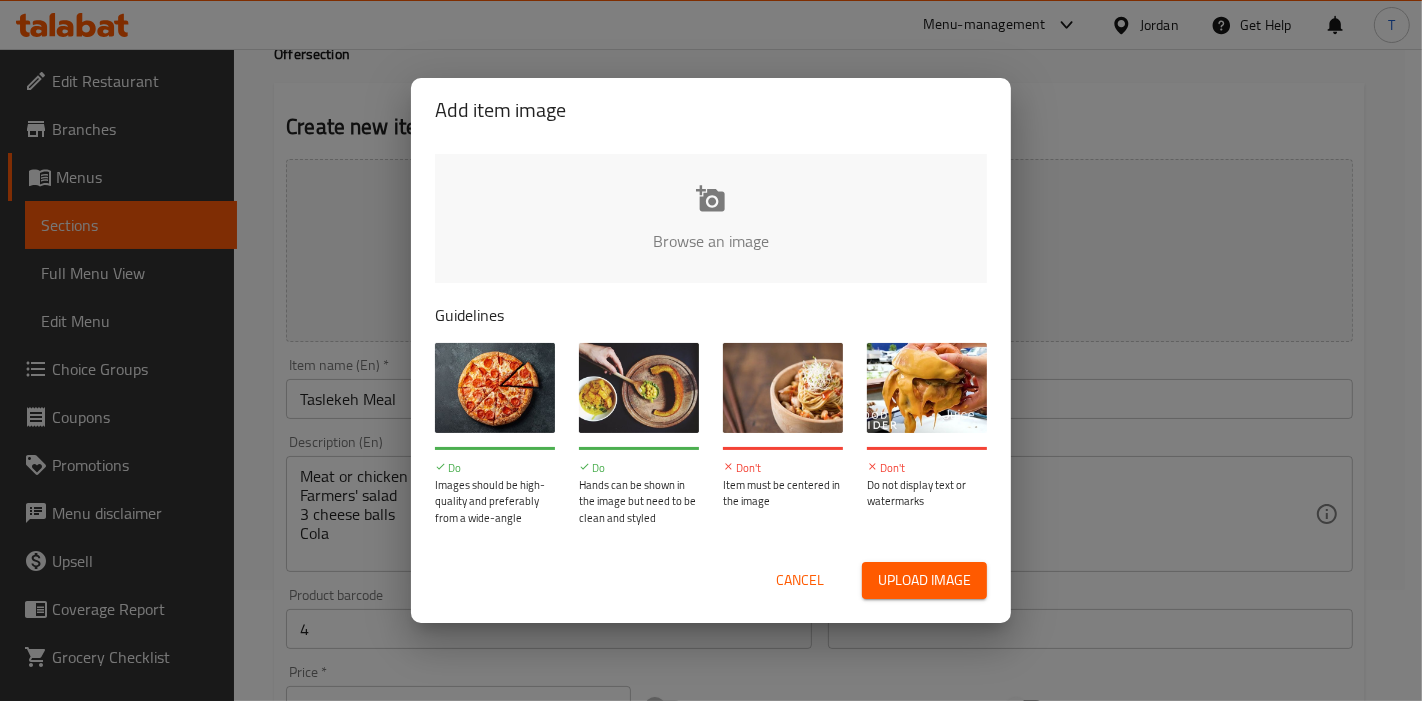 click on "Cancel" at bounding box center [800, 580] 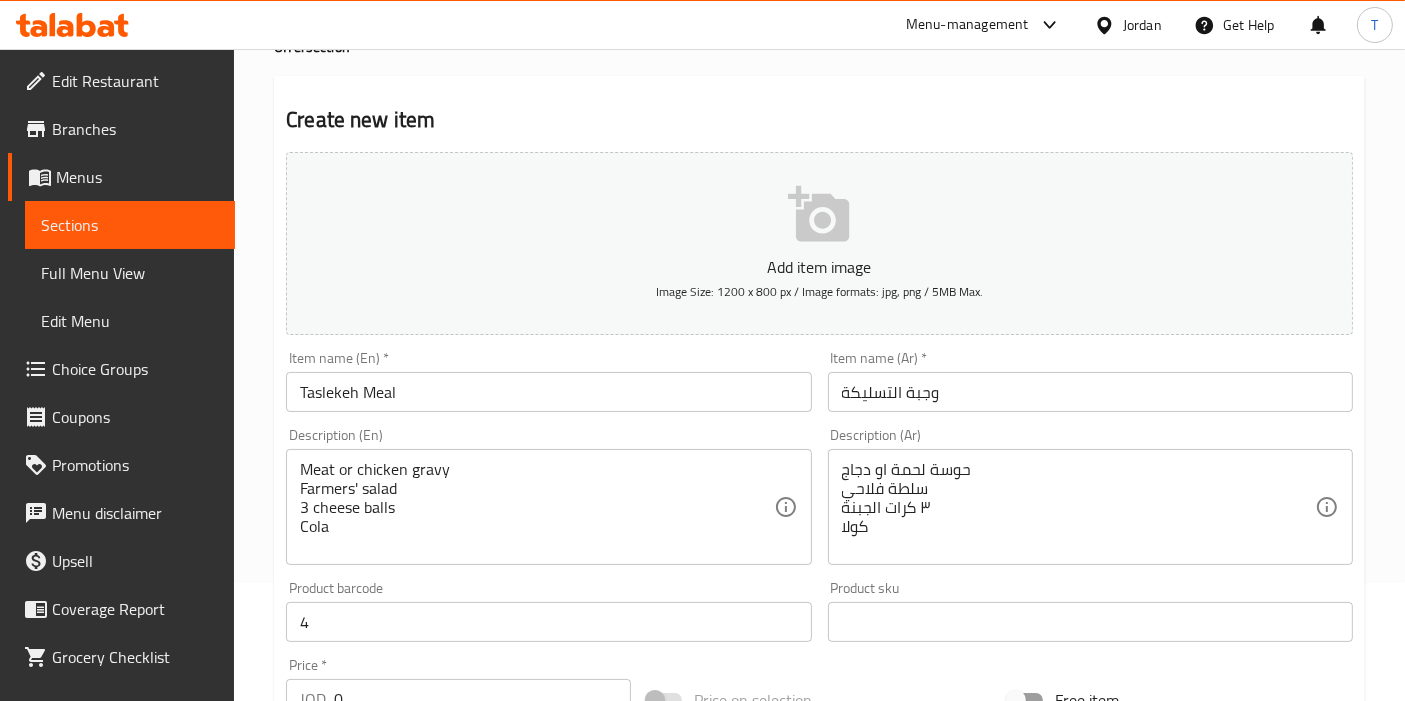 scroll, scrollTop: 666, scrollLeft: 0, axis: vertical 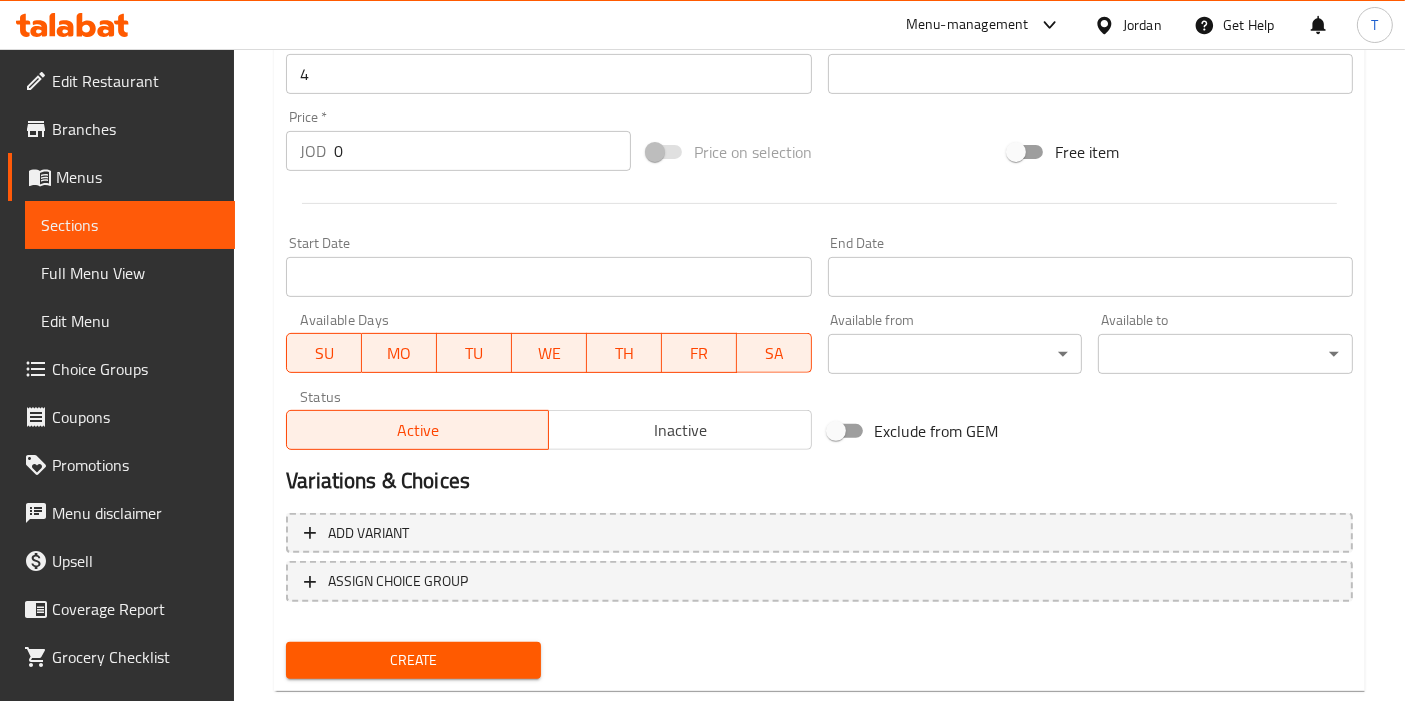 drag, startPoint x: 646, startPoint y: 432, endPoint x: 643, endPoint y: 487, distance: 55.081757 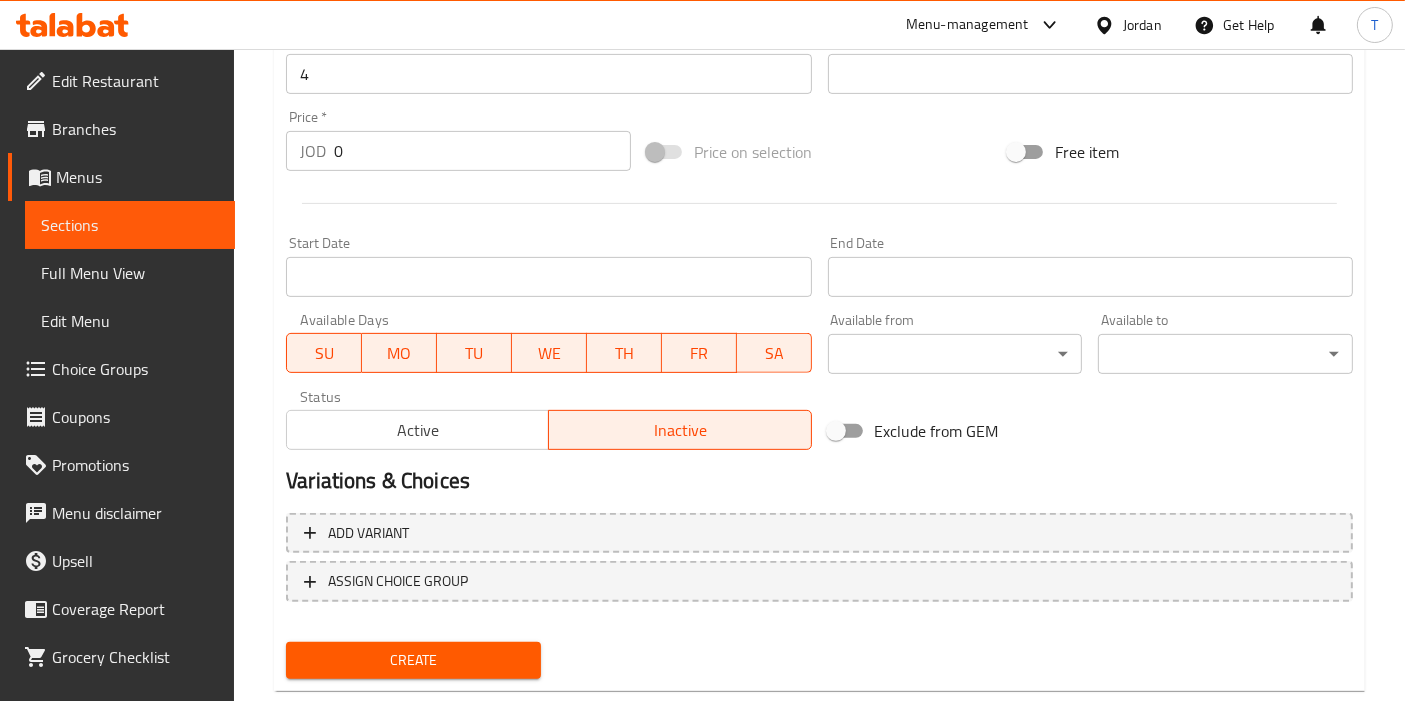 click on "Create" at bounding box center [413, 660] 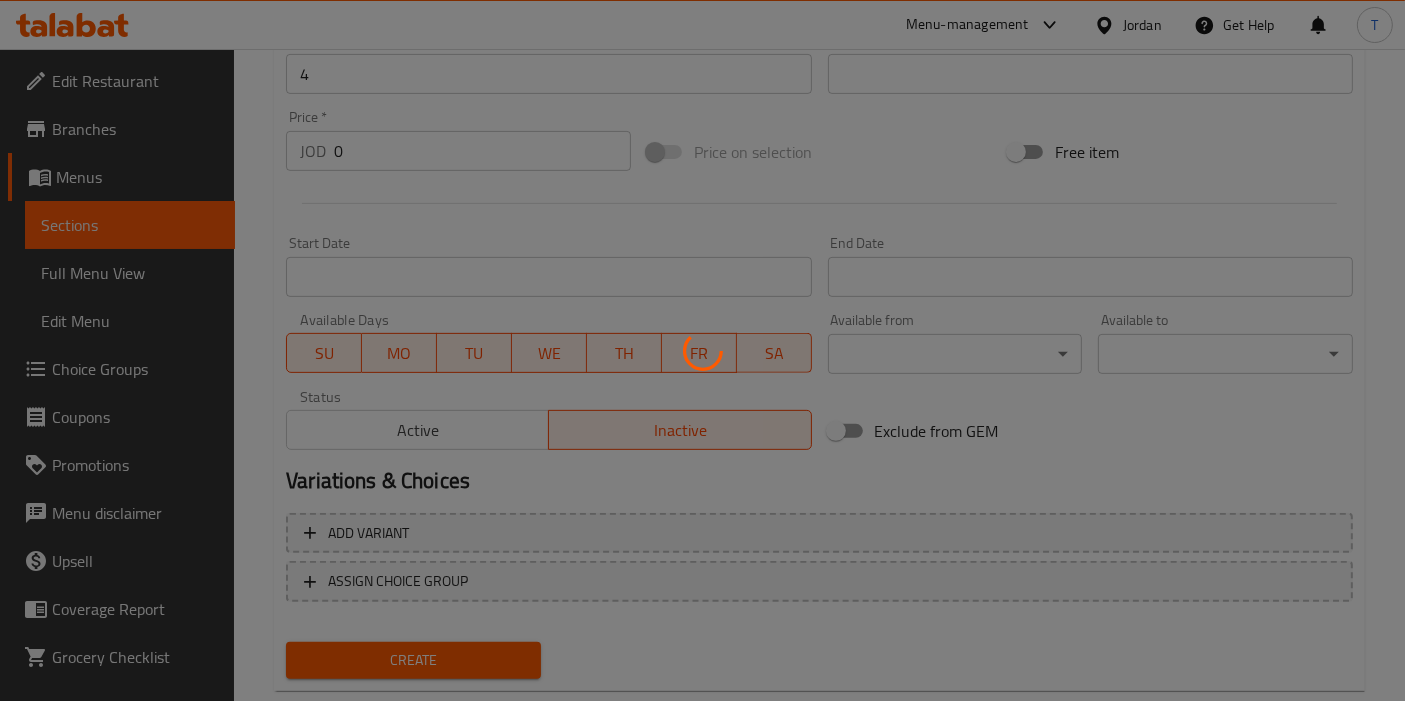 type 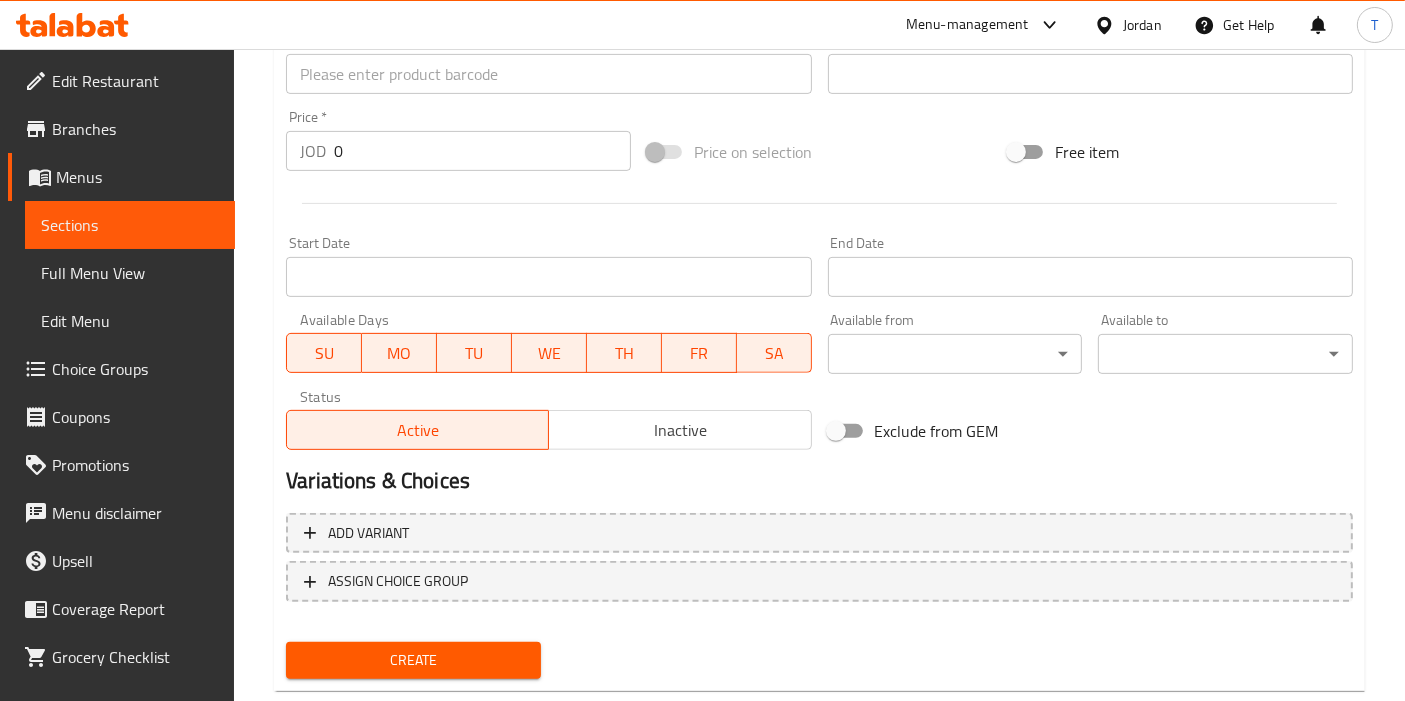scroll, scrollTop: 0, scrollLeft: 0, axis: both 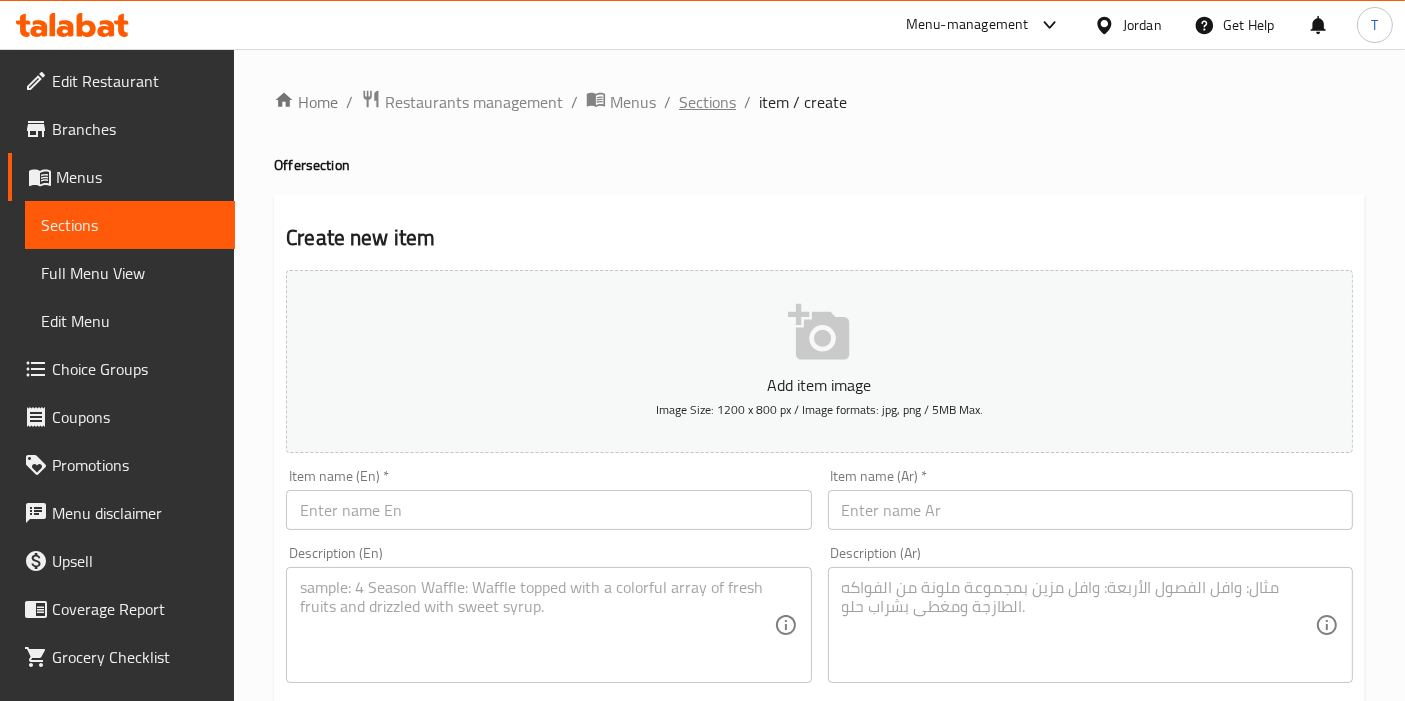 click on "Home / Restaurants management / Menus / Sections / item / create Offer   section Create new item Add item image Image Size: 1200 x 800 px / Image formats: jpg, png / 5MB Max. Item name (En)   * Item name (En)  * Item name (Ar)   * Item name (Ar)  * Description (En) Description (En) Description (Ar) Description (Ar) Product barcode Product barcode Product sku Product sku Price   * JOD 0 Price  * Price on selection Free item Start Date Start Date End Date End Date Available Days SU MO TU WE TH FR SA Available from ​ ​ Available to ​ ​ Status Active Inactive Exclude from GEM Variations & Choices Add variant ASSIGN CHOICE GROUP Create" at bounding box center (819, 731) 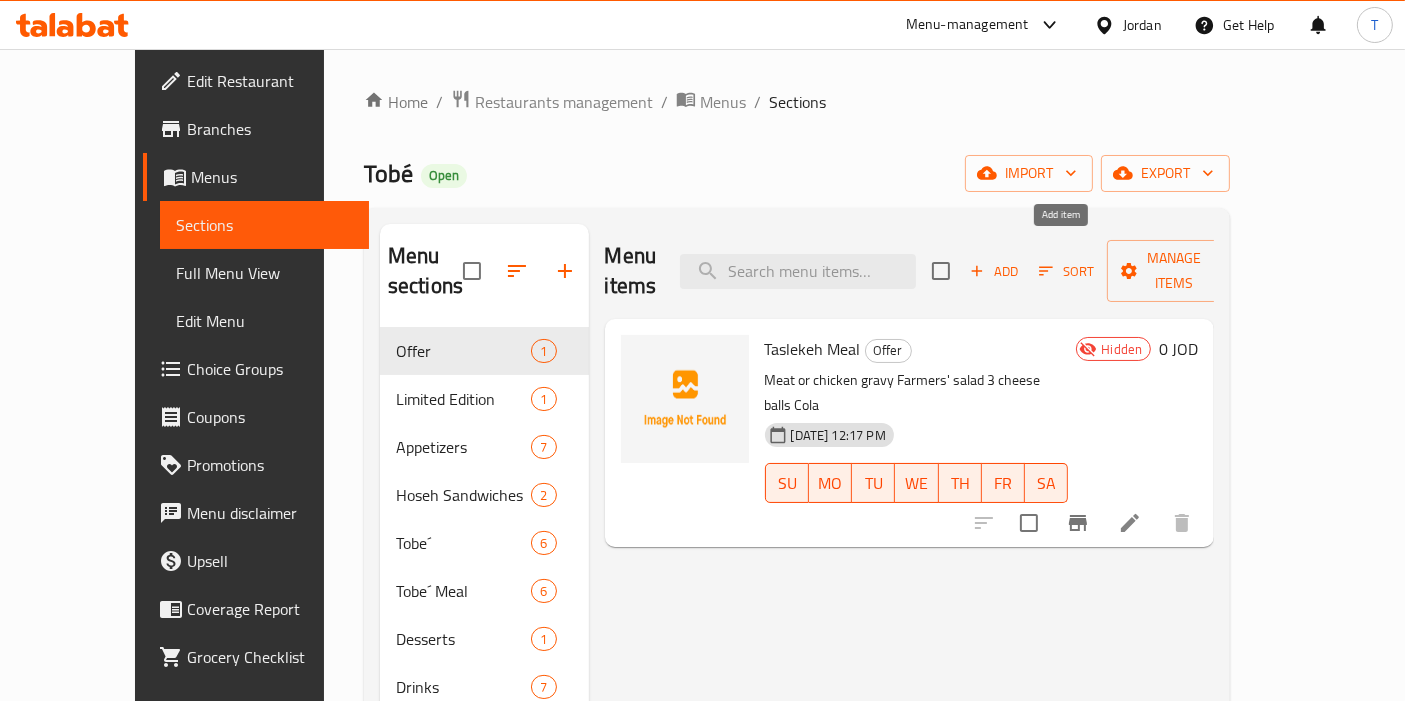 click 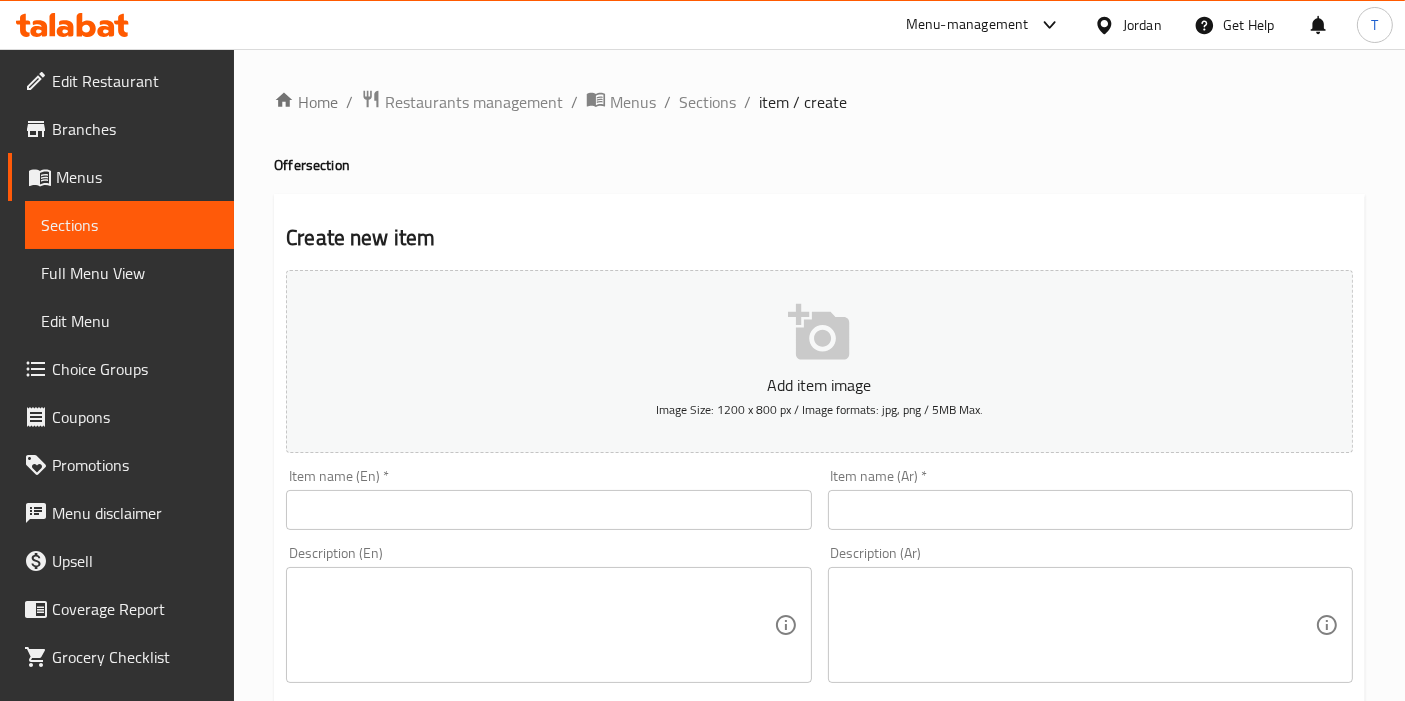 click at bounding box center (548, 510) 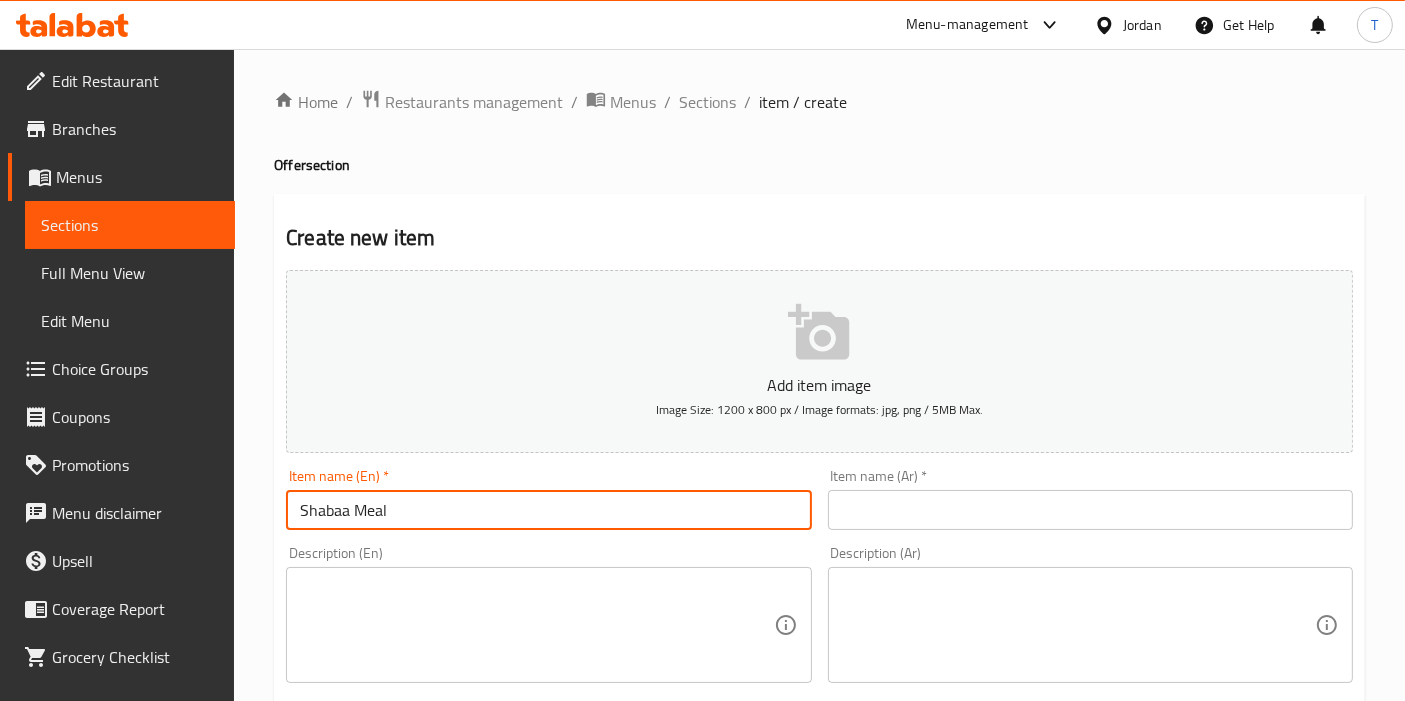 type on "Shabaa Meal" 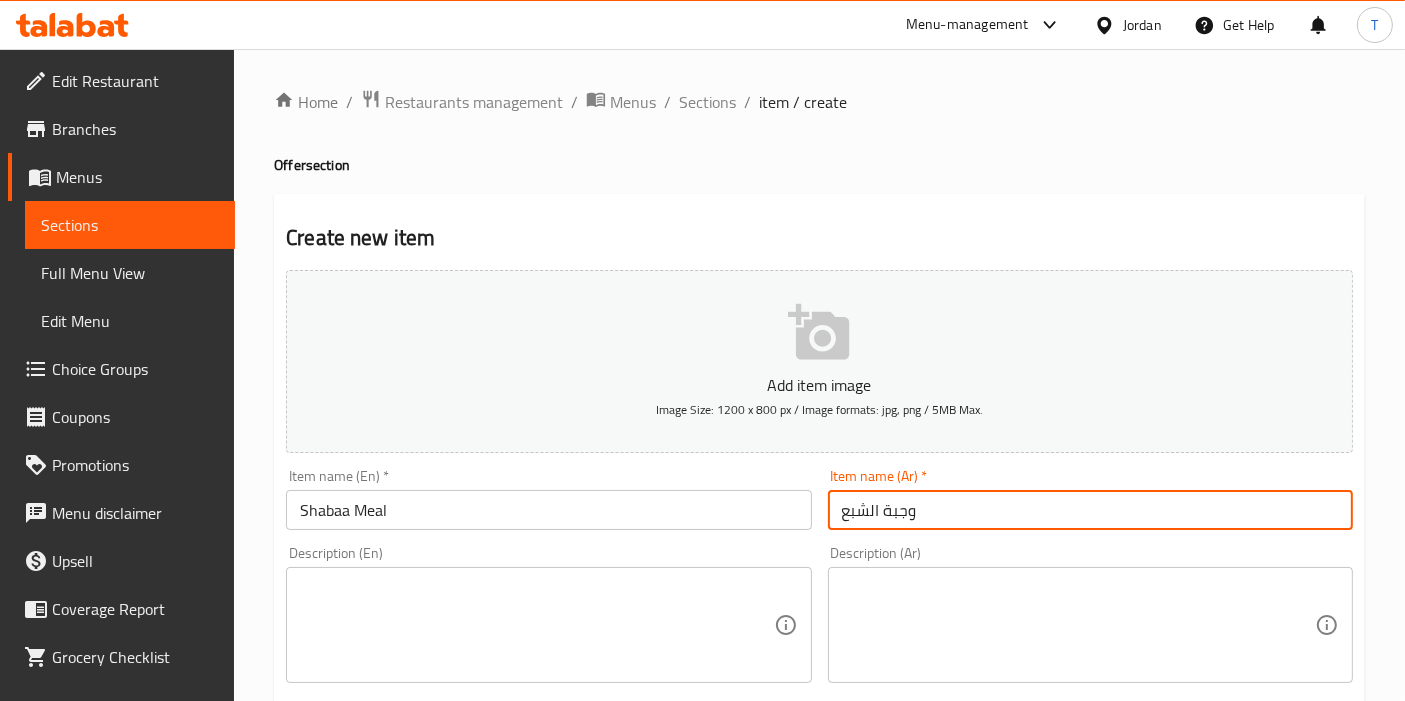type on "وجبة الشبع" 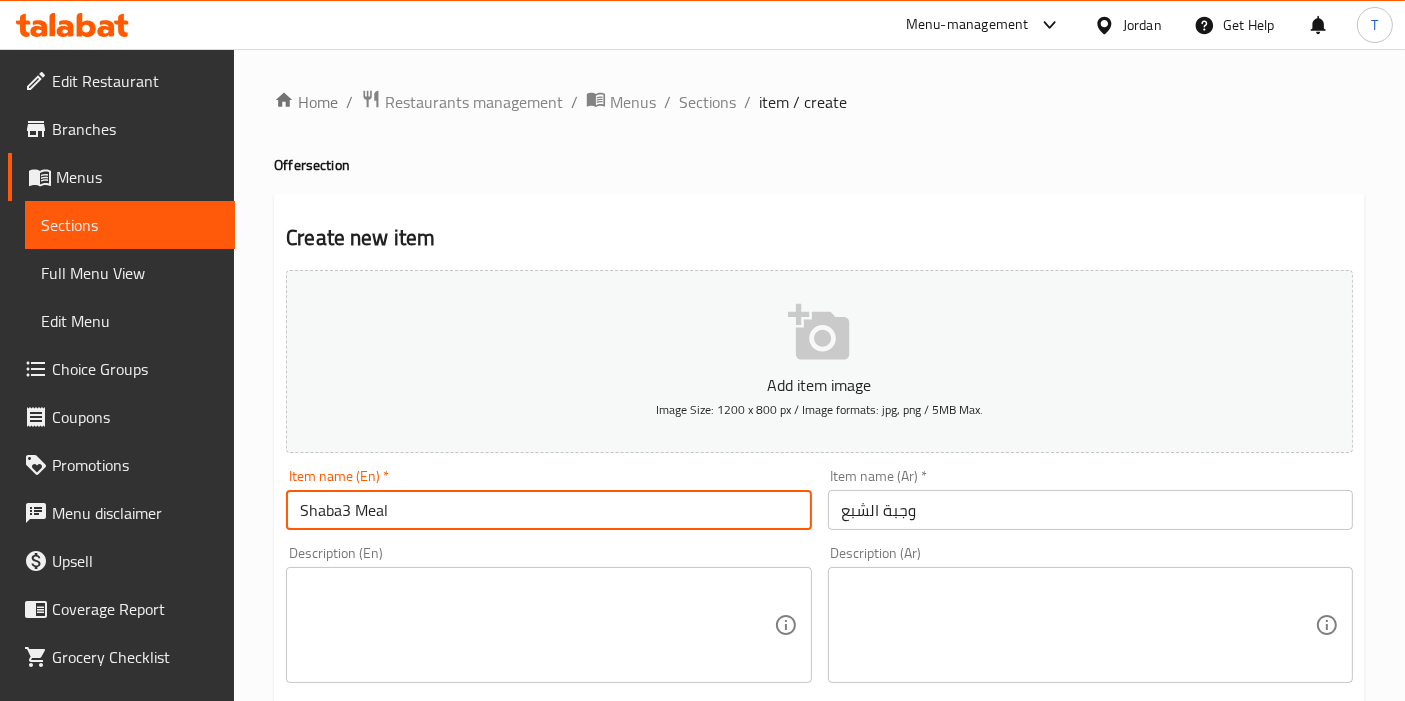 type on "Shaba3 Meal" 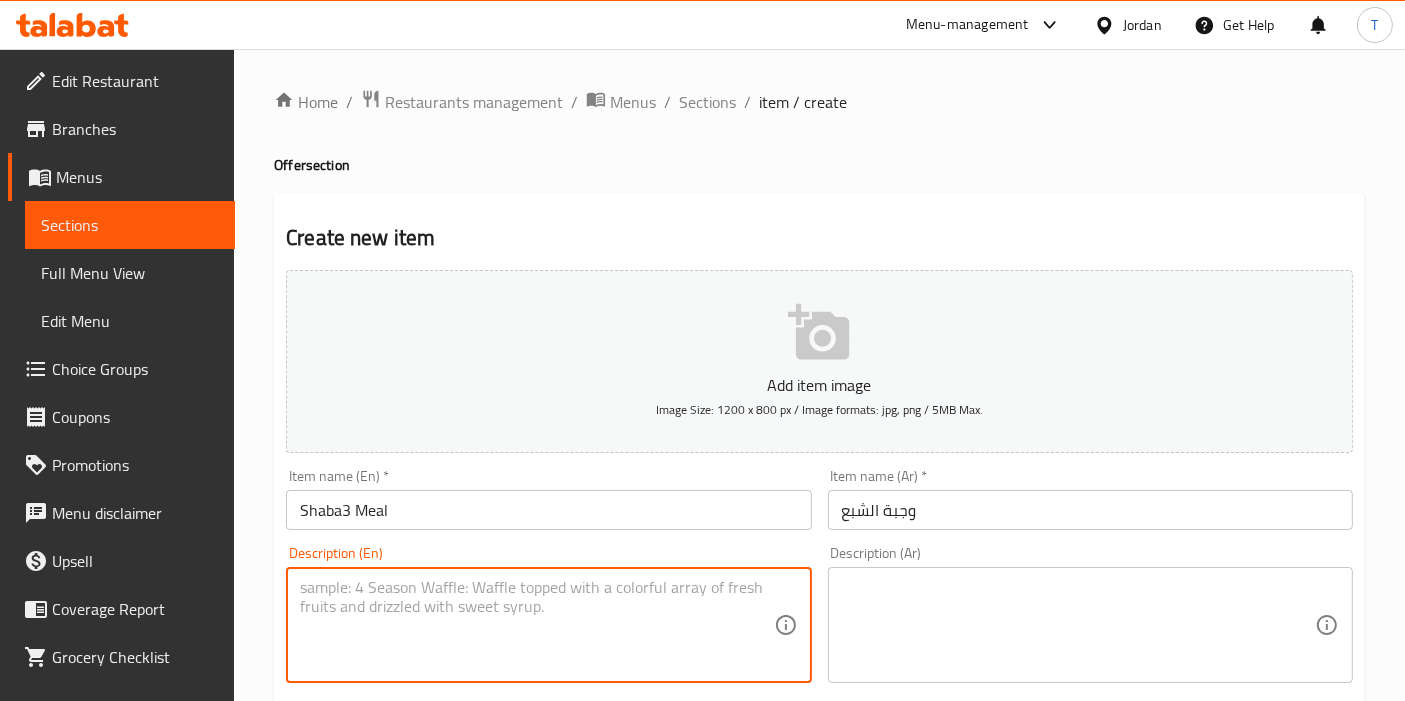 click at bounding box center (1078, 625) 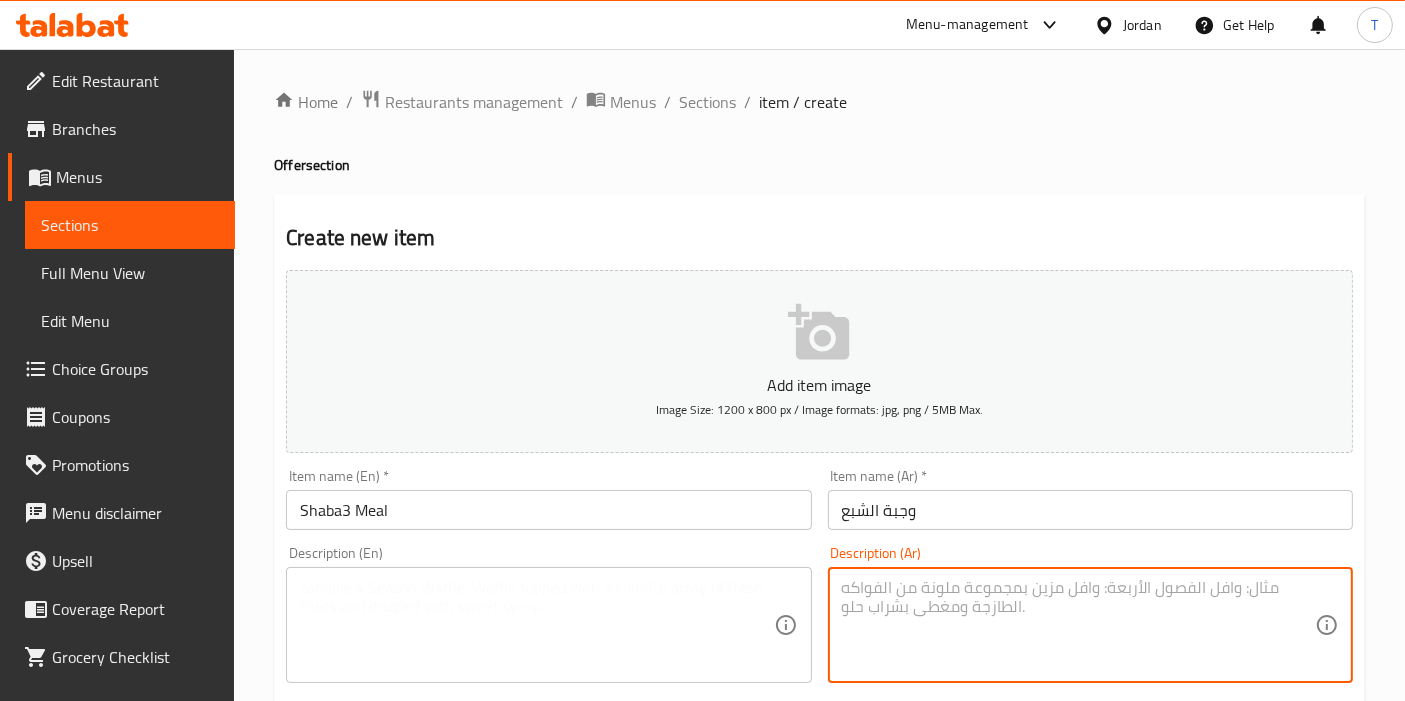 paste on "طبة
كرات الجبنة او مسخن رول
سلطة فلاحي
كولا" 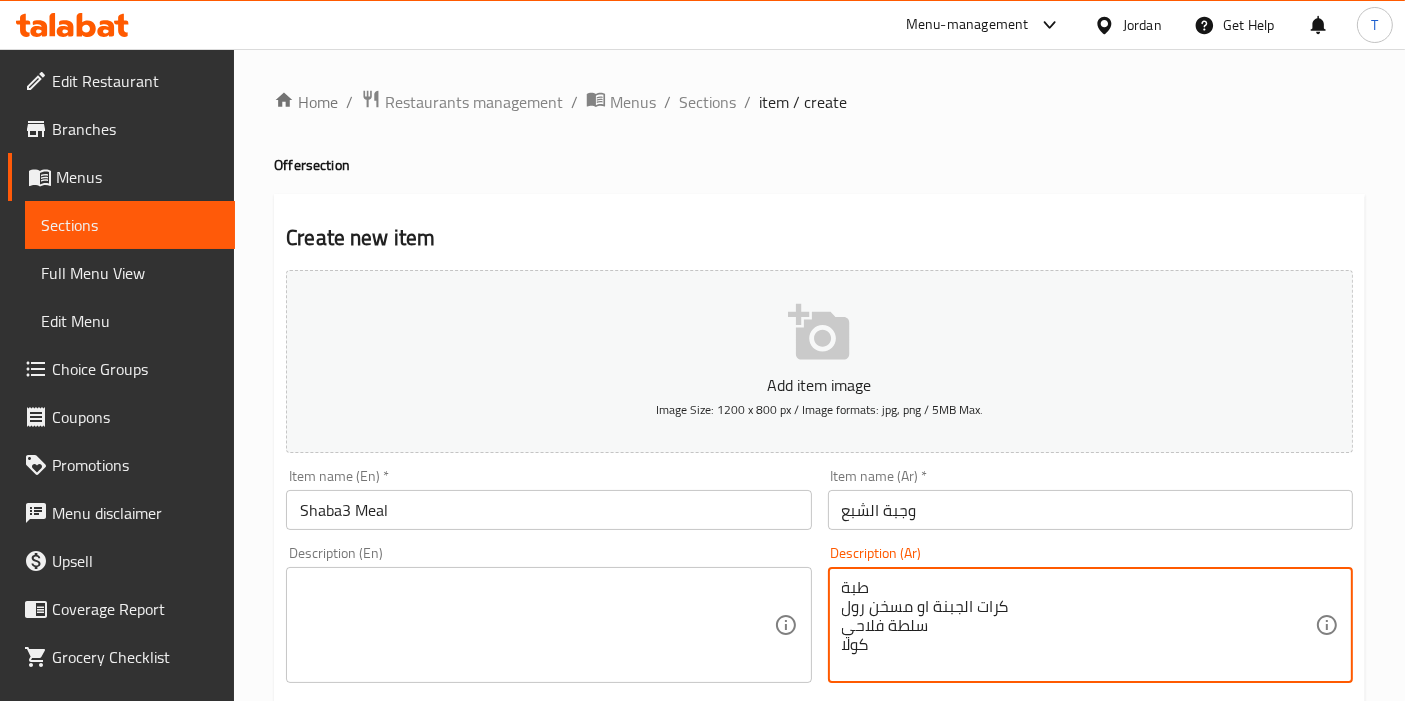 type on "طبة
كرات الجبنة او مسخن رول
سلطة فلاحي
كولا" 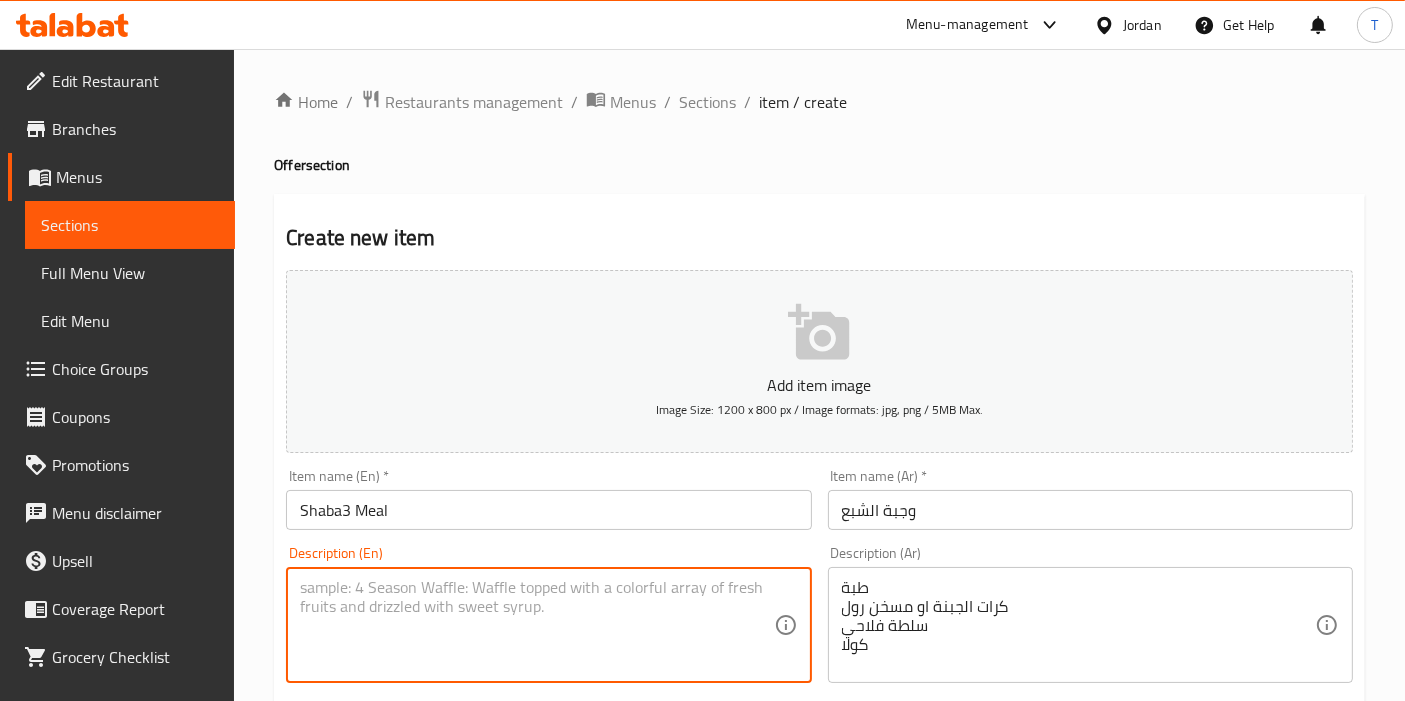click at bounding box center (536, 625) 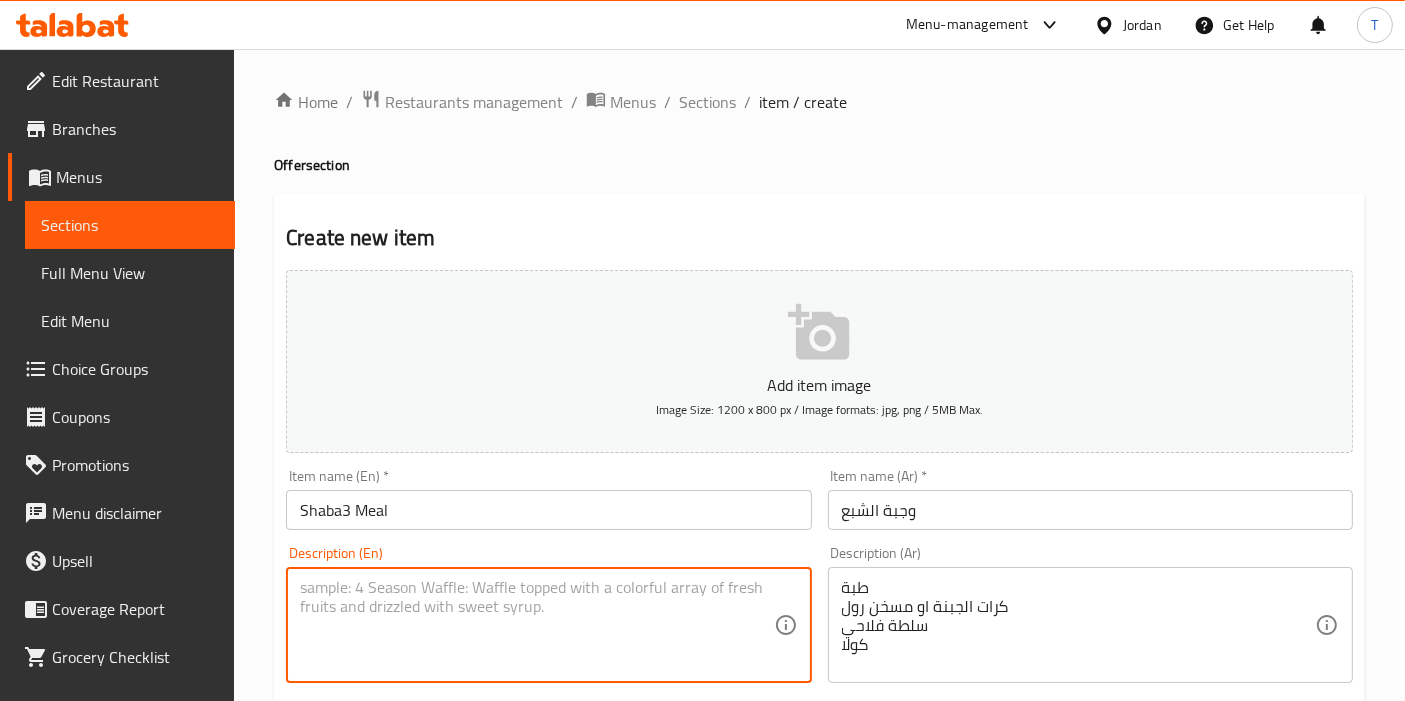 paste on "Tababa
Cheese balls or Musakhan roll
Peasant salad
Cola" 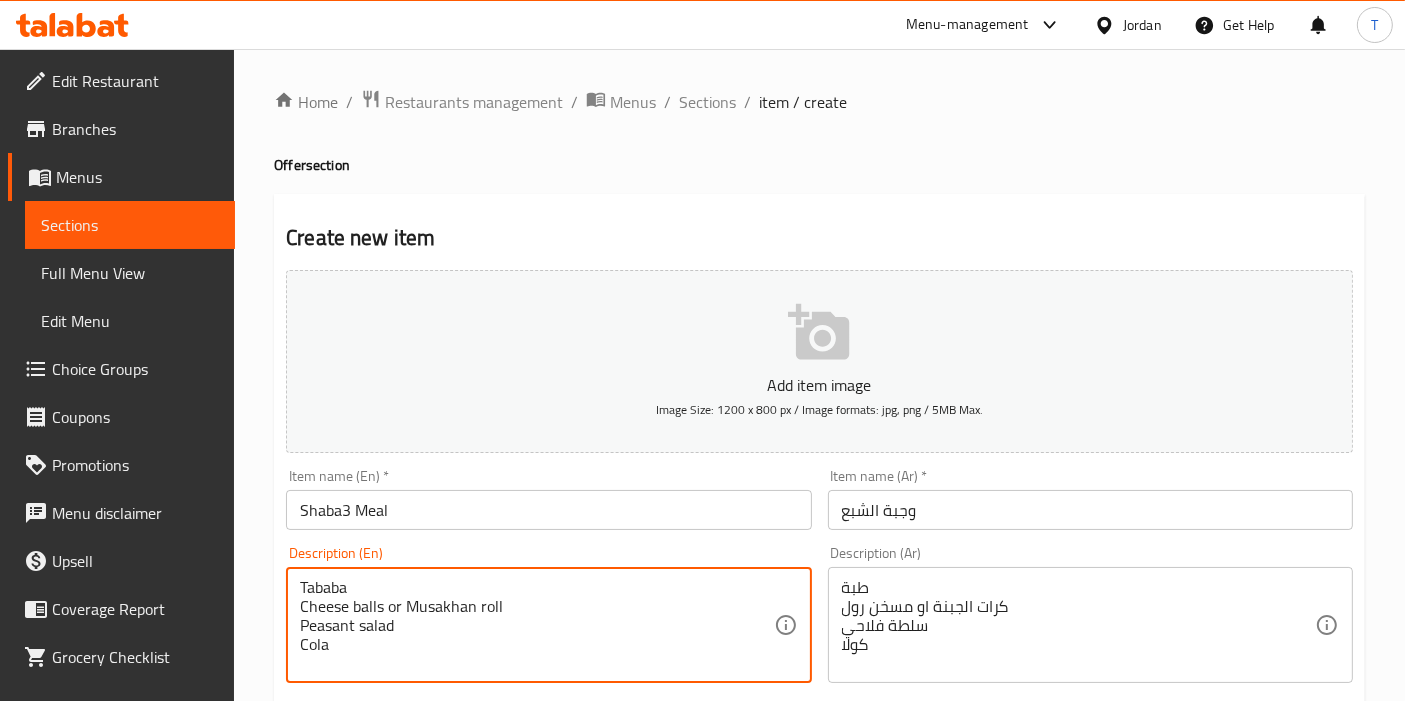 drag, startPoint x: 359, startPoint y: 590, endPoint x: 317, endPoint y: 587, distance: 42.107006 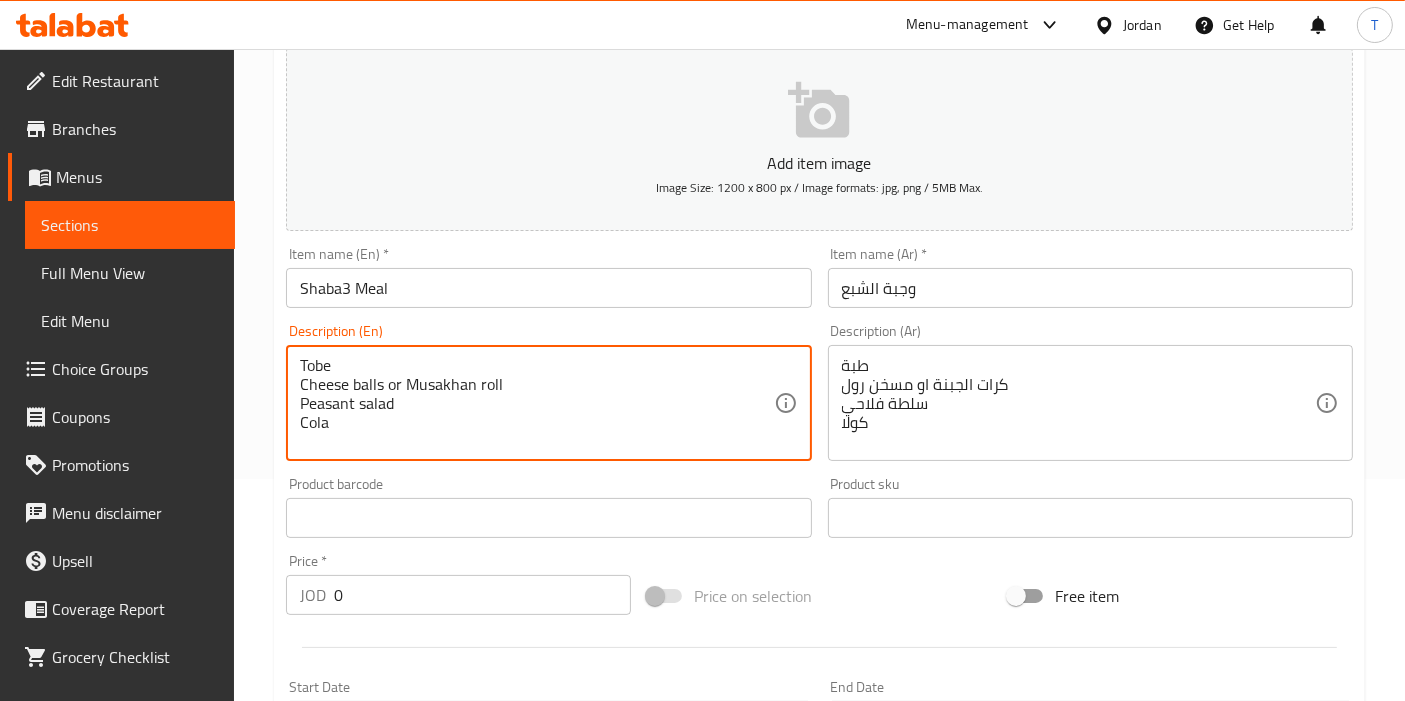scroll, scrollTop: 333, scrollLeft: 0, axis: vertical 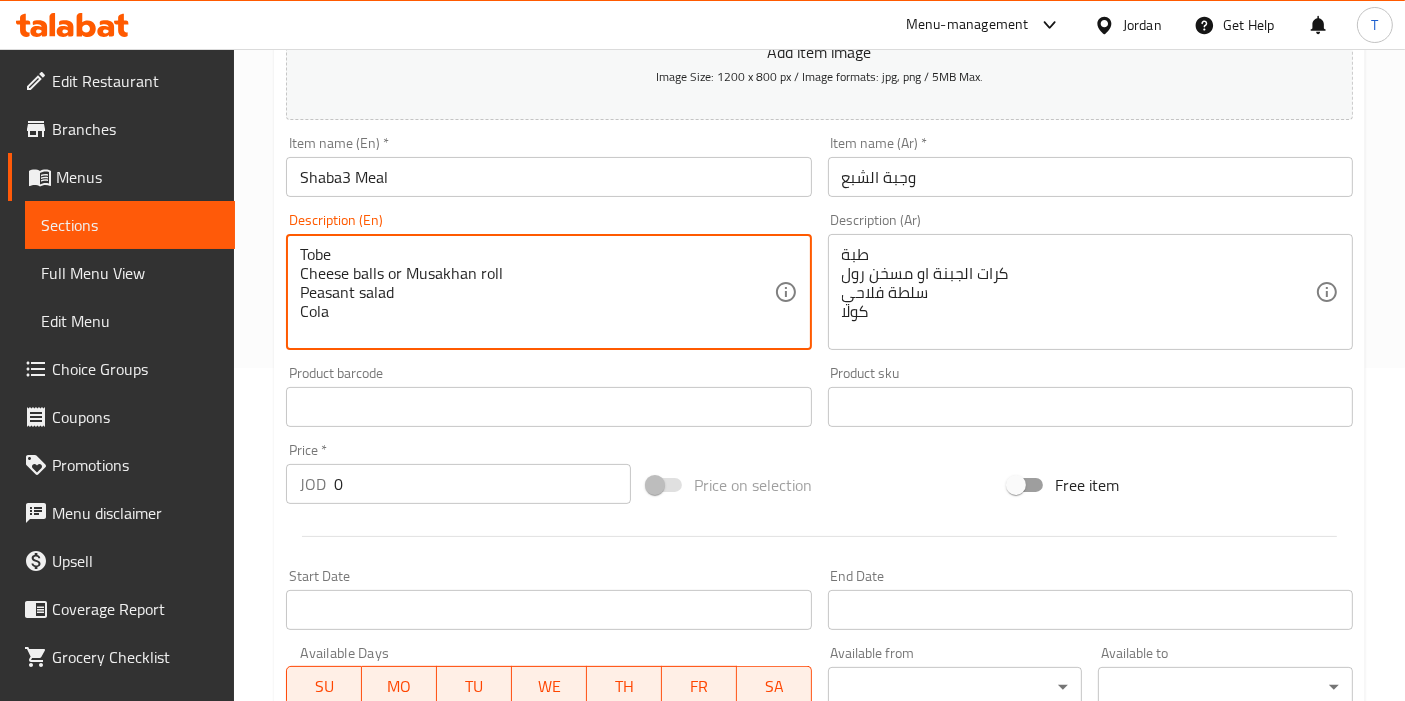 type on "Tobe
Cheese balls or Musakhan roll
Peasant salad
Cola" 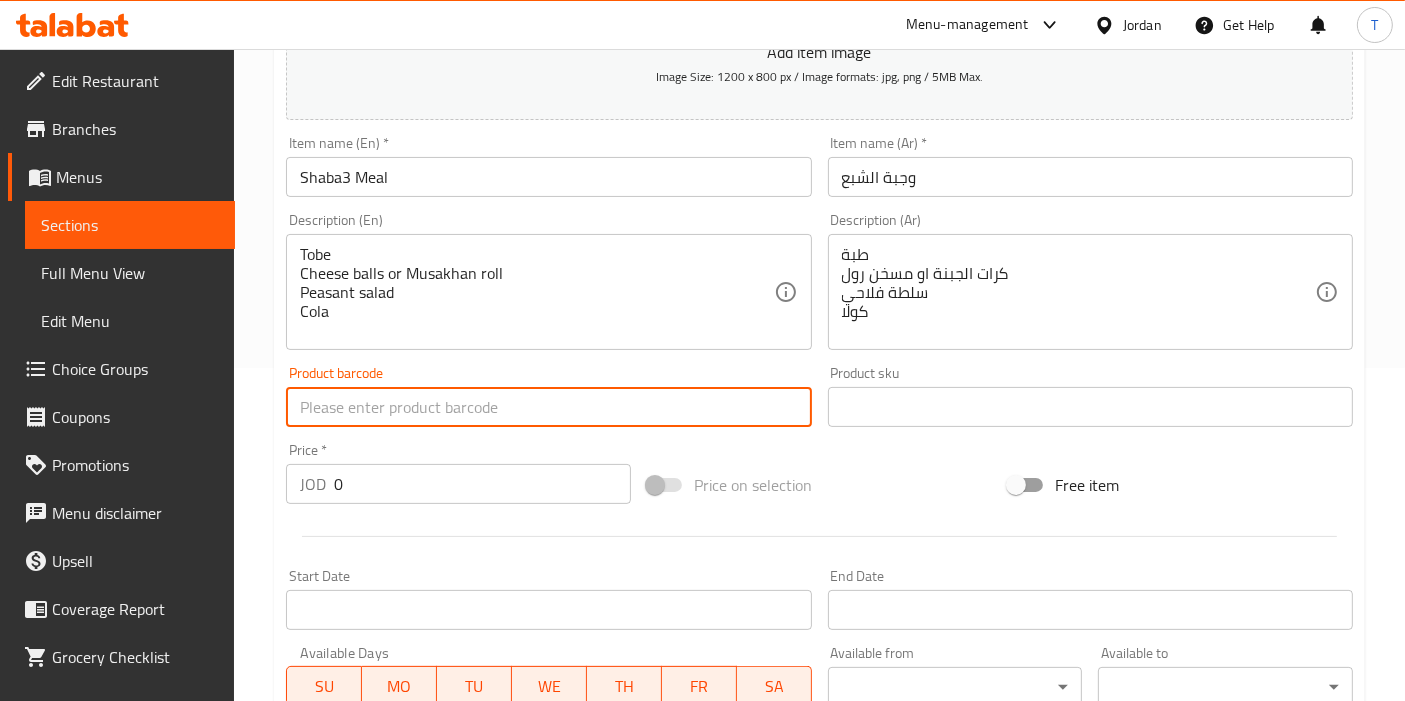 click at bounding box center [548, 407] 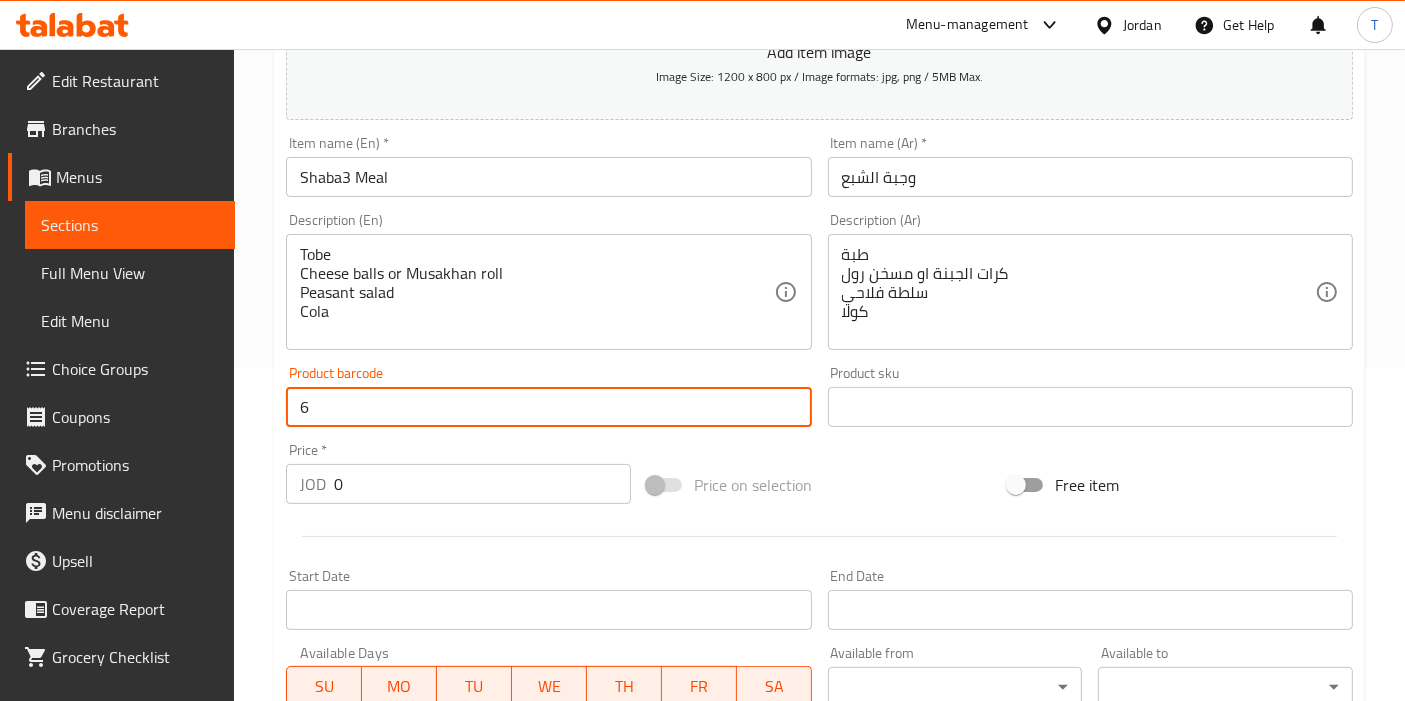 type on "6" 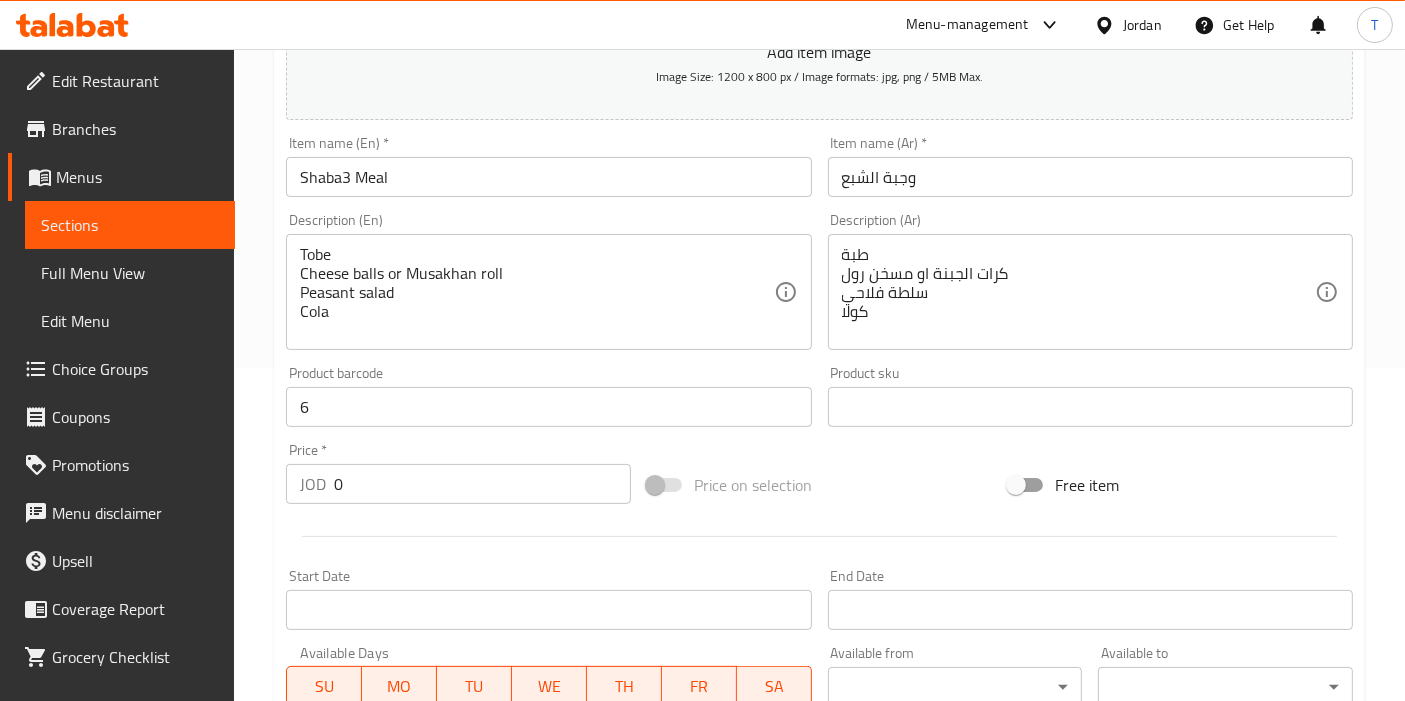 click at bounding box center [819, 536] 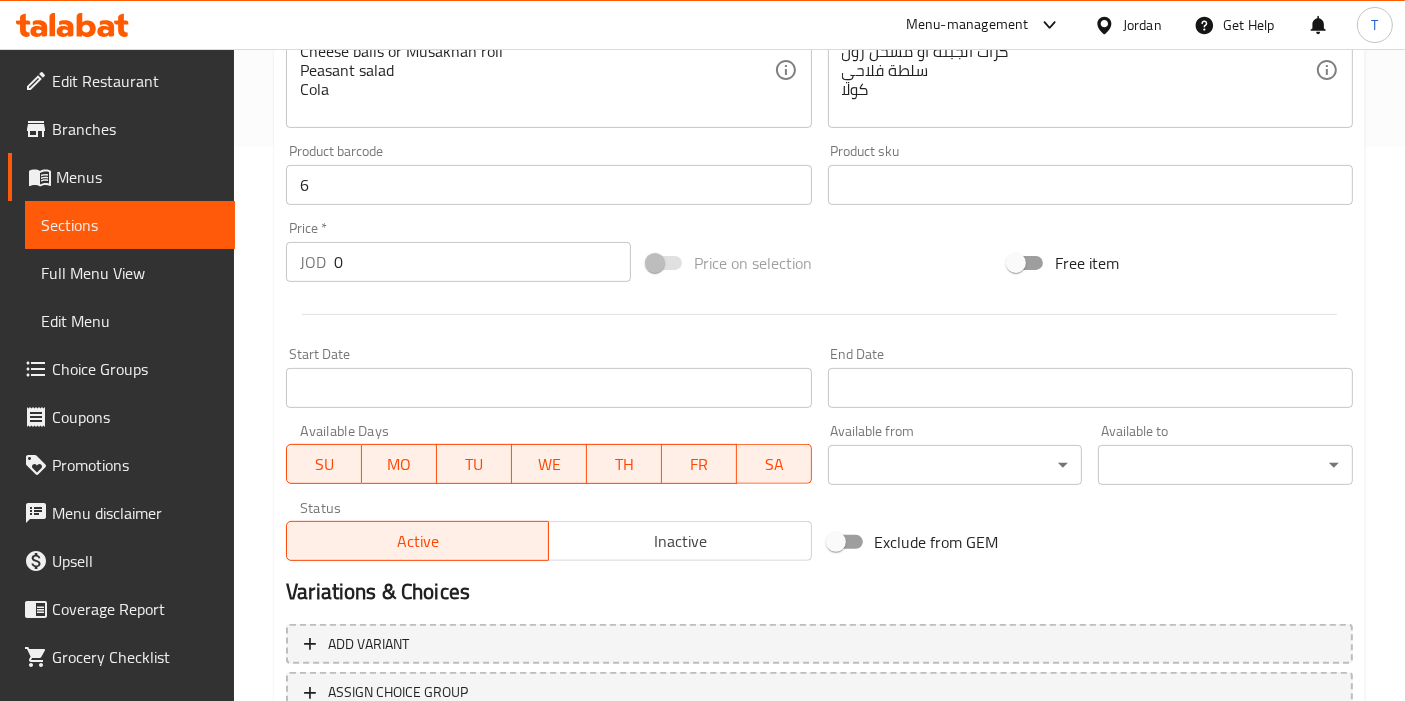 scroll, scrollTop: 666, scrollLeft: 0, axis: vertical 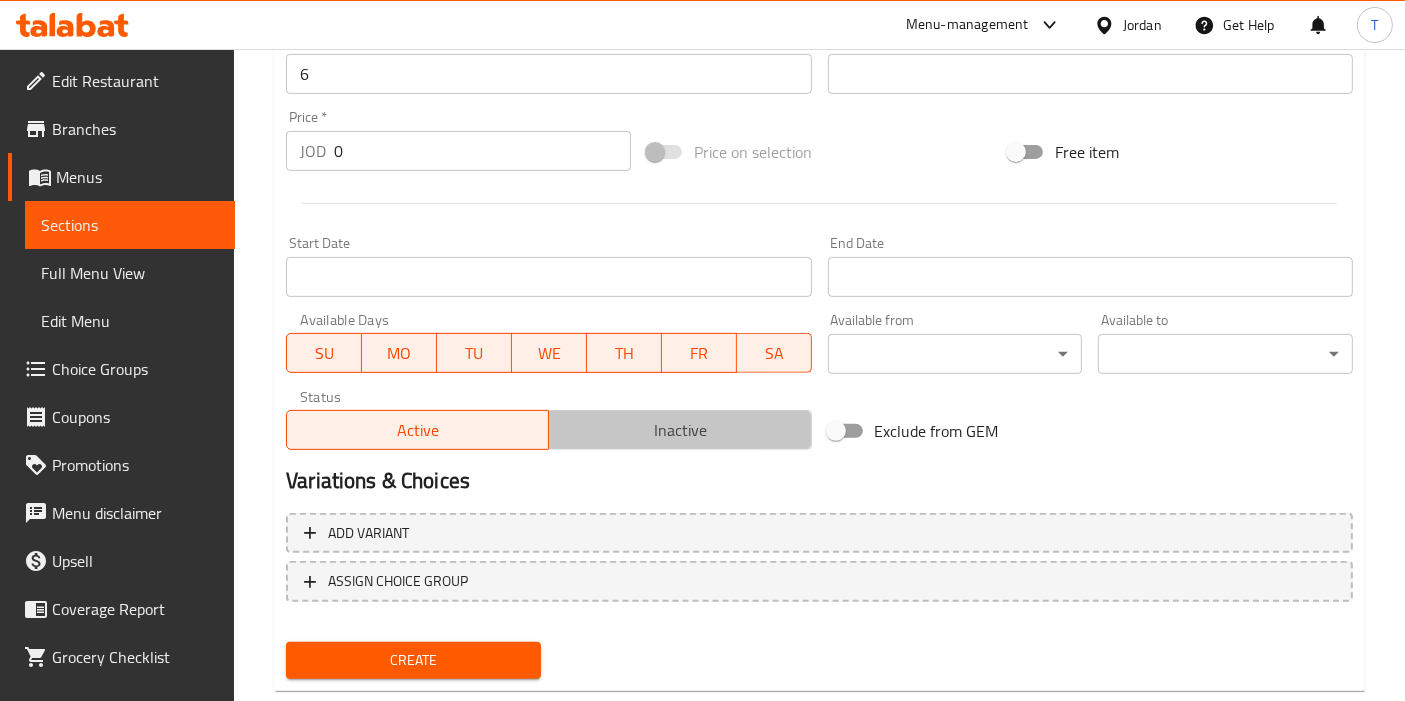 click on "Inactive" at bounding box center (679, 430) 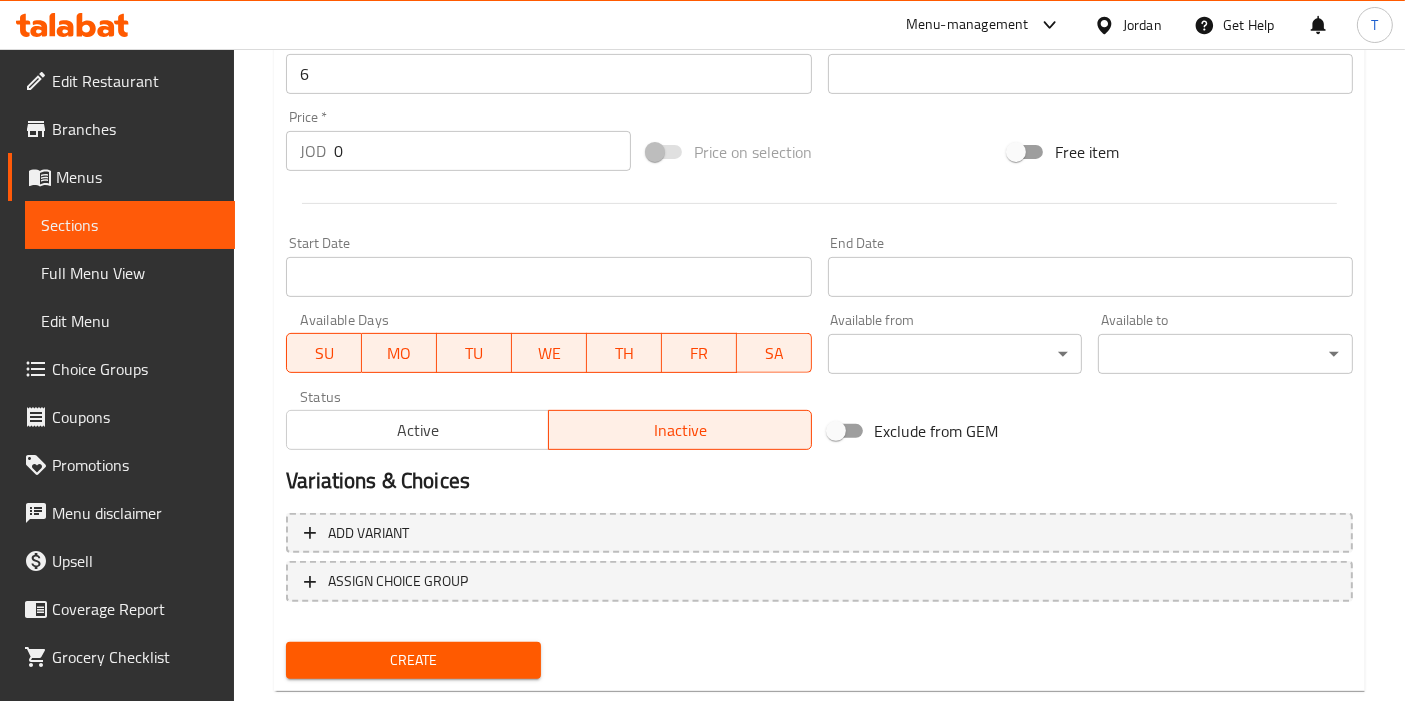 click on "Create" at bounding box center [413, 660] 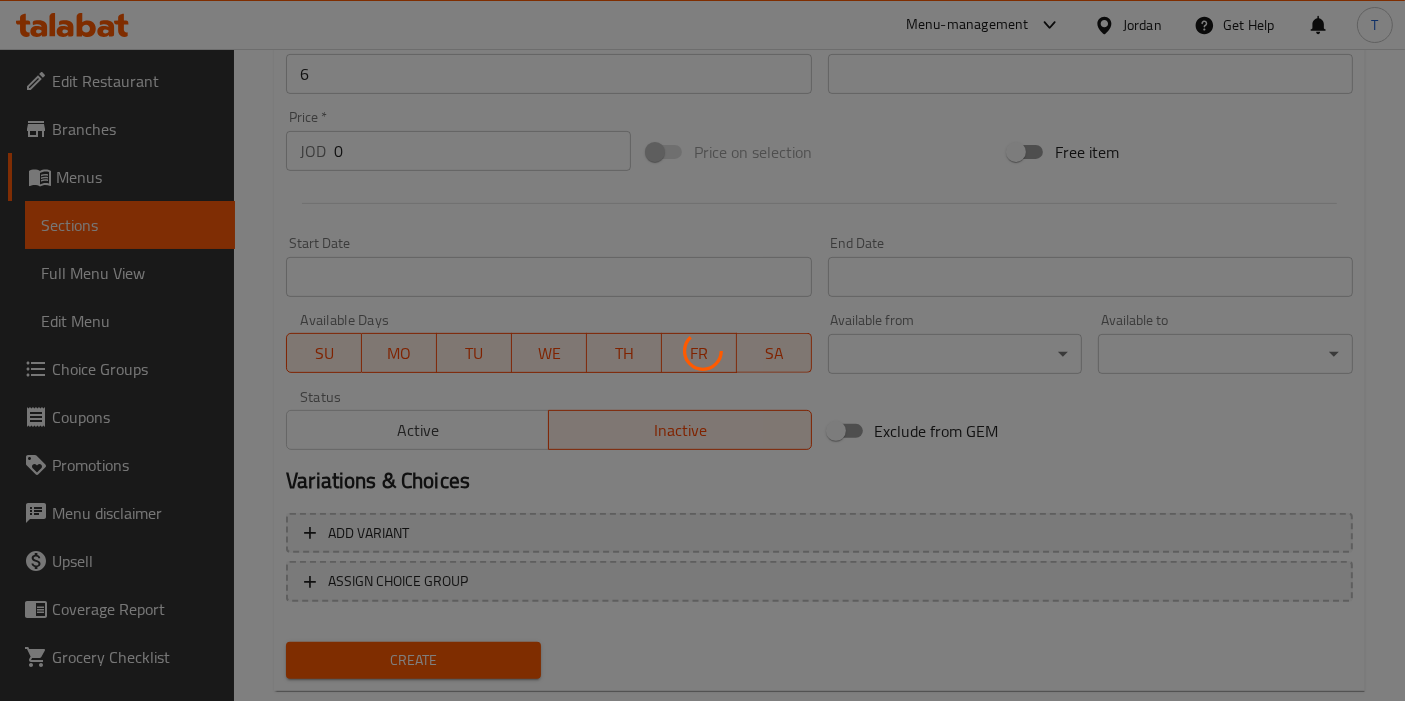 type 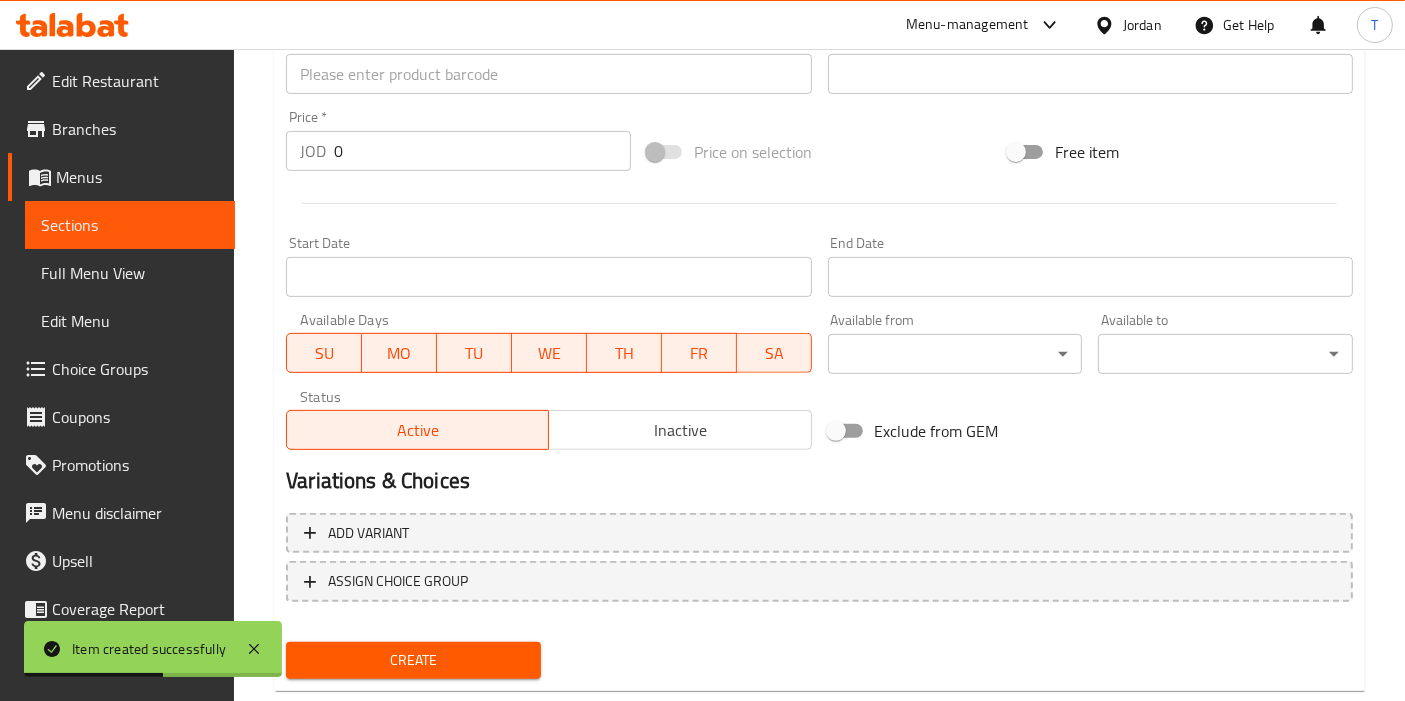 scroll, scrollTop: 0, scrollLeft: 0, axis: both 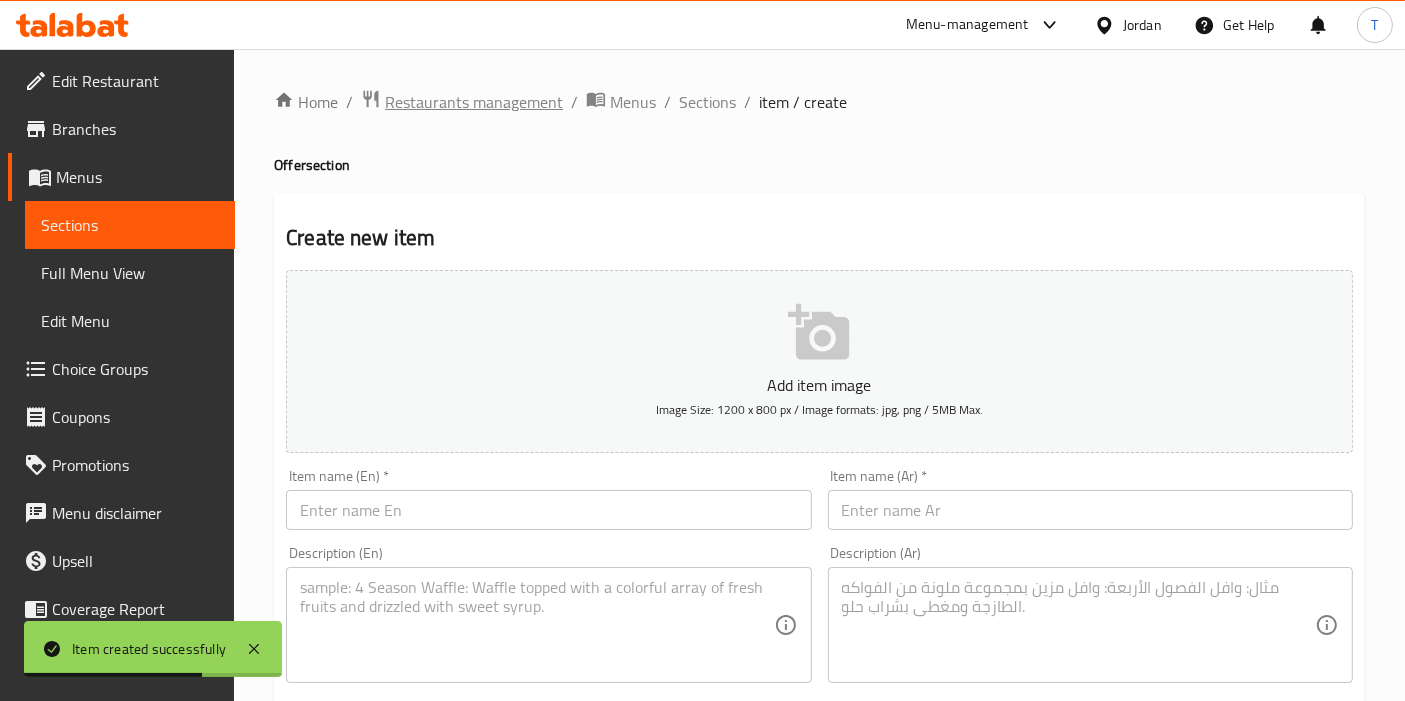 click on "Restaurants management" at bounding box center (474, 102) 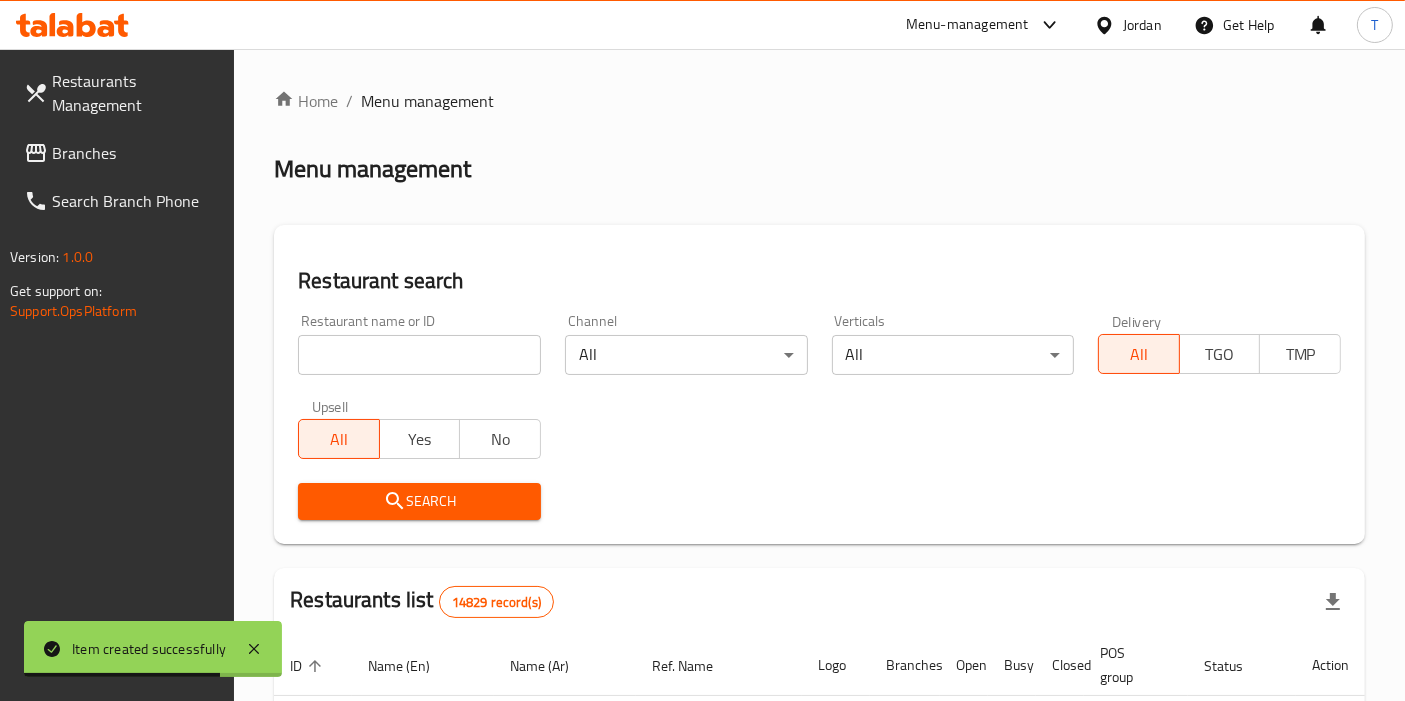 click at bounding box center [702, 350] 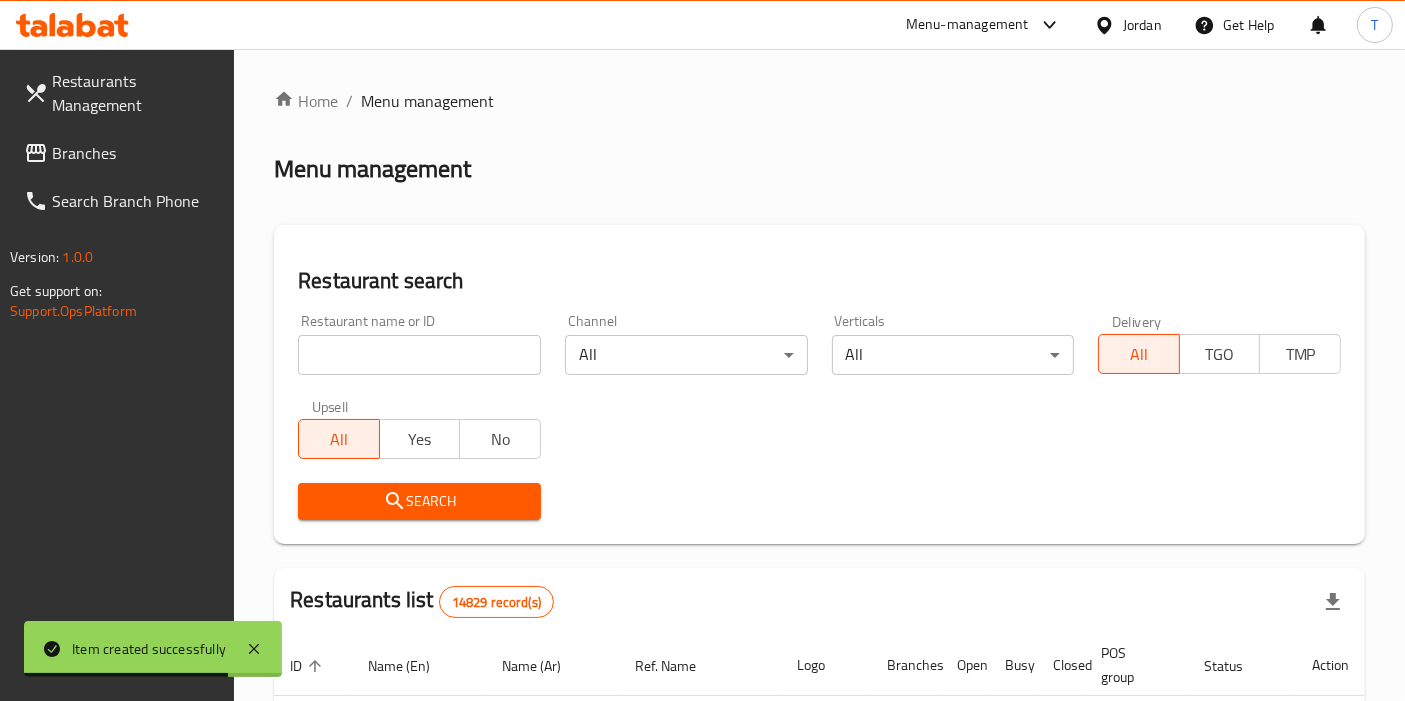 click at bounding box center [419, 355] 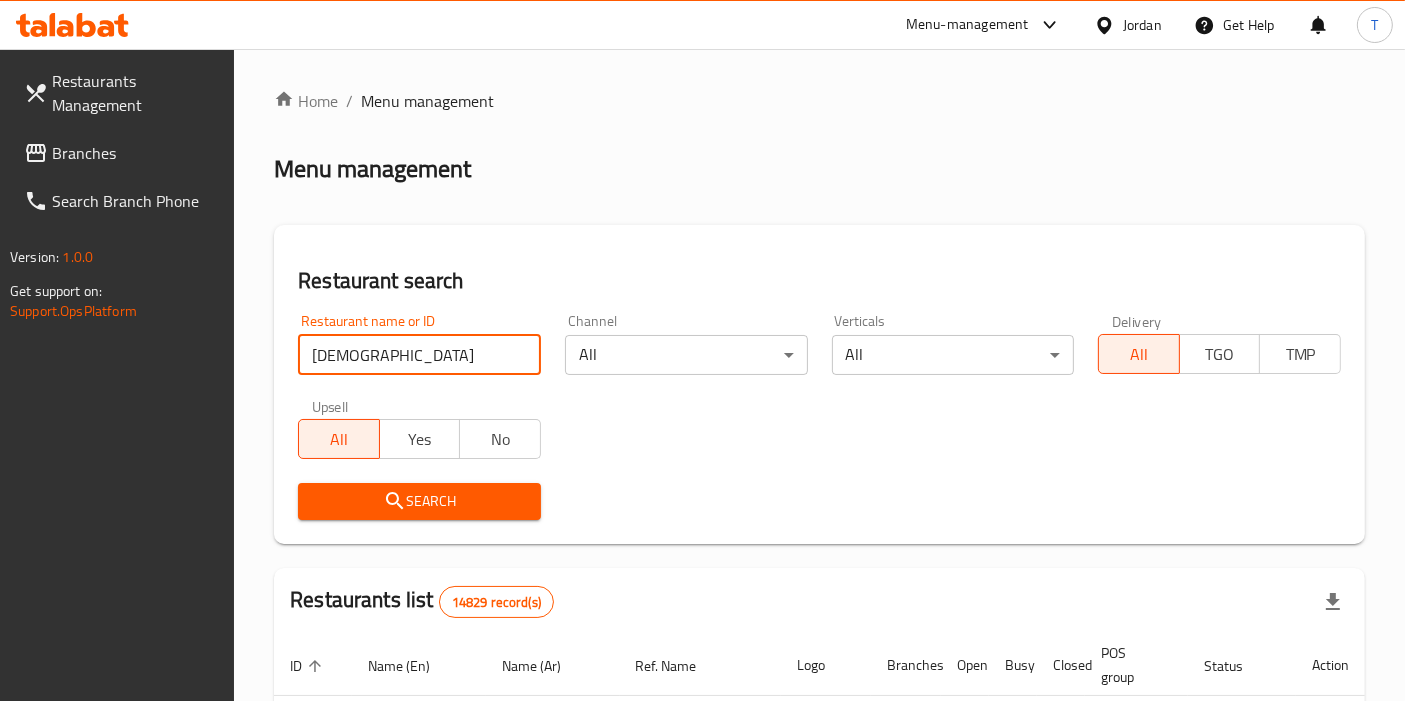 type on "Chicken Twist" 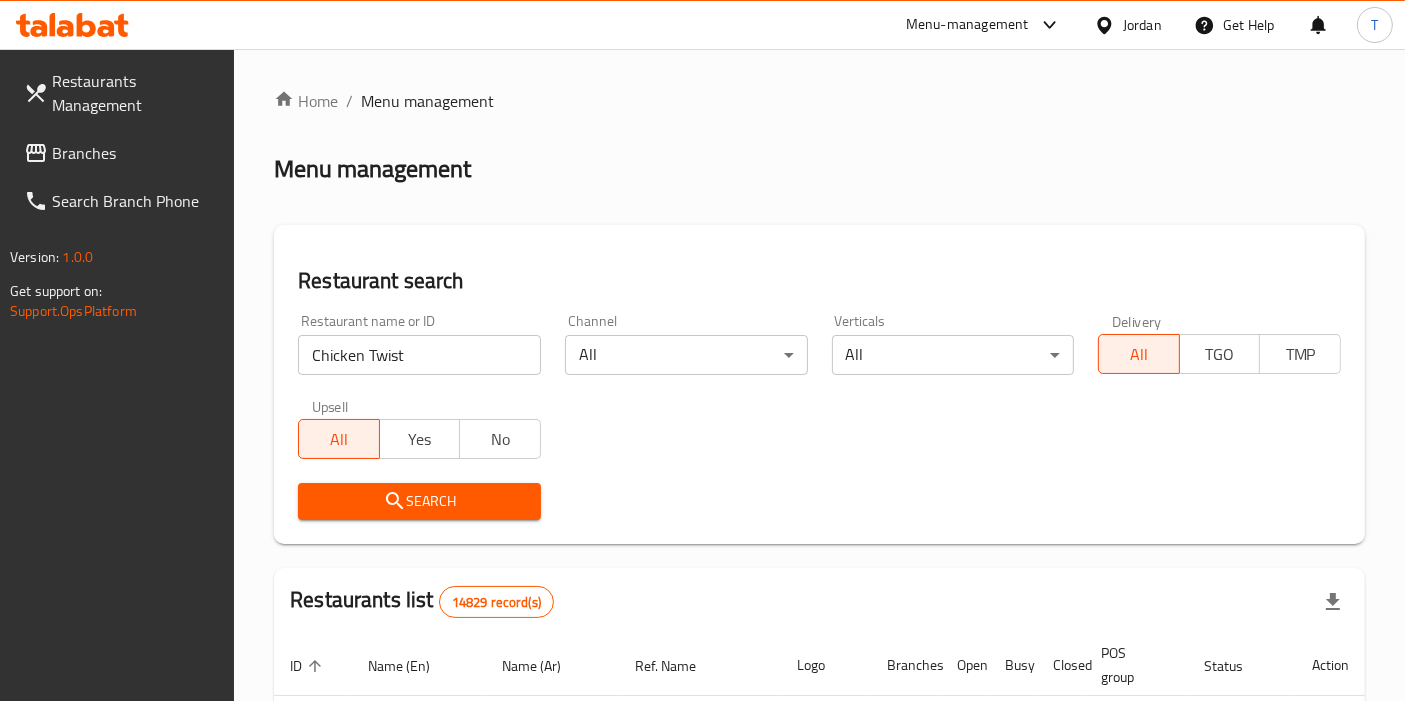 click on "Search" at bounding box center [419, 501] 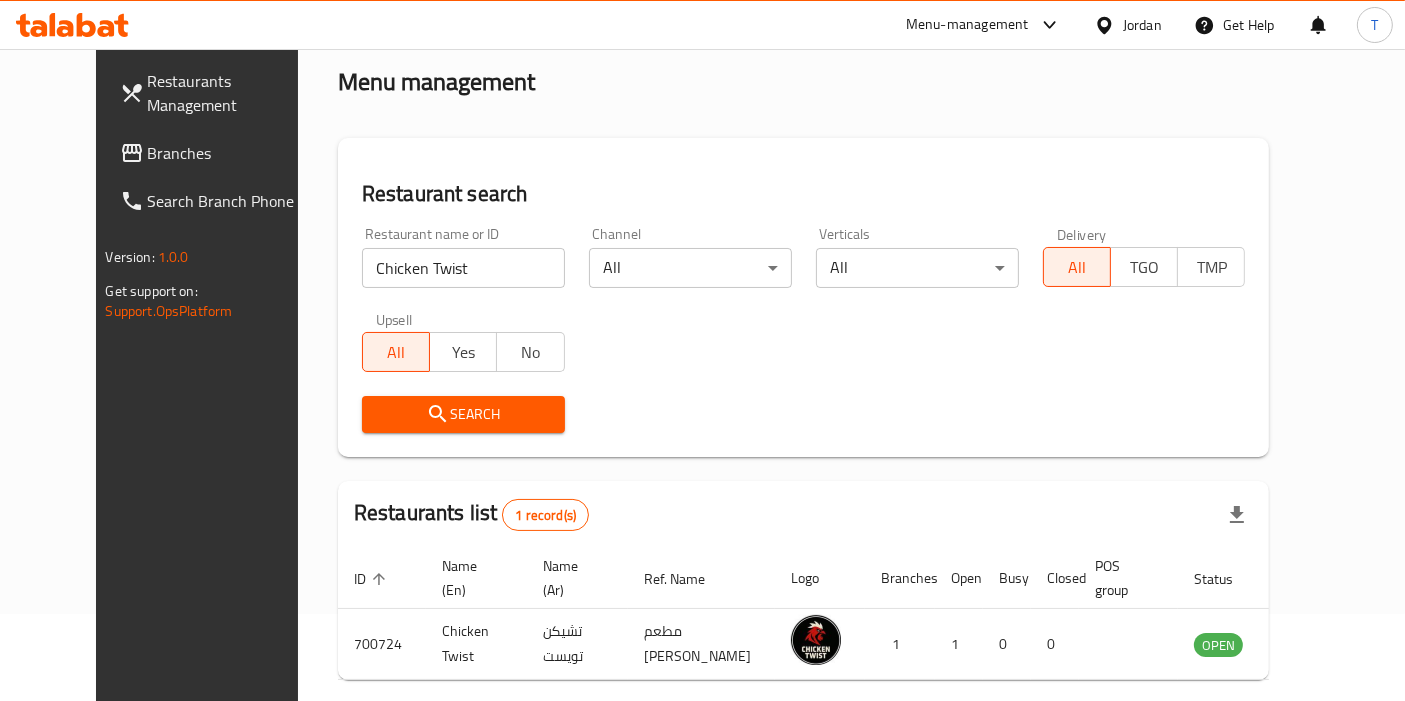 scroll, scrollTop: 151, scrollLeft: 0, axis: vertical 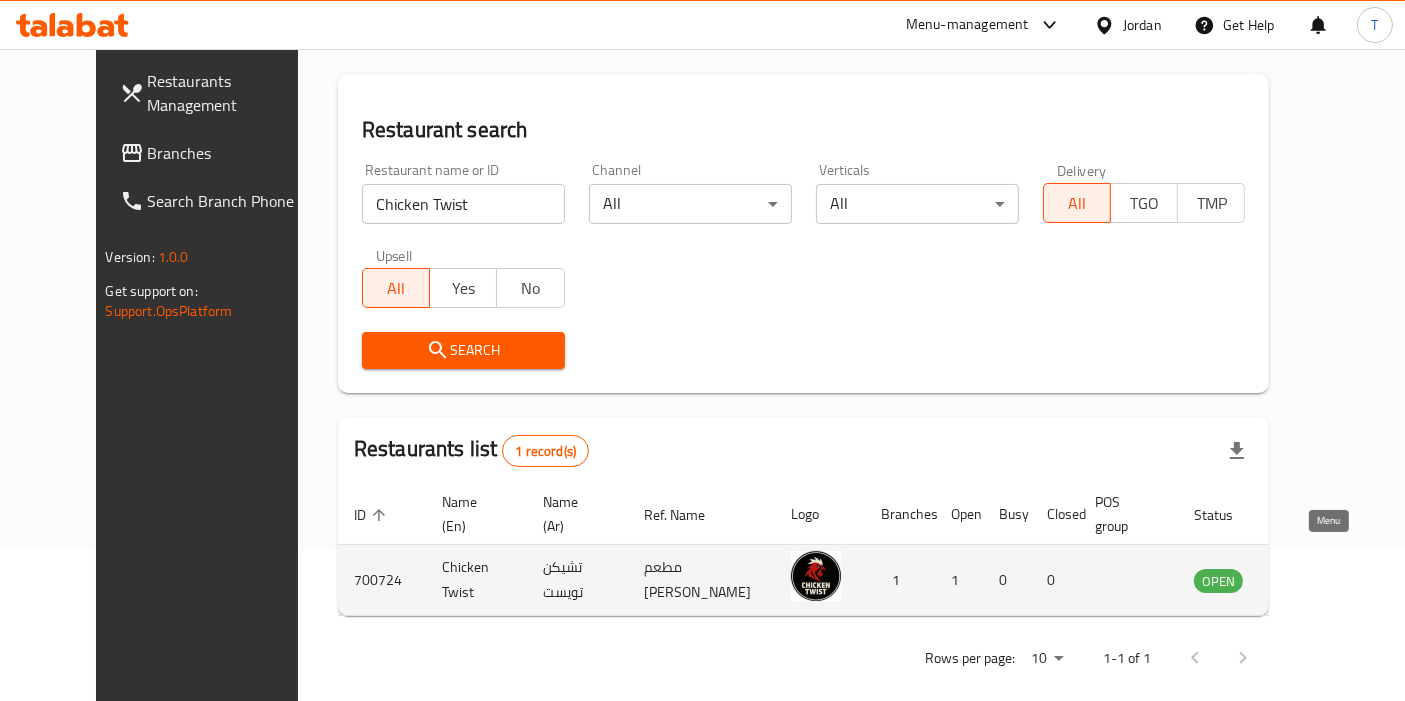 click 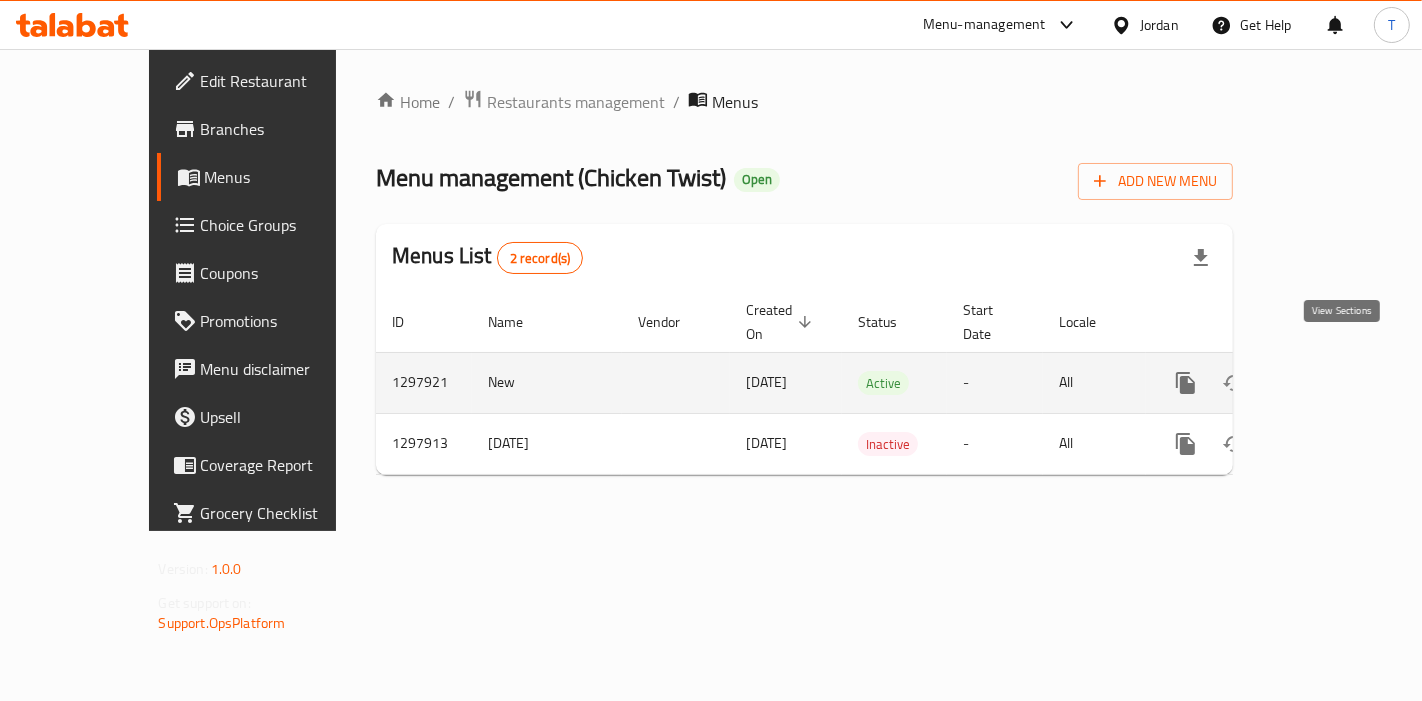 click at bounding box center [1330, 383] 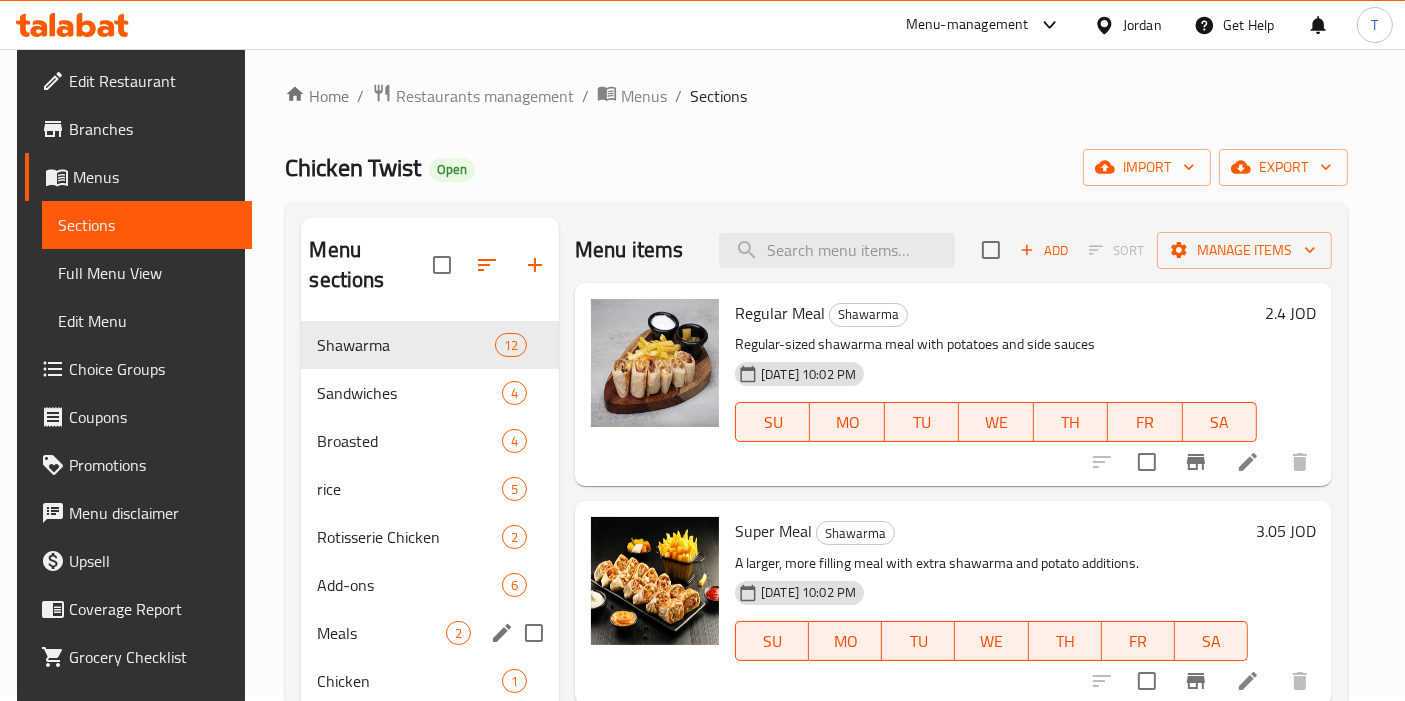 scroll, scrollTop: 0, scrollLeft: 0, axis: both 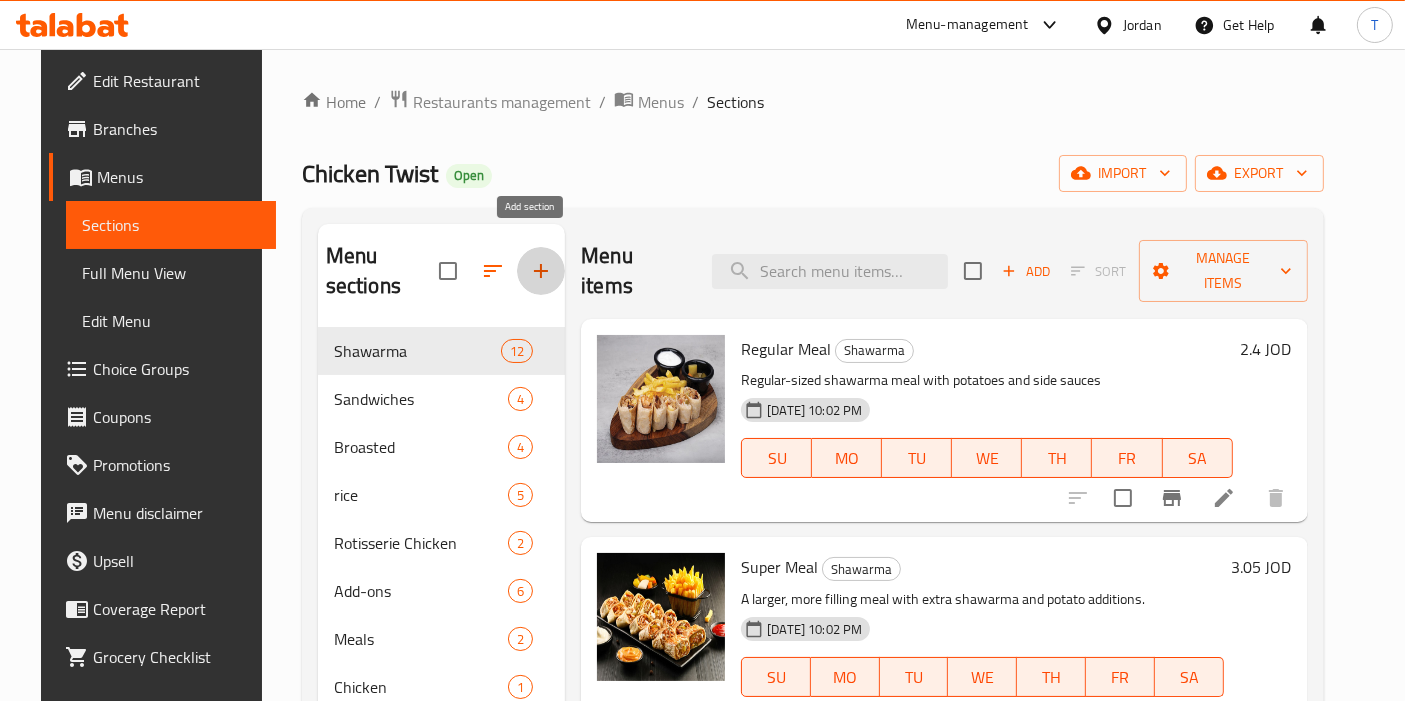 click 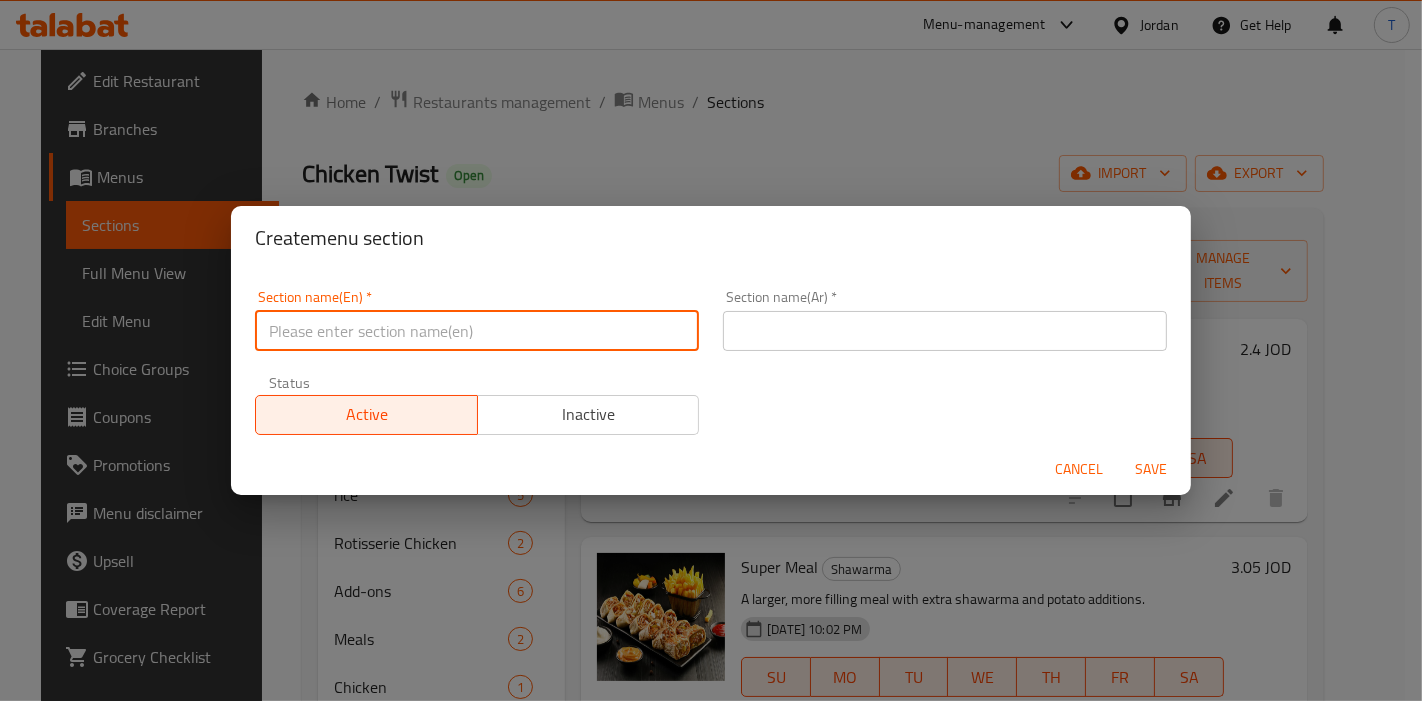 click at bounding box center [477, 331] 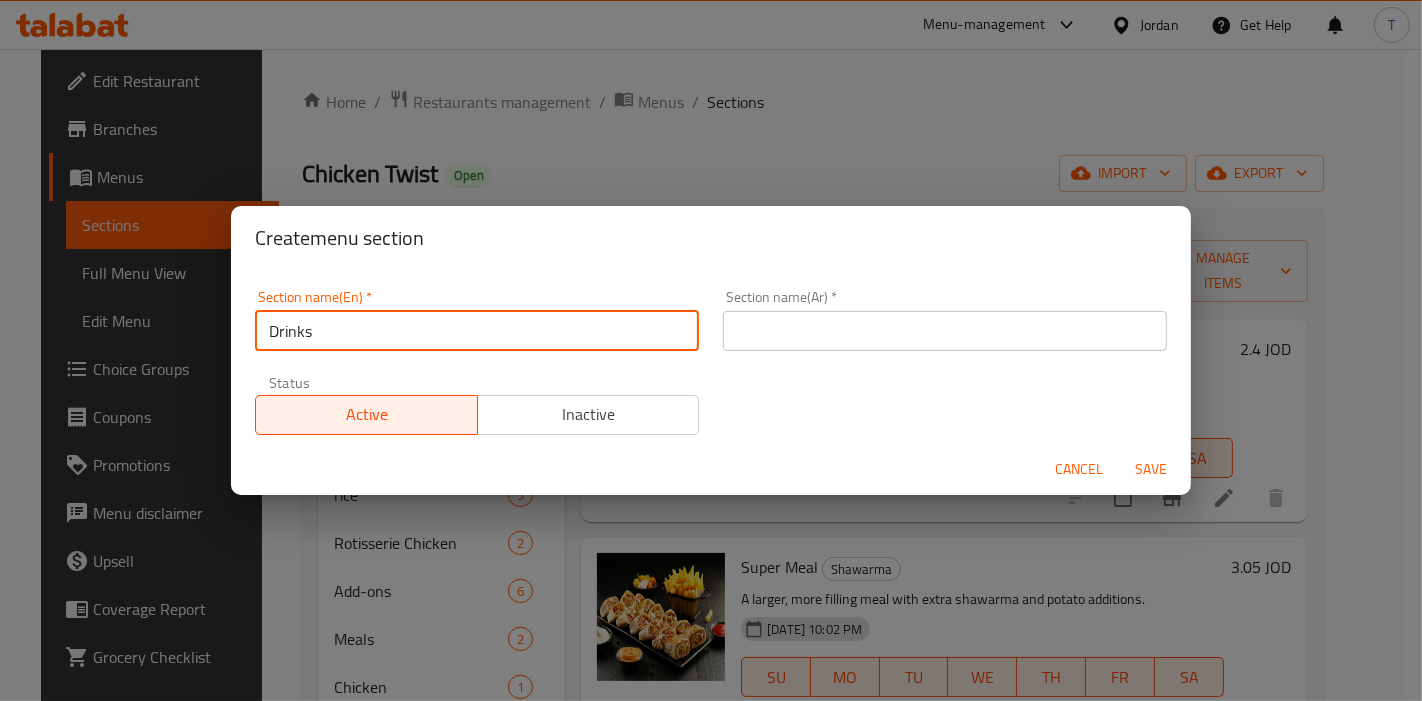type on "Drinks" 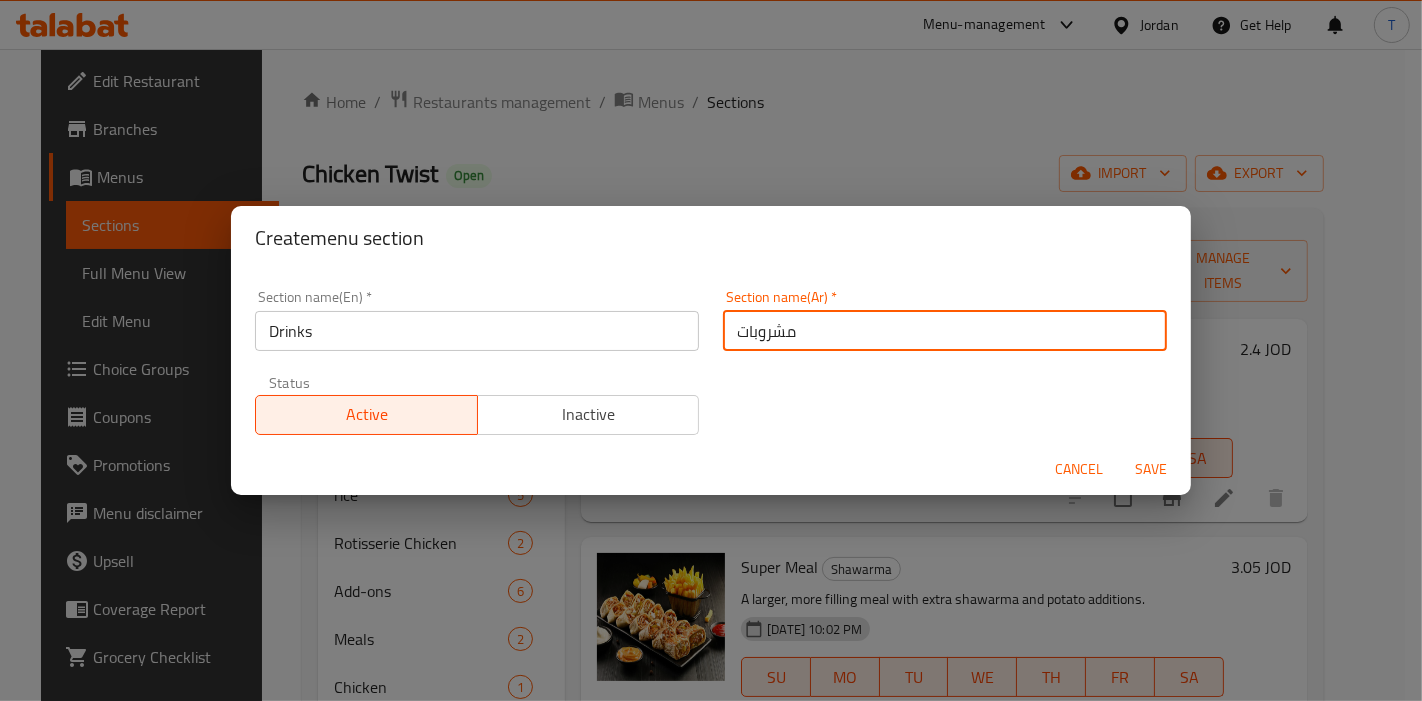 type on "مشروبات" 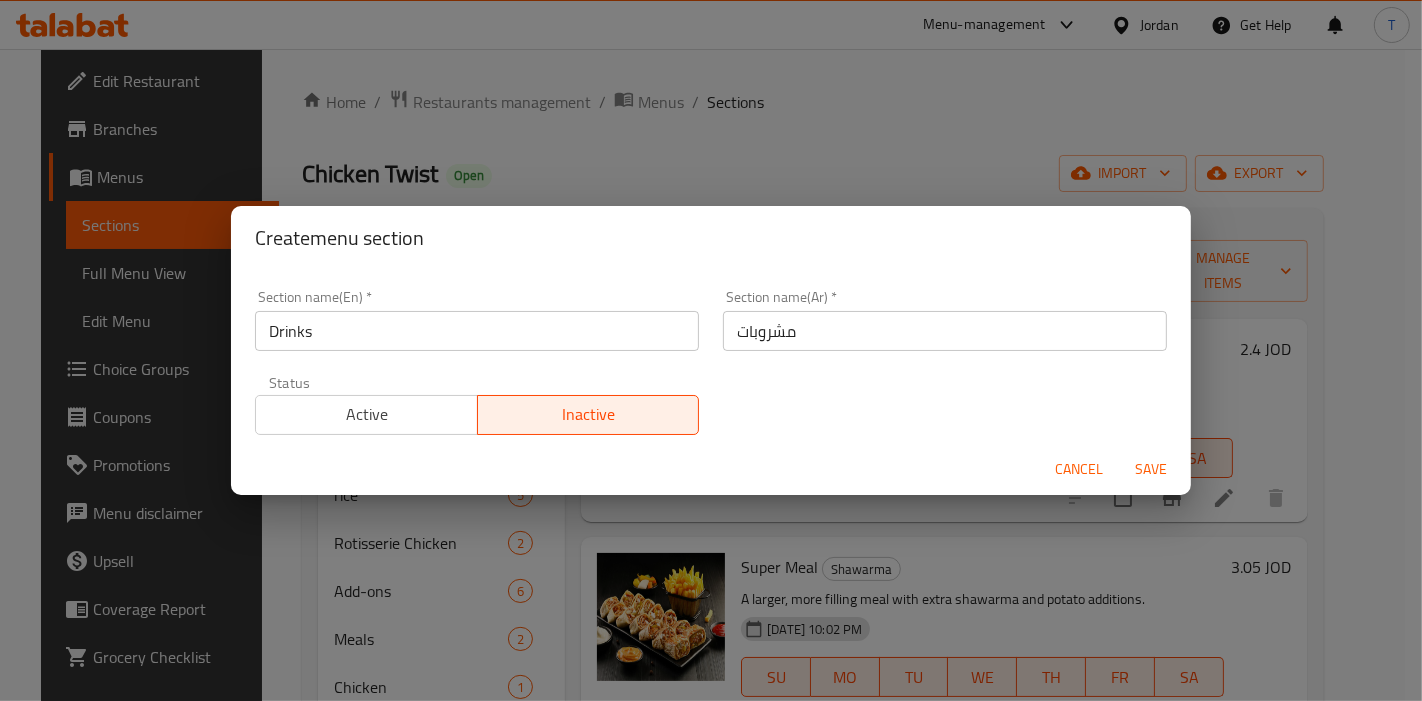 click on "Save" at bounding box center [1151, 469] 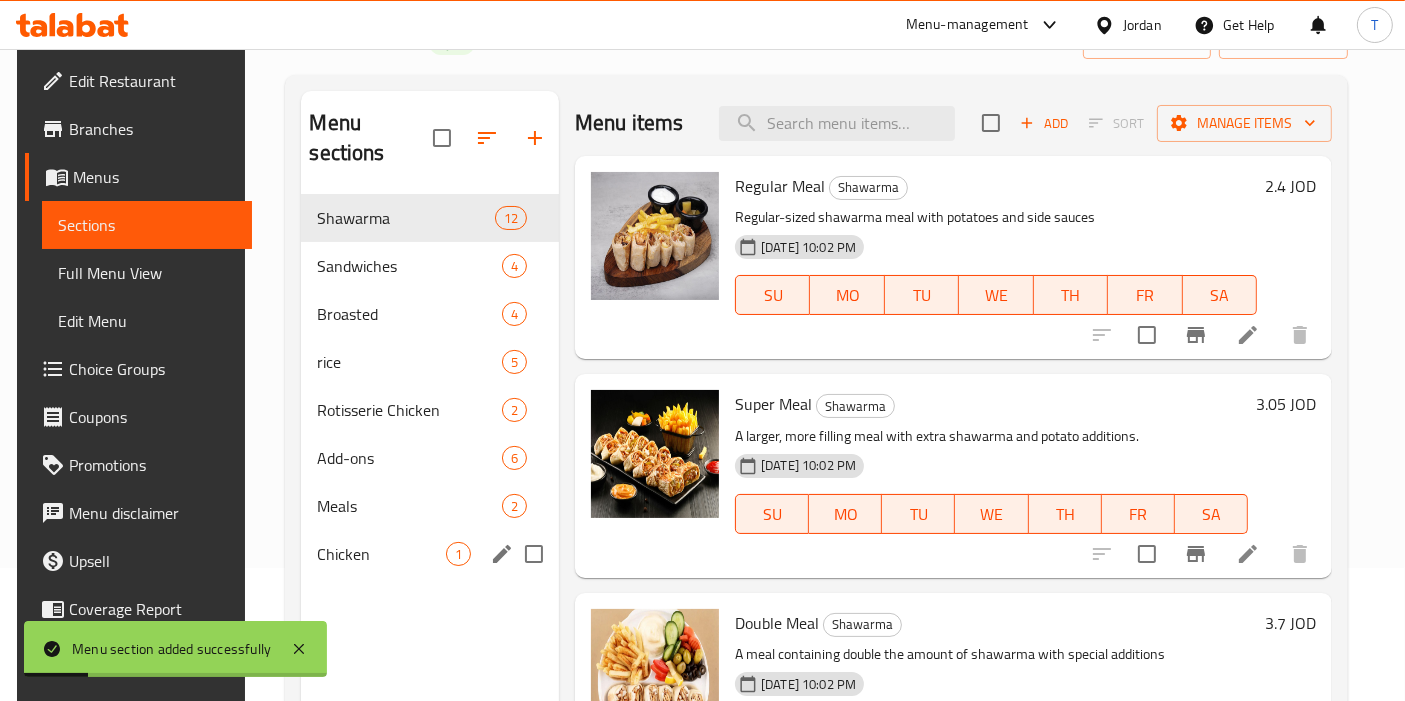 scroll, scrollTop: 168, scrollLeft: 0, axis: vertical 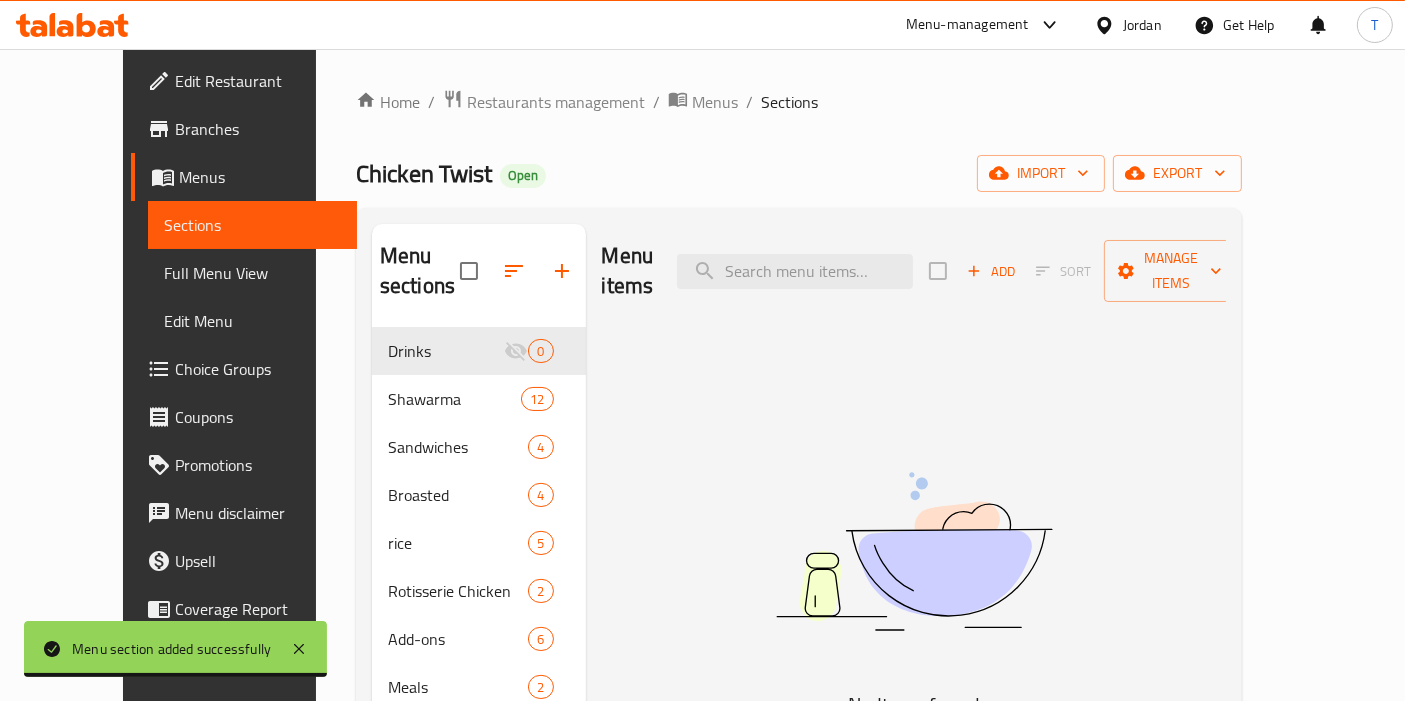drag, startPoint x: 92, startPoint y: 130, endPoint x: 127, endPoint y: 163, distance: 48.104053 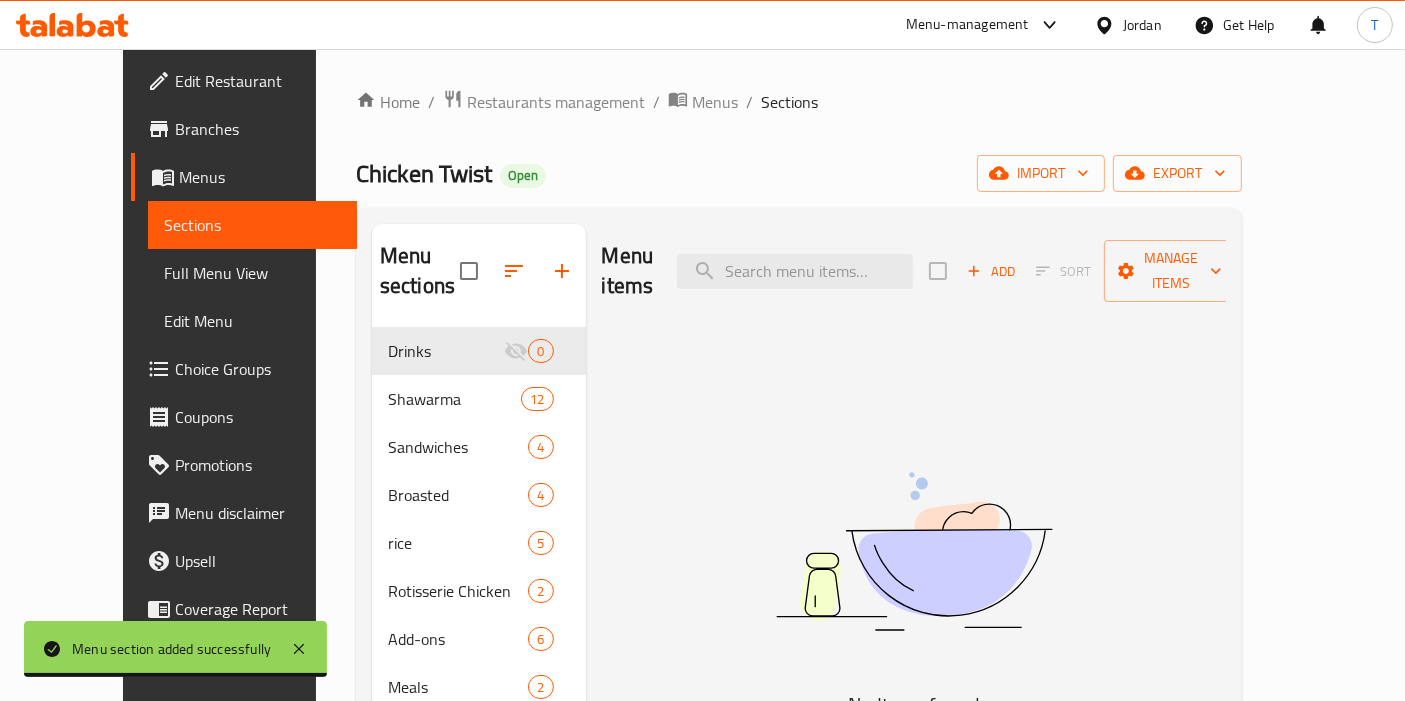 click on "Branches" at bounding box center [258, 129] 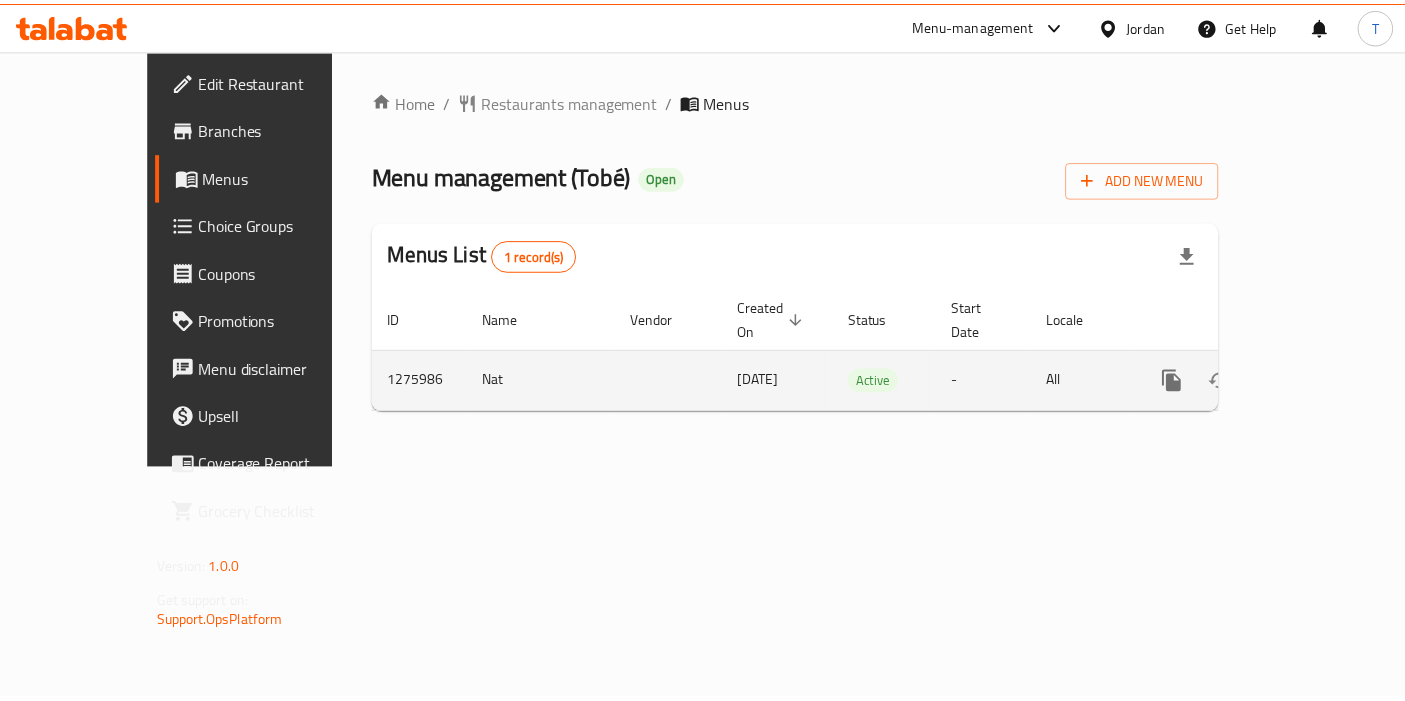 scroll, scrollTop: 0, scrollLeft: 0, axis: both 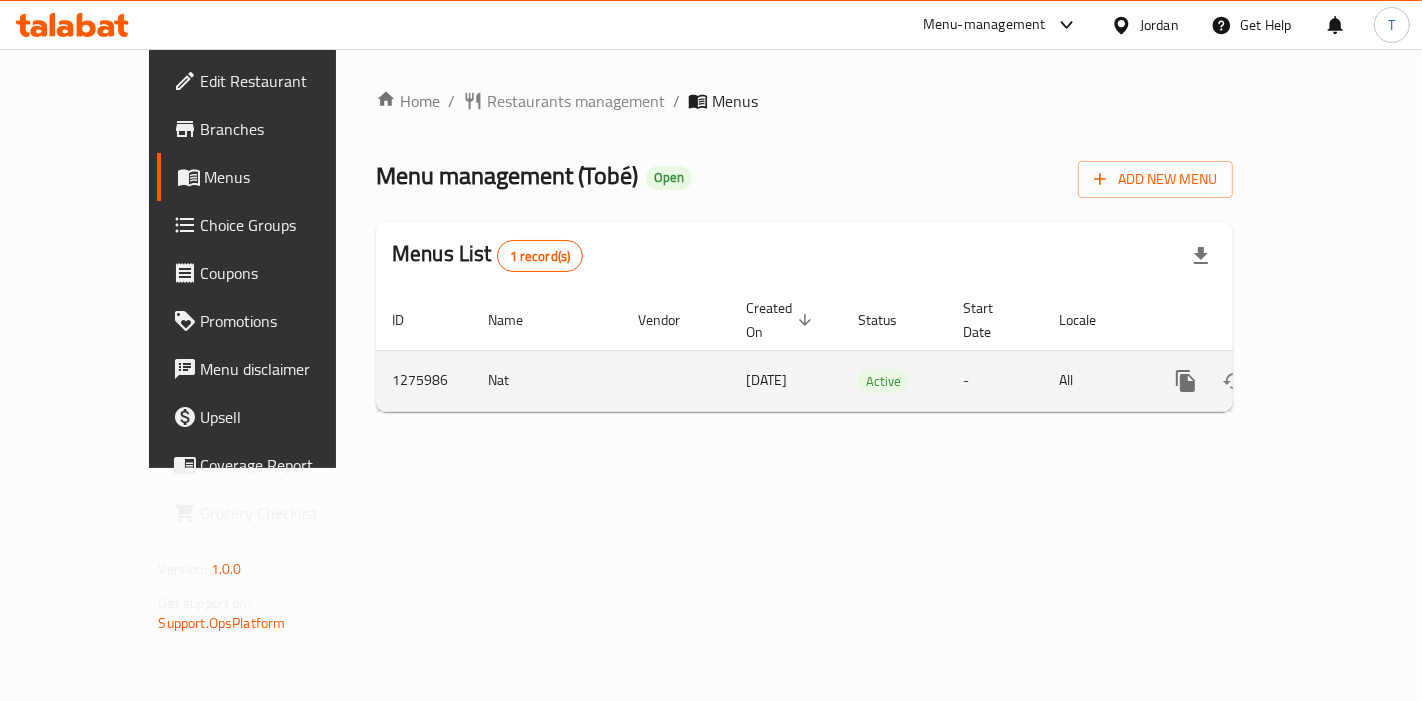 click at bounding box center [1330, 381] 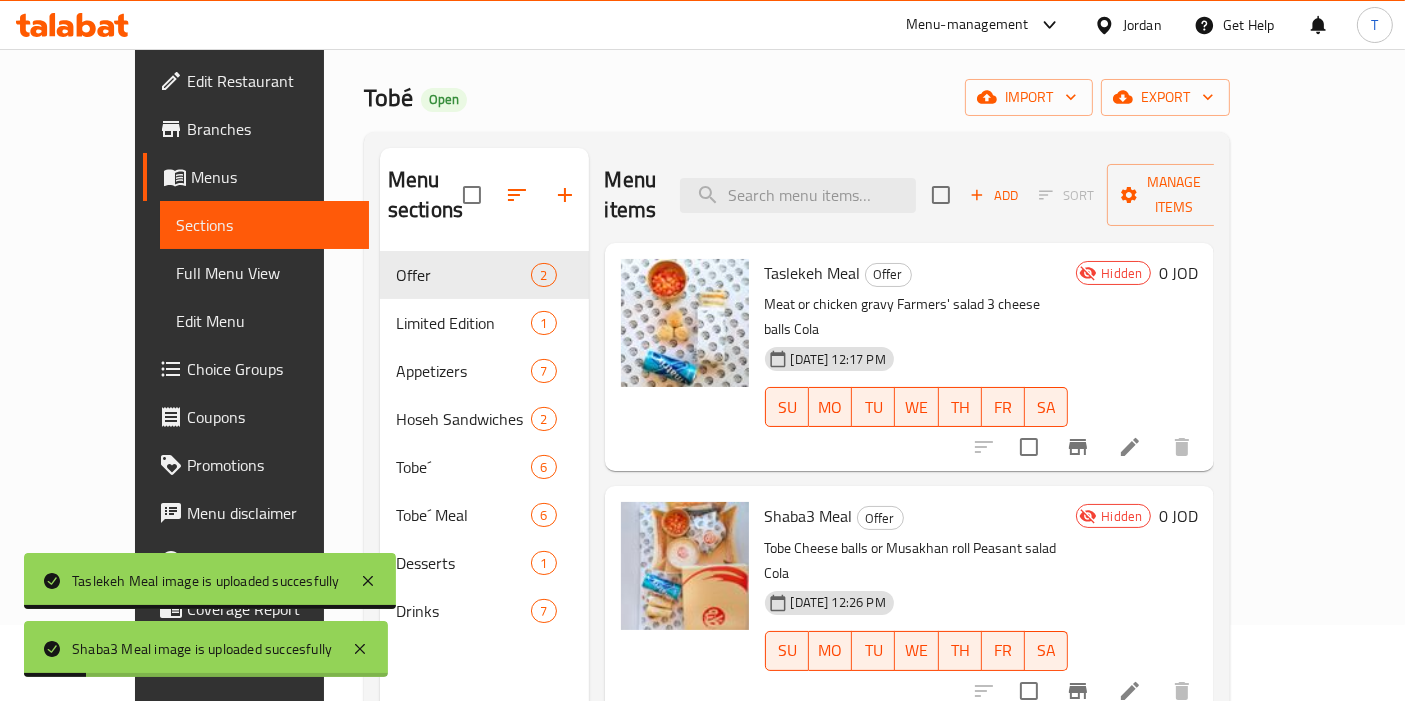 scroll, scrollTop: 111, scrollLeft: 0, axis: vertical 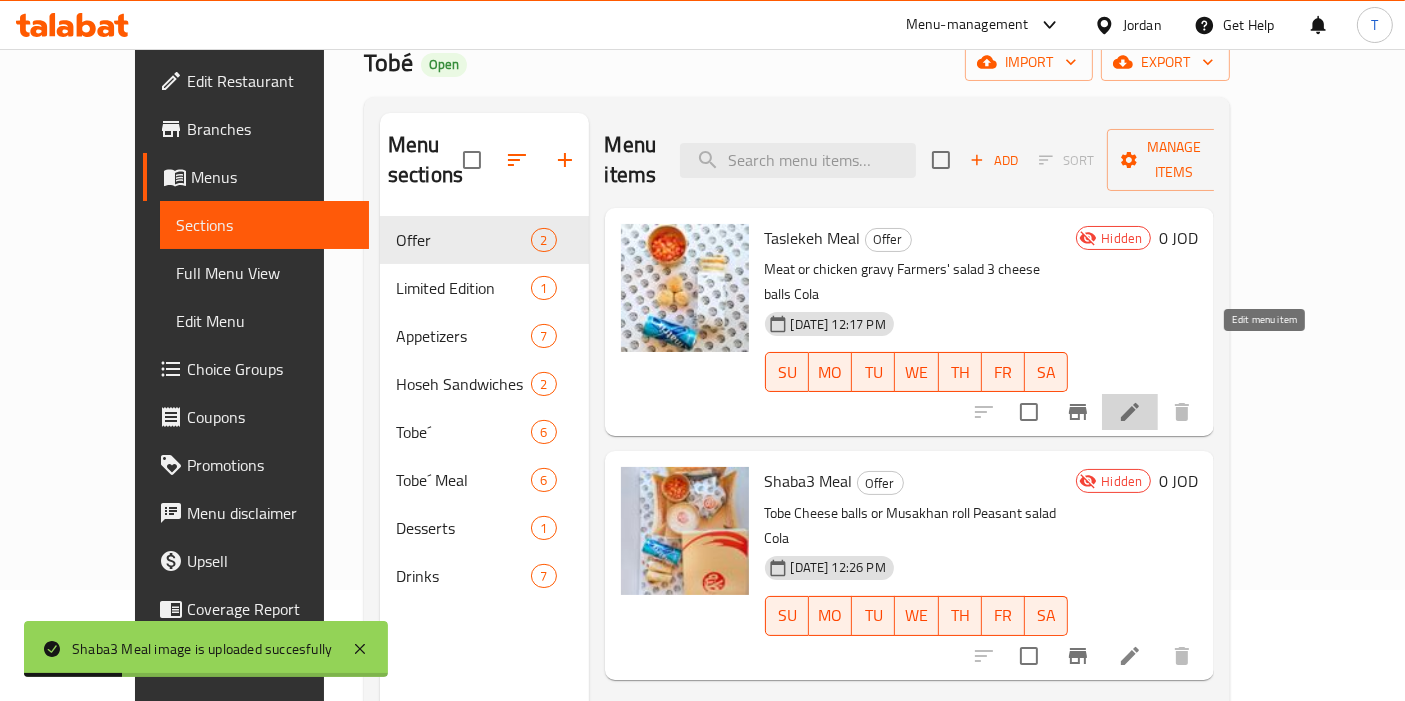 click 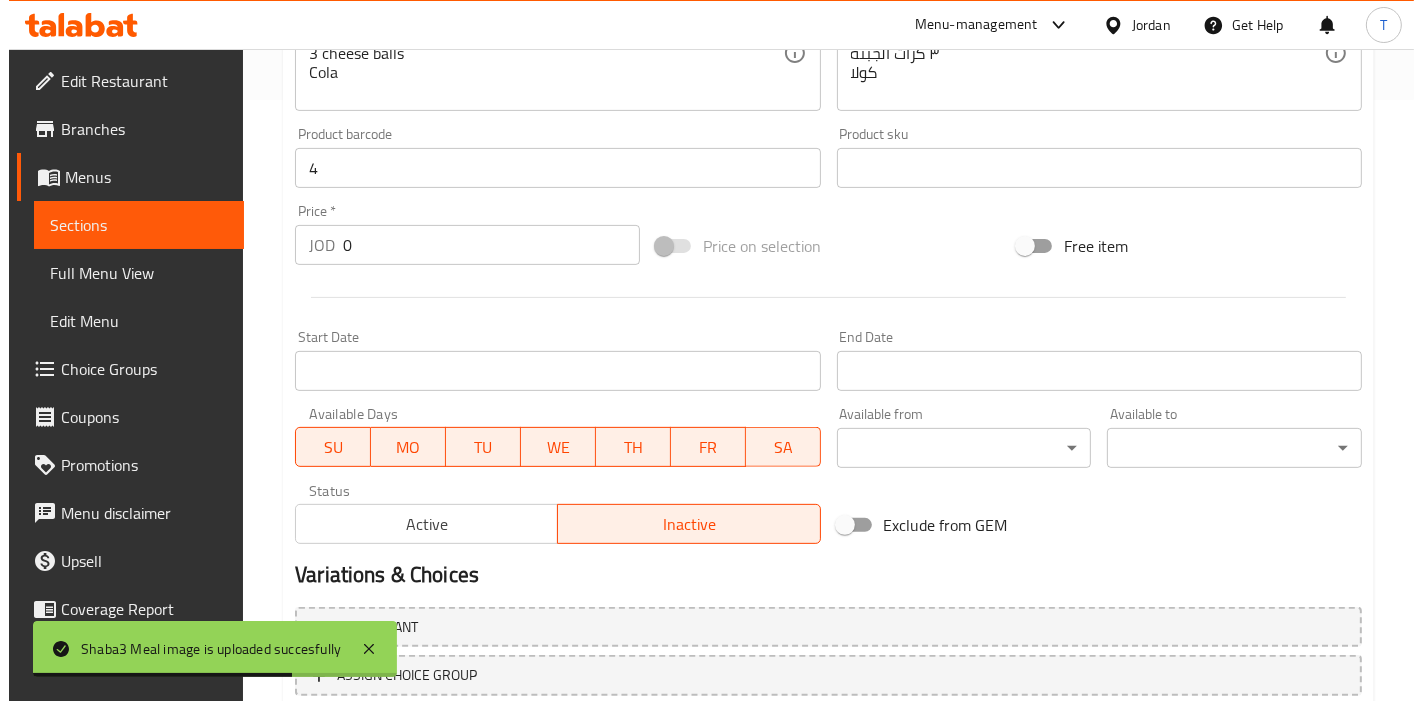 scroll, scrollTop: 738, scrollLeft: 0, axis: vertical 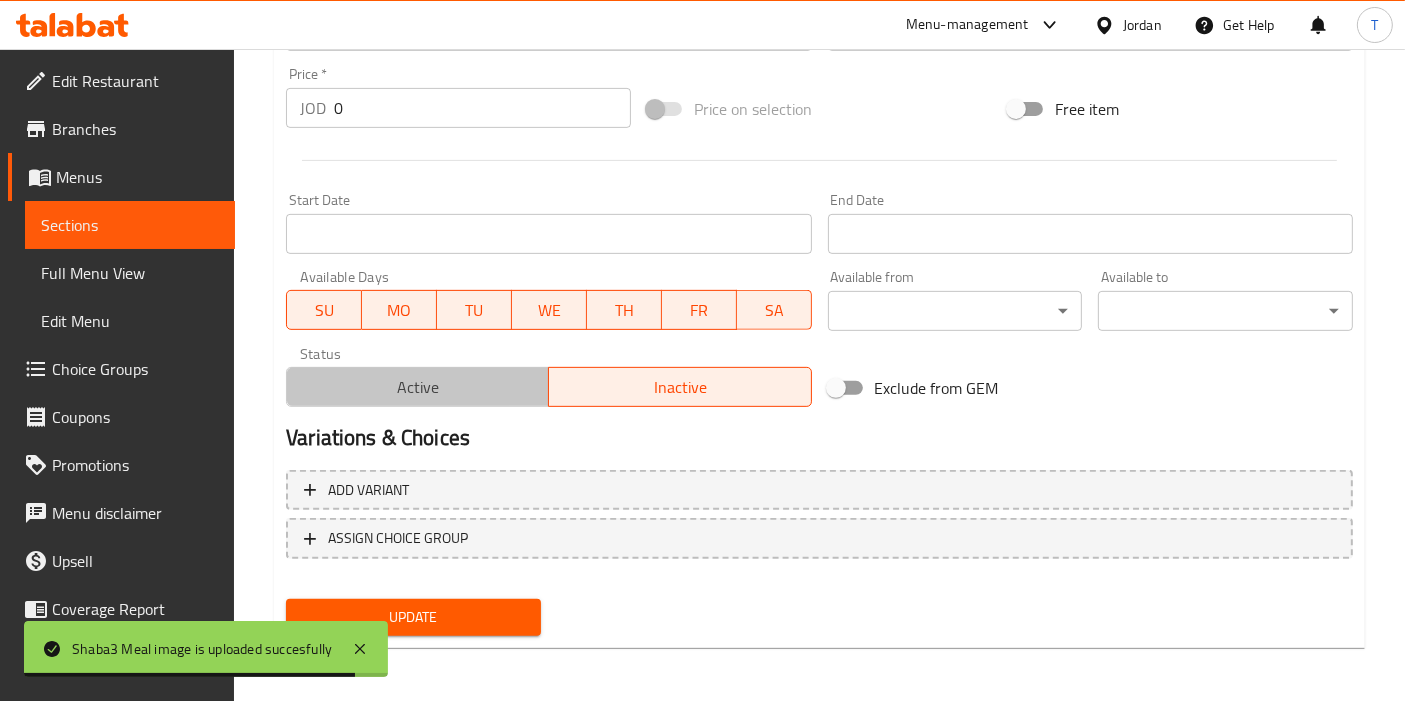 click on "Active" at bounding box center [418, 387] 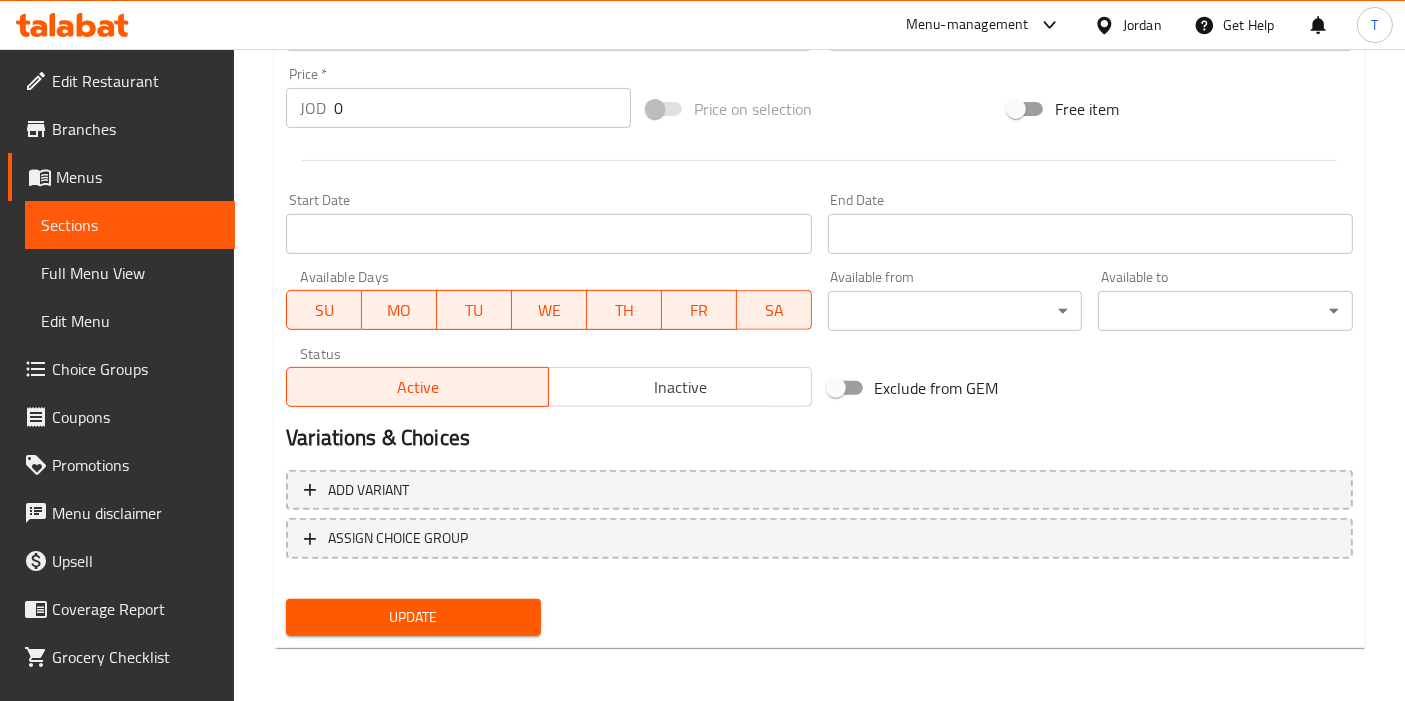 click on "​ Menu-management Jordan Get Help T   Edit Restaurant   Branches   Menus   Sections   Full Menu View   Edit Menu   Choice Groups   Coupons   Promotions   Menu disclaimer   Upsell   Coverage Report   Grocery Checklist  Version:    1.0.0  Get support on:    Support.OpsPlatform Home / Restaurants management / Menus / Sections / item / update Offer   section Update Taslekeh Meal  Change Image Size: 1200 x 800 px / Image formats: jpg, png / 5MB Max. Item name (En)   * Taslekeh Meal Item name (En)  * Item name (Ar)   * وجبة التسليكة Item name (Ar)  * Description (En) Meat or chicken gravy
Farmers' salad
3 cheese balls
Cola Description (En) Description (Ar) حوسة لحمة او دجاج
سلطة فلاحي
٣ كرات الجبنة
كولا Description (Ar) Product barcode 4 Product barcode Product sku Product sku Price   * JOD 0 Price  * Price on selection Free item Start Date Start Date End Date End Date Available Days SU MO TU WE TH FR SA Available from ​ ​ Available to ​ ​ Status" at bounding box center [702, -363] 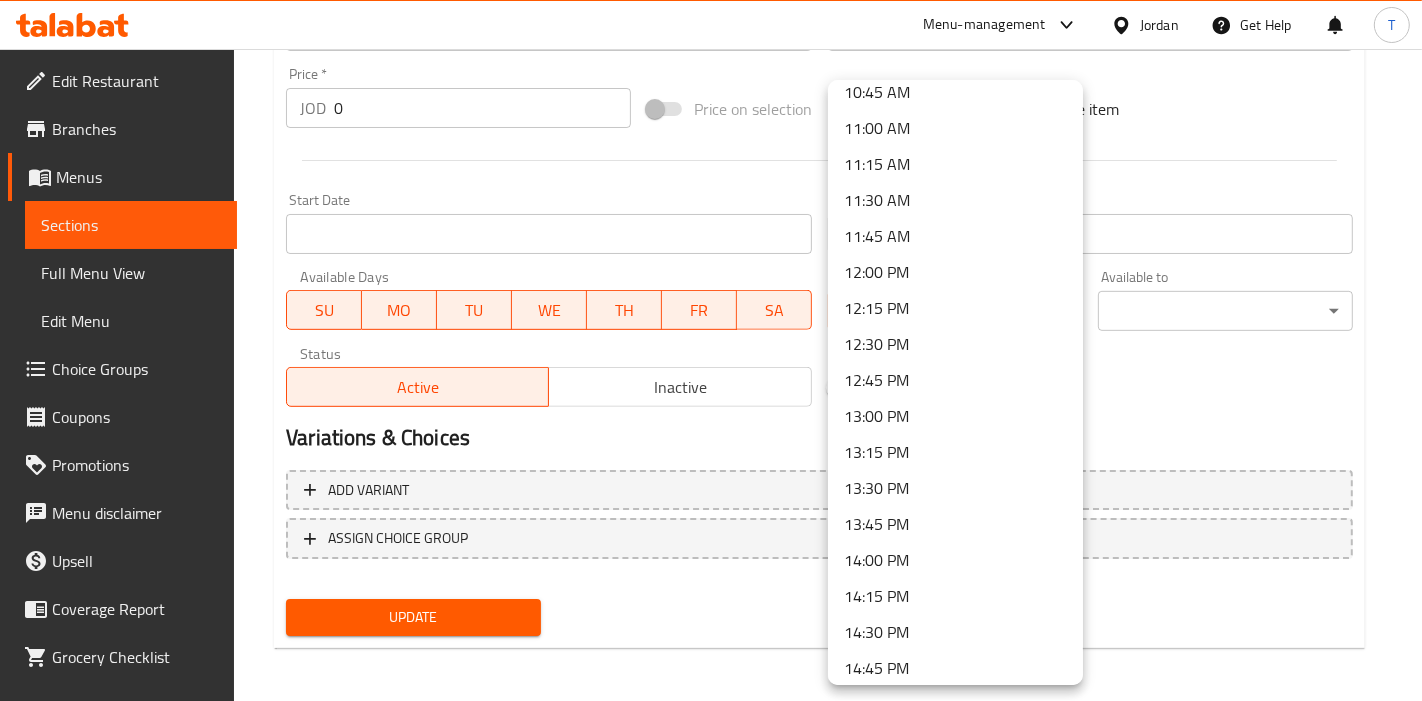 scroll, scrollTop: 1555, scrollLeft: 0, axis: vertical 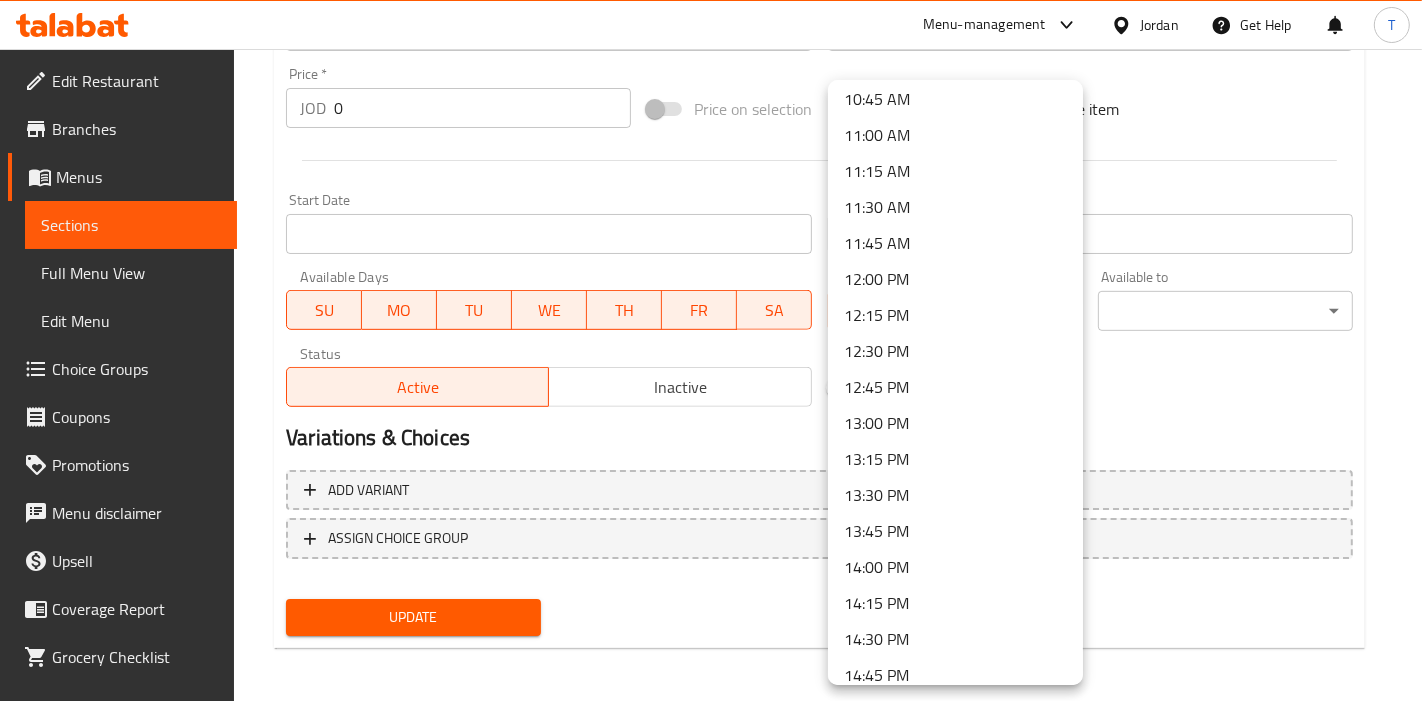 click on "12:00 PM" at bounding box center (955, 279) 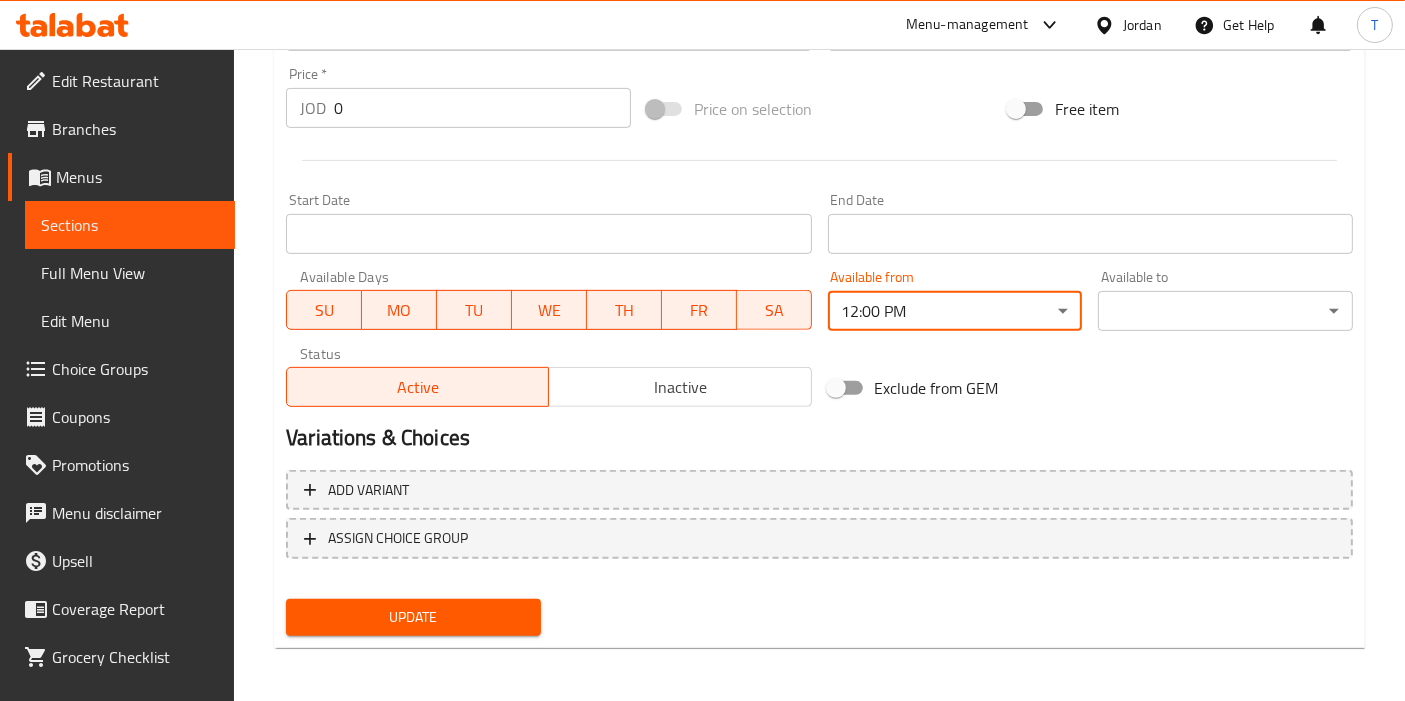 click on "​ Menu-management Jordan Get Help T   Edit Restaurant   Branches   Menus   Sections   Full Menu View   Edit Menu   Choice Groups   Coupons   Promotions   Menu disclaimer   Upsell   Coverage Report   Grocery Checklist  Version:    1.0.0  Get support on:    Support.OpsPlatform Home / Restaurants management / Menus / Sections / item / update Offer   section Update Taslekeh Meal  Change Image Size: 1200 x 800 px / Image formats: jpg, png / 5MB Max. Item name (En)   * Taslekeh Meal Item name (En)  * Item name (Ar)   * وجبة التسليكة Item name (Ar)  * Description (En) Meat or chicken gravy
Farmers' salad
3 cheese balls
Cola Description (En) Description (Ar) حوسة لحمة او دجاج
سلطة فلاحي
٣ كرات الجبنة
كولا Description (Ar) Product barcode 4 Product barcode Product sku Product sku Price   * JOD 0 Price  * Price on selection Free item Start Date Start Date End Date End Date Available Days SU MO TU WE TH FR SA Available from 12:00 PM ​ Available to ​ ​" at bounding box center (702, -363) 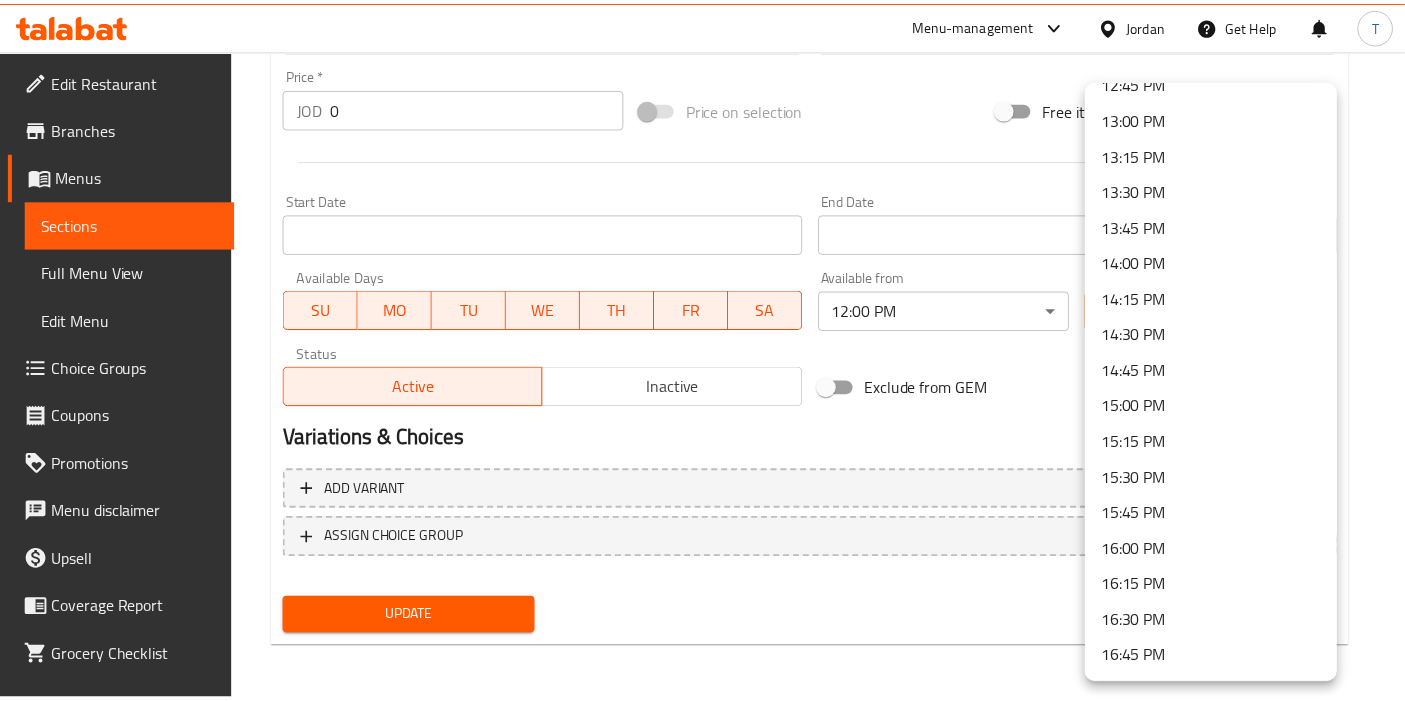 scroll, scrollTop: 1888, scrollLeft: 0, axis: vertical 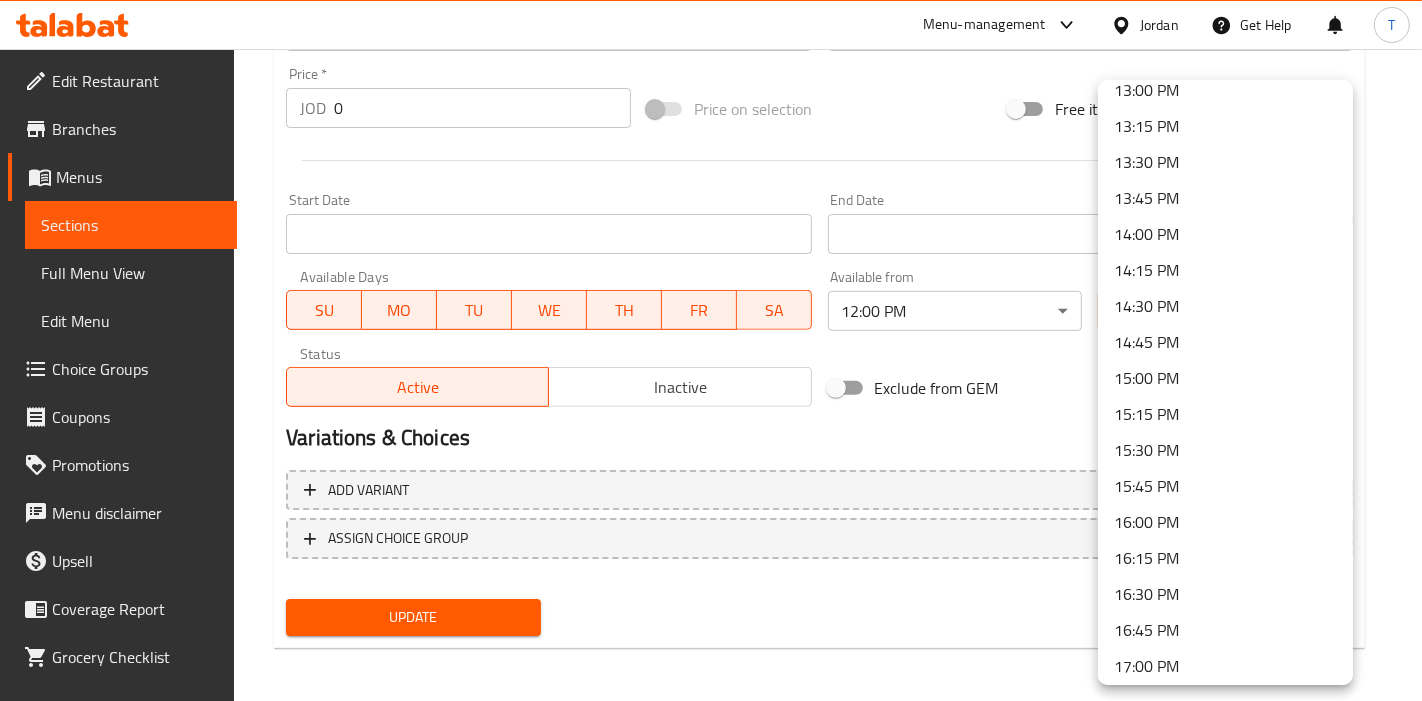 click on "16:00 PM" at bounding box center (1225, 522) 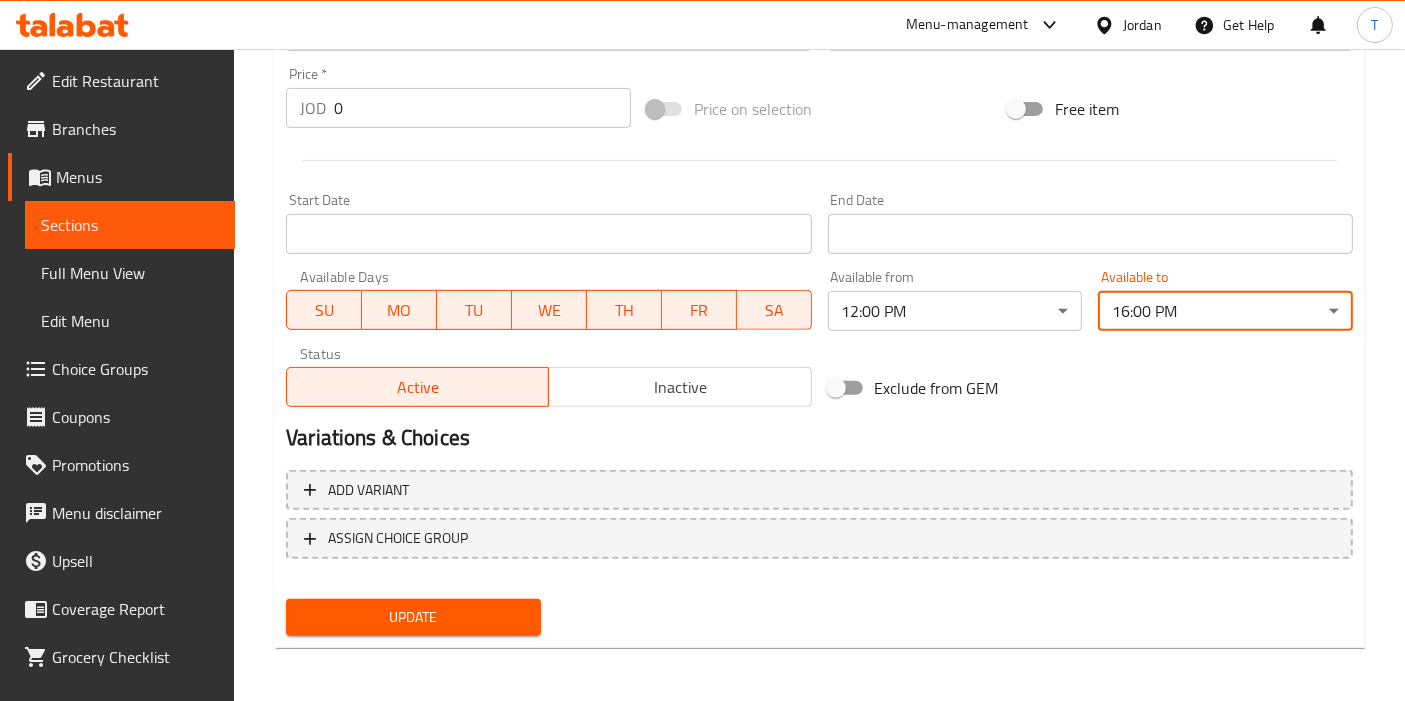 click on "Variations & Choices" at bounding box center (819, 438) 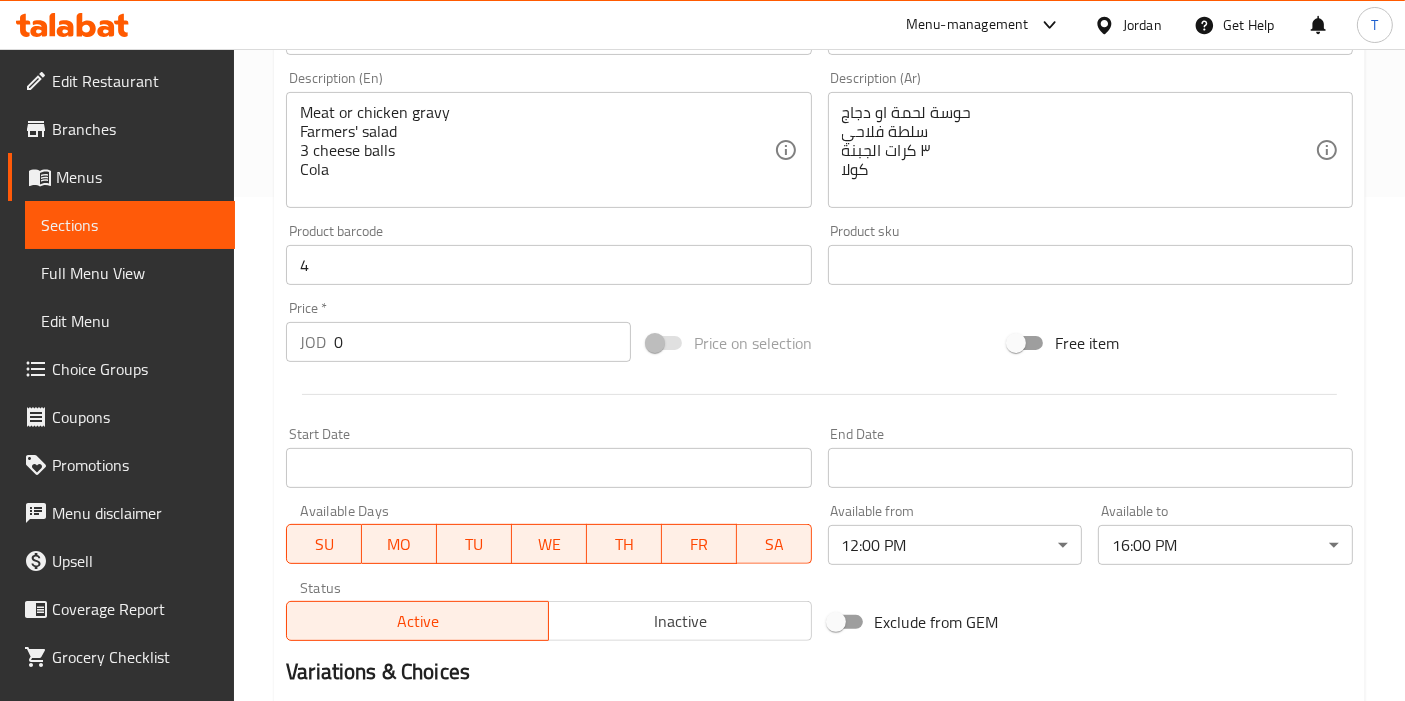 scroll, scrollTop: 294, scrollLeft: 0, axis: vertical 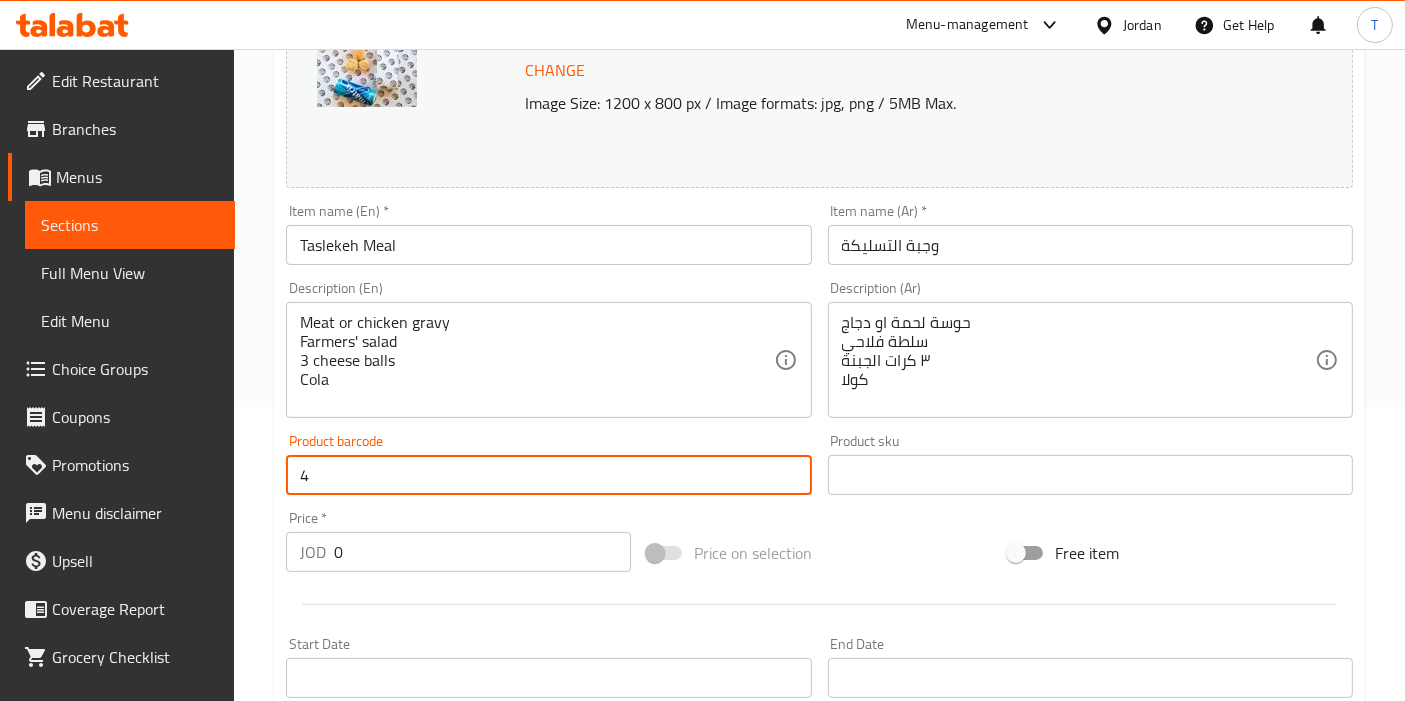 drag, startPoint x: 350, startPoint y: 486, endPoint x: 253, endPoint y: 478, distance: 97.32934 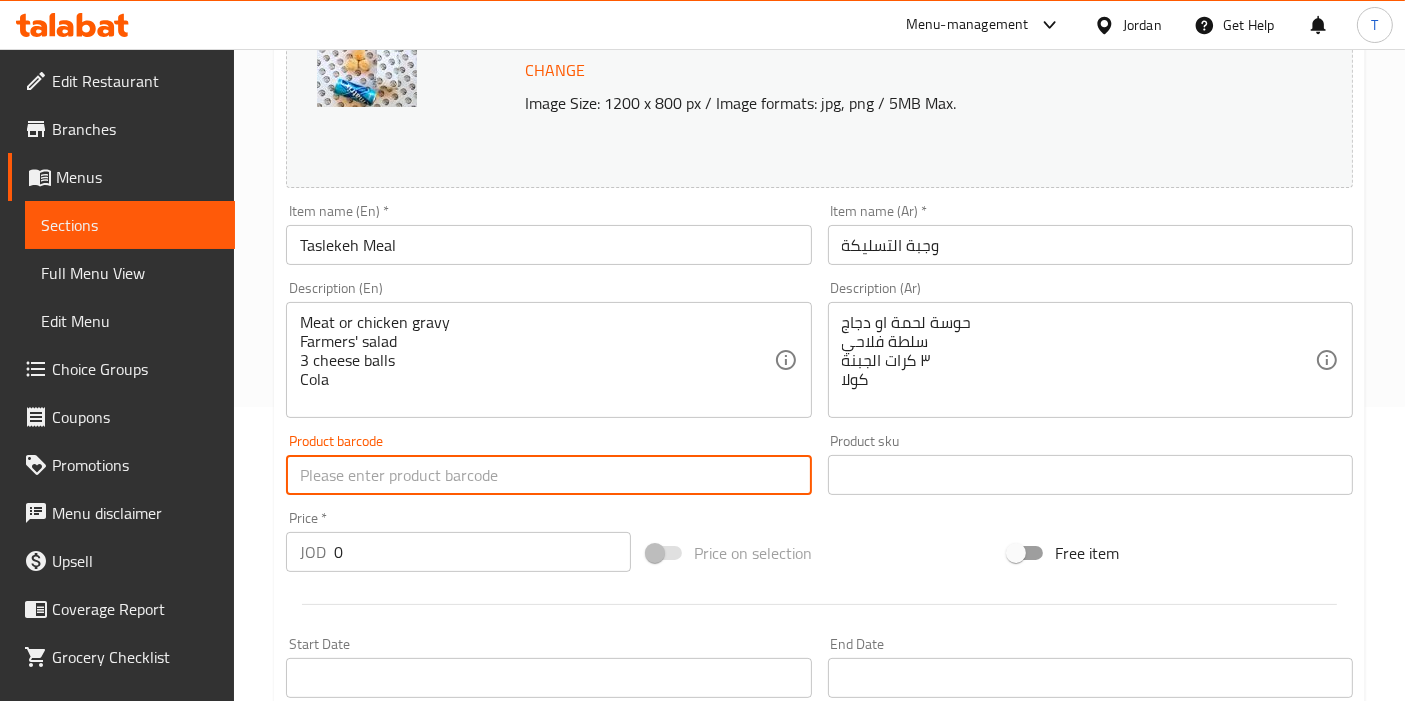 type 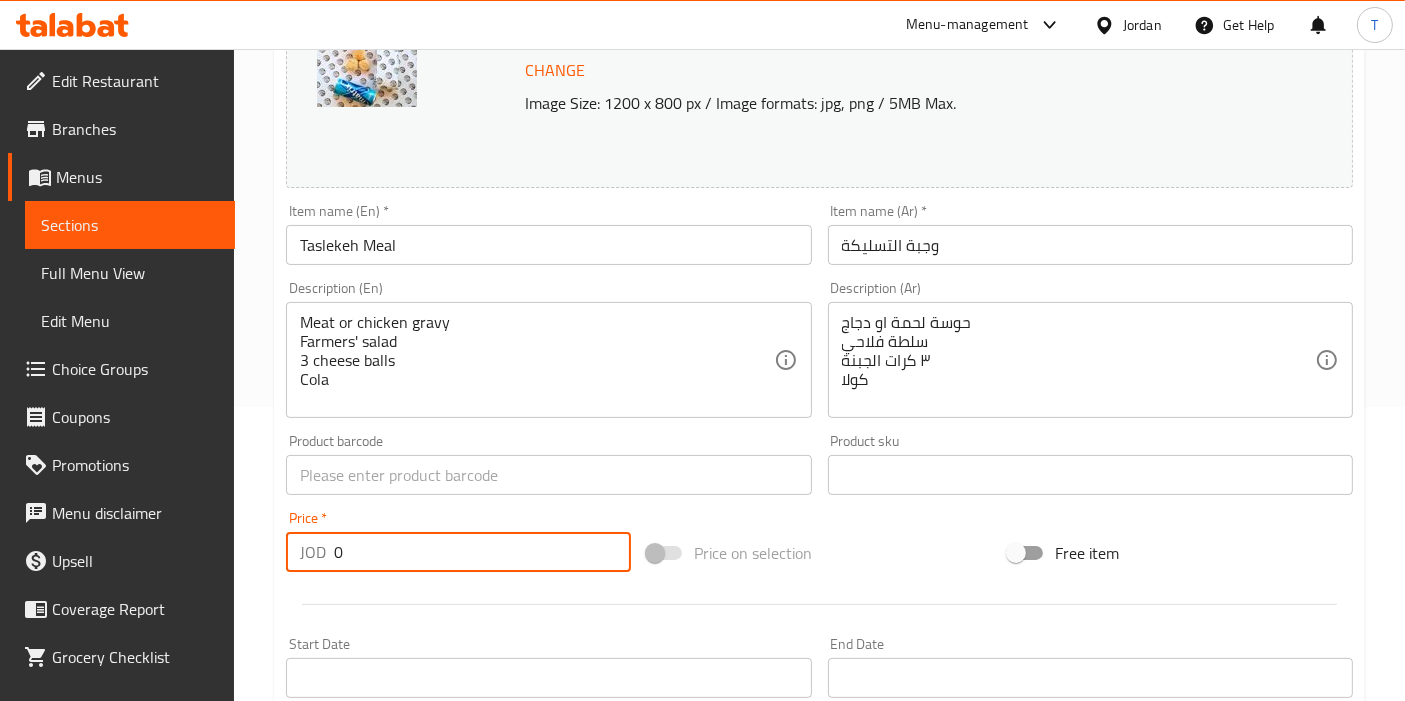 drag, startPoint x: 417, startPoint y: 555, endPoint x: 325, endPoint y: 561, distance: 92.19544 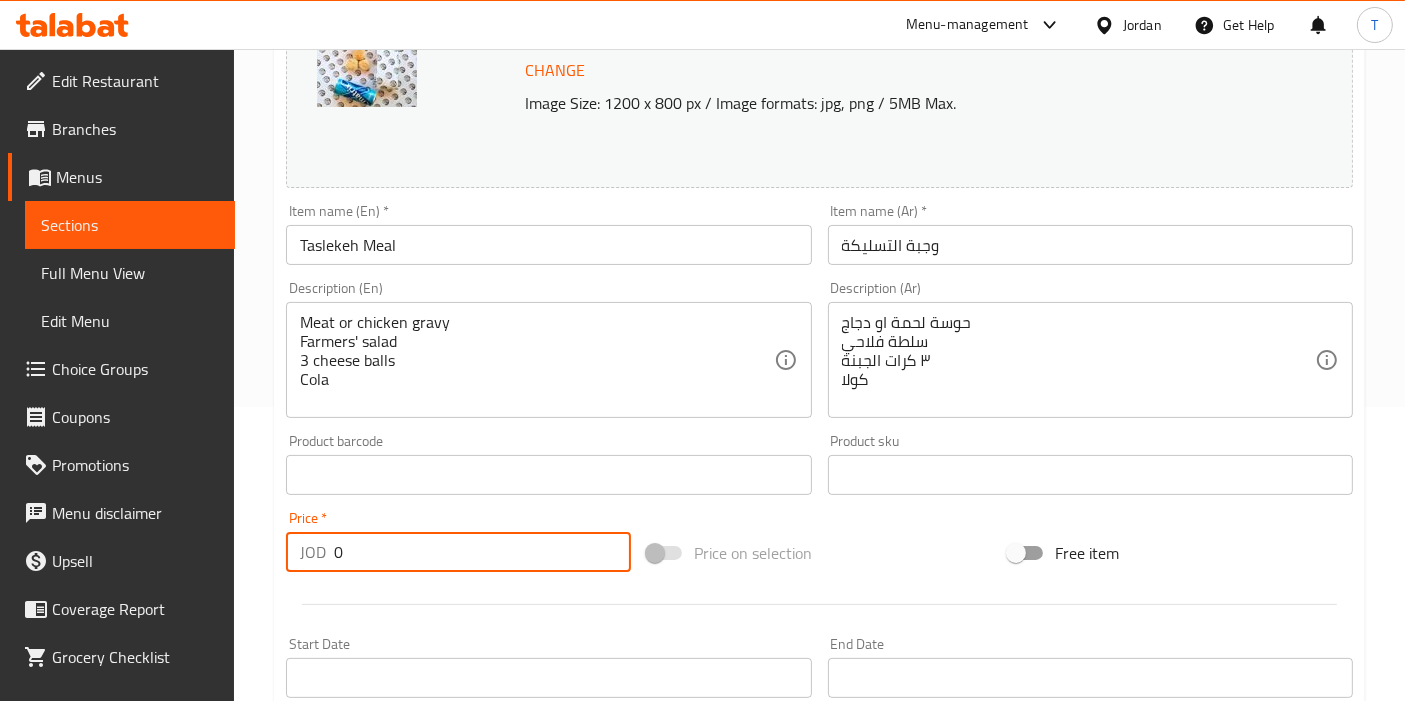 click on "JOD 0 Price  *" at bounding box center [458, 552] 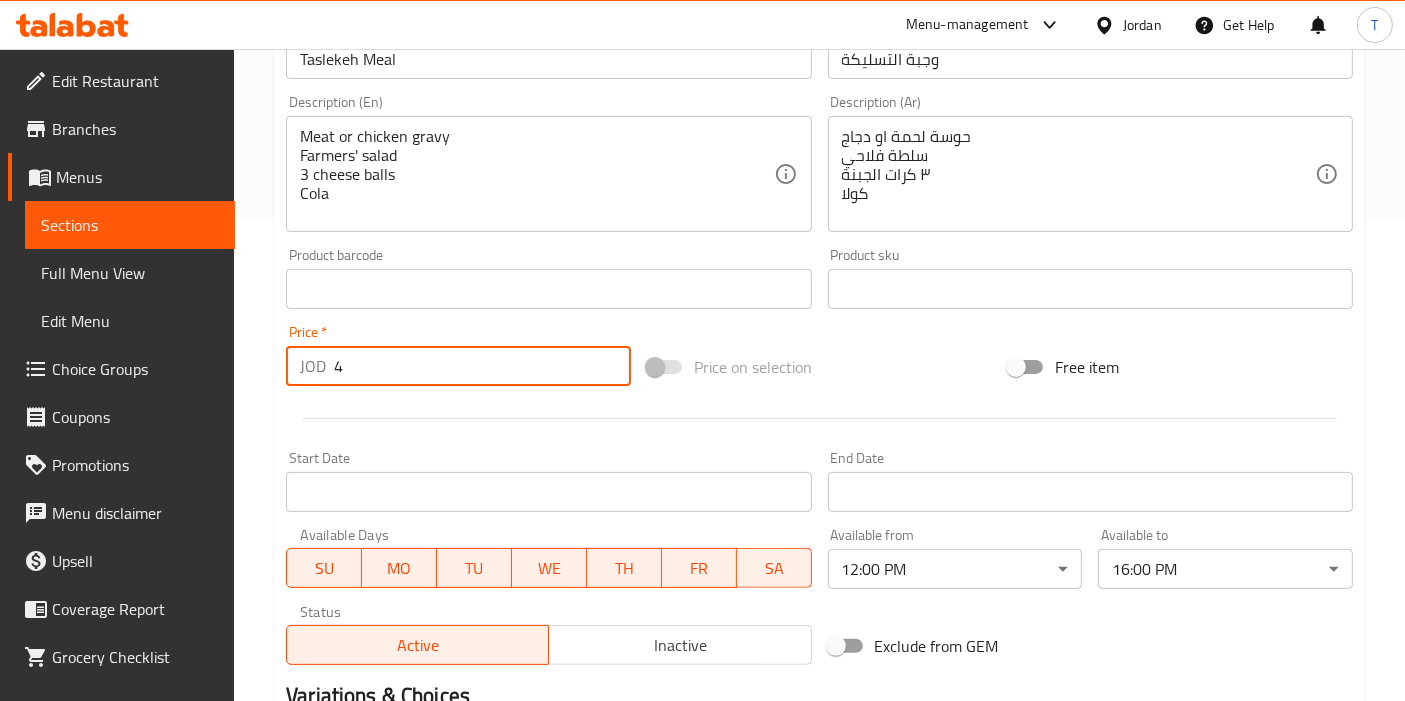 scroll, scrollTop: 738, scrollLeft: 0, axis: vertical 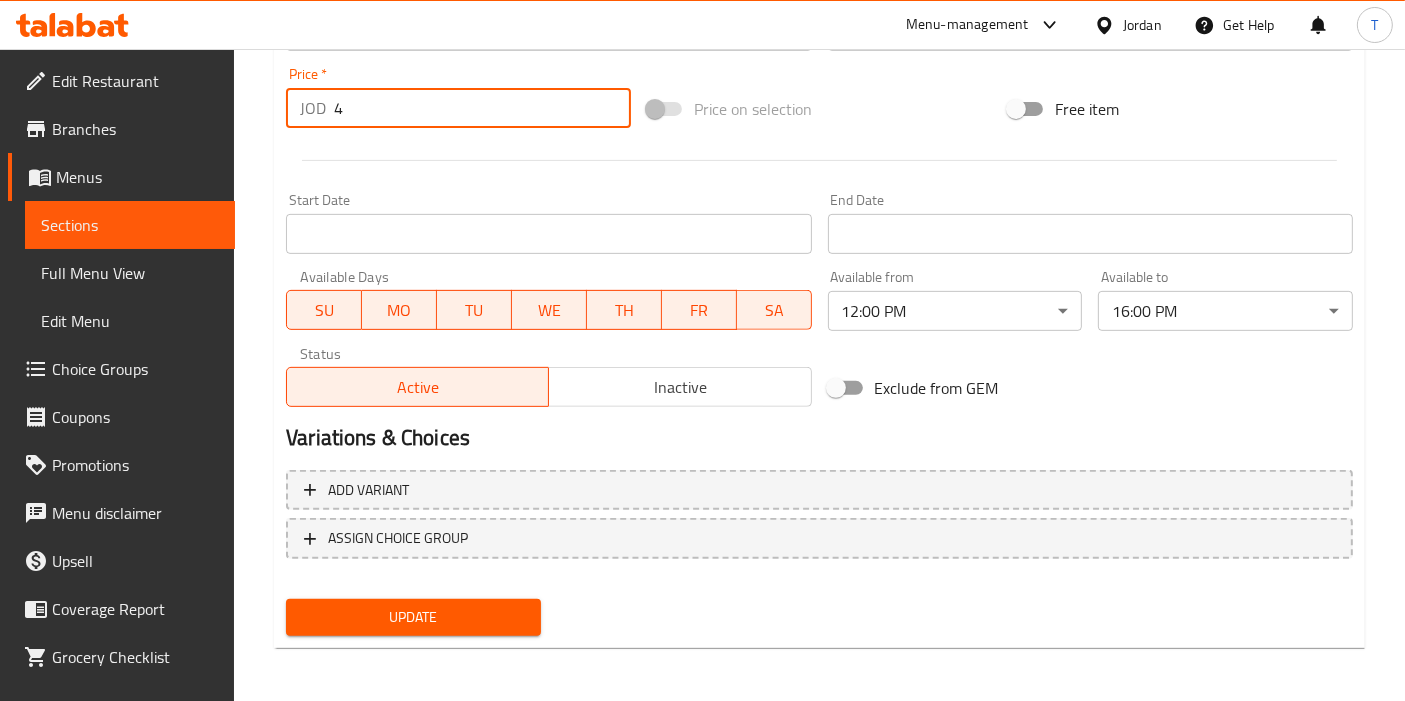 type on "4" 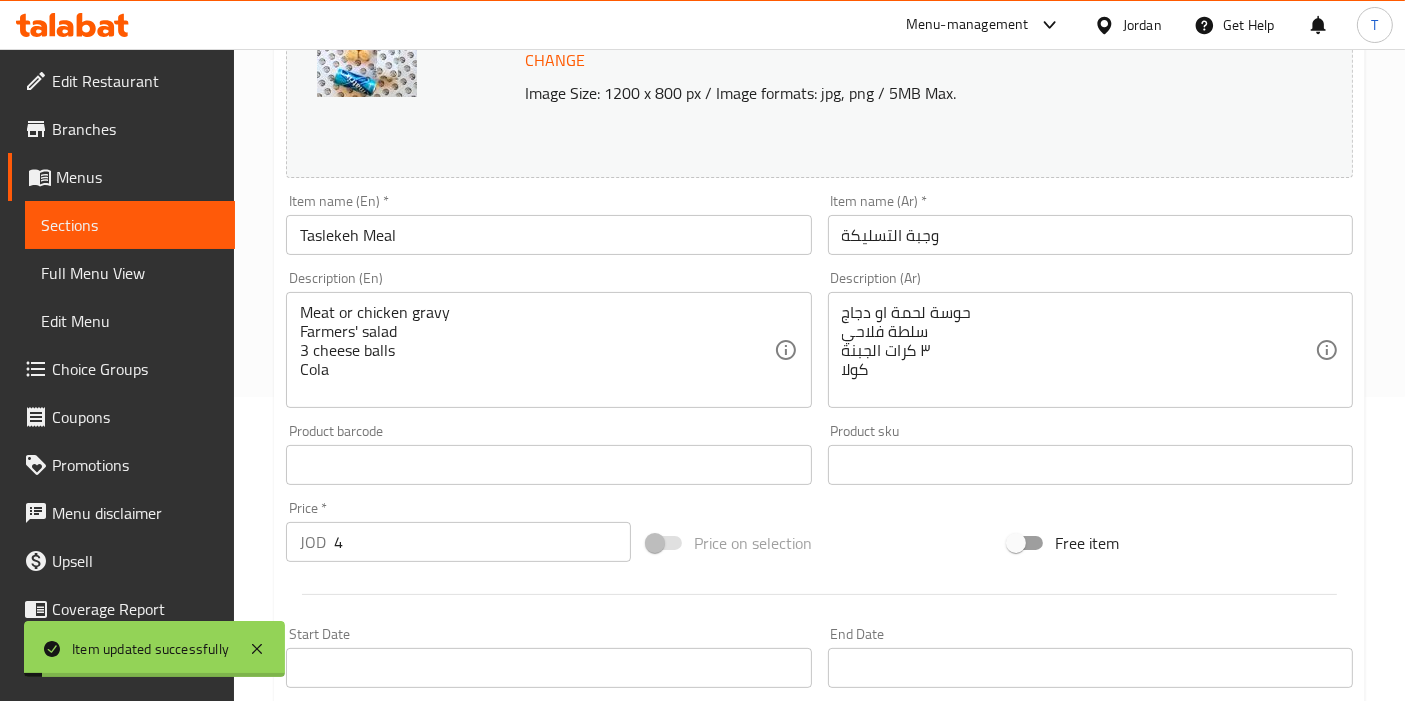 scroll, scrollTop: 0, scrollLeft: 0, axis: both 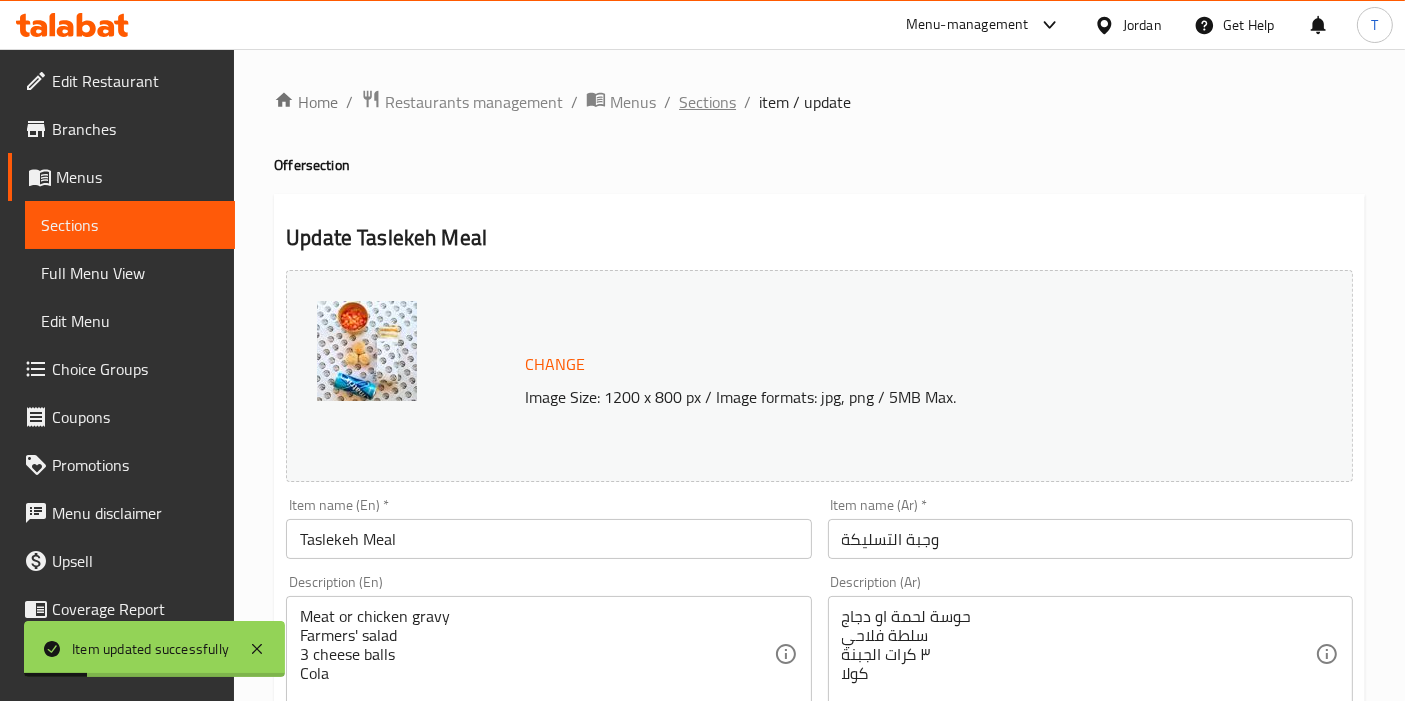 click on "Sections" at bounding box center (707, 102) 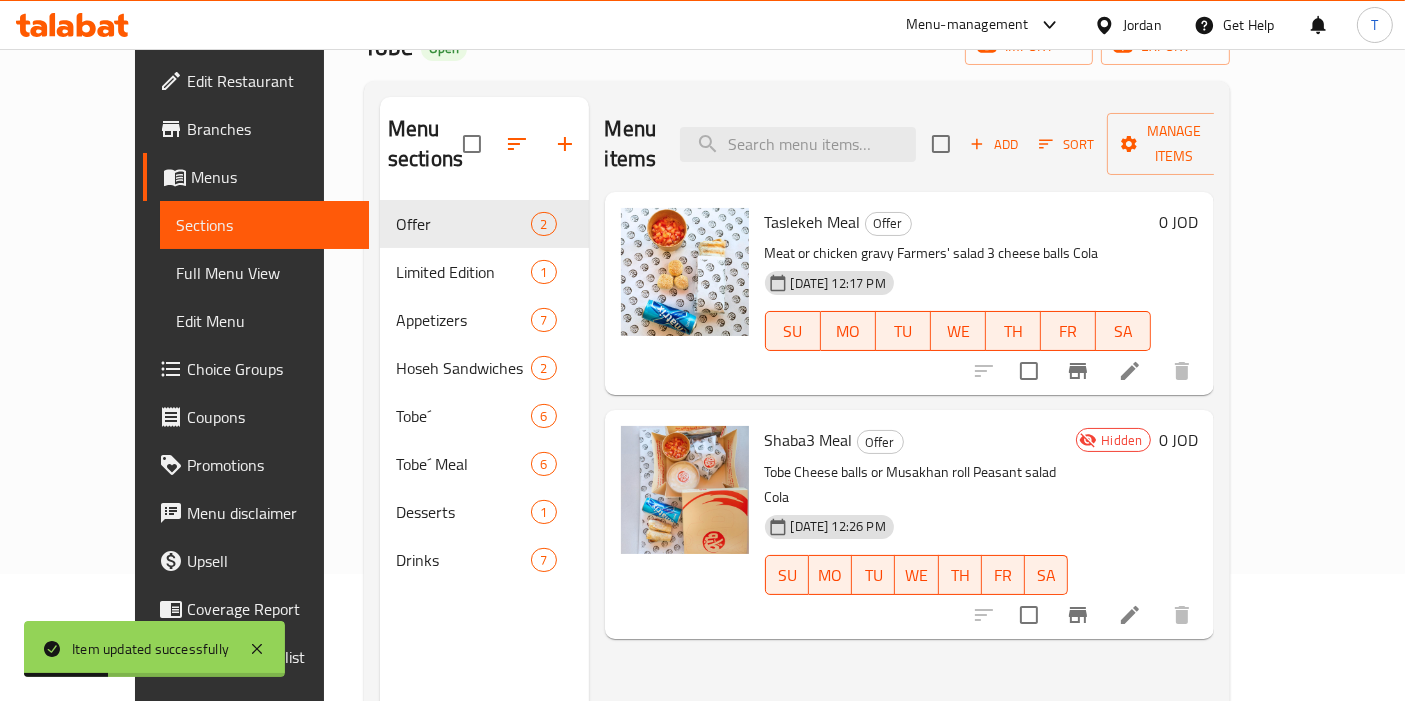 scroll, scrollTop: 222, scrollLeft: 0, axis: vertical 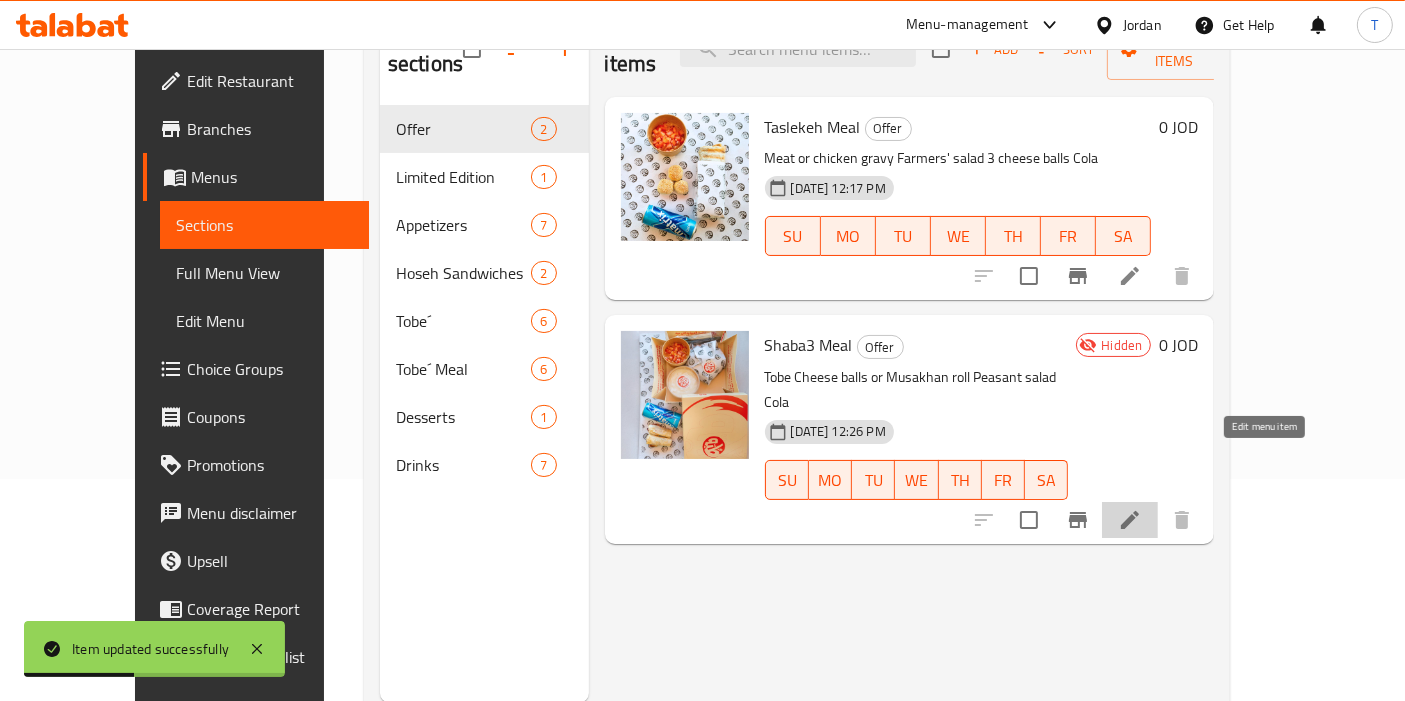 click 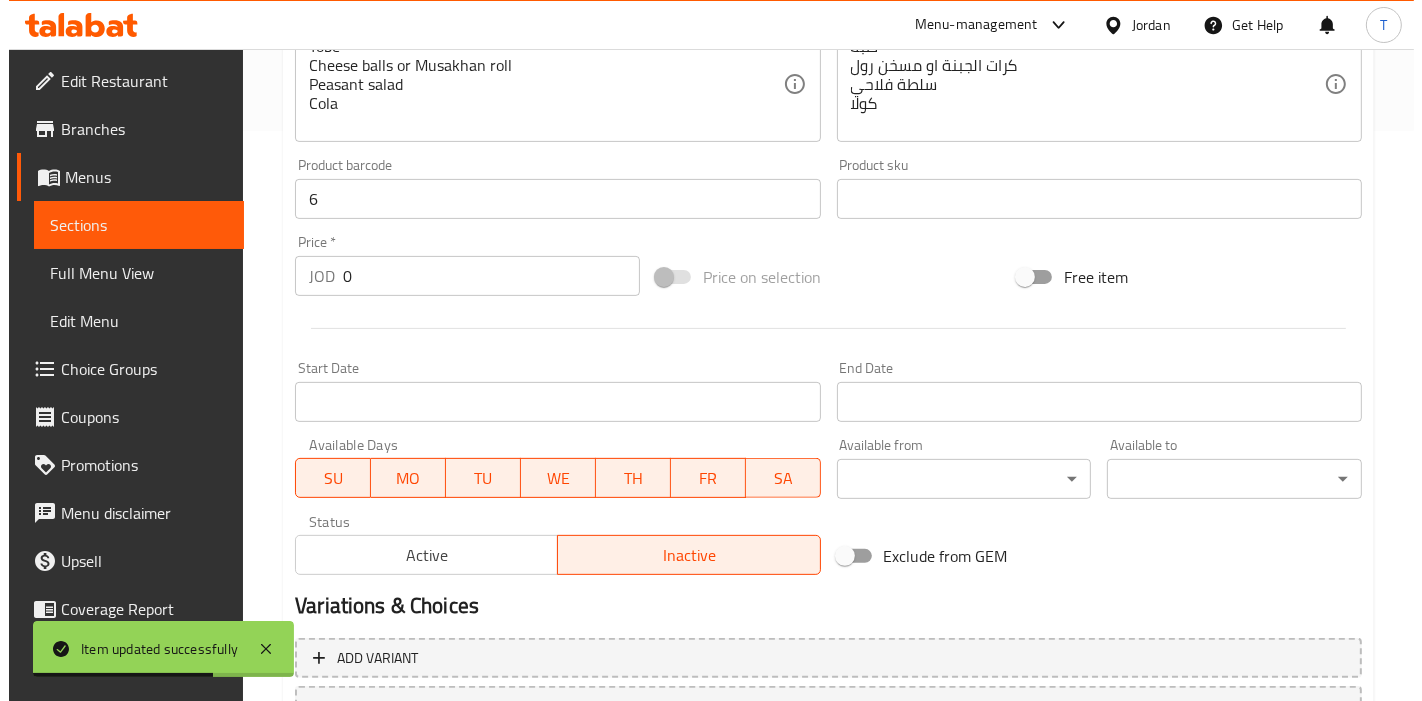 scroll, scrollTop: 666, scrollLeft: 0, axis: vertical 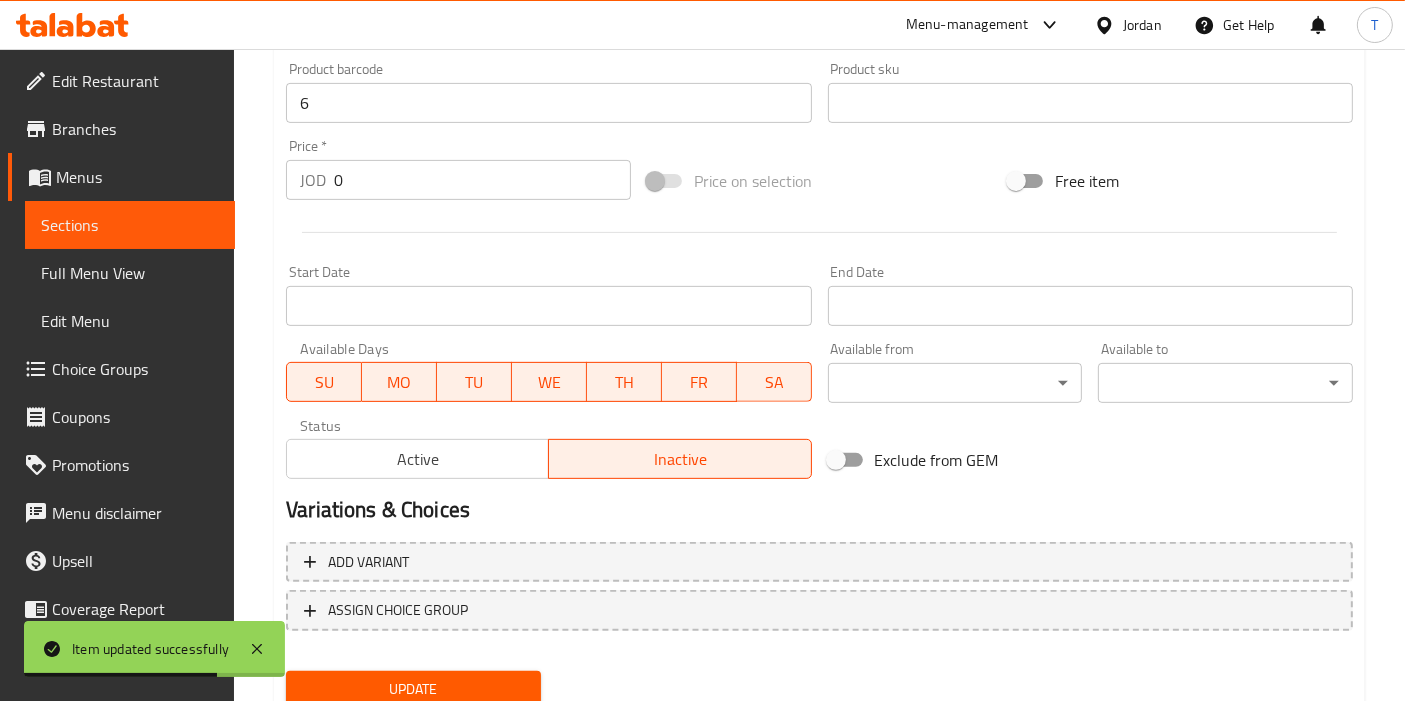 click on "Active" at bounding box center [418, 459] 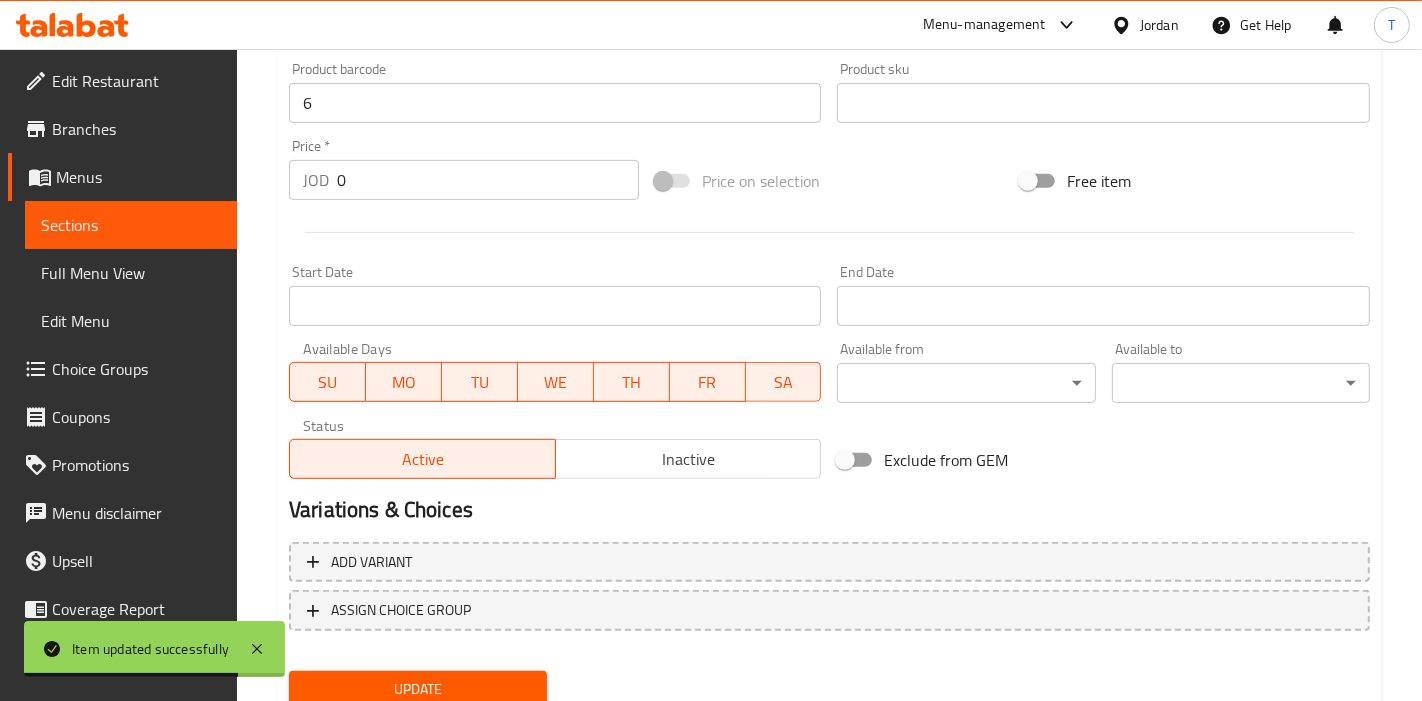click on "Item updated successfully ​ Menu-management Jordan Get Help T   Edit Restaurant   Branches   Menus   Sections   Full Menu View   Edit Menu   Choice Groups   Coupons   Promotions   Menu disclaimer   Upsell   Coverage Report   Grocery Checklist  Version:    1.0.0  Get support on:    Support.OpsPlatform Home / Restaurants management / Menus / Sections / item / update Offer   section Update Shaba3 Meal Change Image Size: 1200 x 800 px / Image formats: jpg, png / 5MB Max. Item name (En)   * Shaba3 Meal Item name (En)  * Item name (Ar)   * وجبة الشبع Item name (Ar)  * Description (En) Tobe
Cheese balls or Musakhan roll
Peasant salad
Cola Description (En) Description (Ar) طبة
كرات الجبنة او مسخن رول
سلطة فلاحي
كولا Description (Ar) Product barcode 6 Product barcode Product sku Product sku Price   * JOD 0 Price  * Price on selection Free item Start Date Start Date End Date End Date Available Days SU MO TU WE TH FR SA Available from ​ ​ Available to ​ ​" at bounding box center [711, -291] 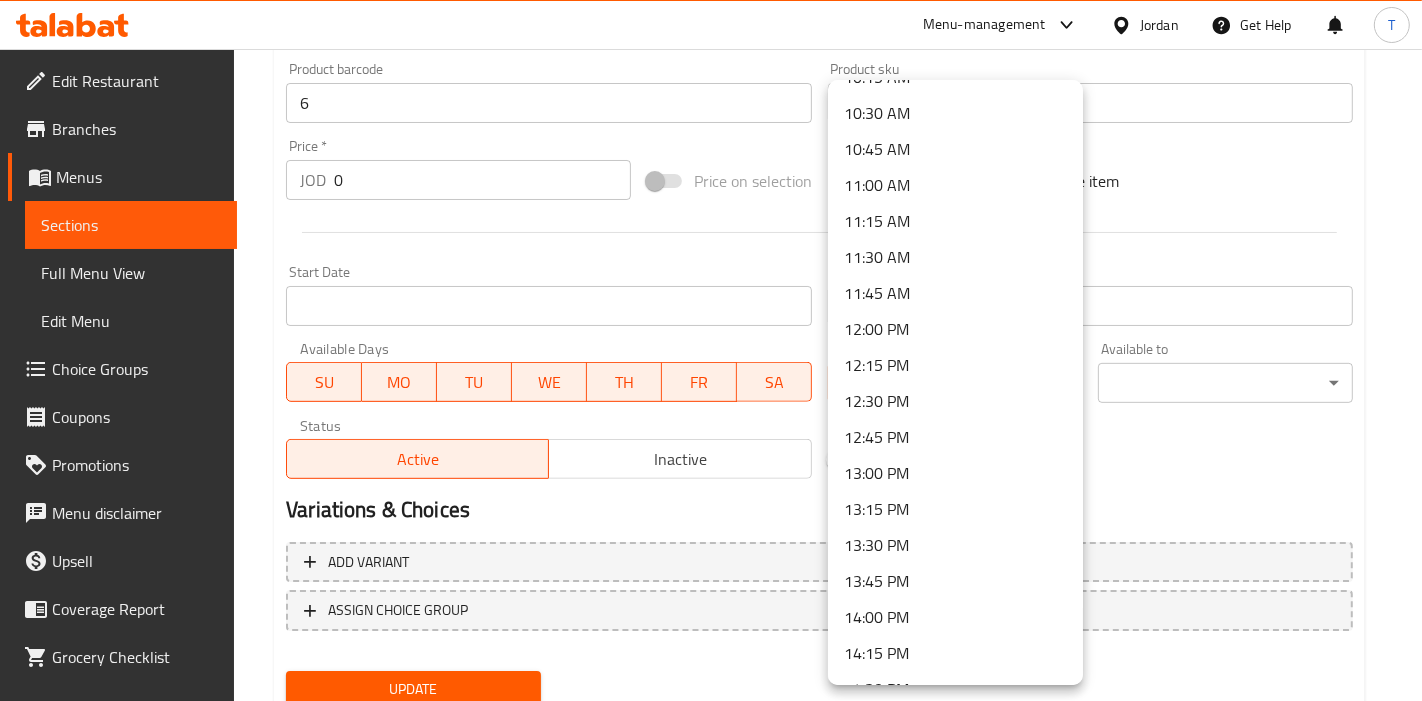 scroll, scrollTop: 1444, scrollLeft: 0, axis: vertical 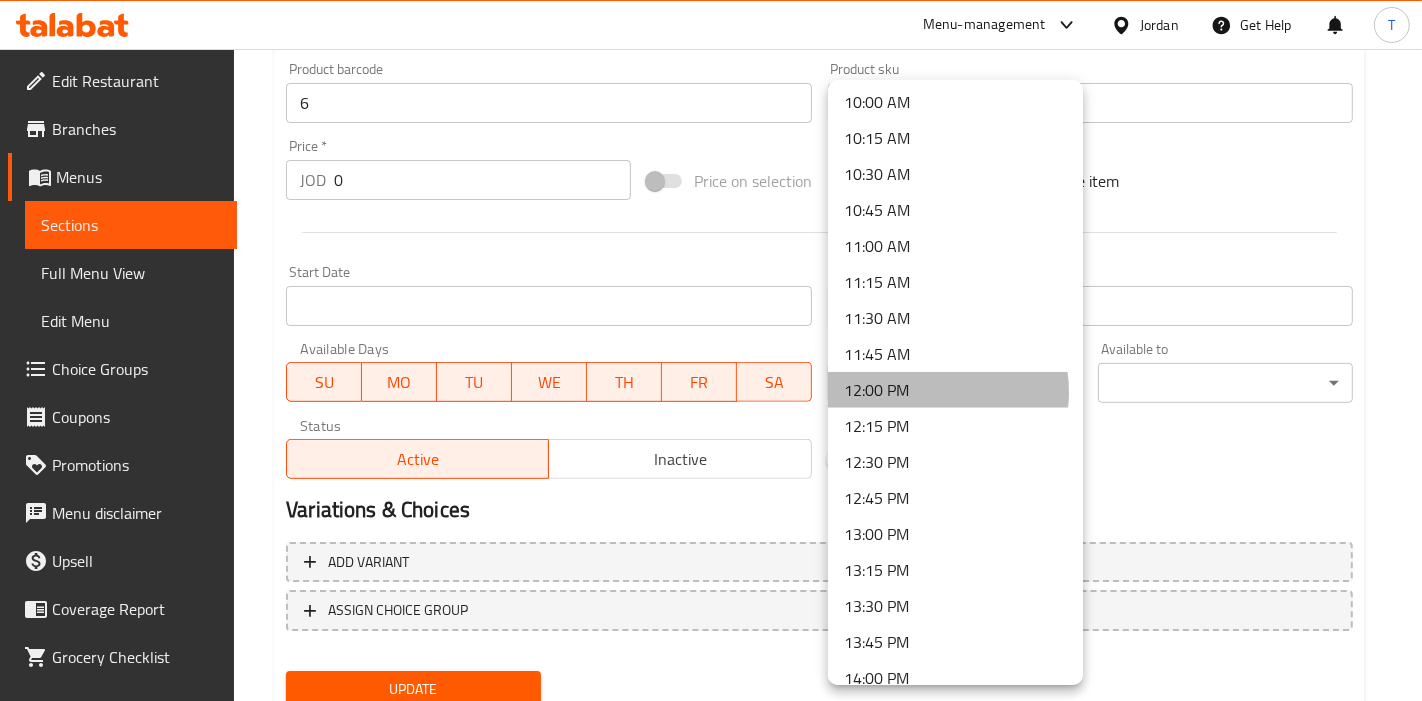 click on "12:00 PM" at bounding box center [955, 390] 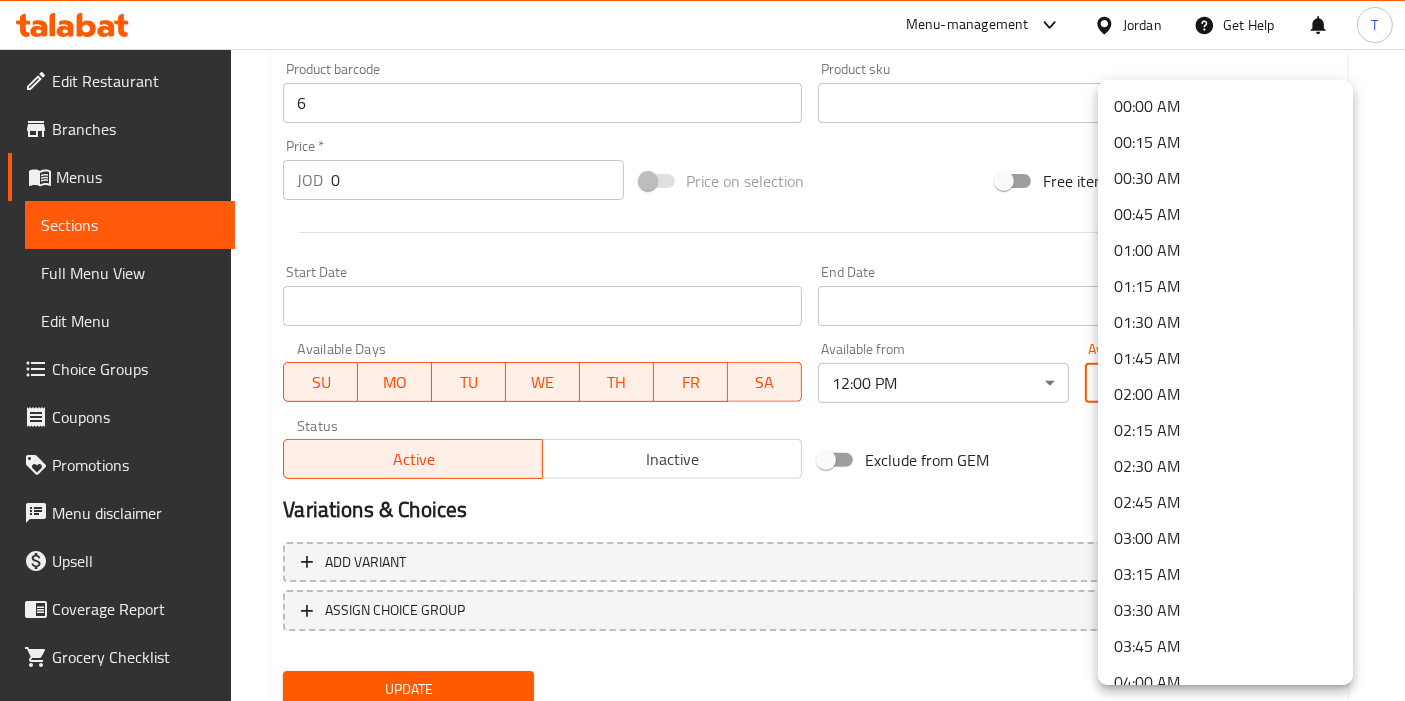 click on "​ Menu-management Jordan Get Help T   Edit Restaurant   Branches   Menus   Sections   Full Menu View   Edit Menu   Choice Groups   Coupons   Promotions   Menu disclaimer   Upsell   Coverage Report   Grocery Checklist  Version:    1.0.0  Get support on:    Support.OpsPlatform Home / Restaurants management / Menus / Sections / item / update Offer   section Update Shaba3 Meal Change Image Size: 1200 x 800 px / Image formats: jpg, png / 5MB Max. Item name (En)   * Shaba3 Meal Item name (En)  * Item name (Ar)   * وجبة الشبع Item name (Ar)  * Description (En) Tobe
Cheese balls or Musakhan roll
Peasant salad
Cola Description (En) Description (Ar) طبة
كرات الجبنة او مسخن رول
سلطة فلاحي
كولا Description (Ar) Product barcode 6 Product barcode Product sku Product sku Price   * JOD 0 Price  * Price on selection Free item Start Date Start Date End Date End Date Available Days SU MO TU WE TH FR SA Available from 12:00 PM ​ Available to ​ ​ Status Active Inactive" at bounding box center [702, -291] 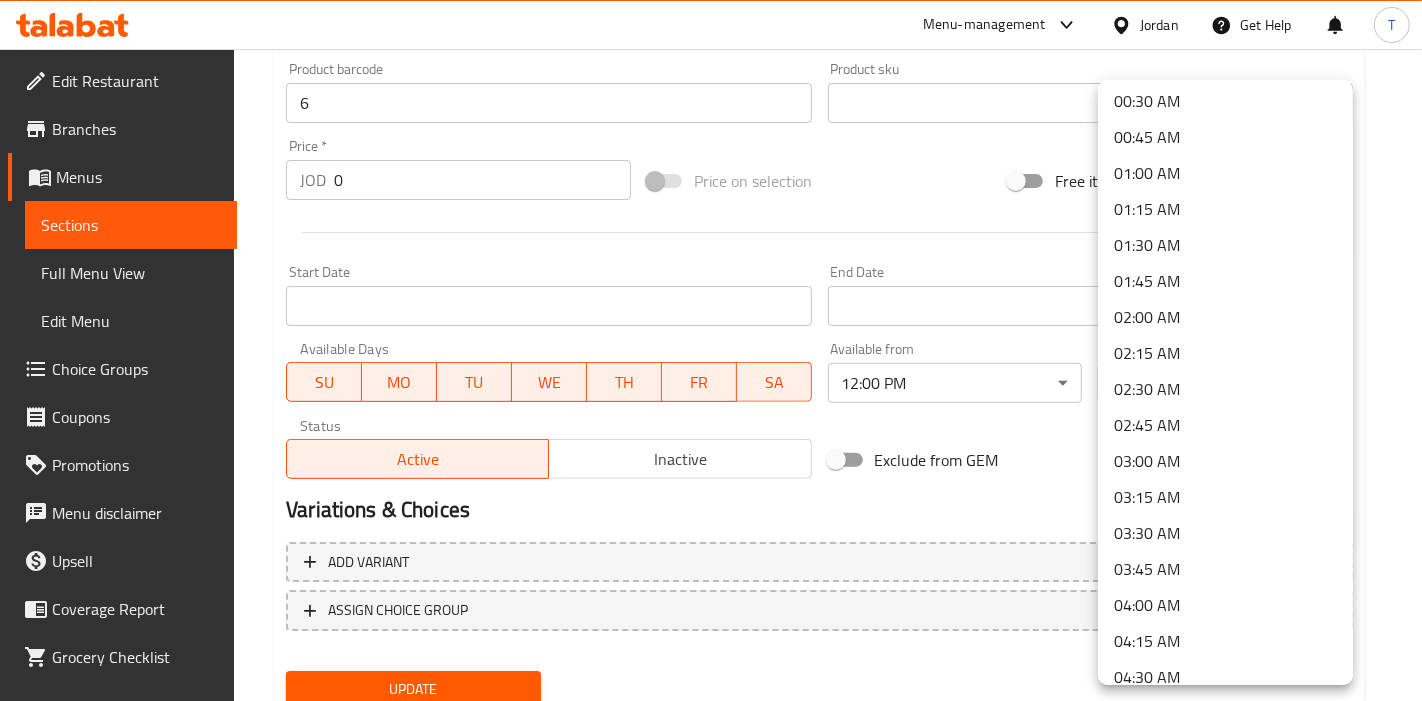 scroll, scrollTop: 111, scrollLeft: 0, axis: vertical 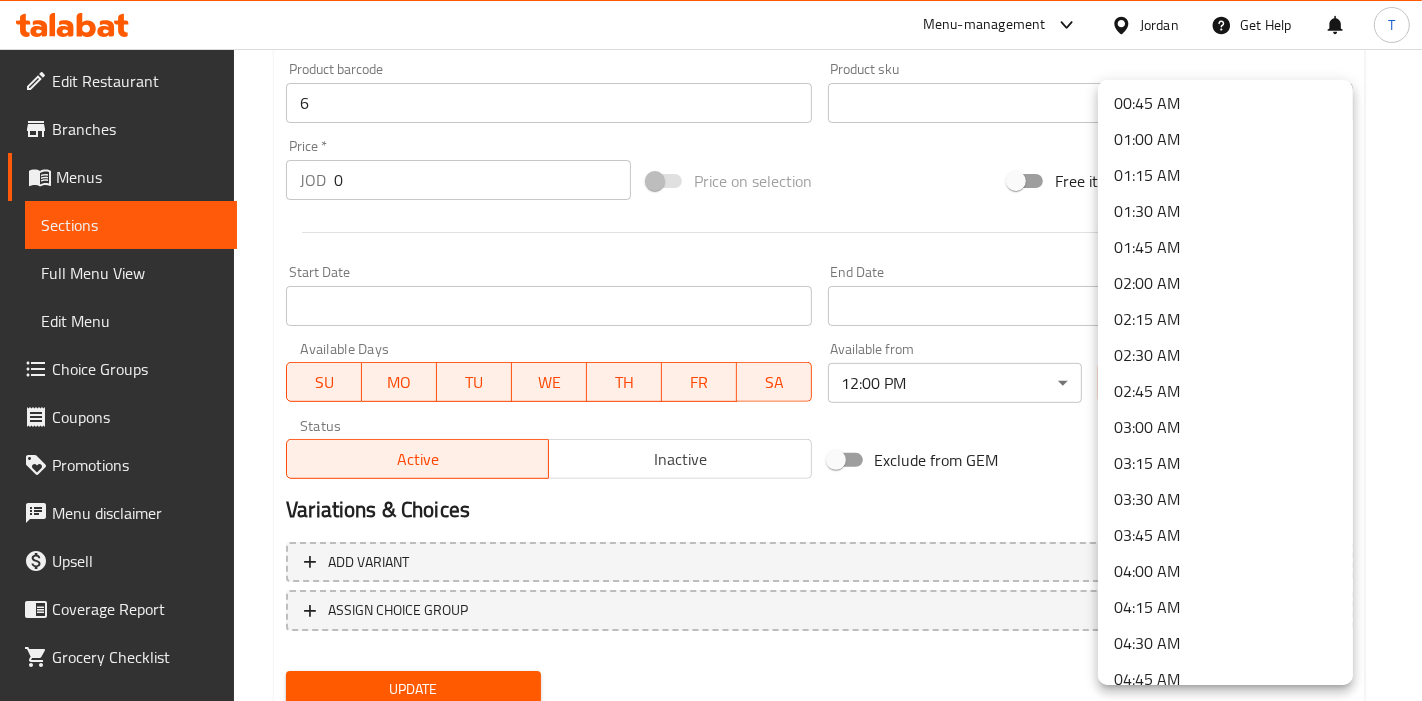 click on "04:00 AM" at bounding box center (1225, 571) 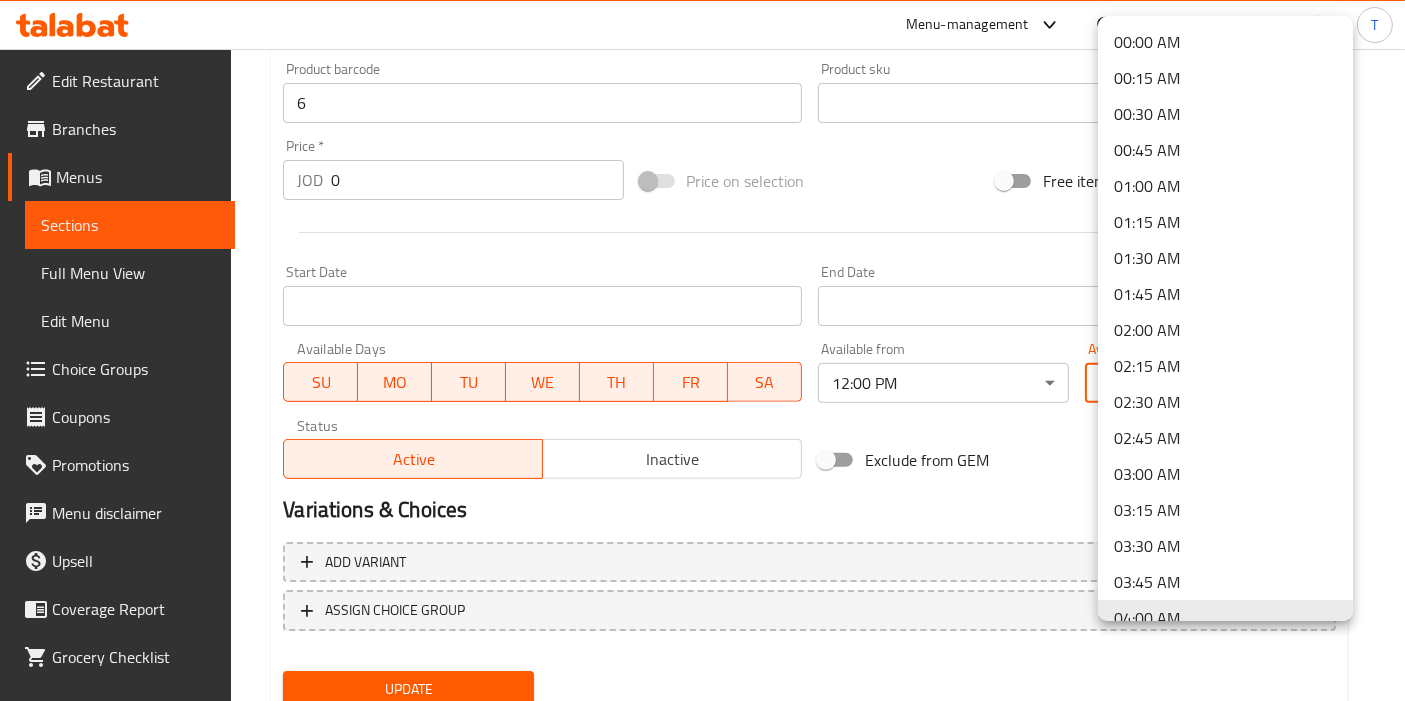 click on "​ Menu-management Jordan Get Help T   Edit Restaurant   Branches   Menus   Sections   Full Menu View   Edit Menu   Choice Groups   Coupons   Promotions   Menu disclaimer   Upsell   Coverage Report   Grocery Checklist  Version:    1.0.0  Get support on:    Support.OpsPlatform Home / Restaurants management / Menus / Sections / item / update Offer   section Update Shaba3 Meal Change Image Size: 1200 x 800 px / Image formats: jpg, png / 5MB Max. Item name (En)   * Shaba3 Meal Item name (En)  * Item name (Ar)   * وجبة الشبع Item name (Ar)  * Description (En) Tobe
Cheese balls or Musakhan roll
Peasant salad
Cola Description (En) Description (Ar) طبة
كرات الجبنة او مسخن رول
سلطة فلاحي
كولا Description (Ar) Product barcode 6 Product barcode Product sku Product sku Price   * JOD 0 Price  * Price on selection Free item Start Date Start Date End Date End Date Available Days SU MO TU WE TH FR SA Available from 12:00 PM ​ Available to 04:00 AM ​ Status Active Now" at bounding box center (702, -291) 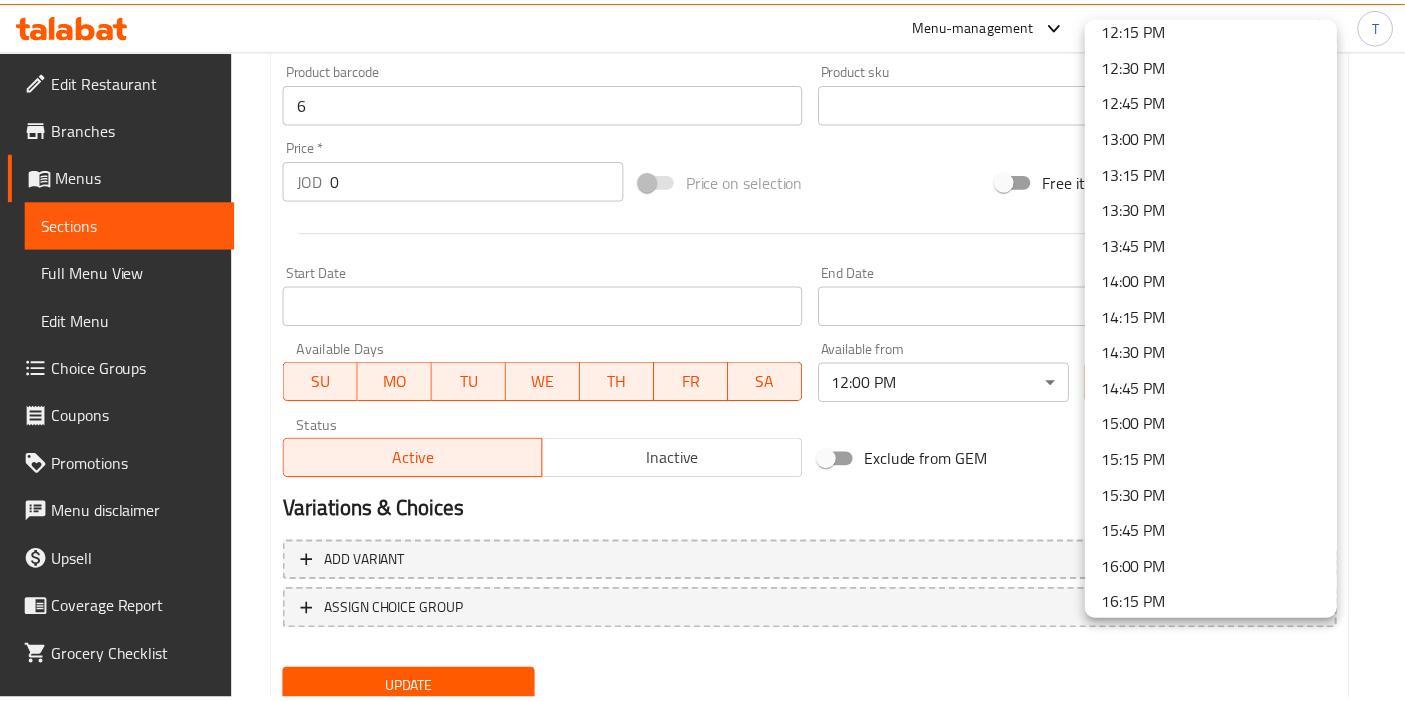 scroll, scrollTop: 1888, scrollLeft: 0, axis: vertical 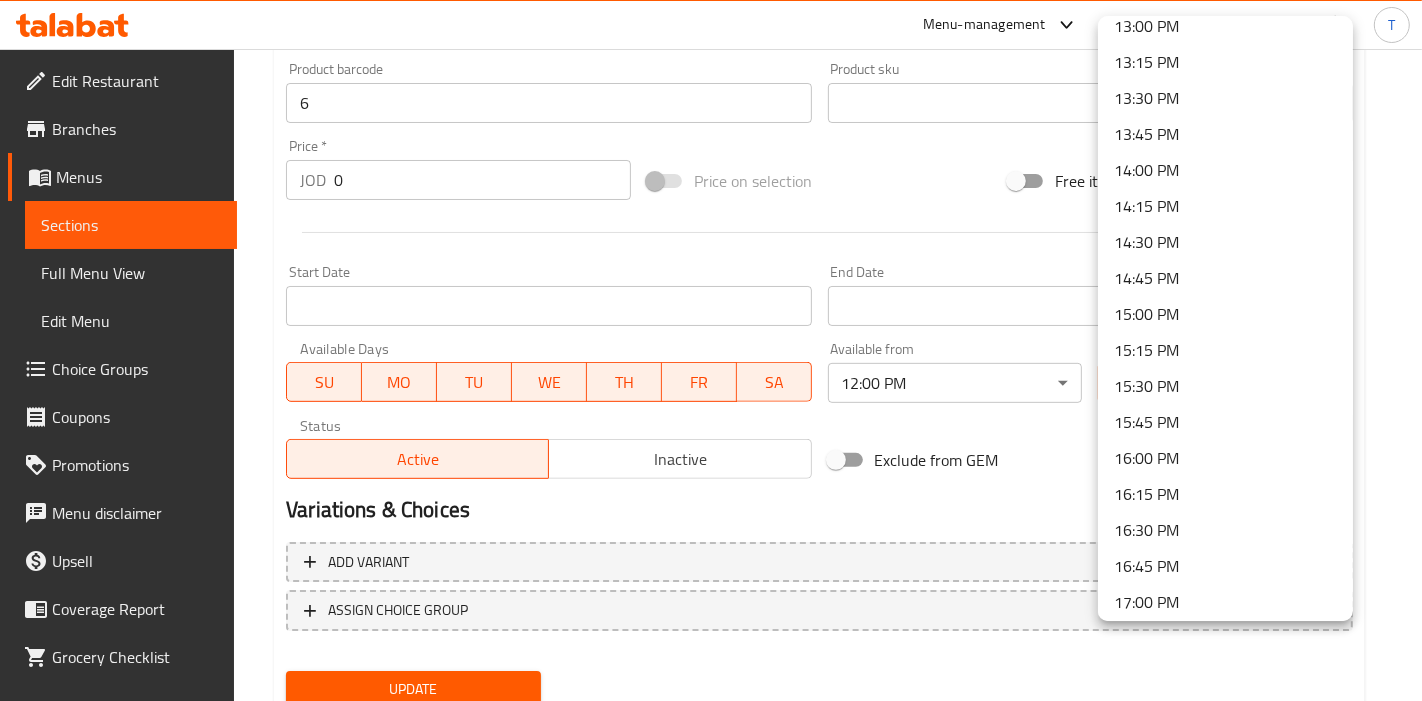 click on "16:00 PM" at bounding box center [1225, 458] 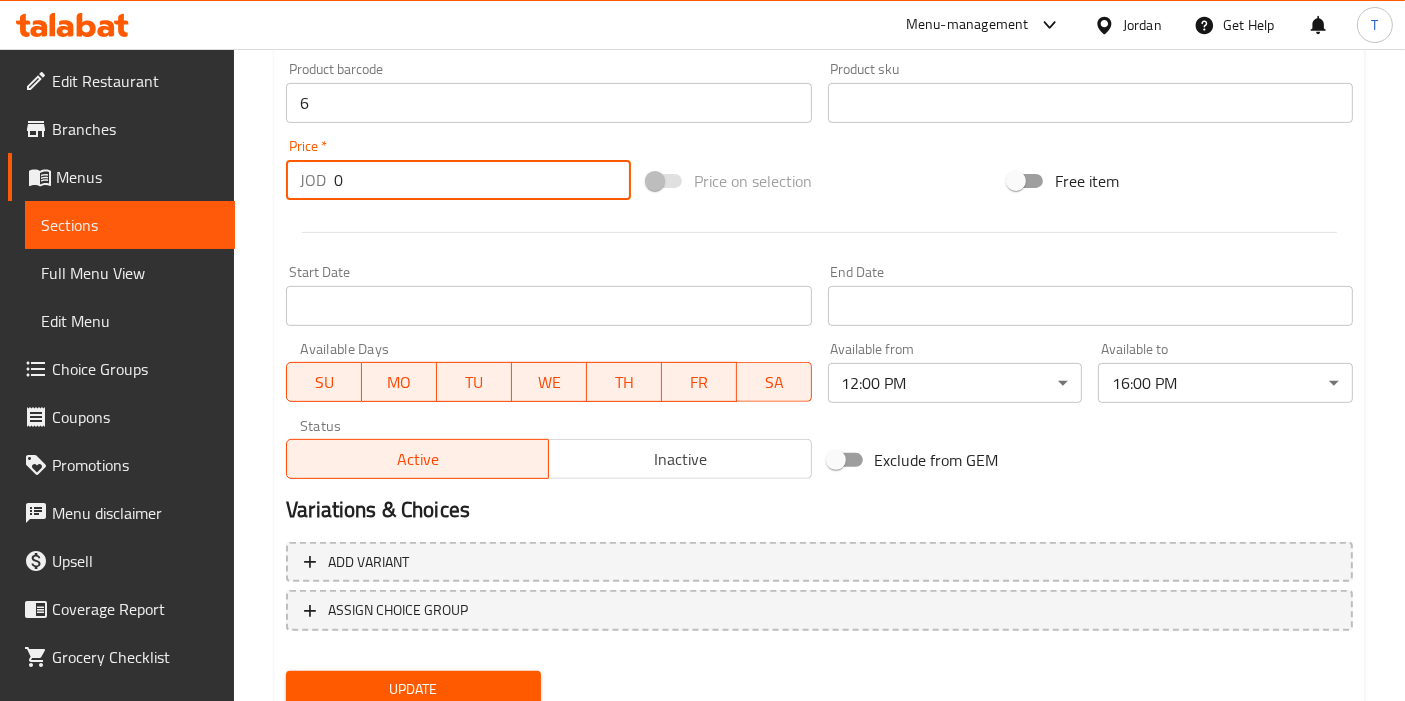 drag, startPoint x: 388, startPoint y: 178, endPoint x: 271, endPoint y: 173, distance: 117.10679 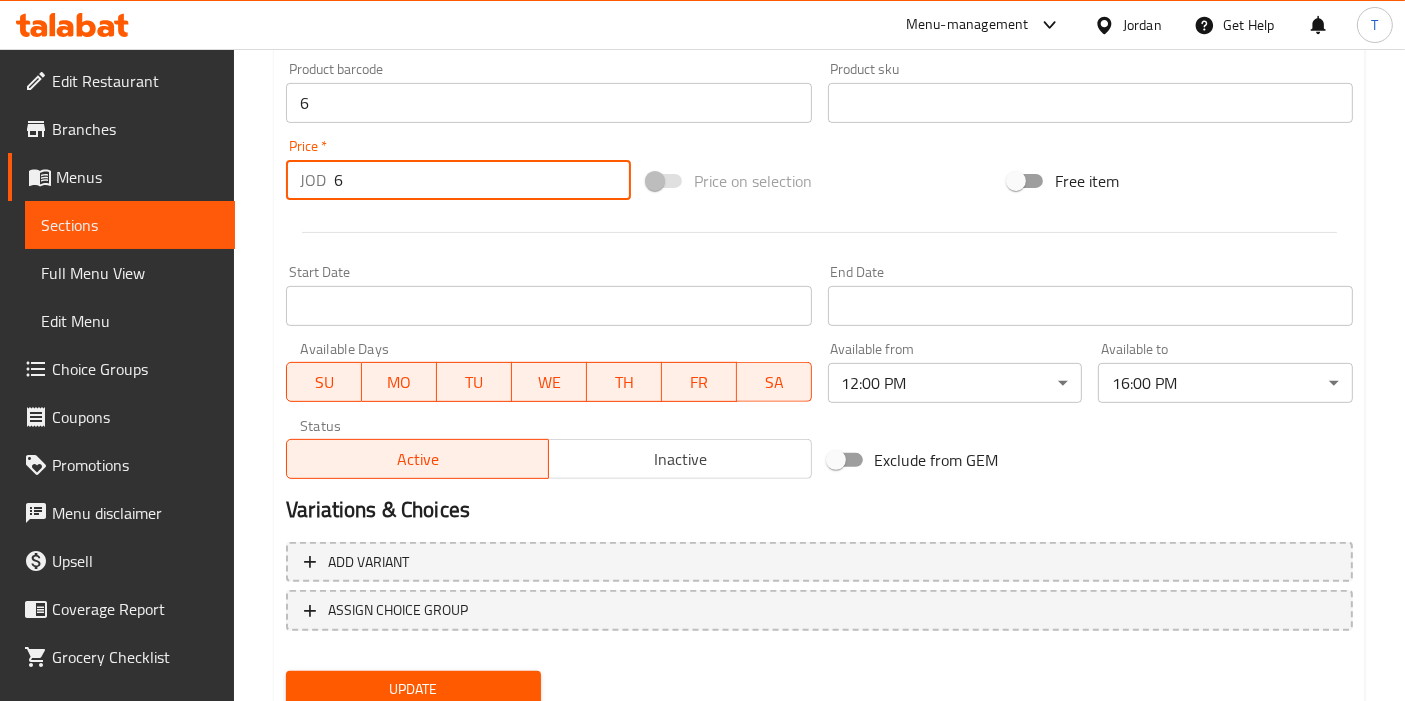 type on "6" 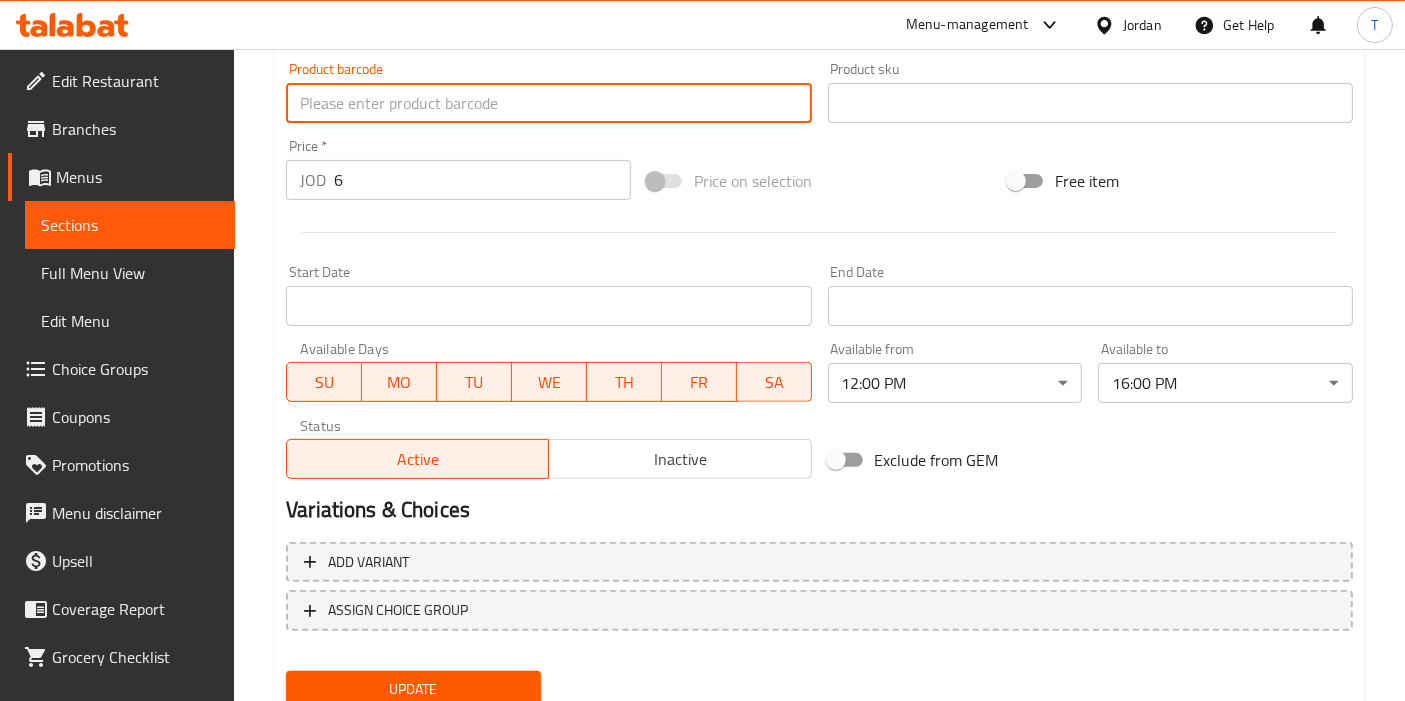 type 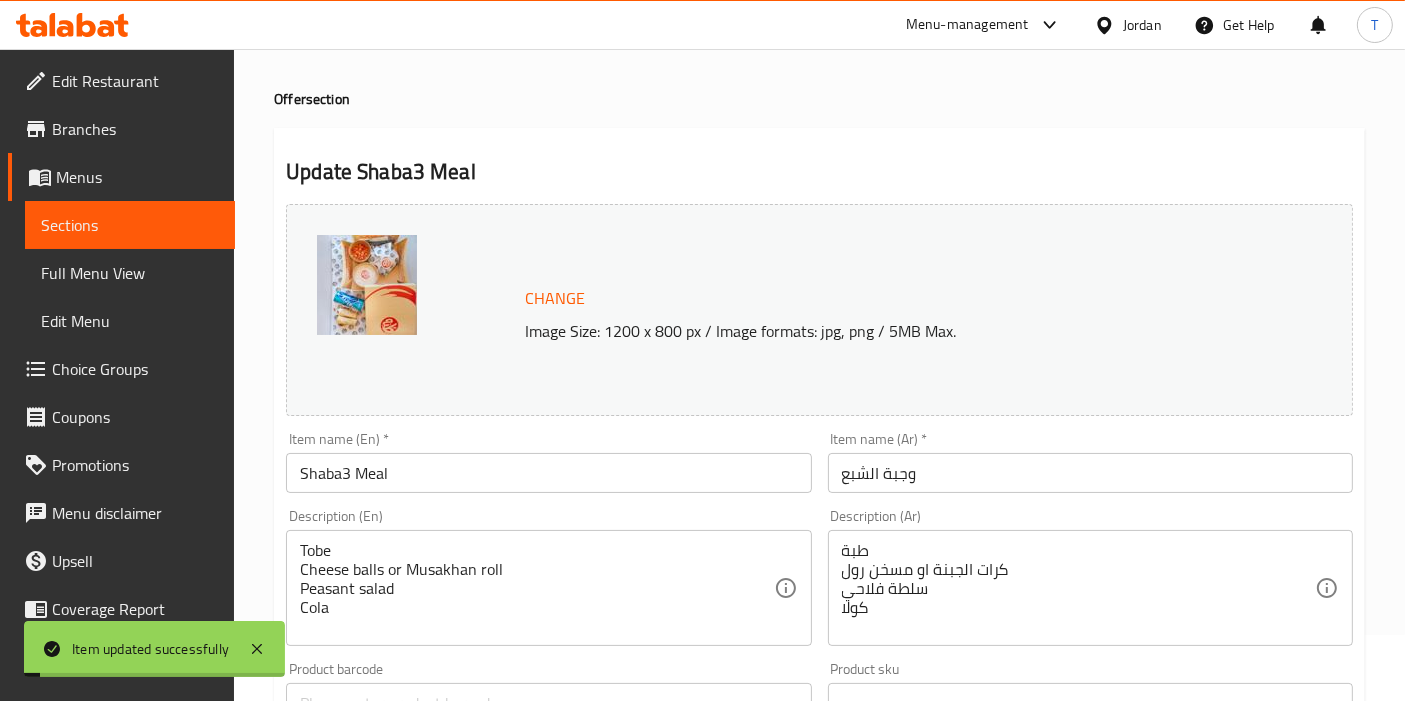 drag, startPoint x: 875, startPoint y: 392, endPoint x: 859, endPoint y: 267, distance: 126.01984 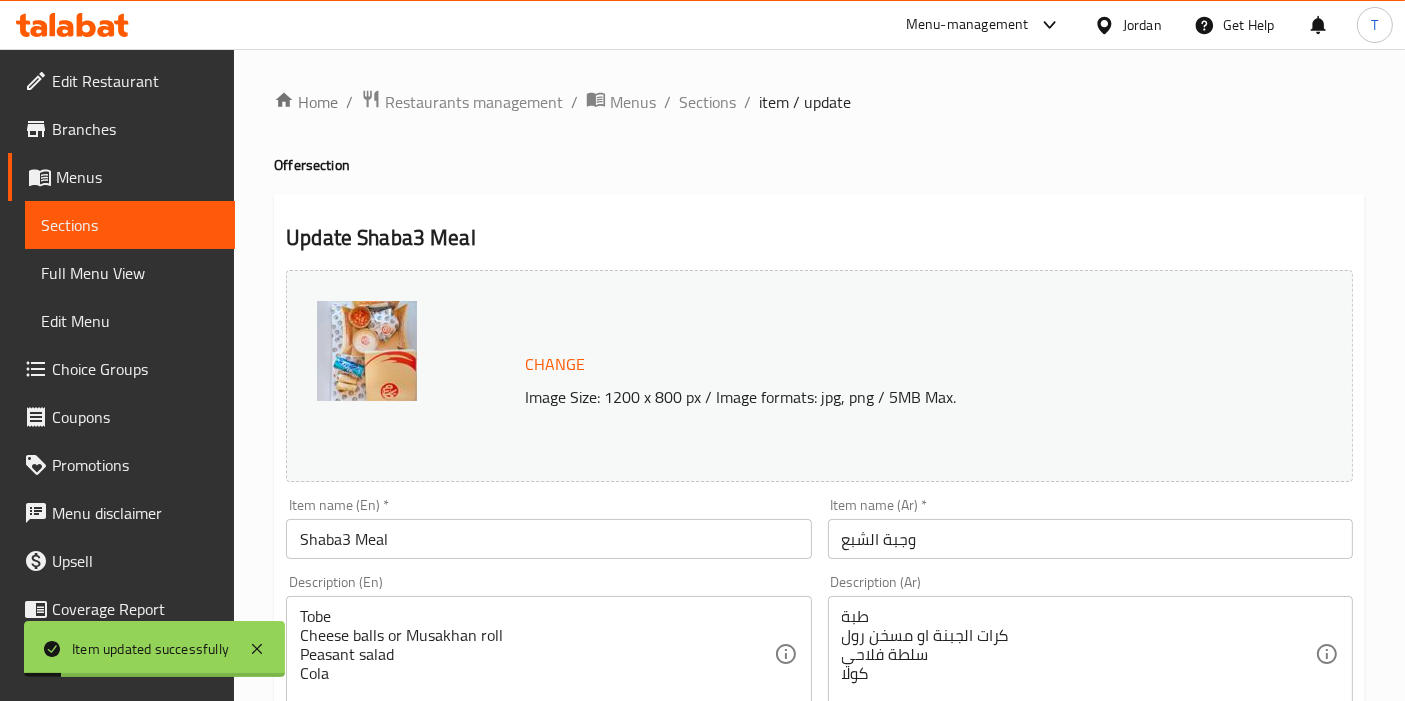 scroll, scrollTop: 5, scrollLeft: 0, axis: vertical 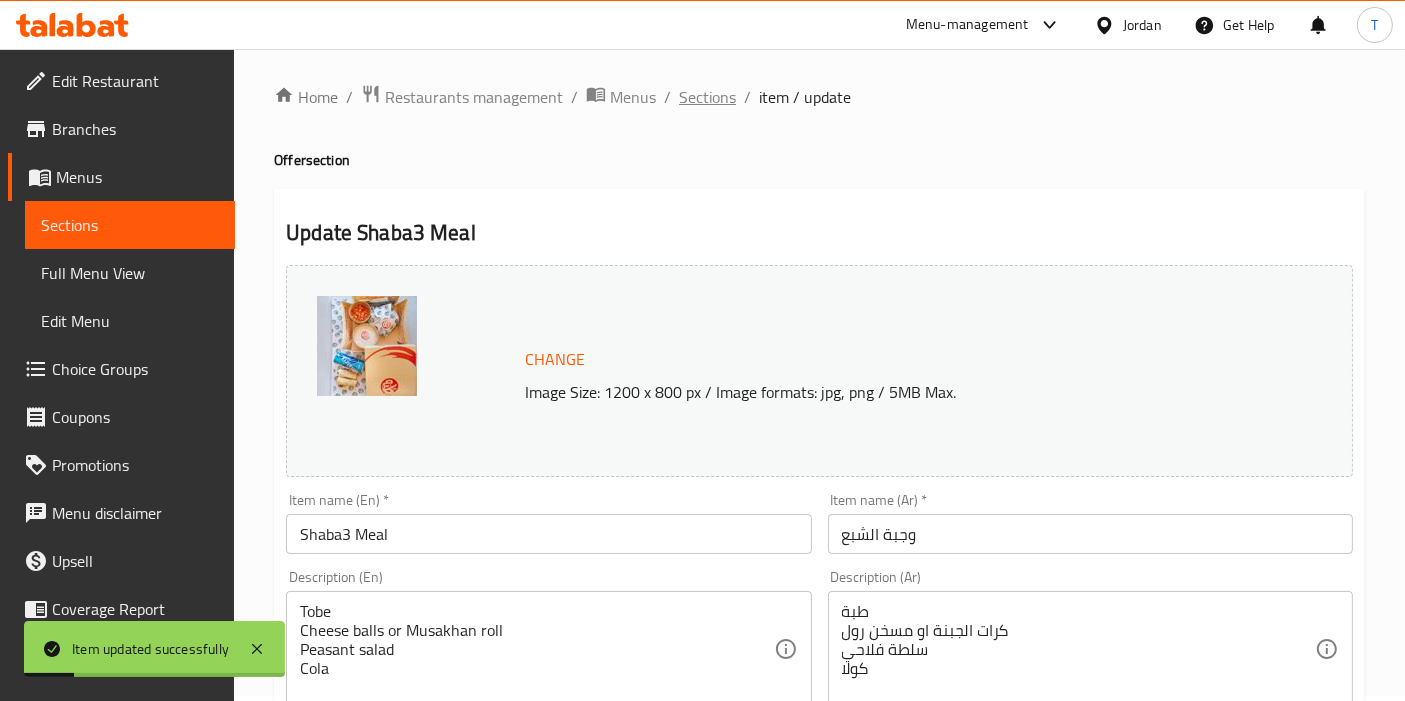 click on "Sections" at bounding box center (707, 97) 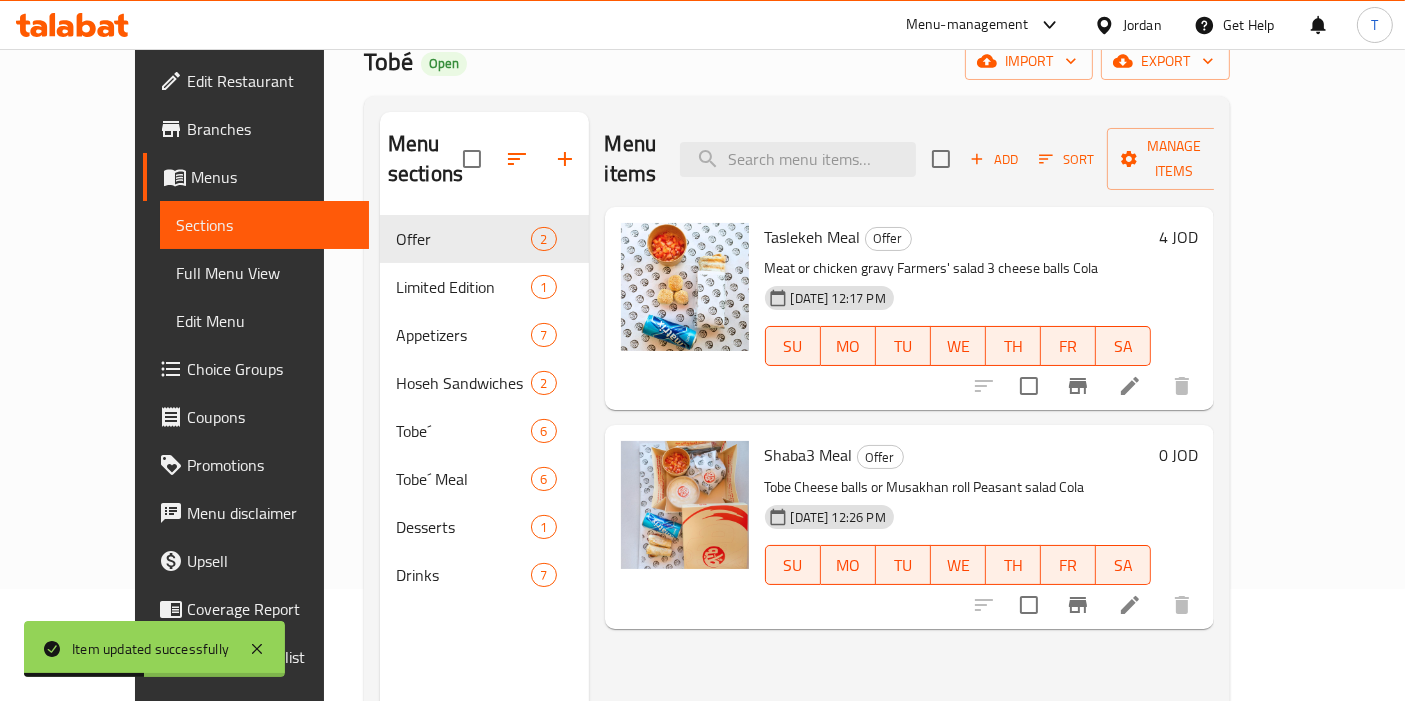 scroll, scrollTop: 0, scrollLeft: 0, axis: both 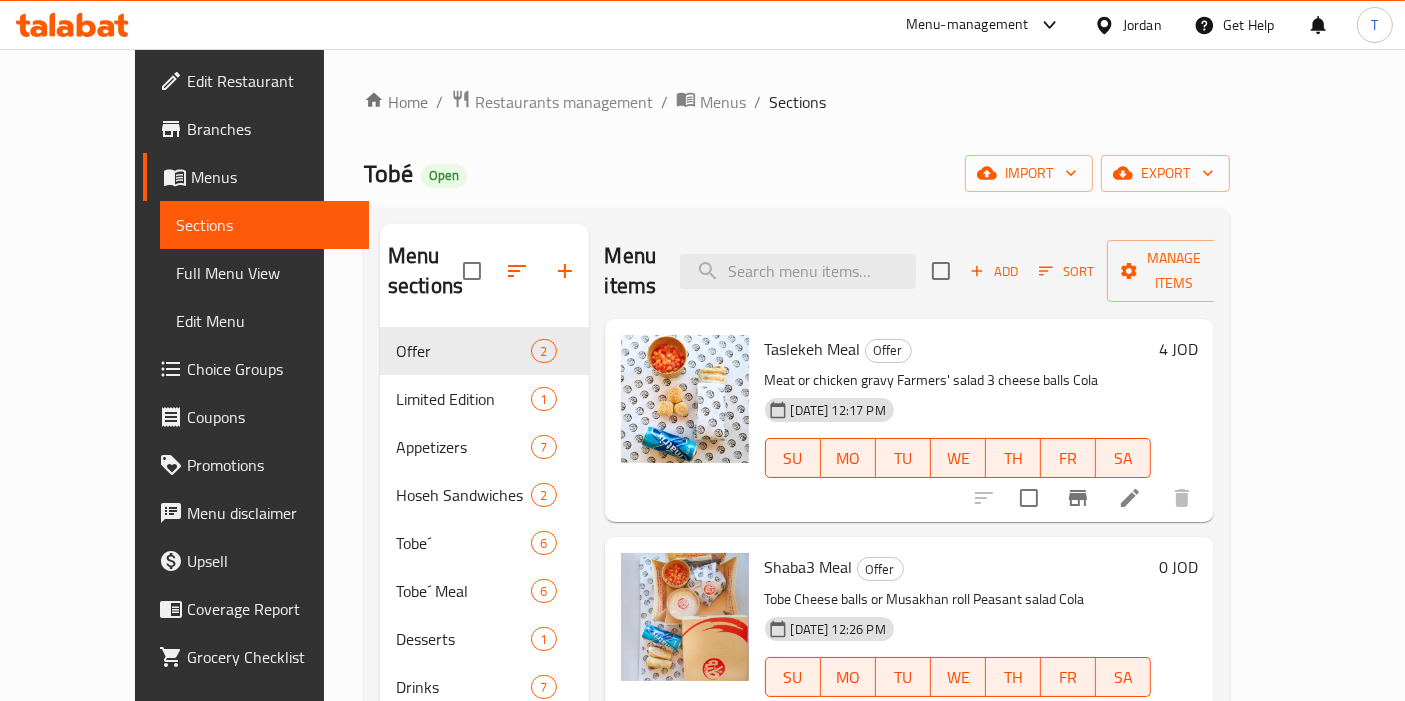 click on "Branches" at bounding box center [270, 129] 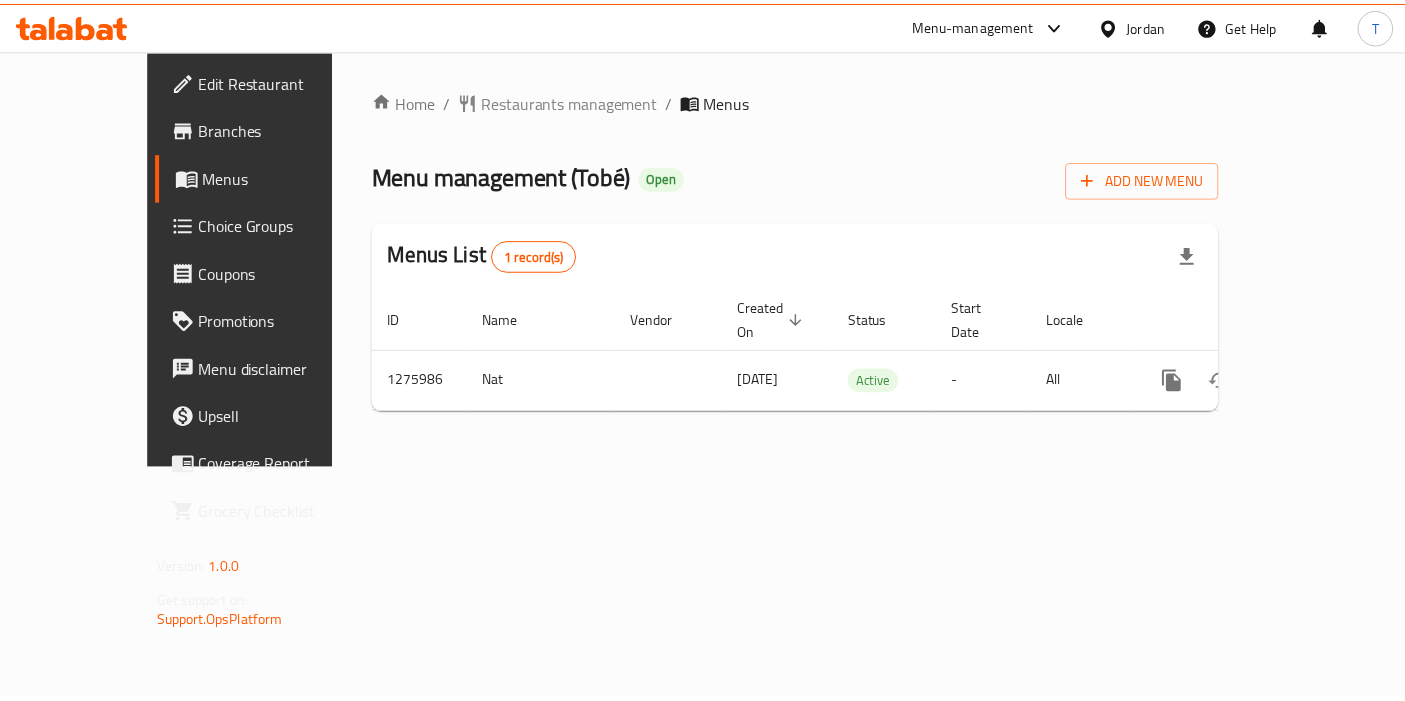 scroll, scrollTop: 0, scrollLeft: 0, axis: both 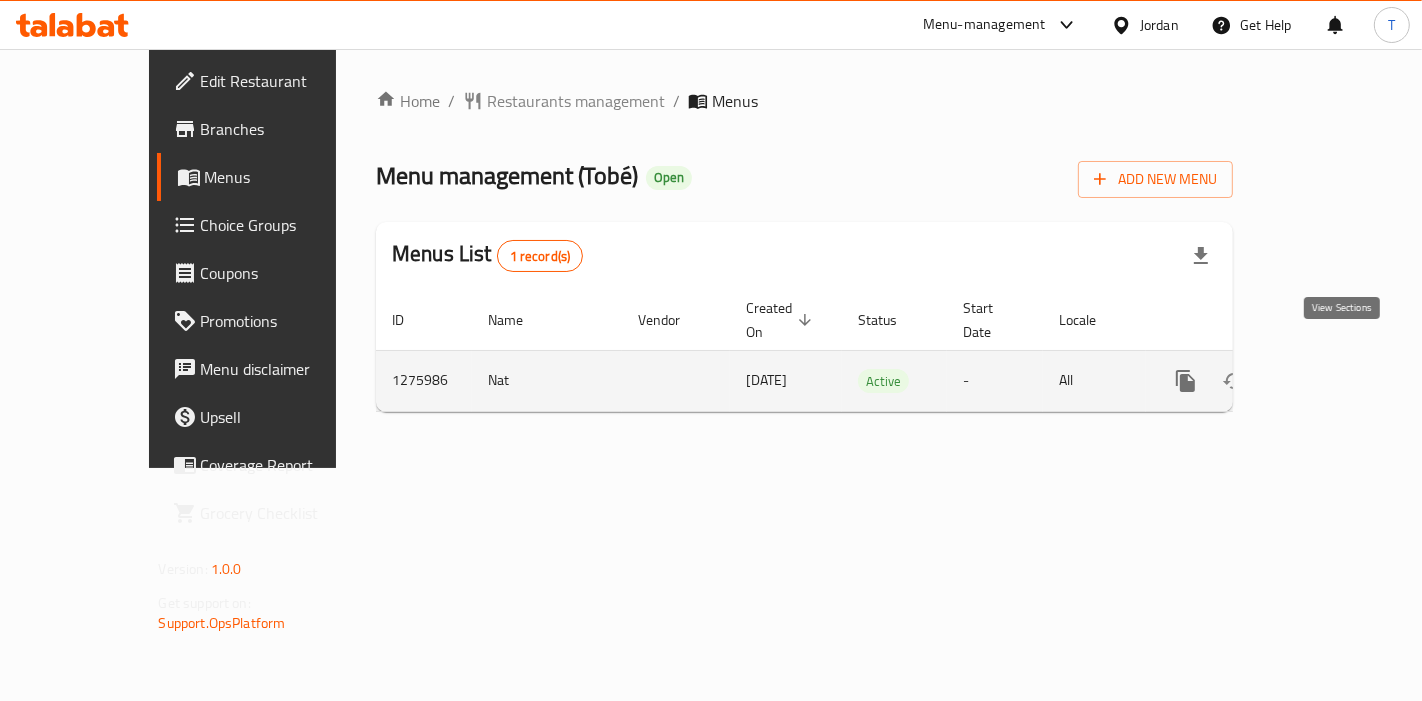 click at bounding box center [1330, 381] 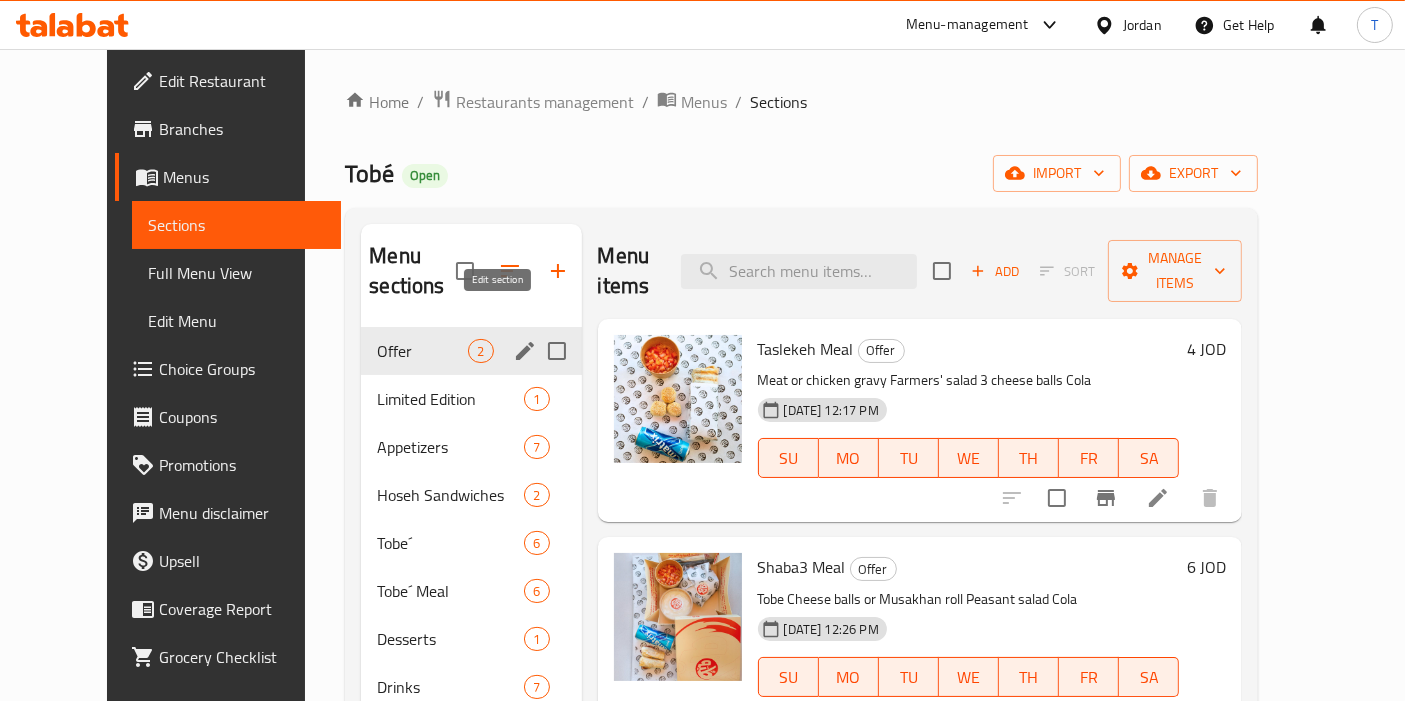 click 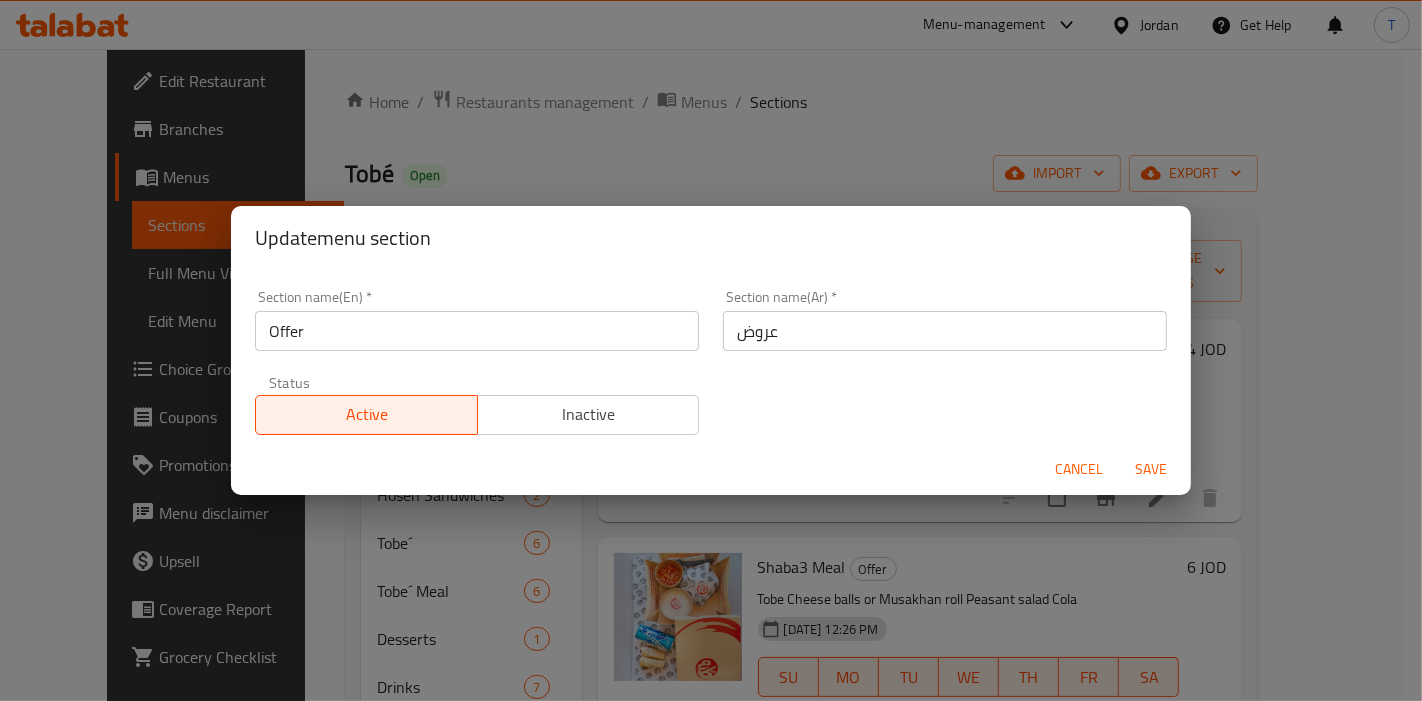 click on "Inactive" at bounding box center [589, 414] 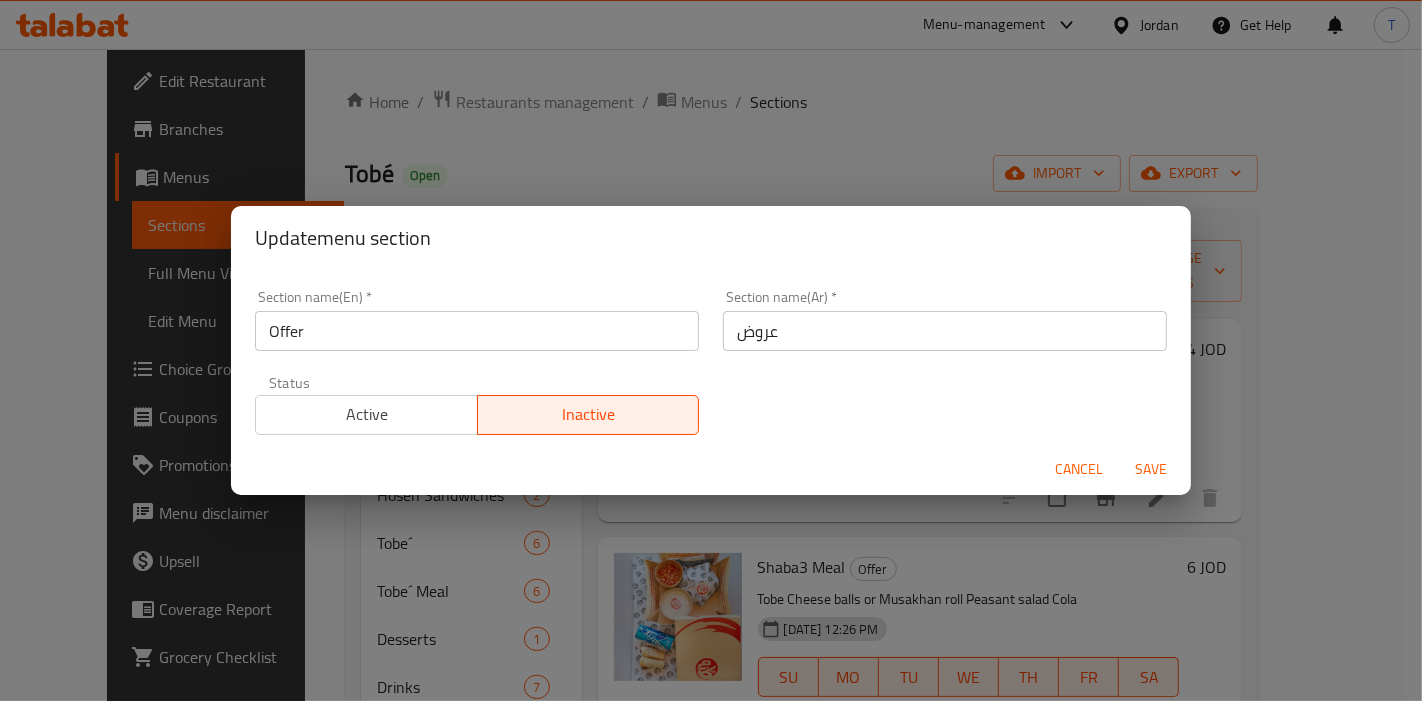 click on "Save" at bounding box center [1151, 469] 